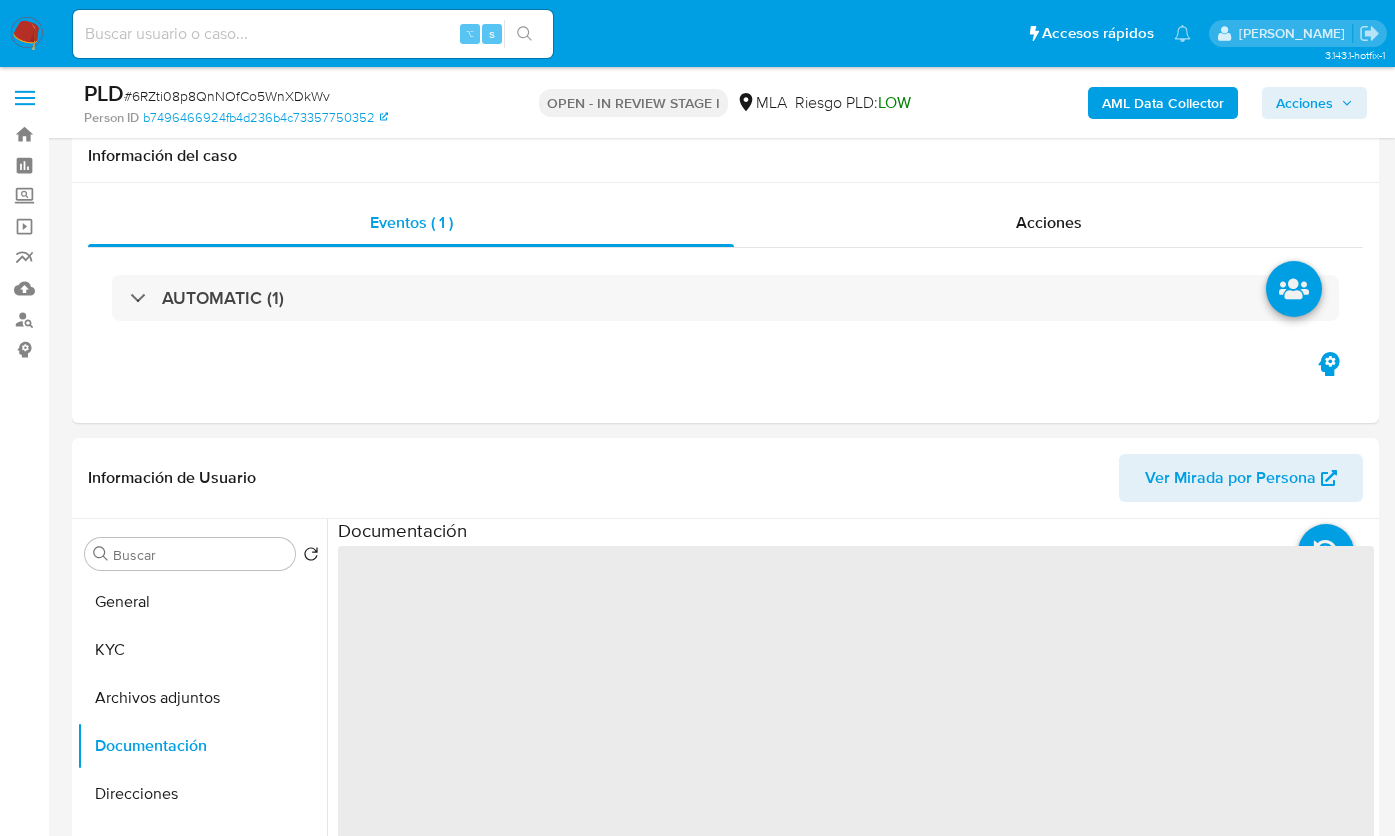 select on "10" 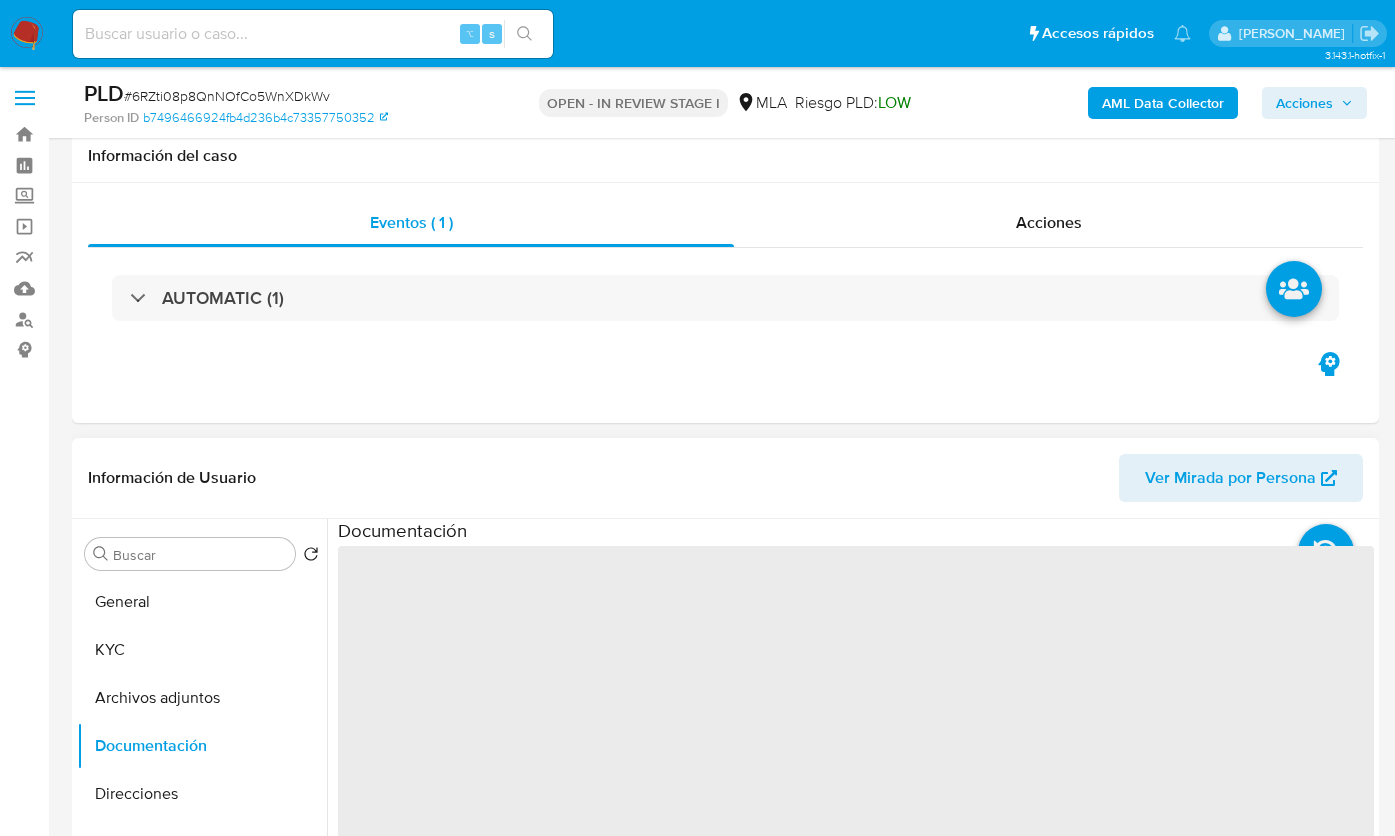 scroll, scrollTop: 255, scrollLeft: 0, axis: vertical 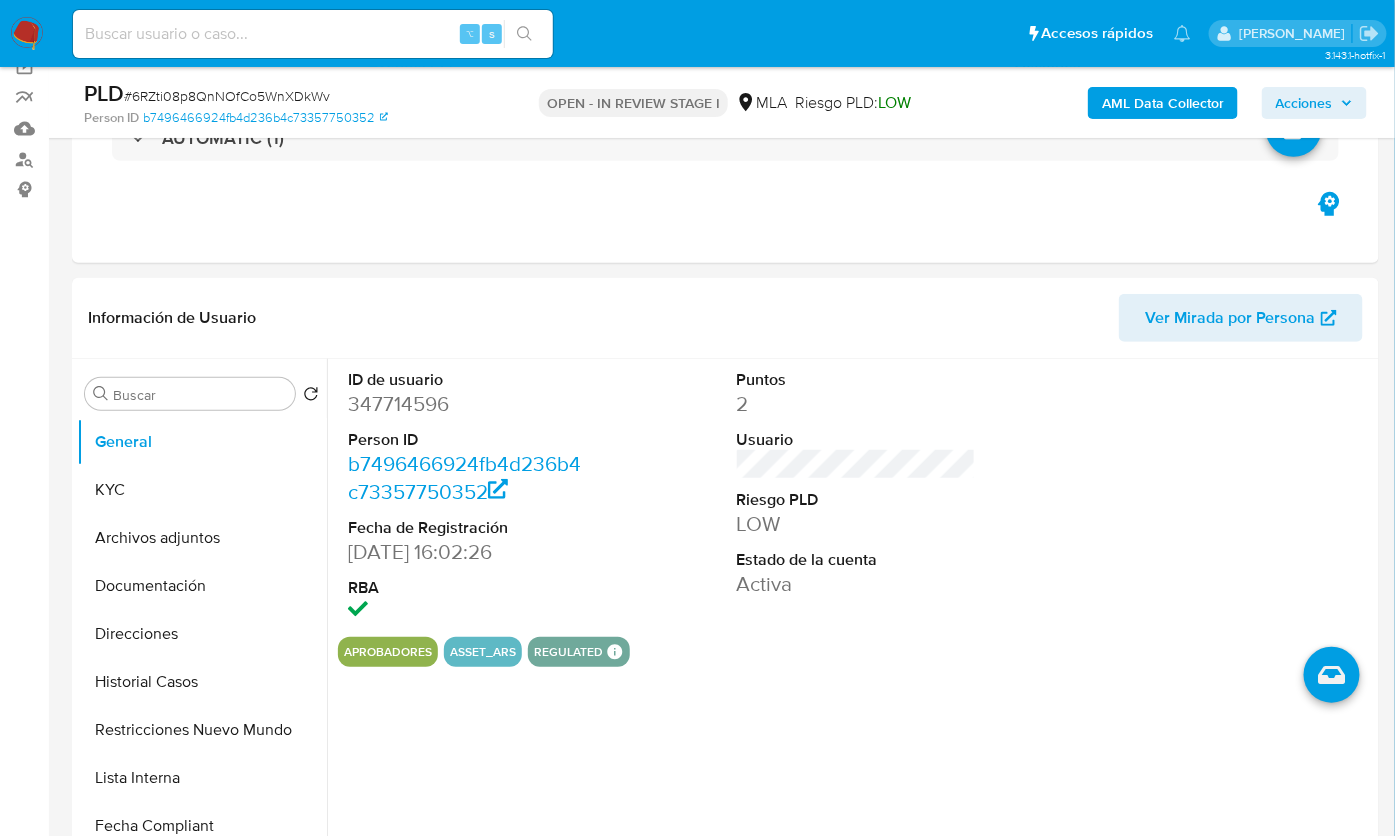 click on "AML Data Collector" at bounding box center (1163, 103) 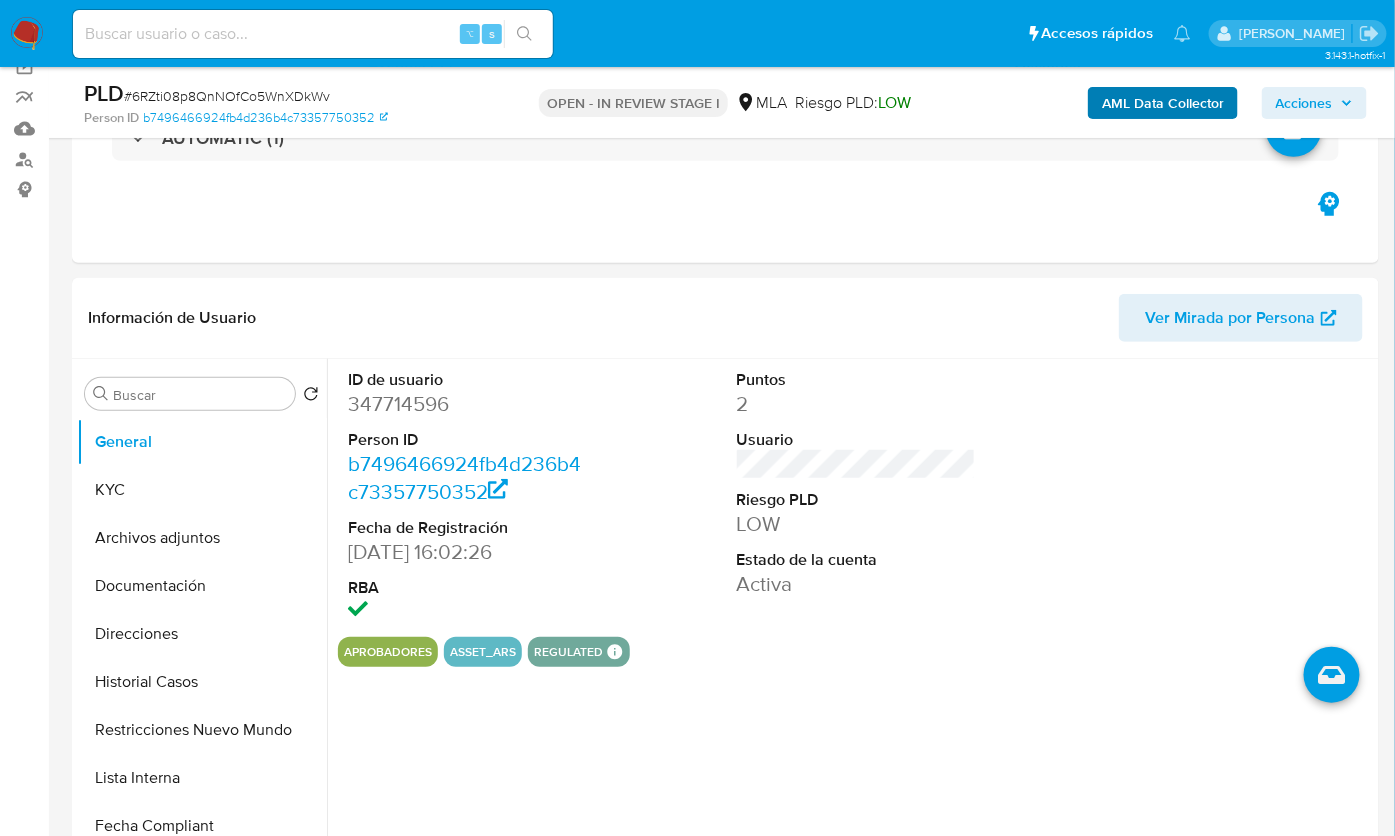 select on "10" 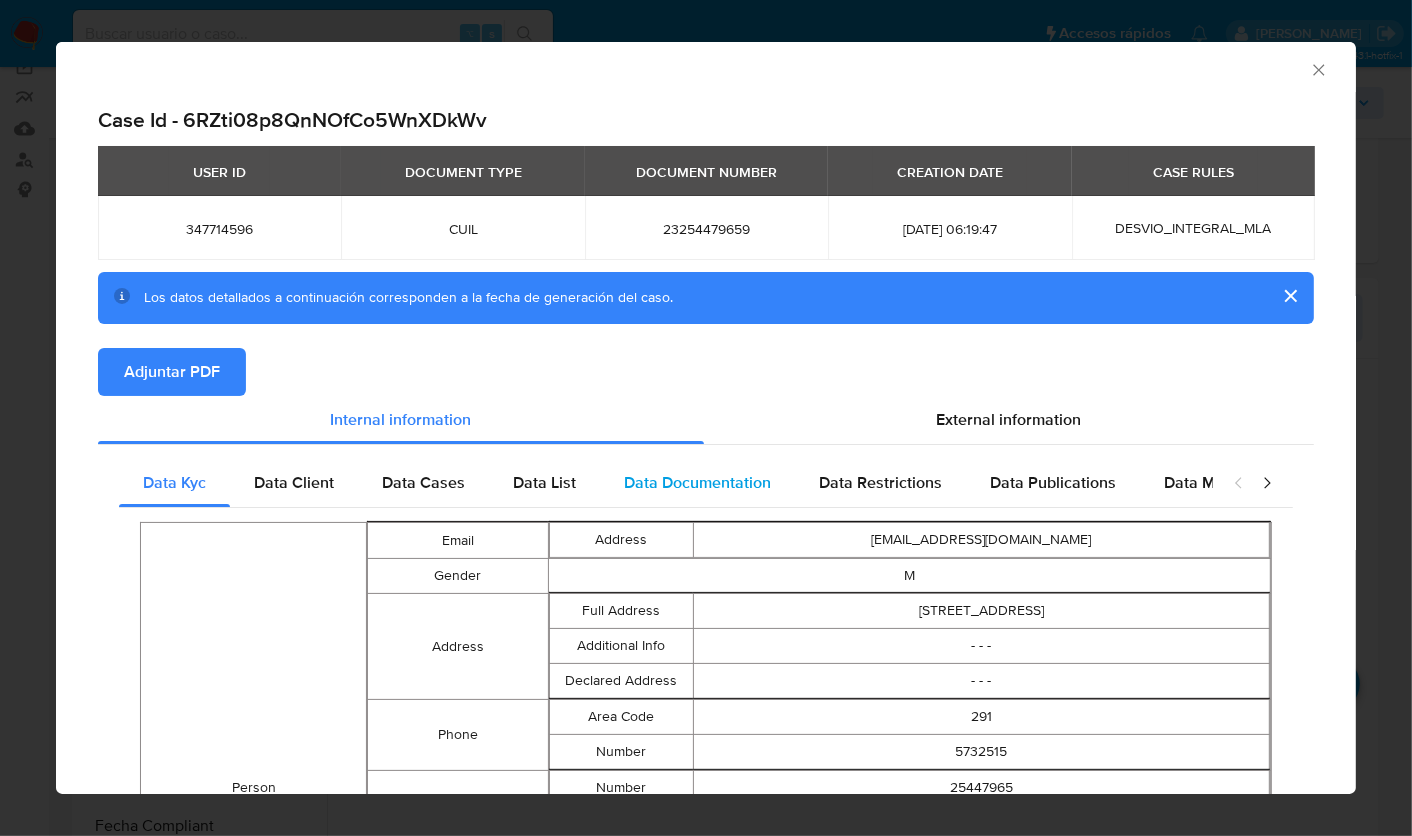click on "Data Documentation" at bounding box center [697, 482] 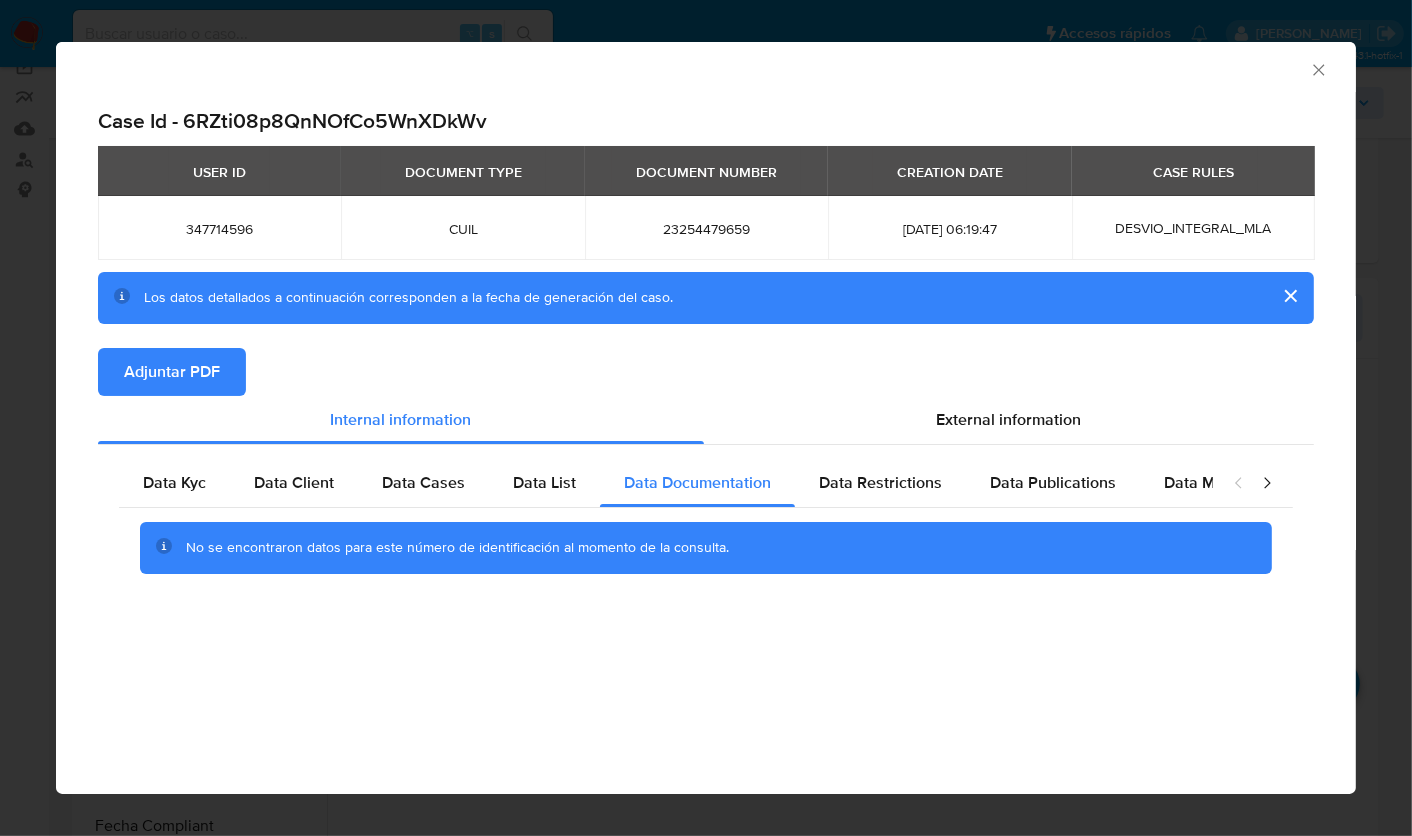 click on "Data Kyc Data Client Data Cases Data List Data Documentation Data Restrictions Data Publications Data Minority Peticiones Secundarias No se encontraron datos para este número de identificación al momento de la consulta." at bounding box center (706, 534) 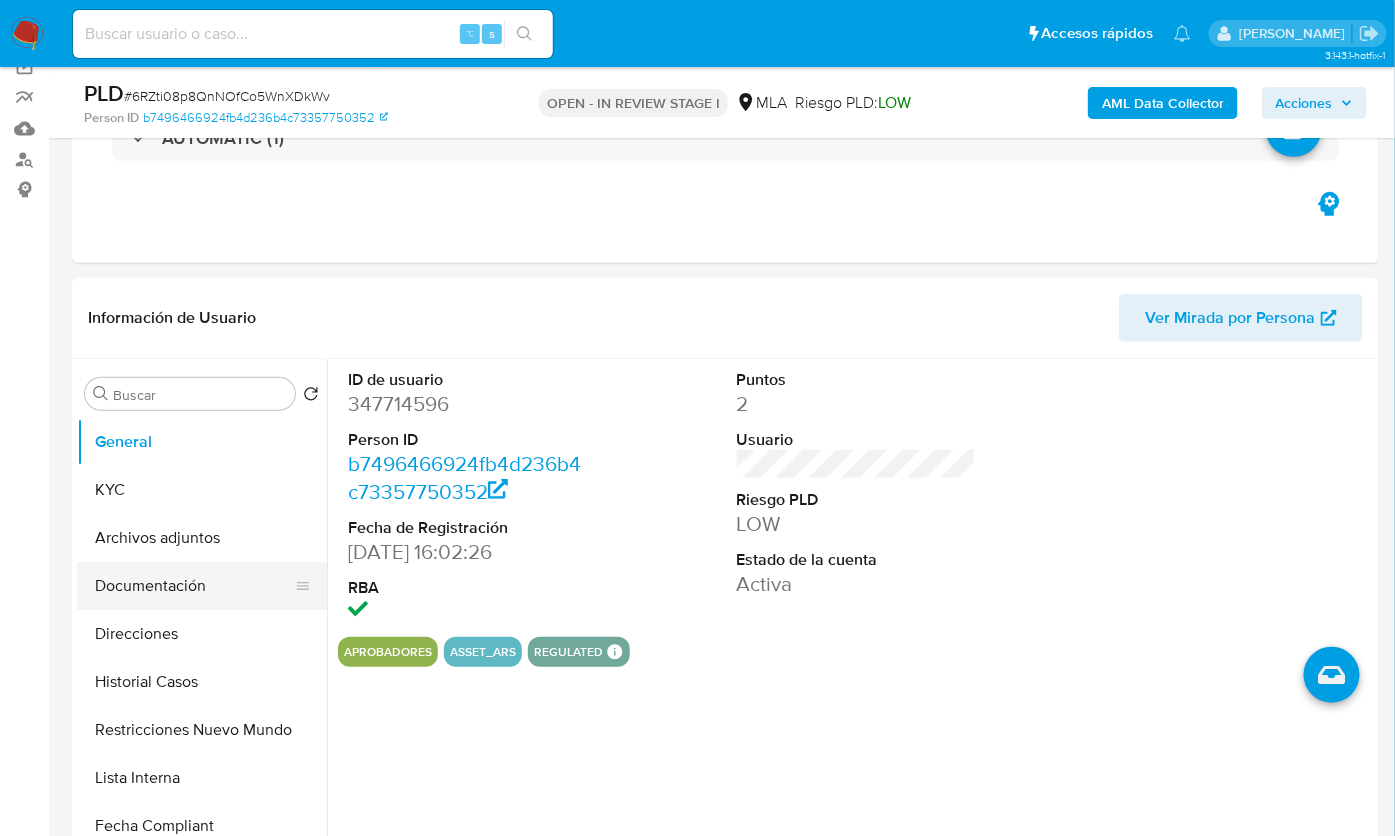 click on "Documentación" at bounding box center (194, 586) 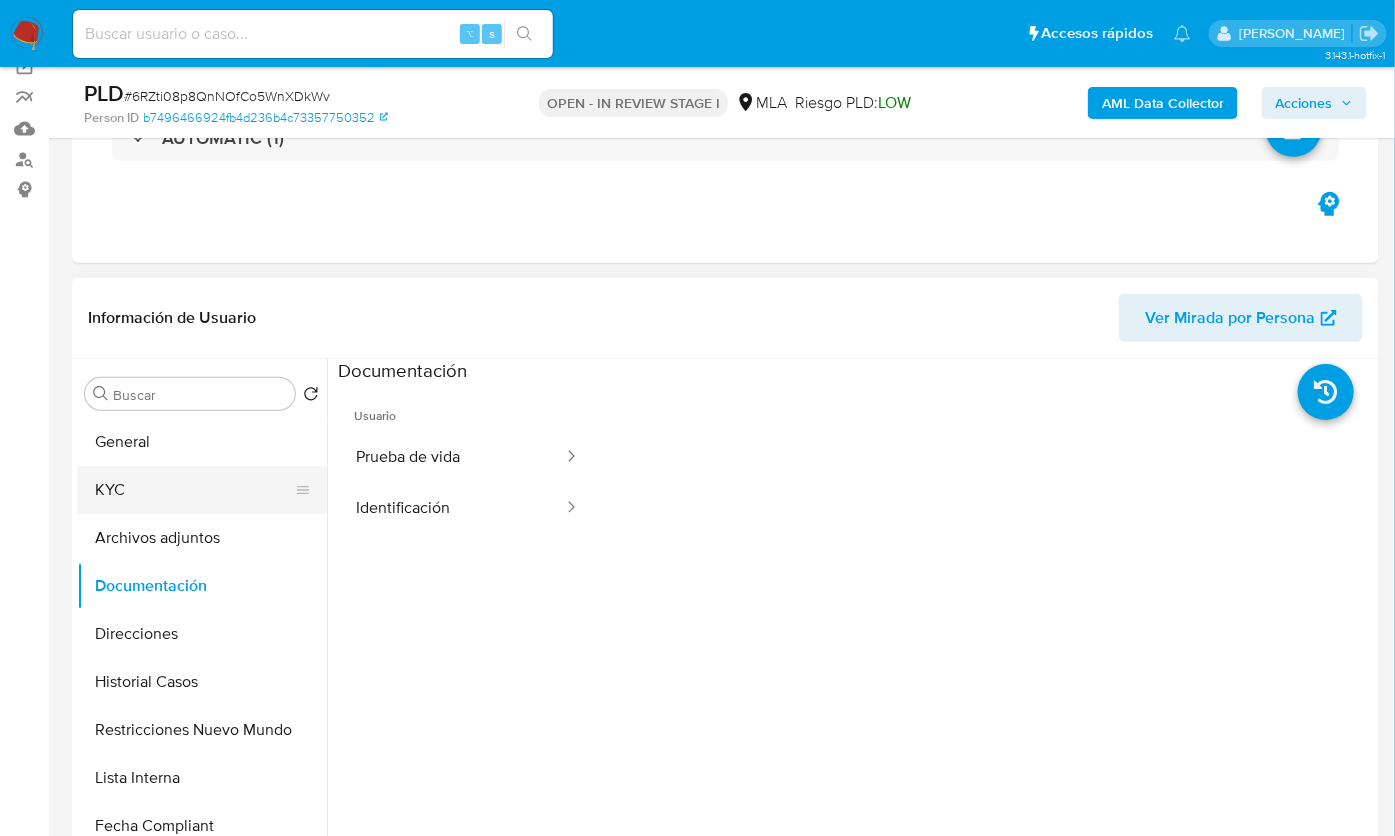 click on "KYC" at bounding box center [194, 490] 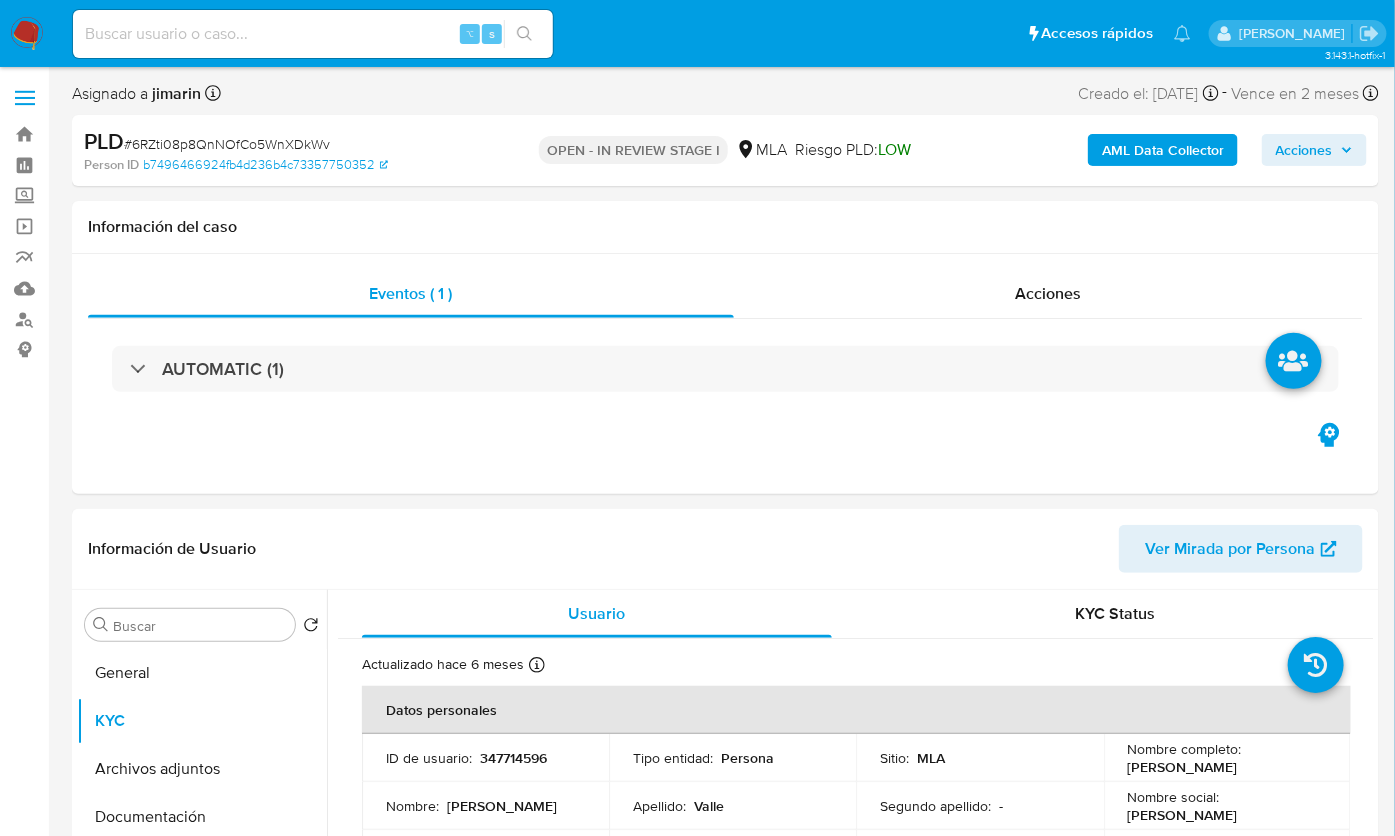 scroll, scrollTop: 0, scrollLeft: 0, axis: both 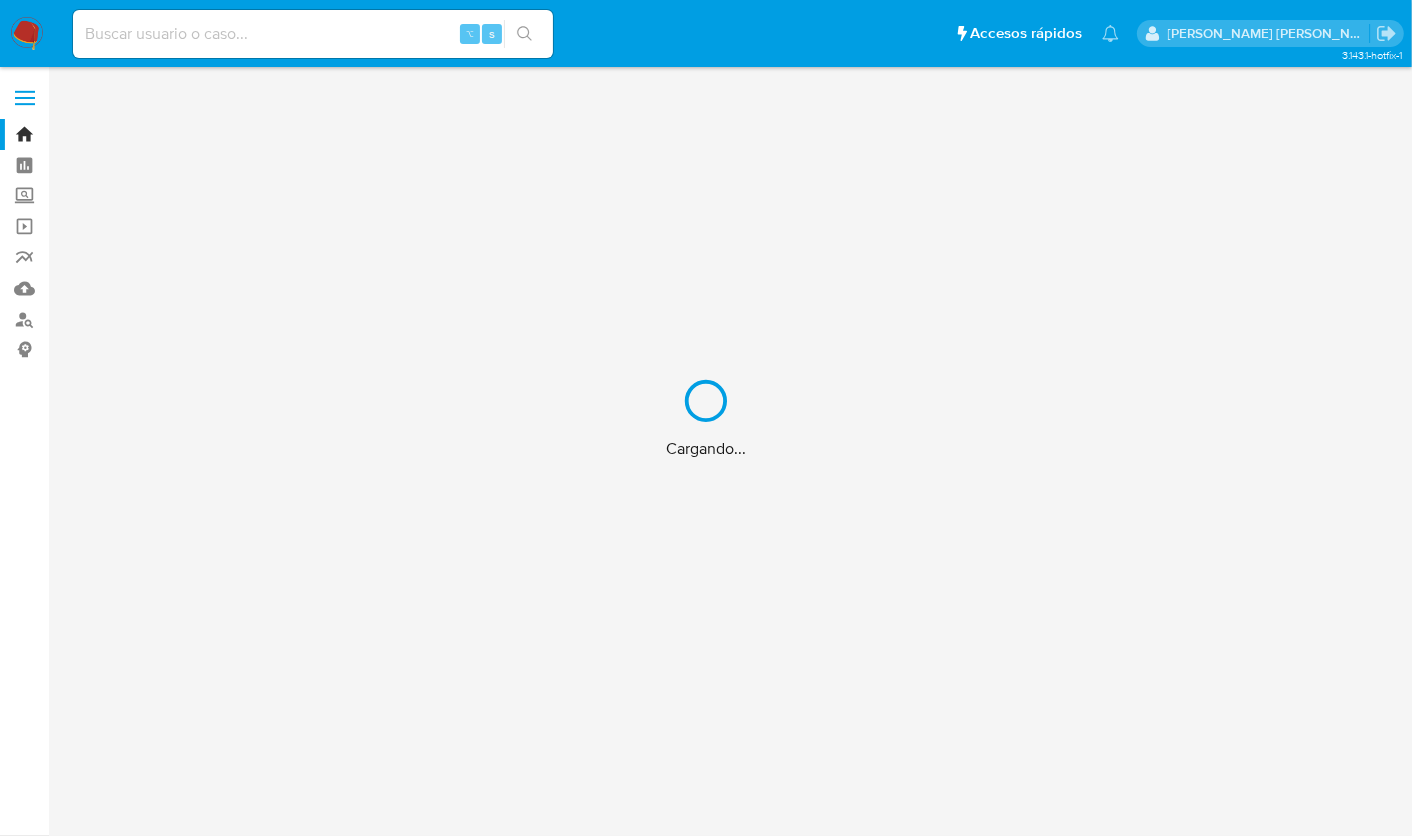 click on "Cargando..." at bounding box center (706, 418) 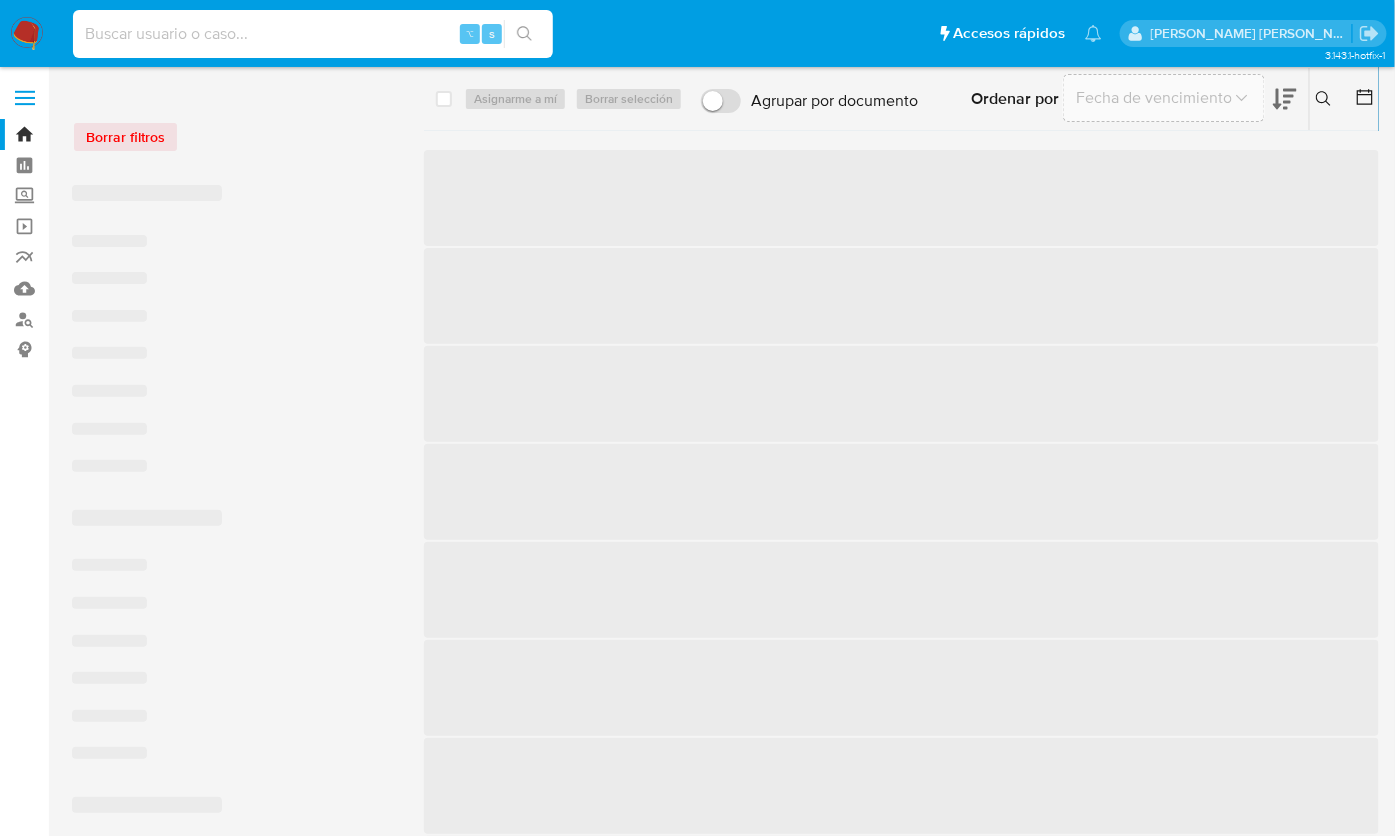 click at bounding box center (313, 34) 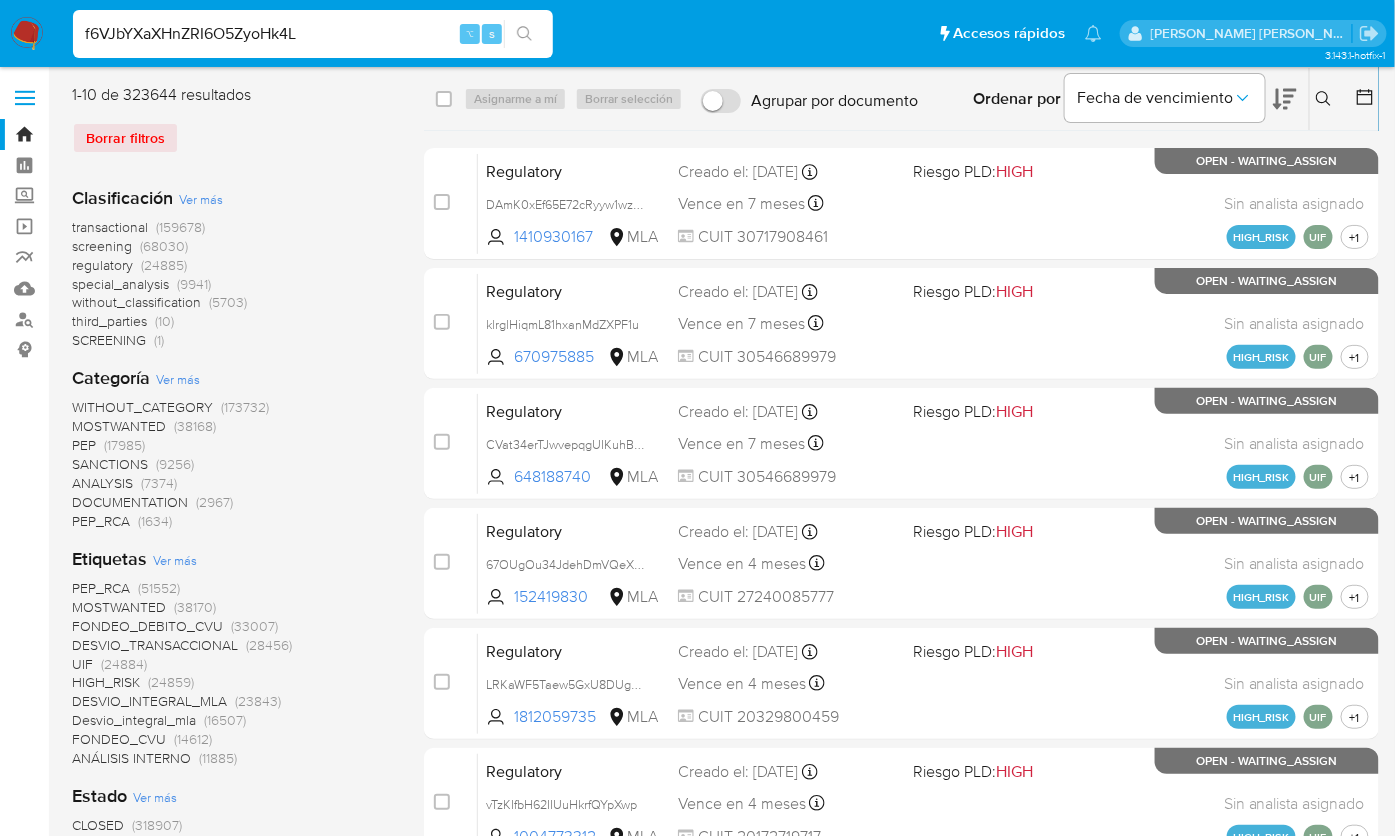 type on "f6VJbYXaXHnZRI6O5ZyoHk4L" 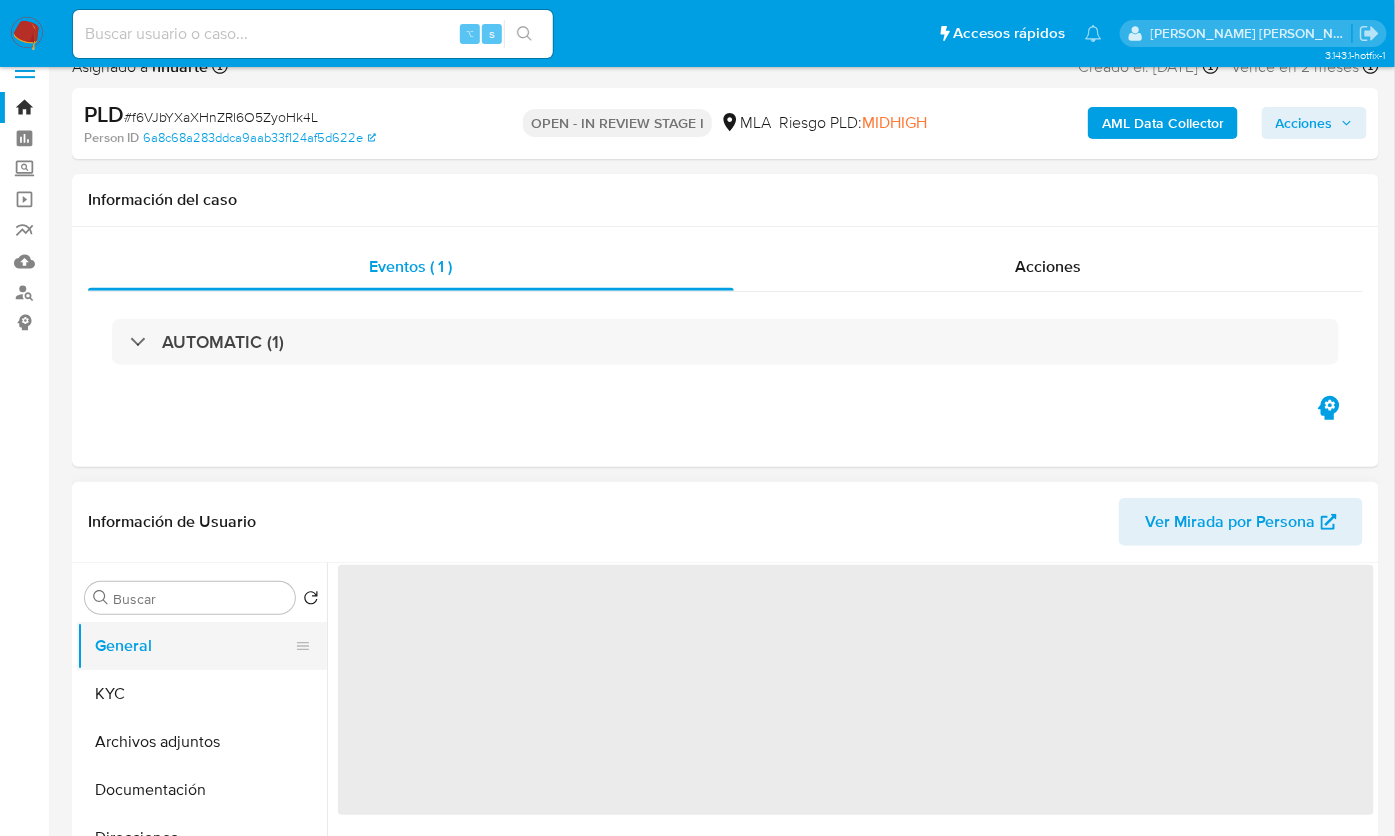 scroll, scrollTop: 31, scrollLeft: 0, axis: vertical 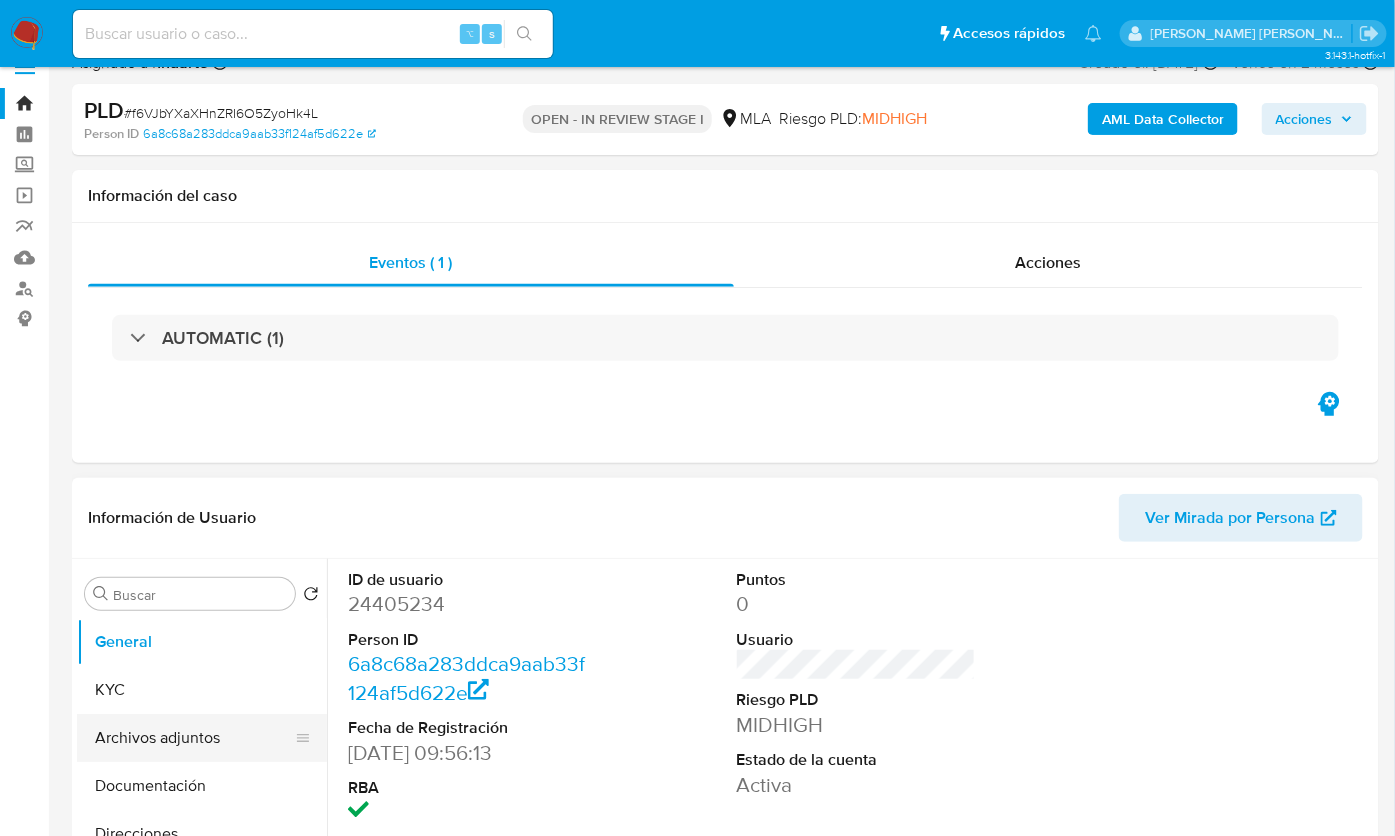select on "10" 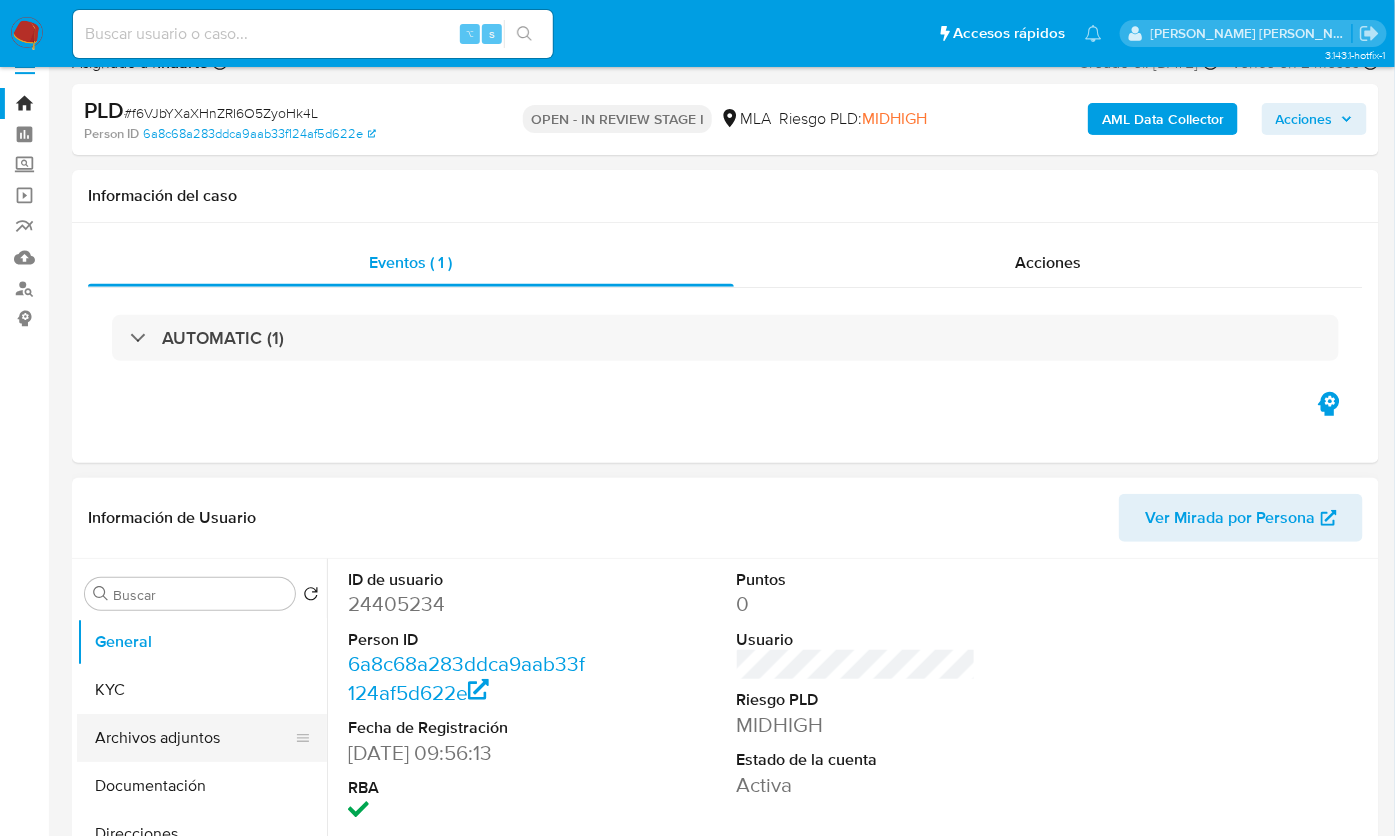 scroll, scrollTop: 35, scrollLeft: 0, axis: vertical 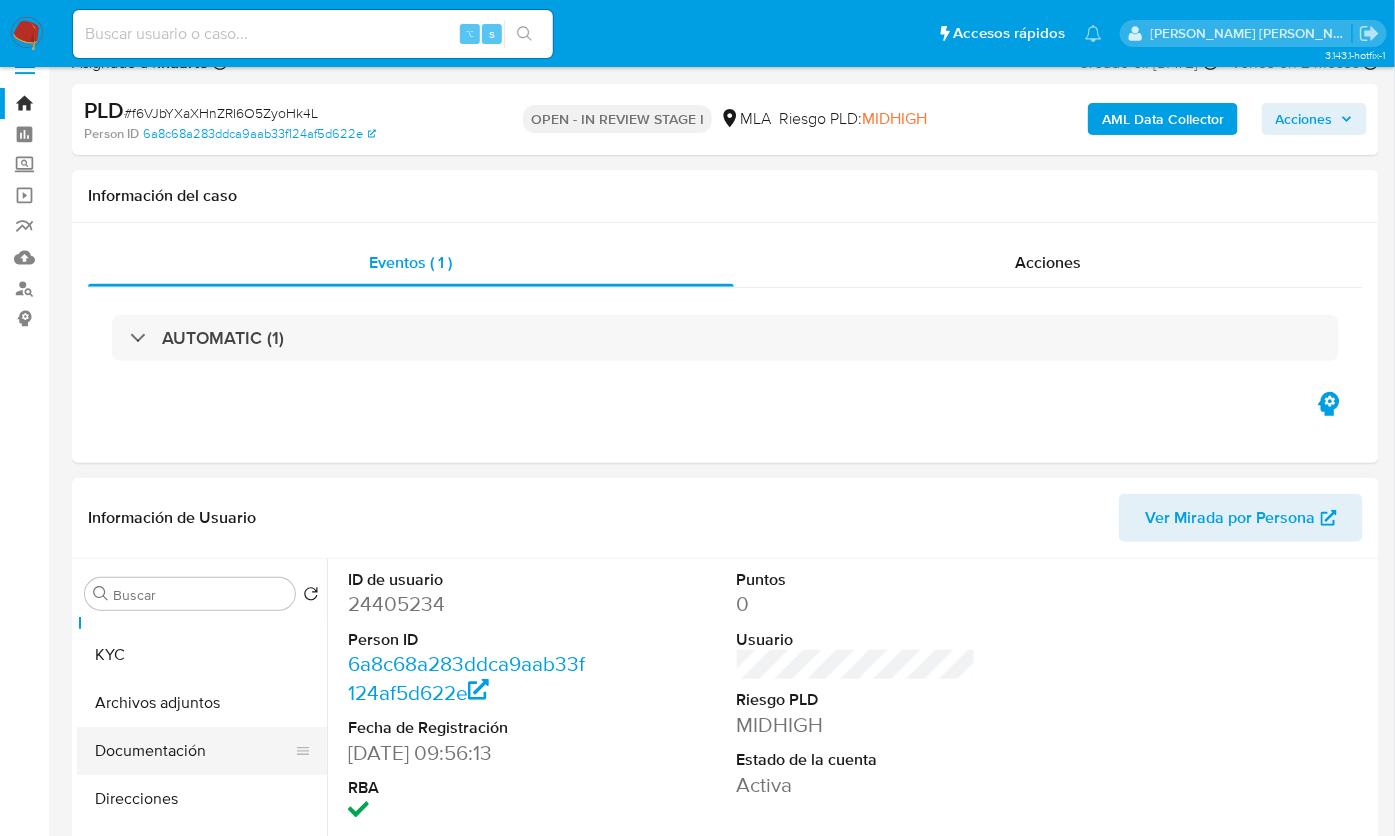 click on "Documentación" at bounding box center [194, 751] 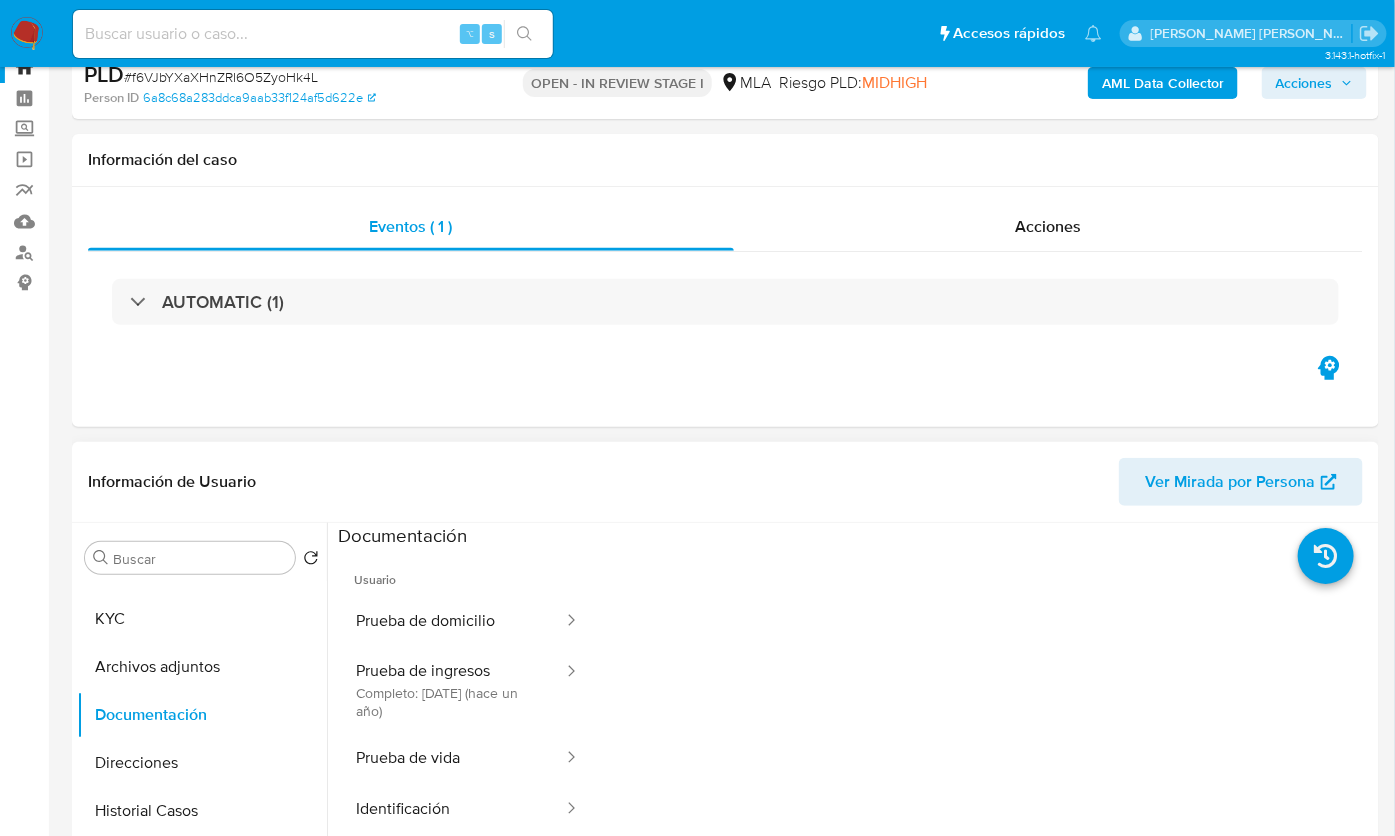 scroll, scrollTop: 152, scrollLeft: 0, axis: vertical 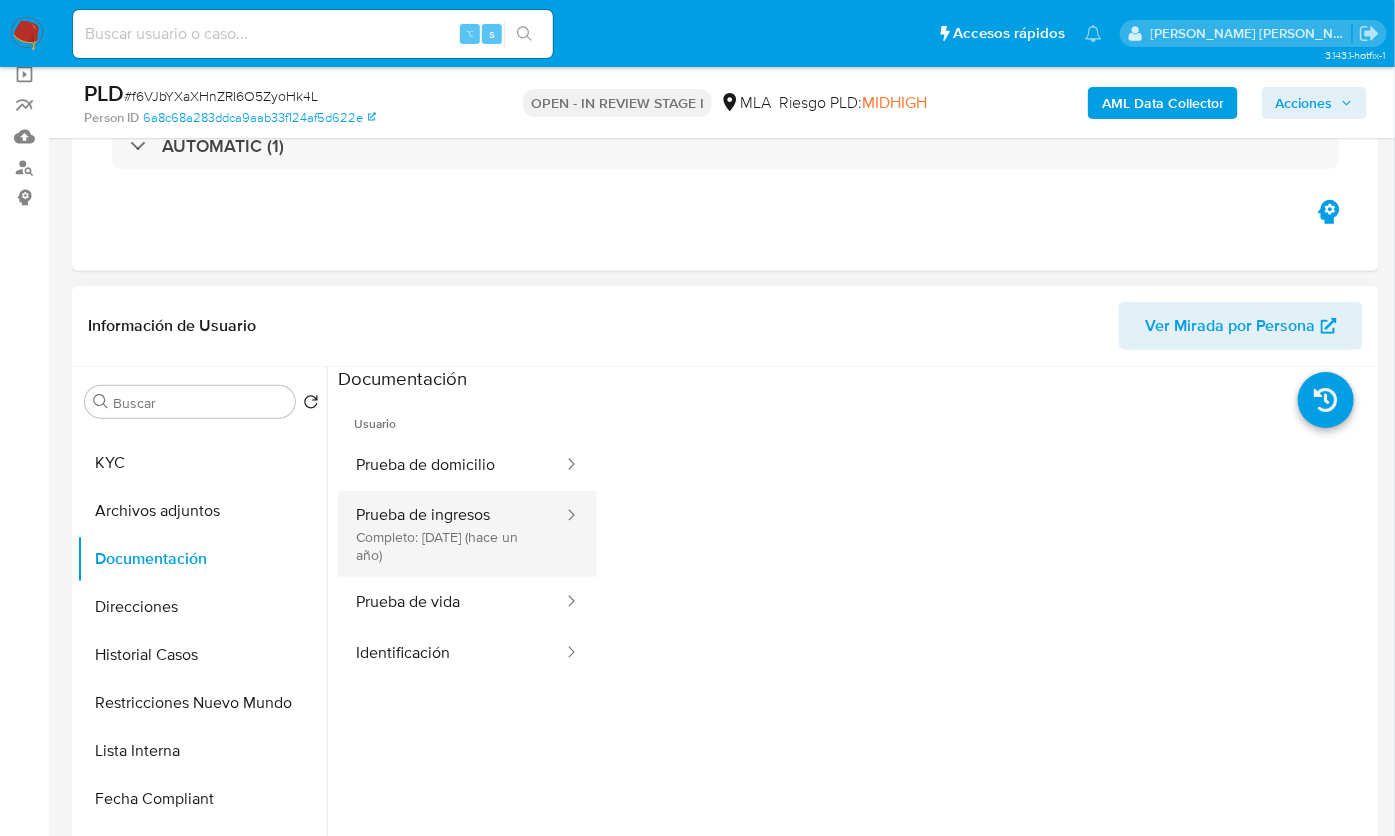 click on "Prueba de ingresos Completo: 22/03/2024 (hace un año)" at bounding box center (451, 534) 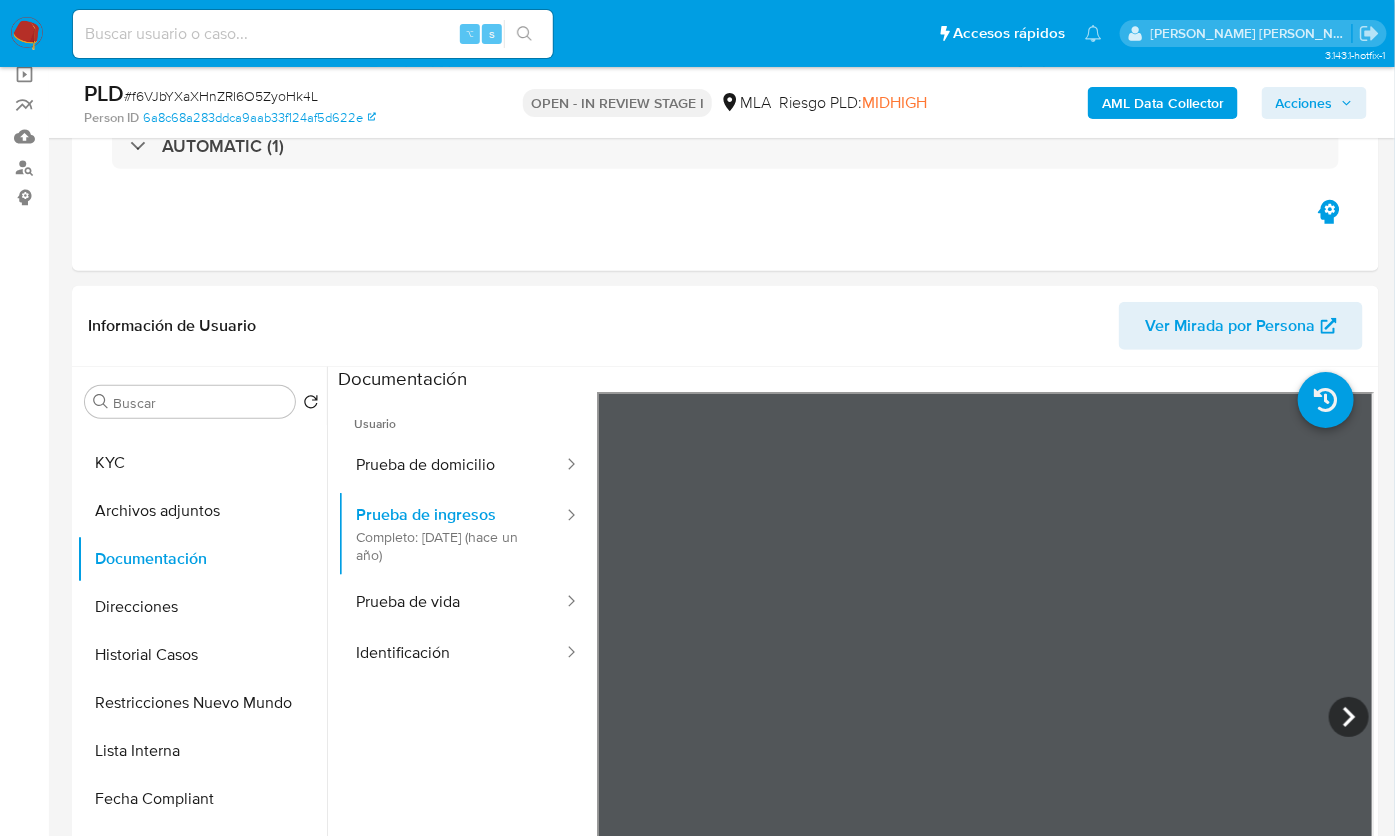 click on "AML Data Collector" at bounding box center (1163, 103) 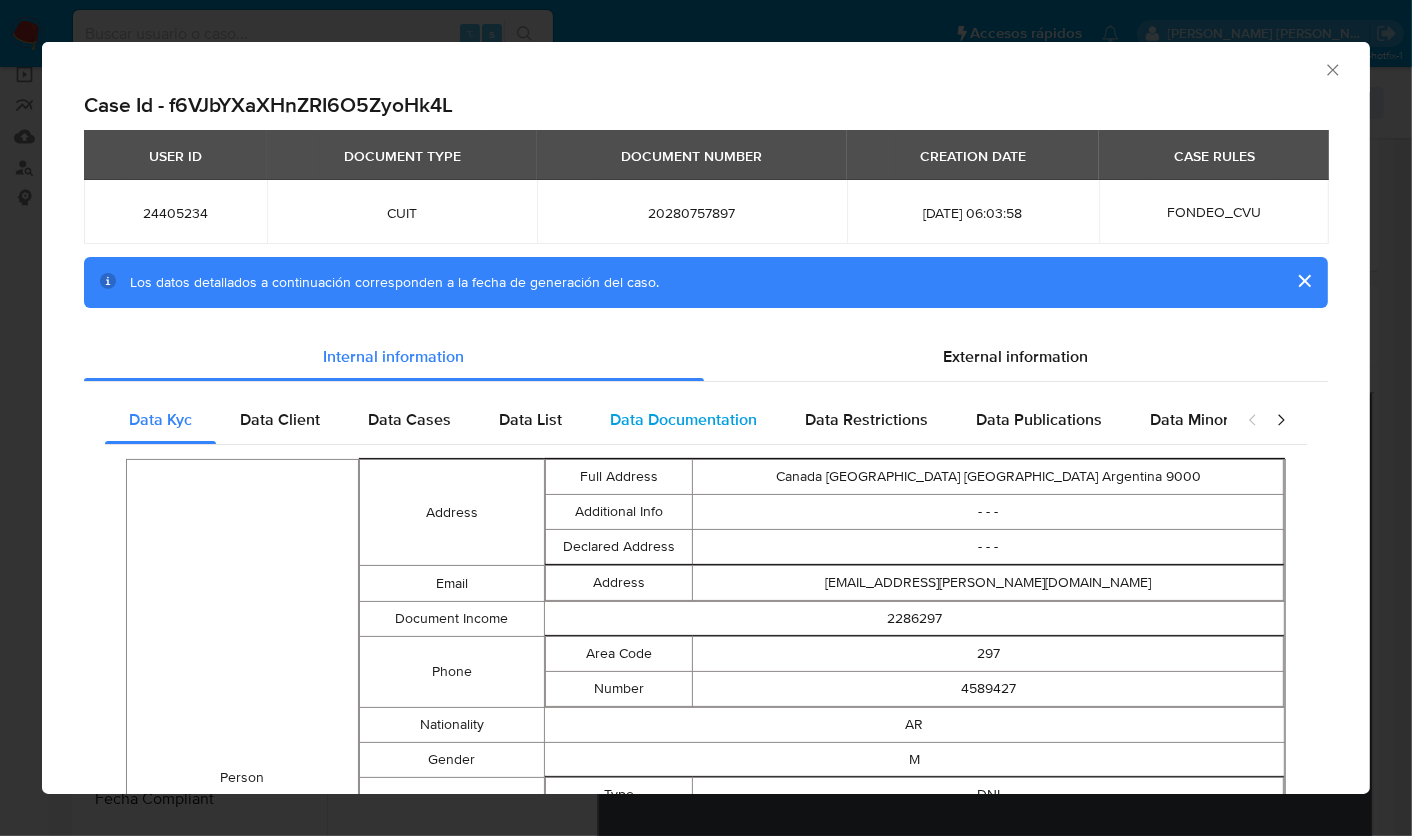click on "Data Documentation" at bounding box center [683, 419] 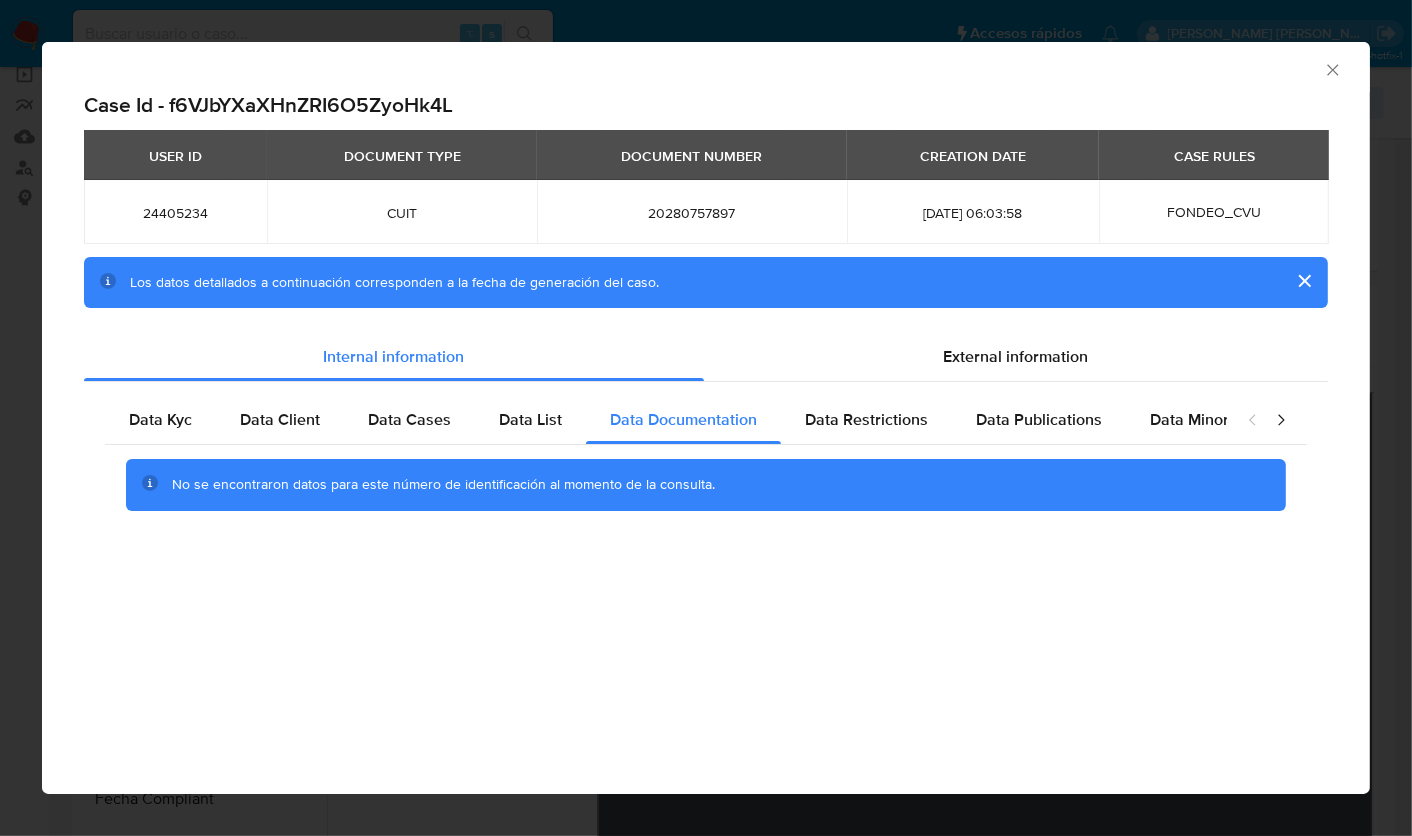 click on "No se encontraron datos para este número de identificación al momento de la consulta." at bounding box center [443, 485] 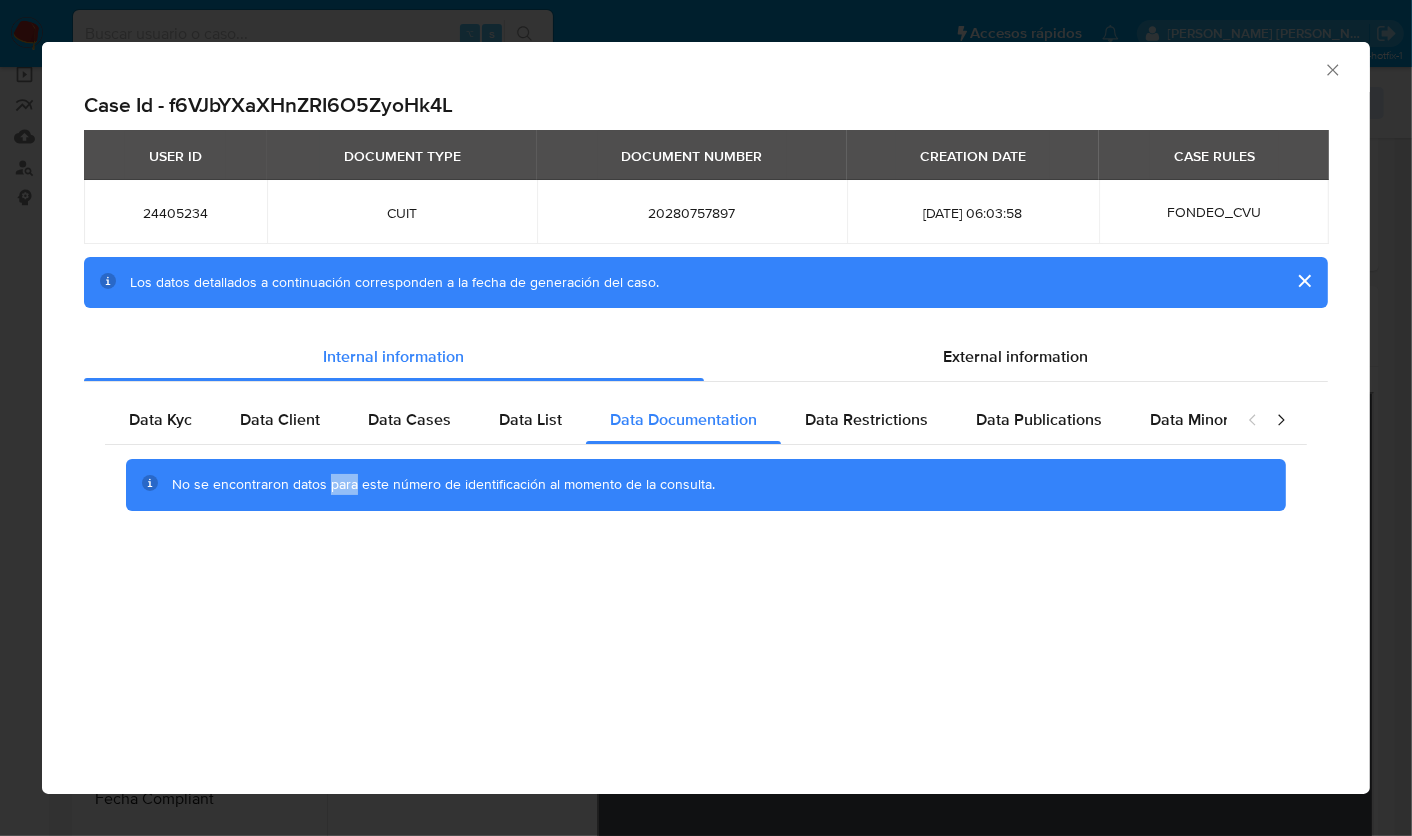 click on "No se encontraron datos para este número de identificación al momento de la consulta." at bounding box center [443, 484] 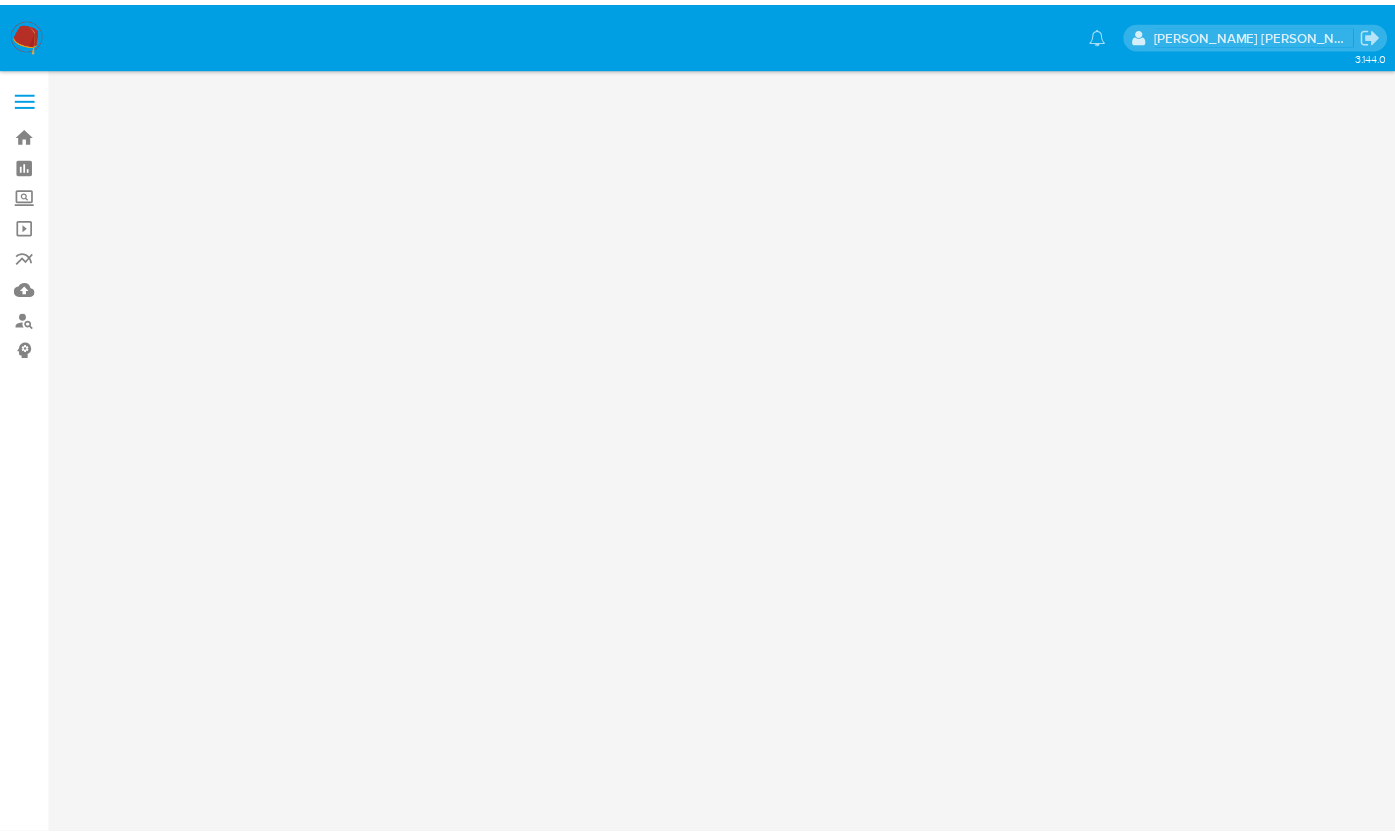 scroll, scrollTop: 0, scrollLeft: 0, axis: both 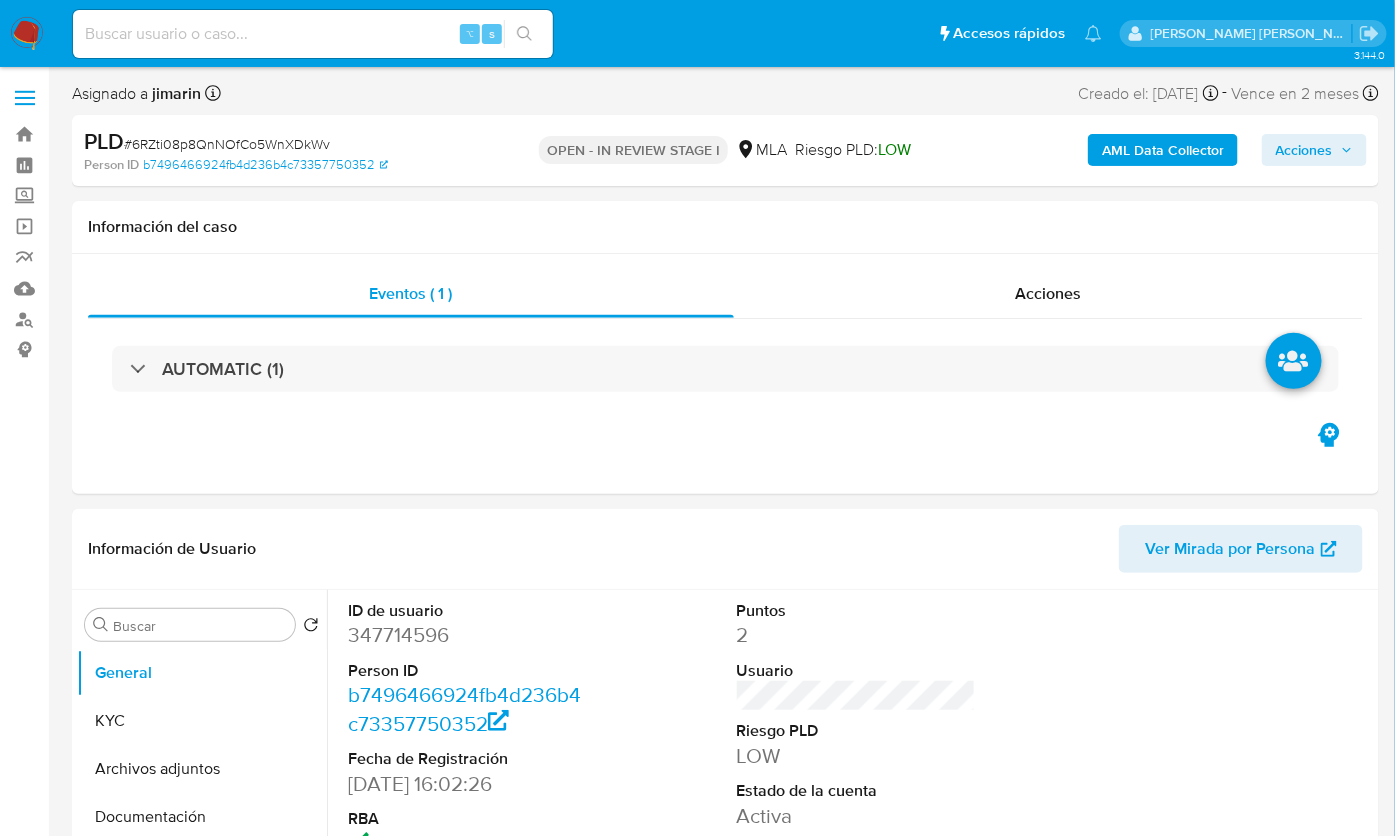 select on "10" 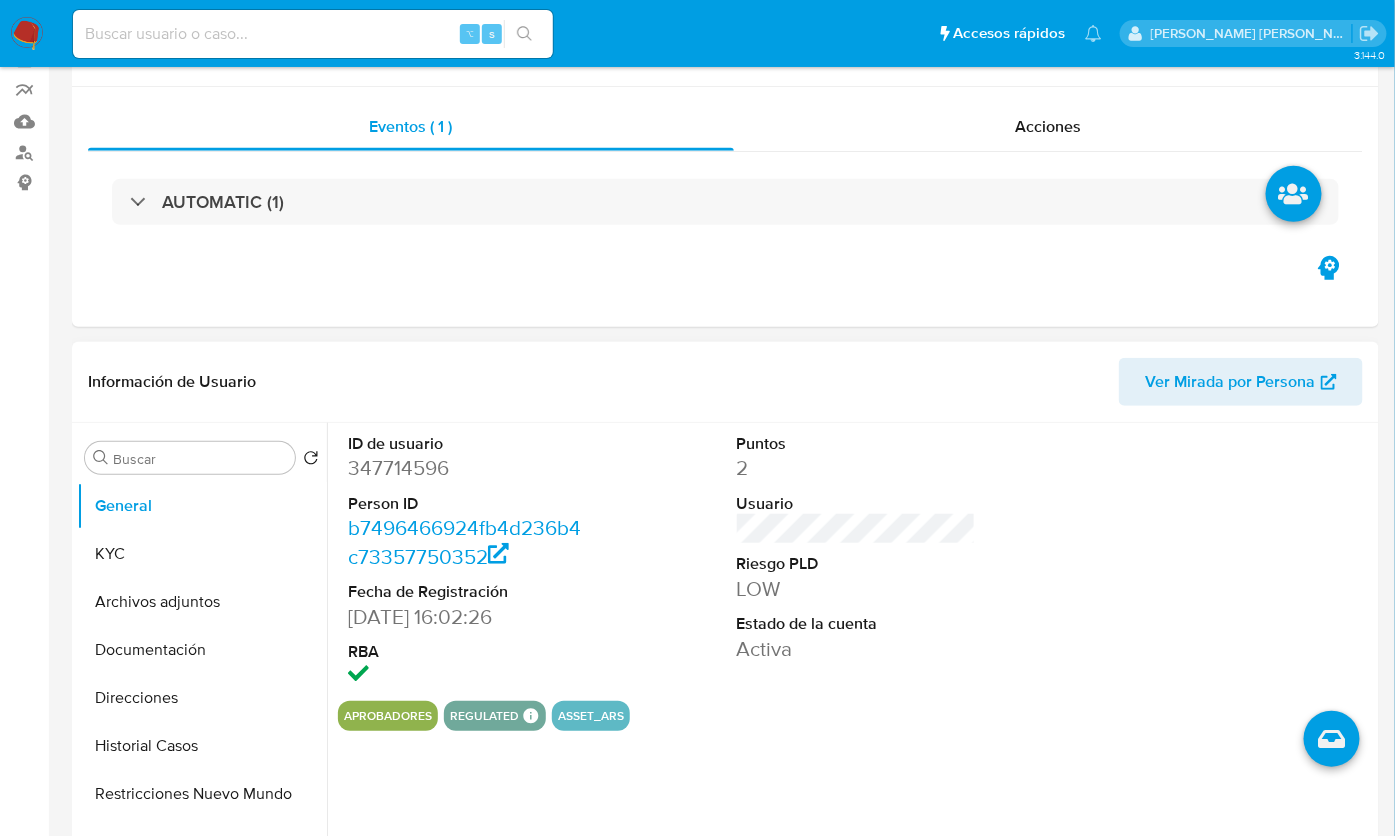 scroll, scrollTop: 636, scrollLeft: 0, axis: vertical 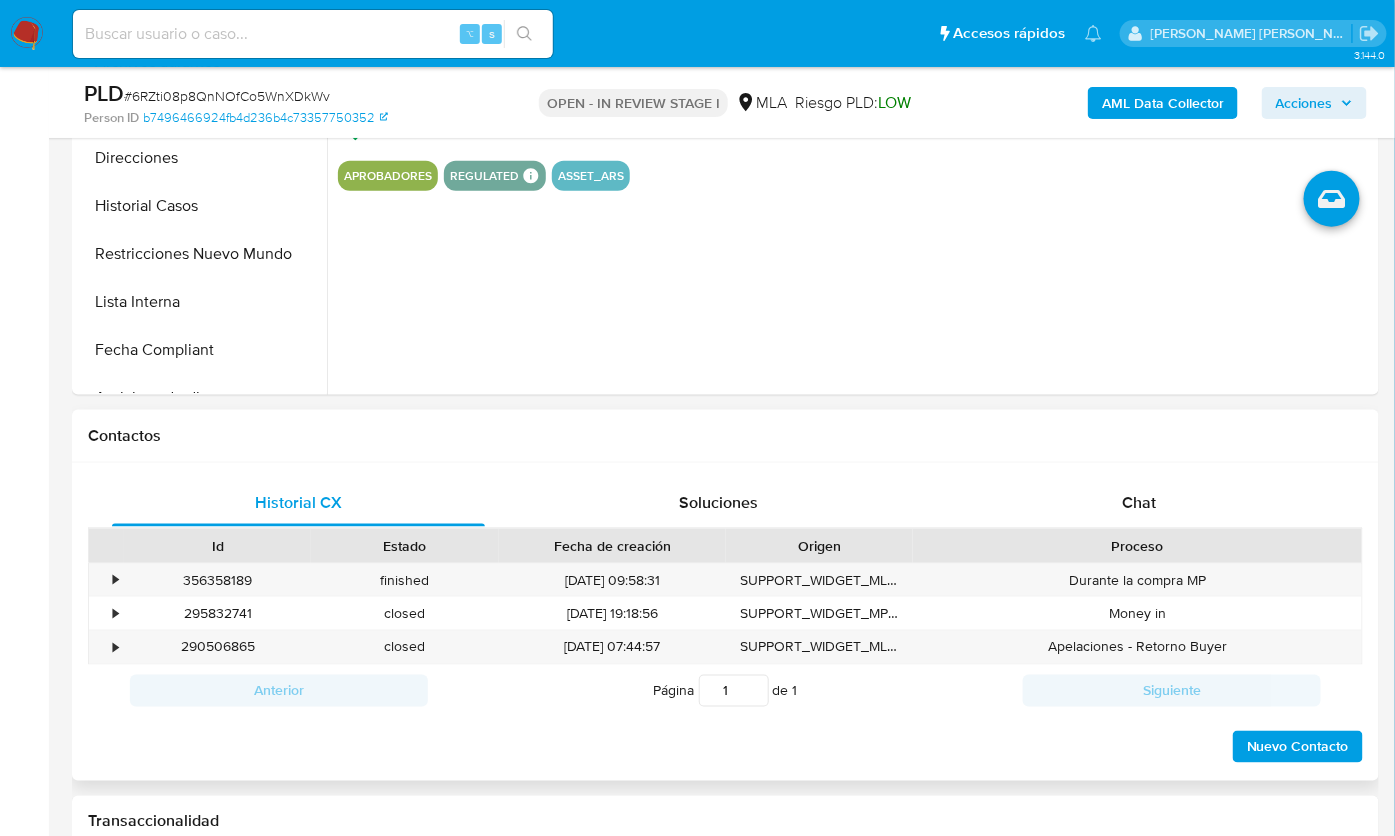 click on "Contactos" at bounding box center [725, 436] 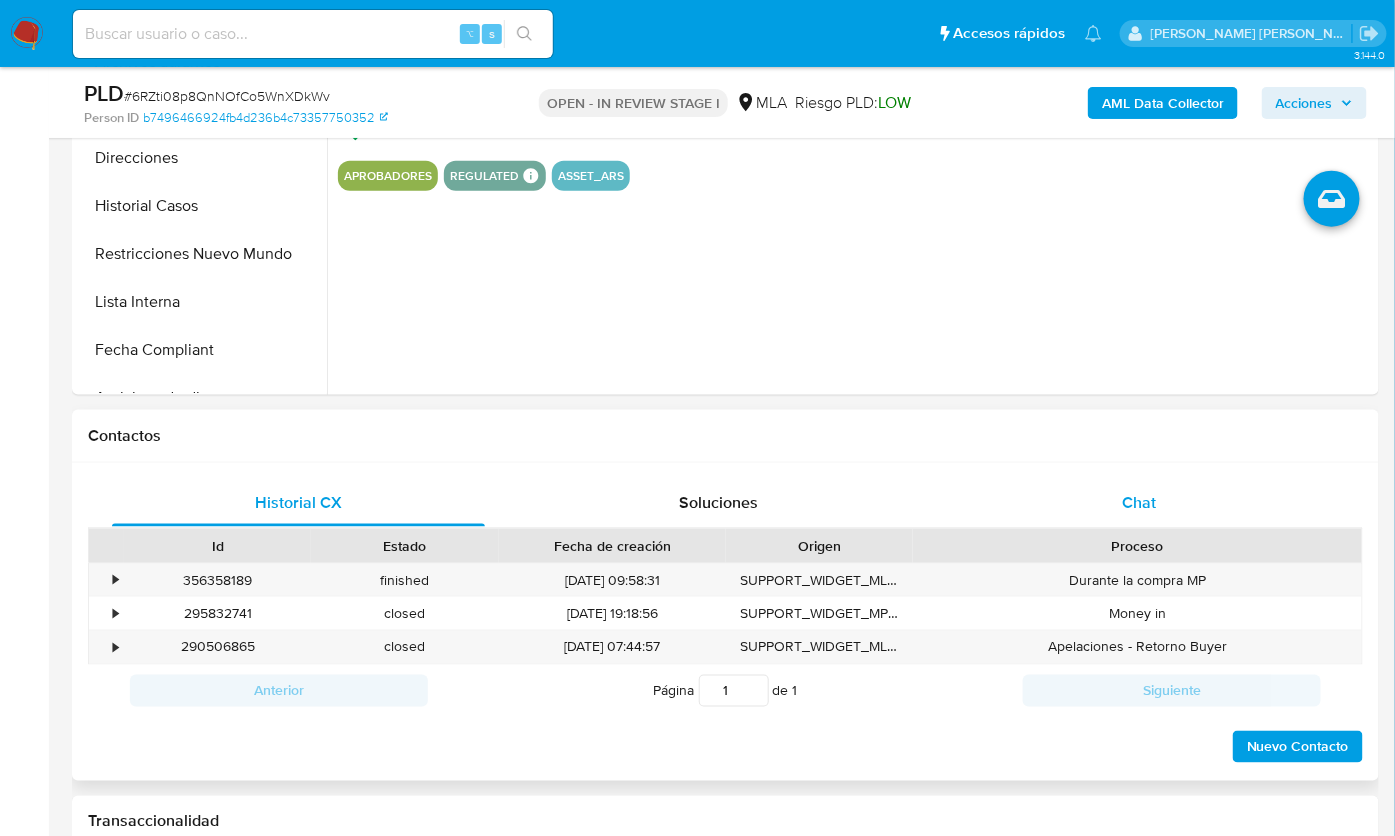click on "Chat" at bounding box center (1140, 503) 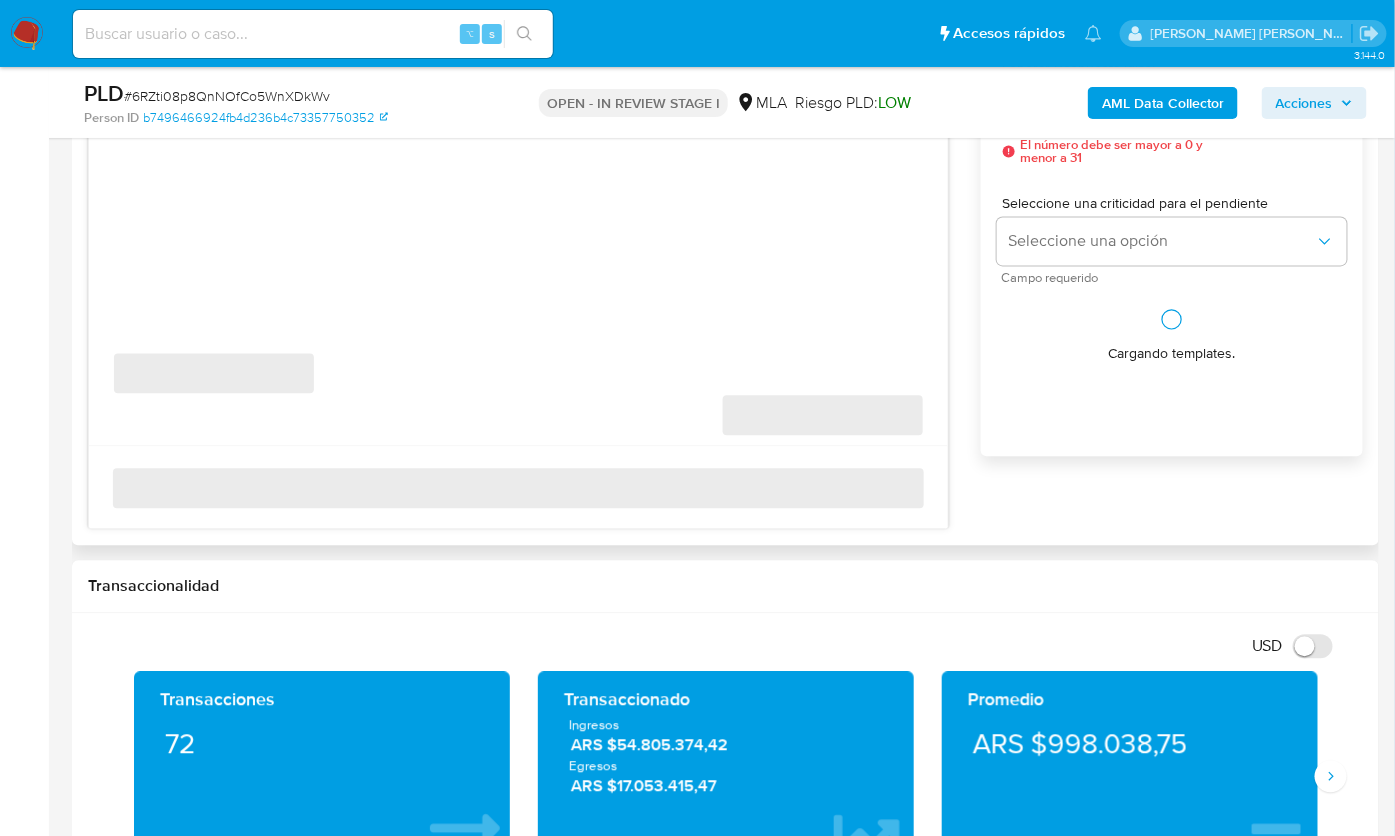 scroll, scrollTop: 1205, scrollLeft: 0, axis: vertical 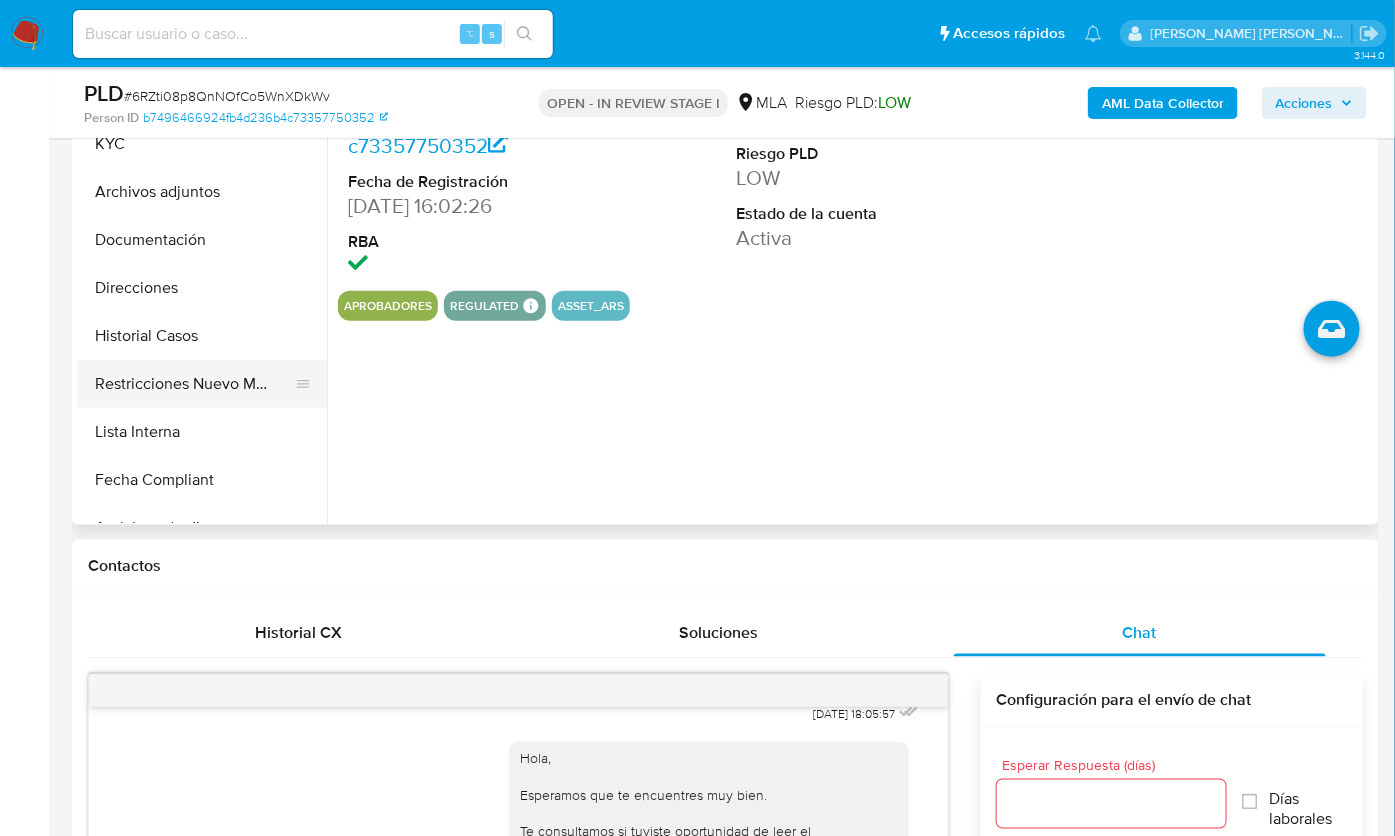 click on "Restricciones Nuevo Mundo" at bounding box center (194, 384) 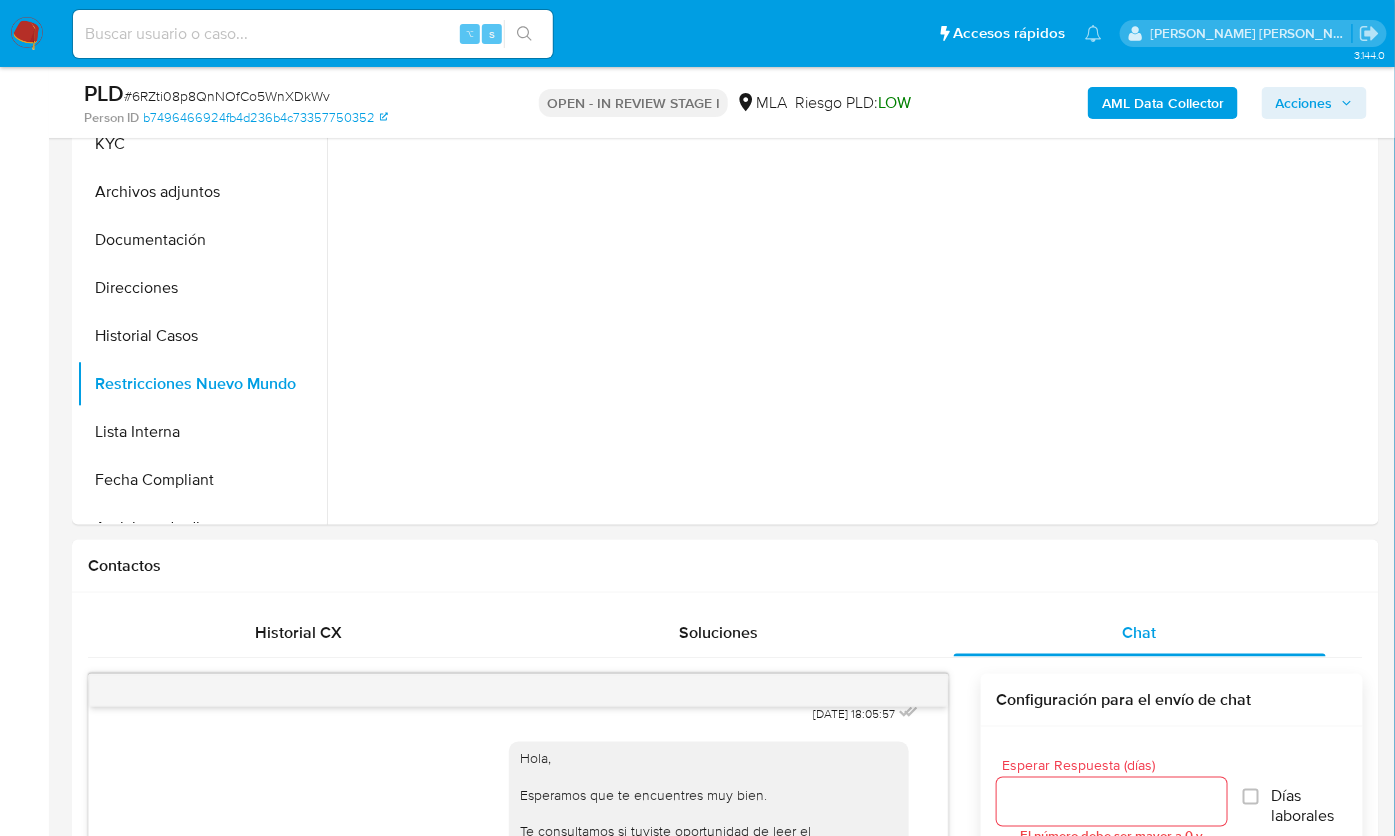 click on "AML Data Collector Acciones" at bounding box center (1156, 102) 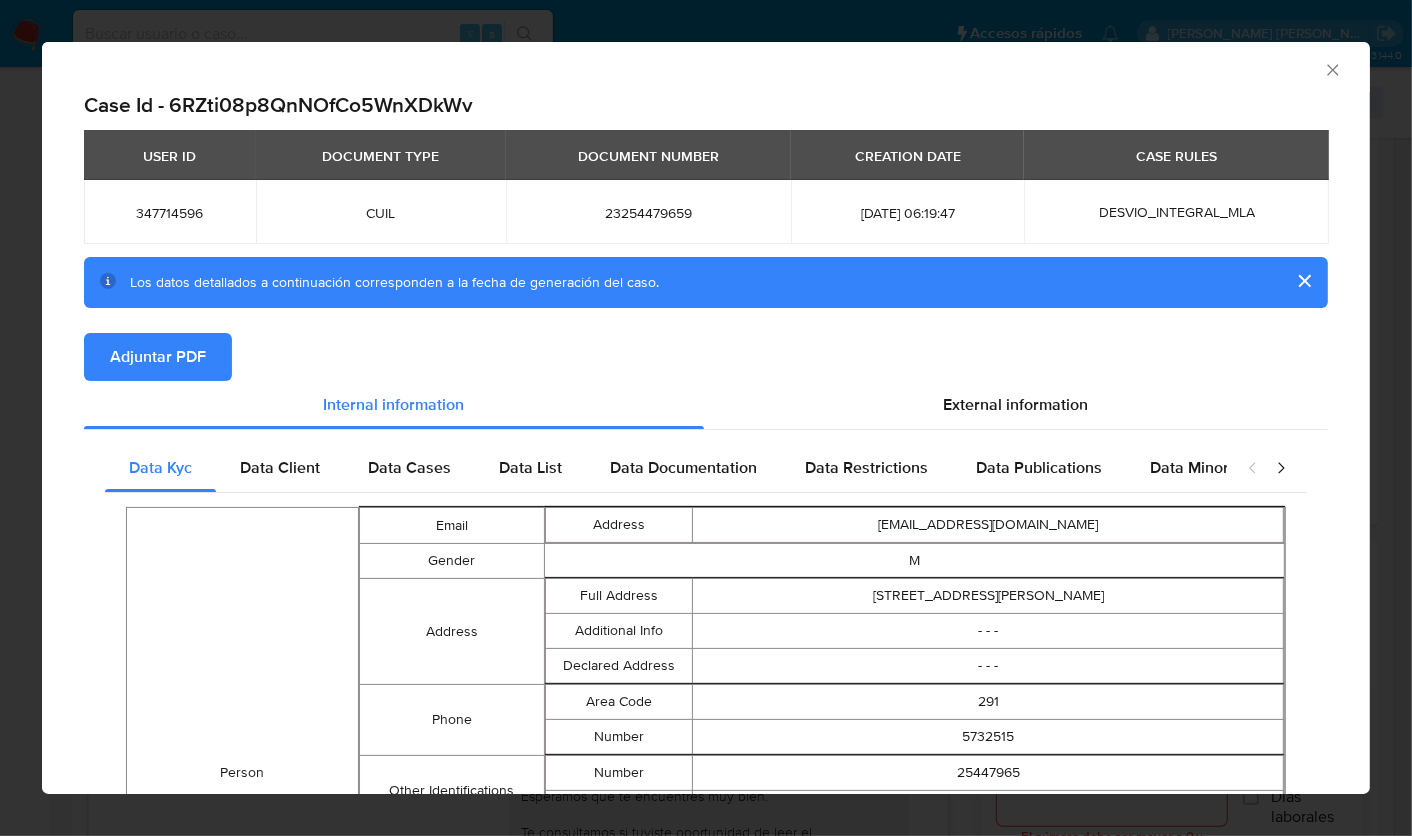 click on "Adjuntar PDF" at bounding box center (158, 357) 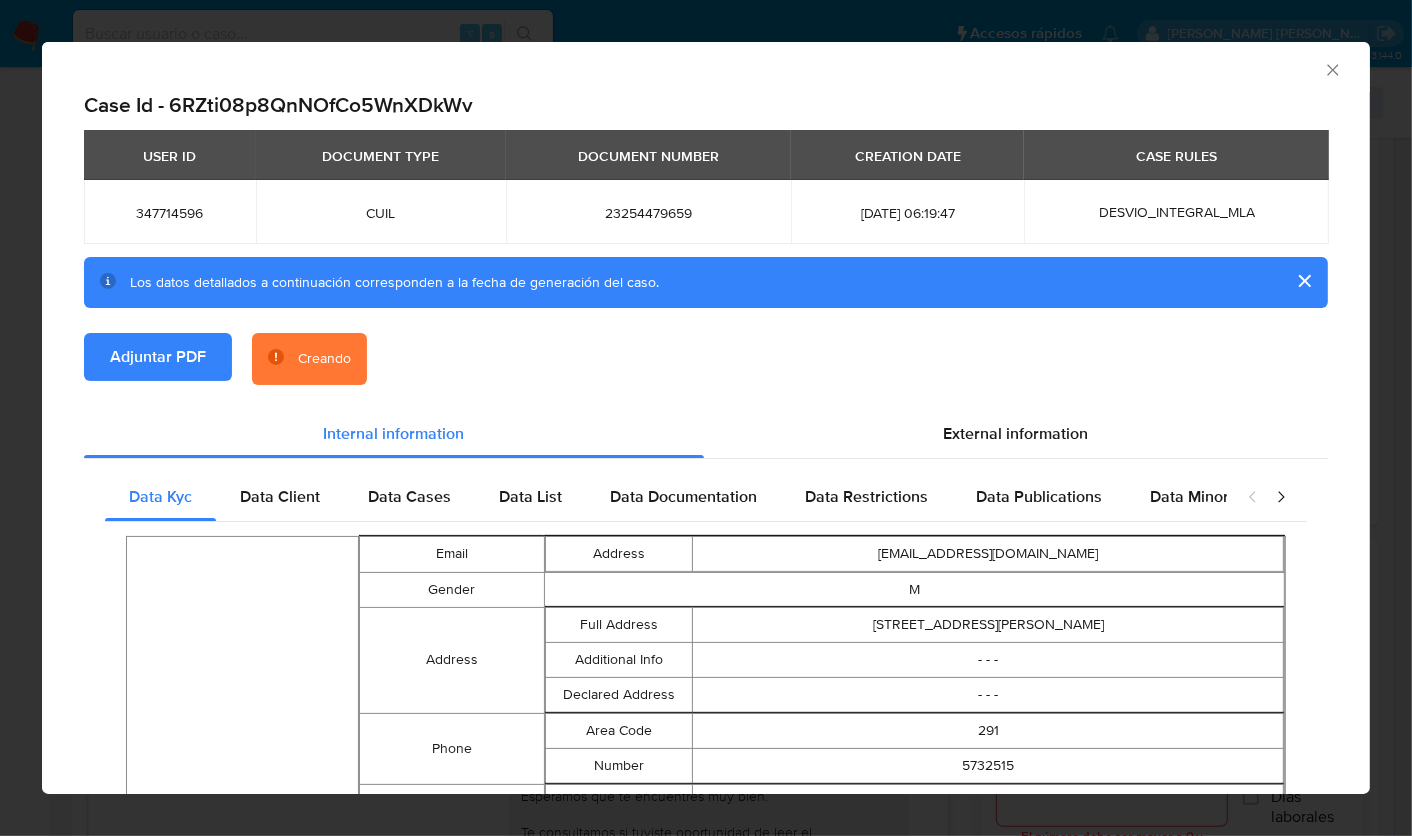 click on "Adjuntar PDF     Creando" at bounding box center (706, 371) 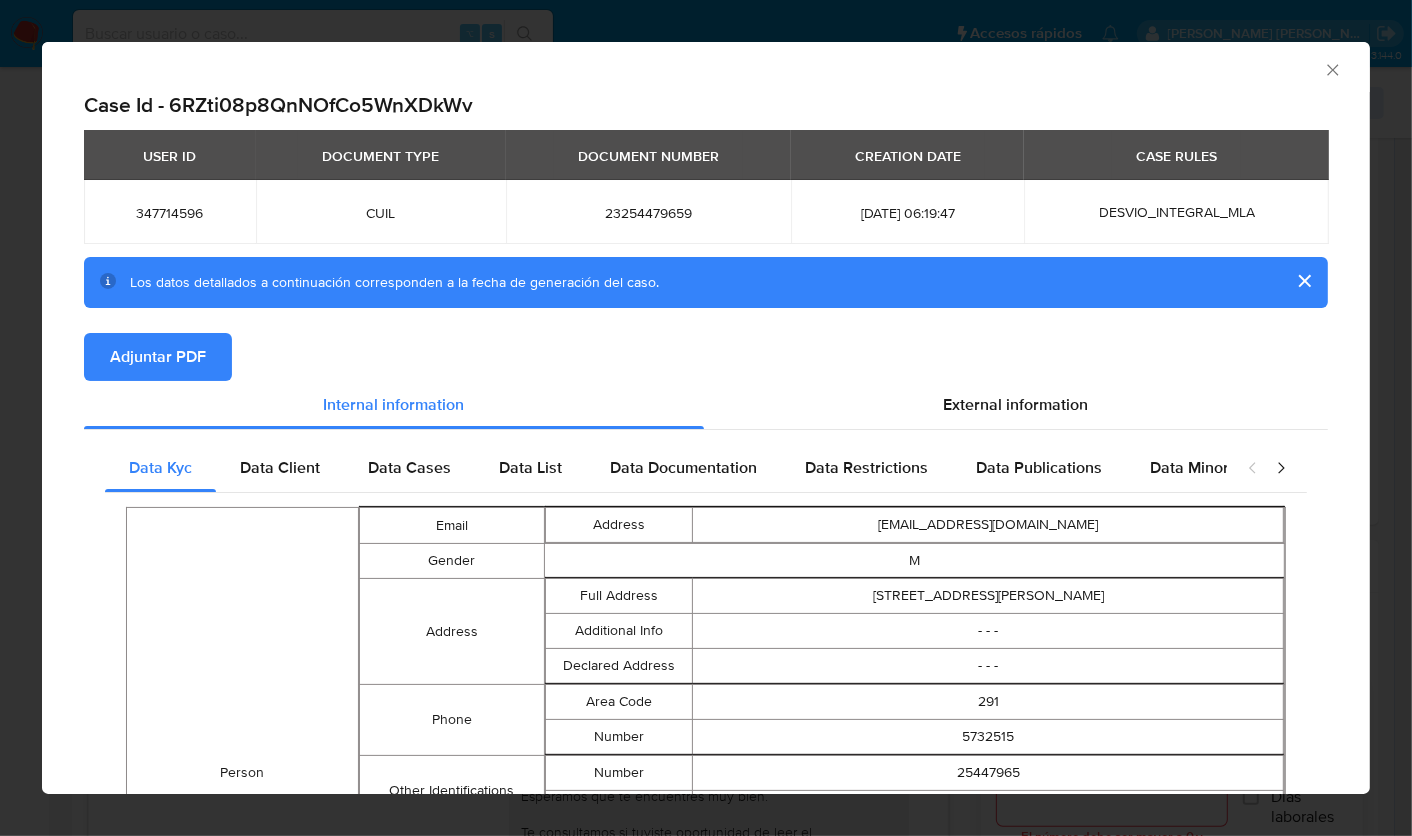click on "AML Data Collector" at bounding box center (706, 67) 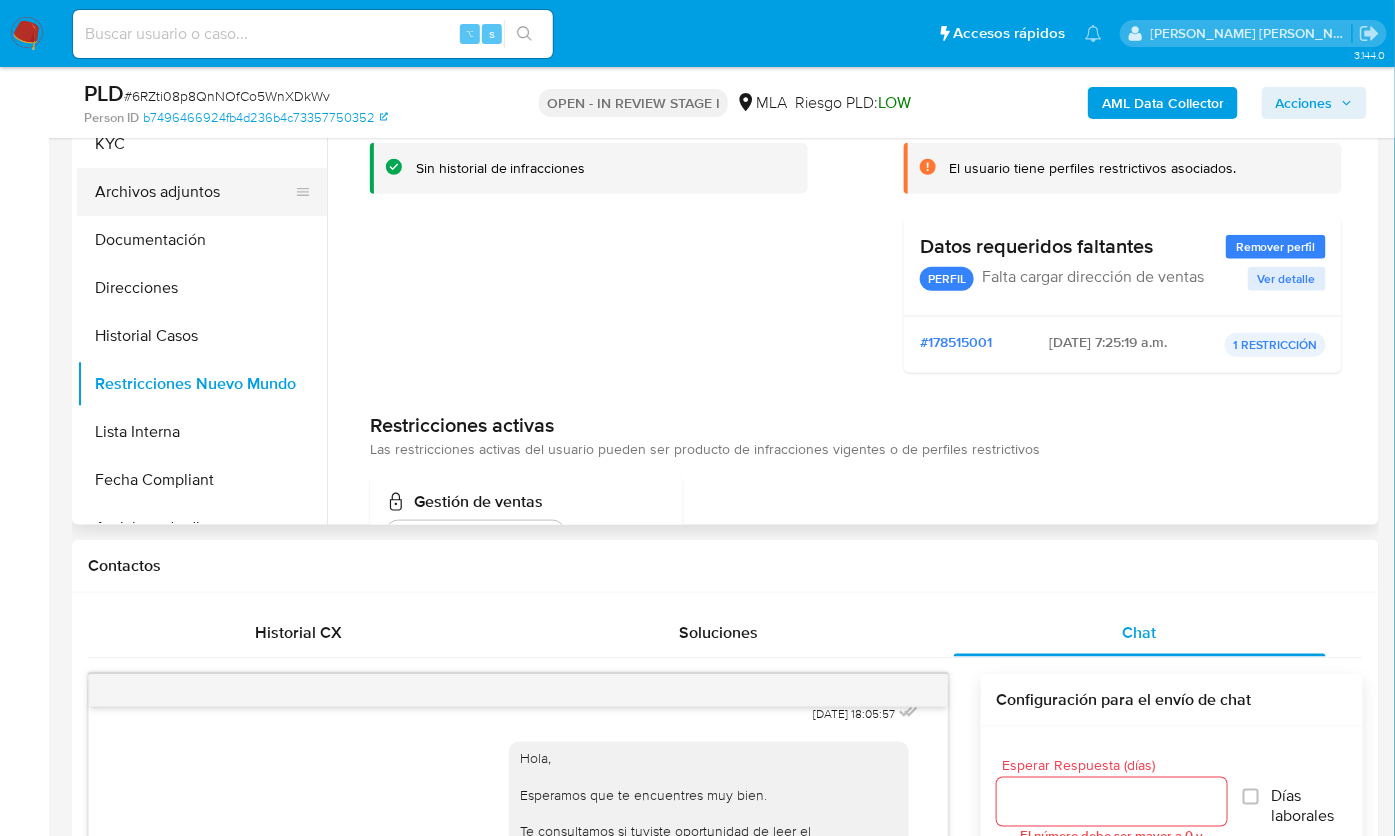 click on "Archivos adjuntos" at bounding box center [194, 192] 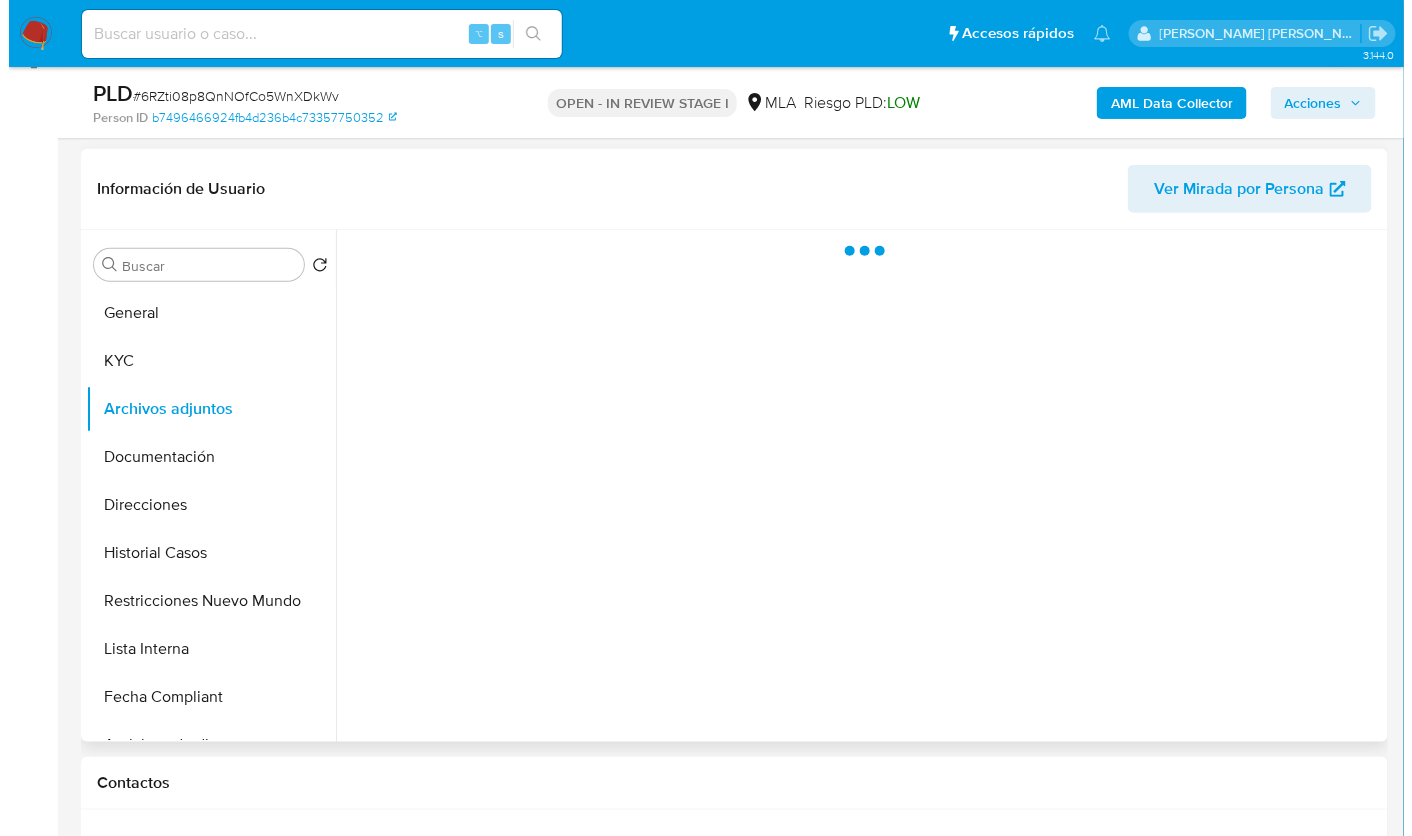 scroll, scrollTop: 228, scrollLeft: 0, axis: vertical 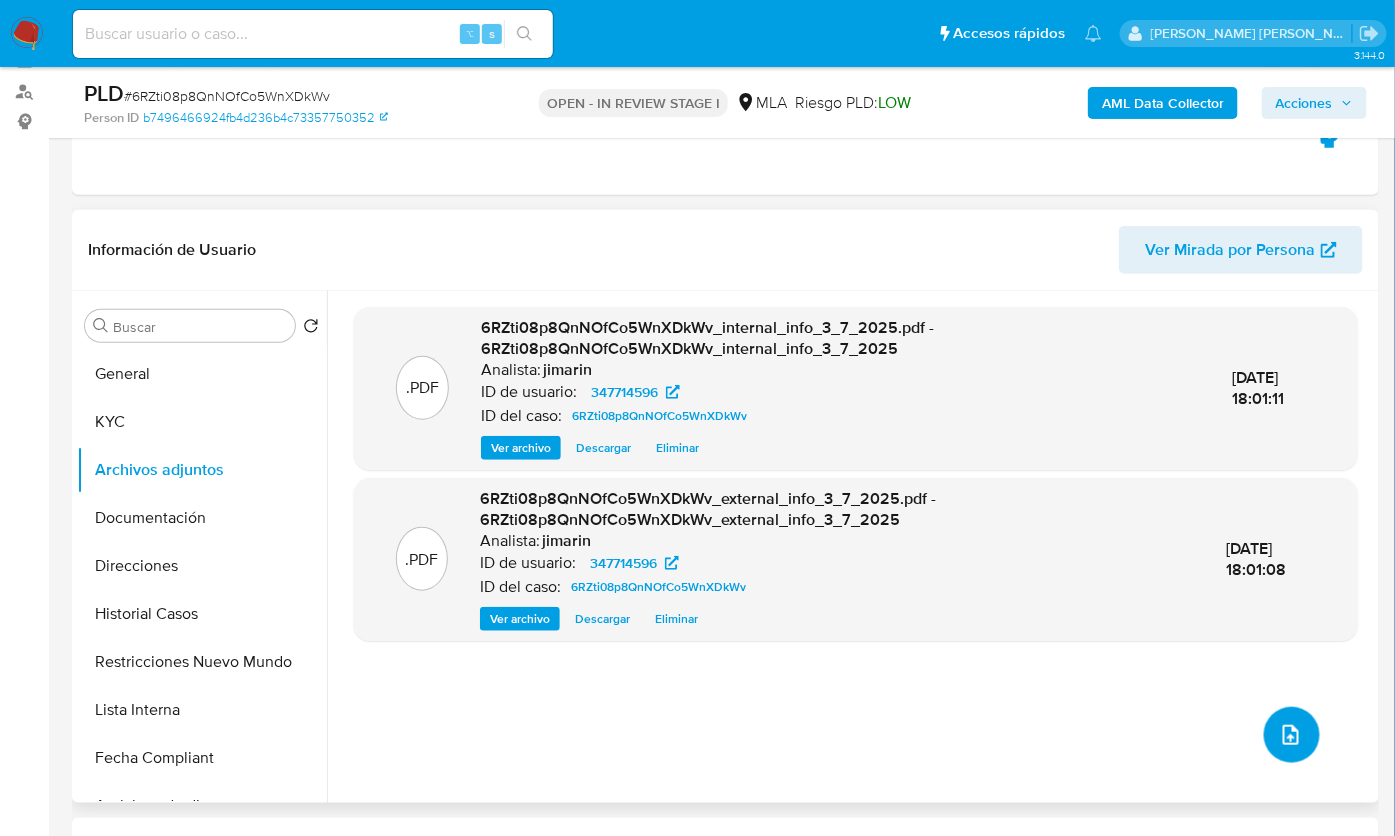 click at bounding box center (1292, 735) 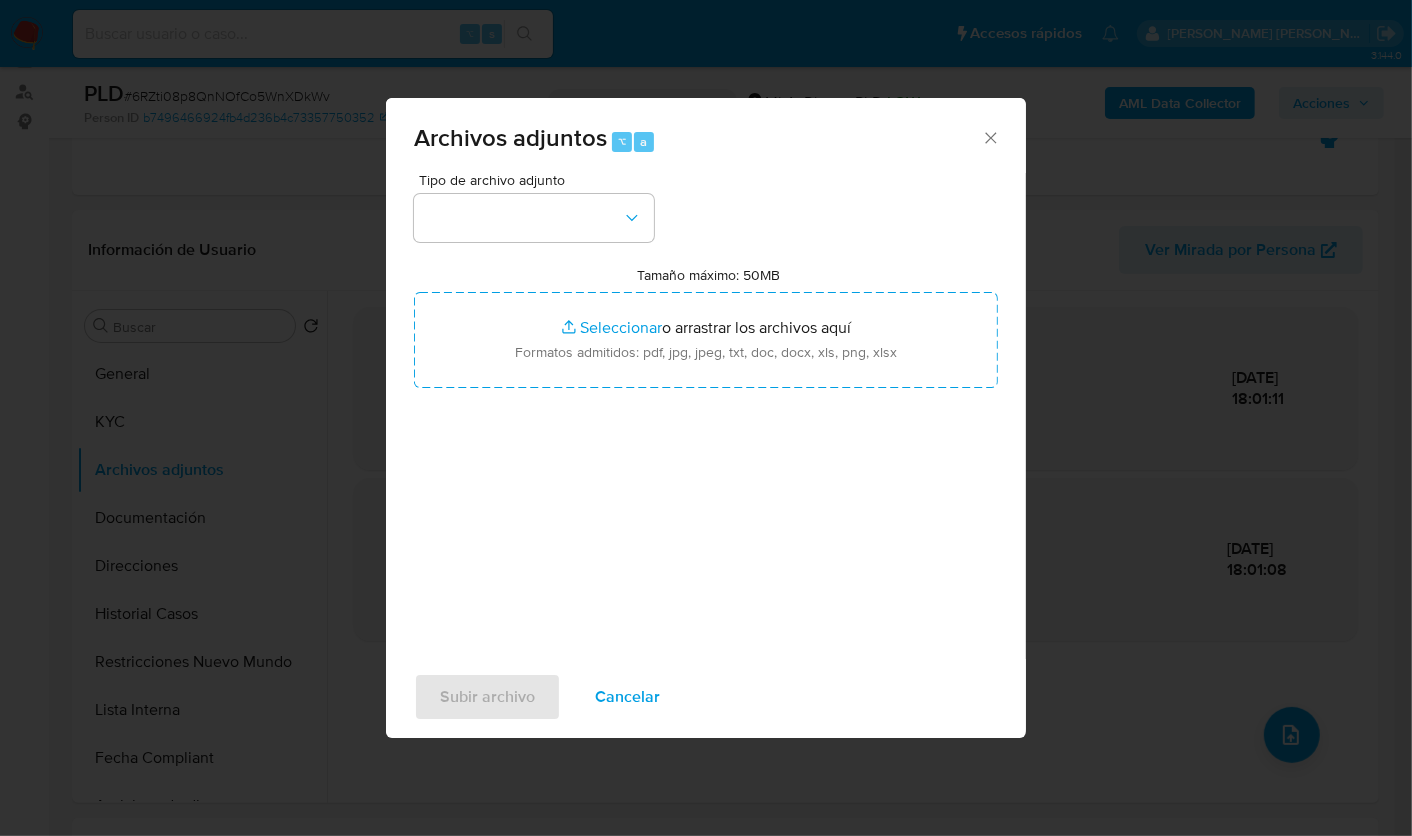 click on "Tipo de archivo adjunto Tamaño máximo: 50MB Seleccionar archivos Seleccionar  o arrastrar los archivos aquí Formatos admitidos: pdf, jpg, jpeg, txt, doc, docx, xls, png, xlsx" at bounding box center [706, 409] 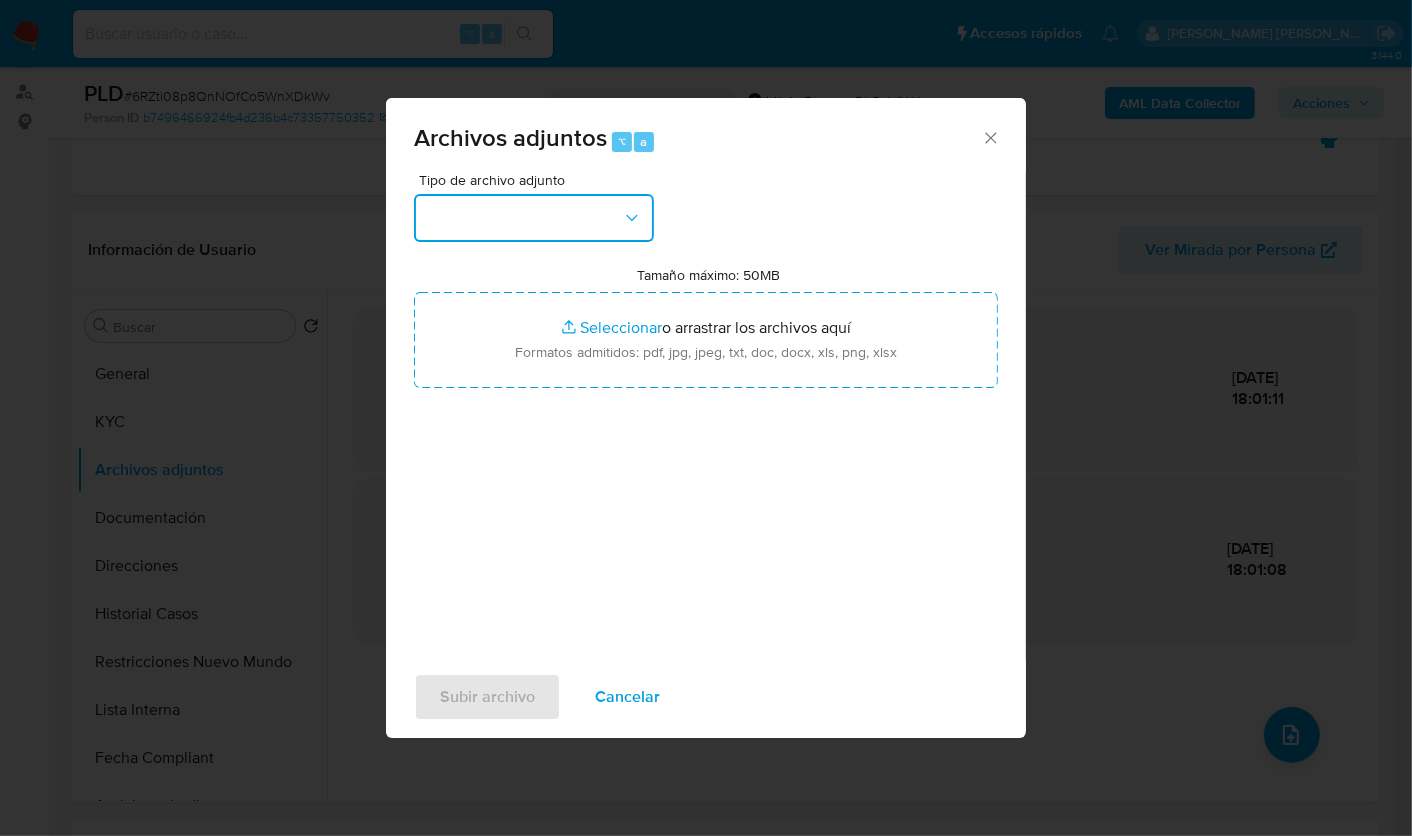 click at bounding box center (534, 218) 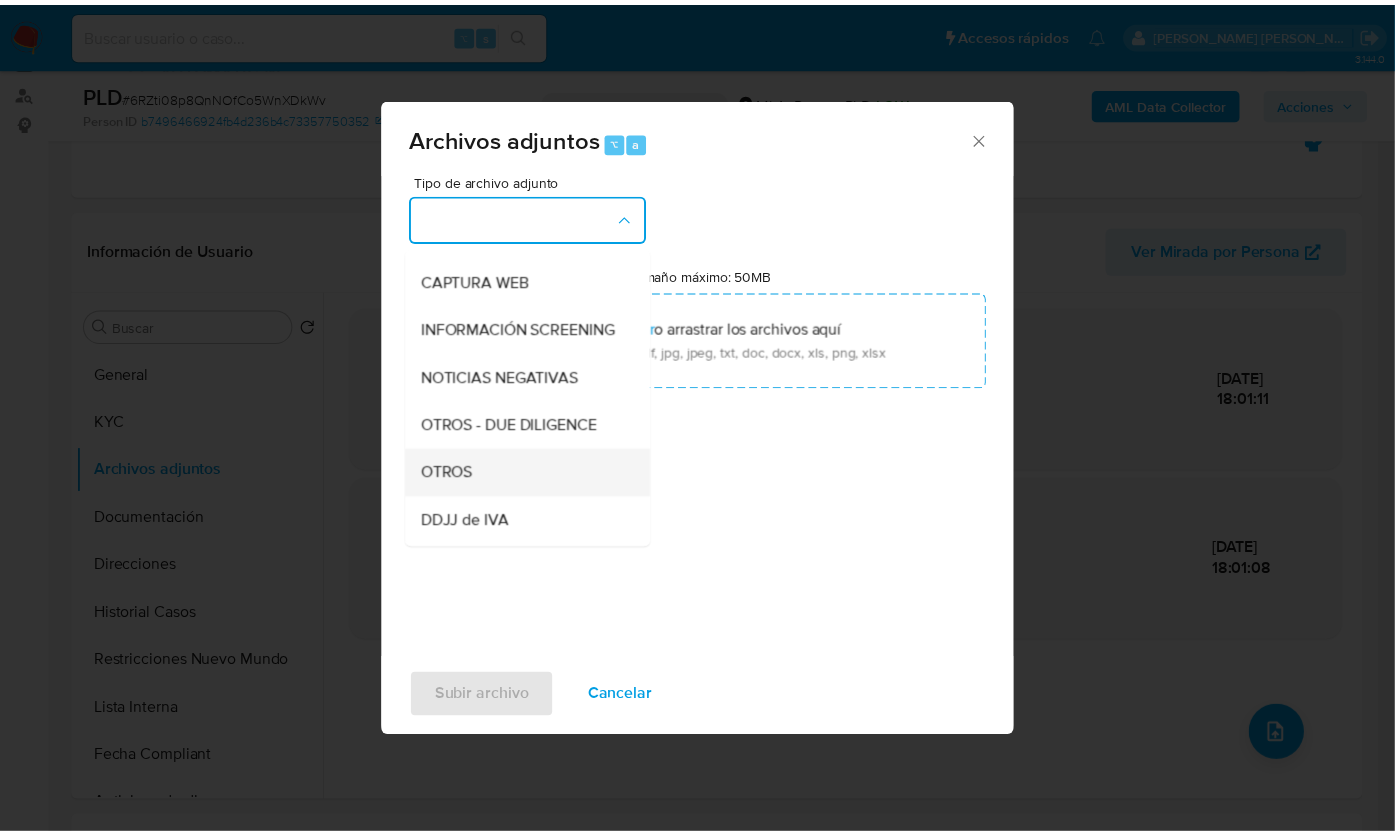 scroll, scrollTop: 254, scrollLeft: 0, axis: vertical 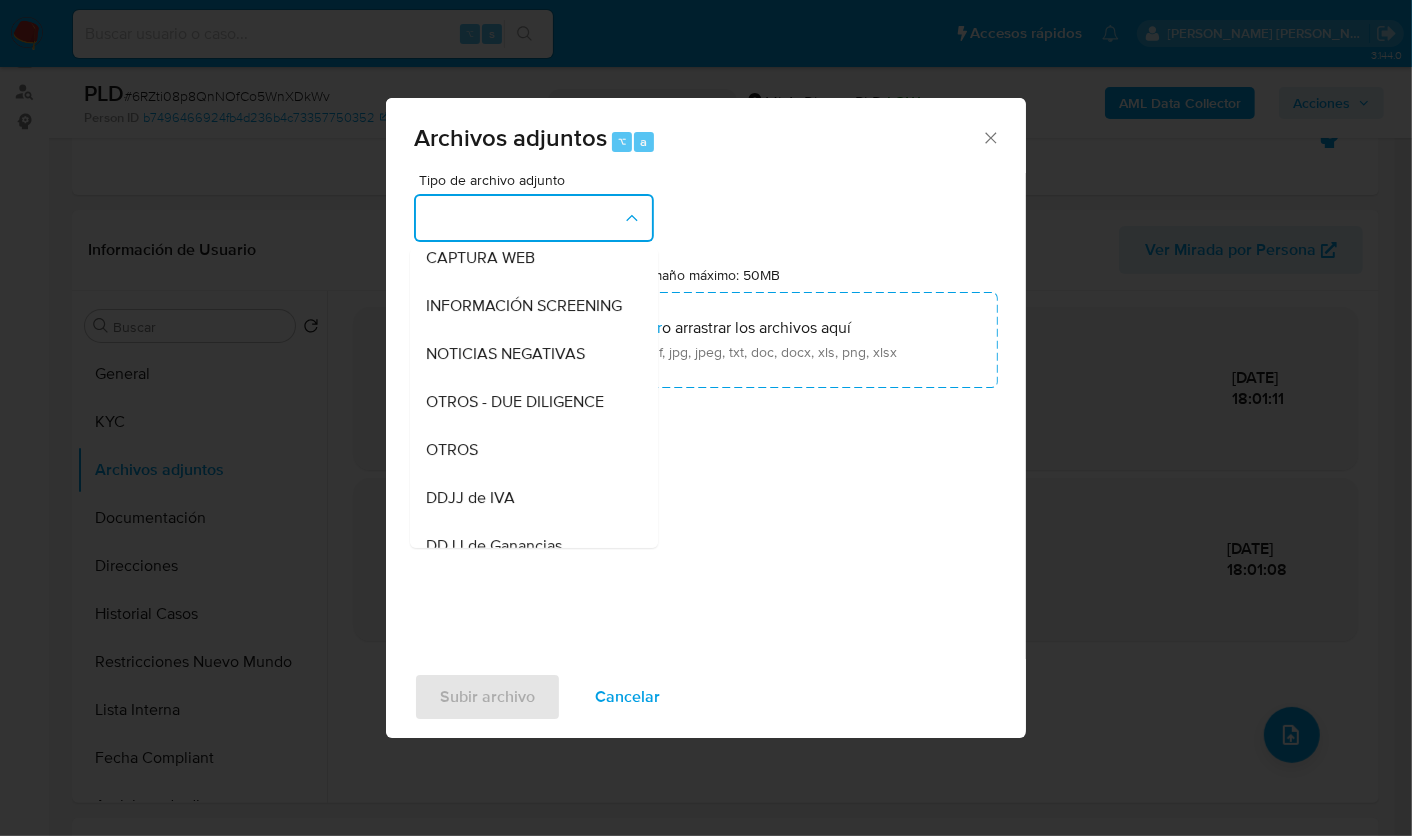 click on "OTROS" at bounding box center (528, 449) 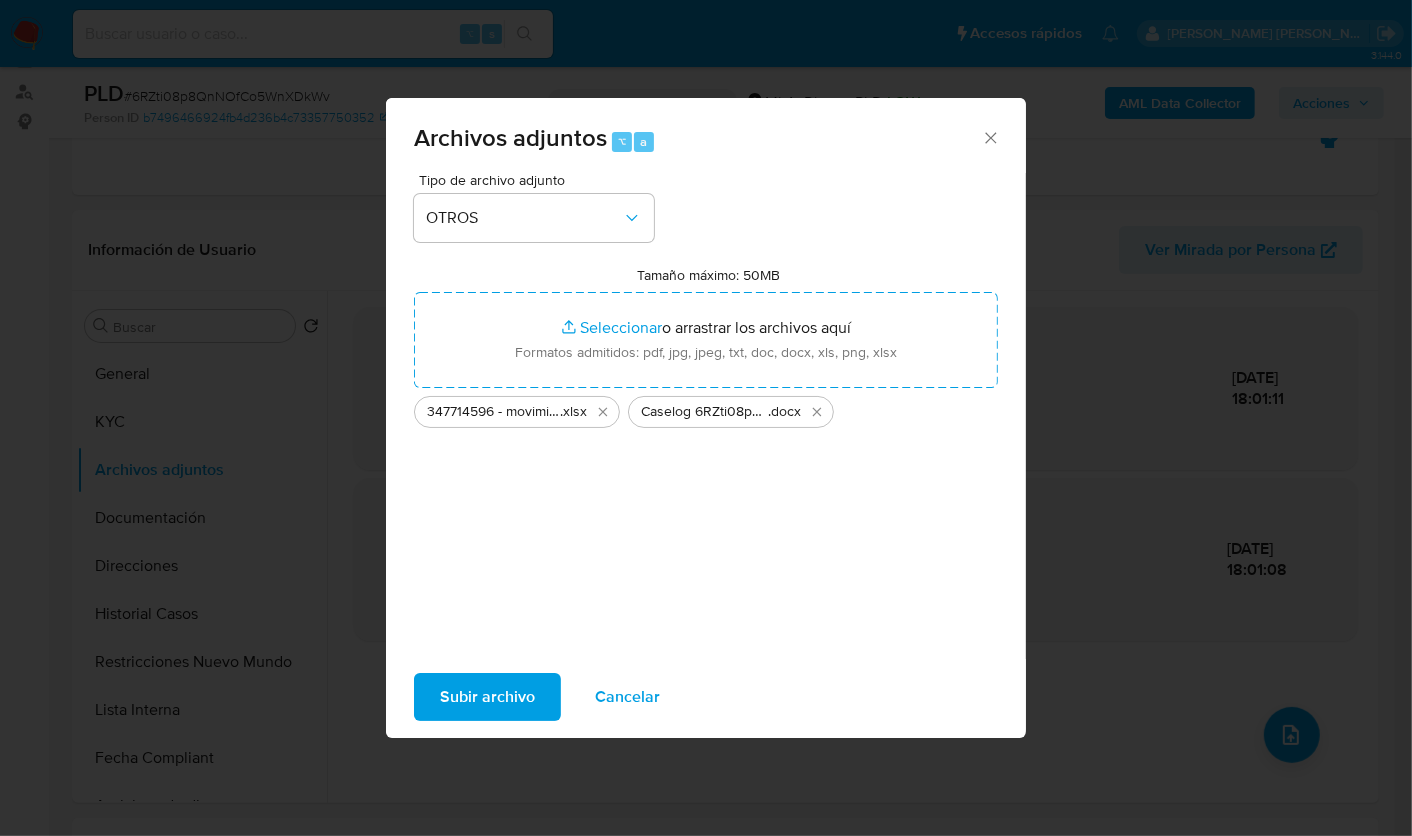 click on "Subir archivo" at bounding box center [487, 697] 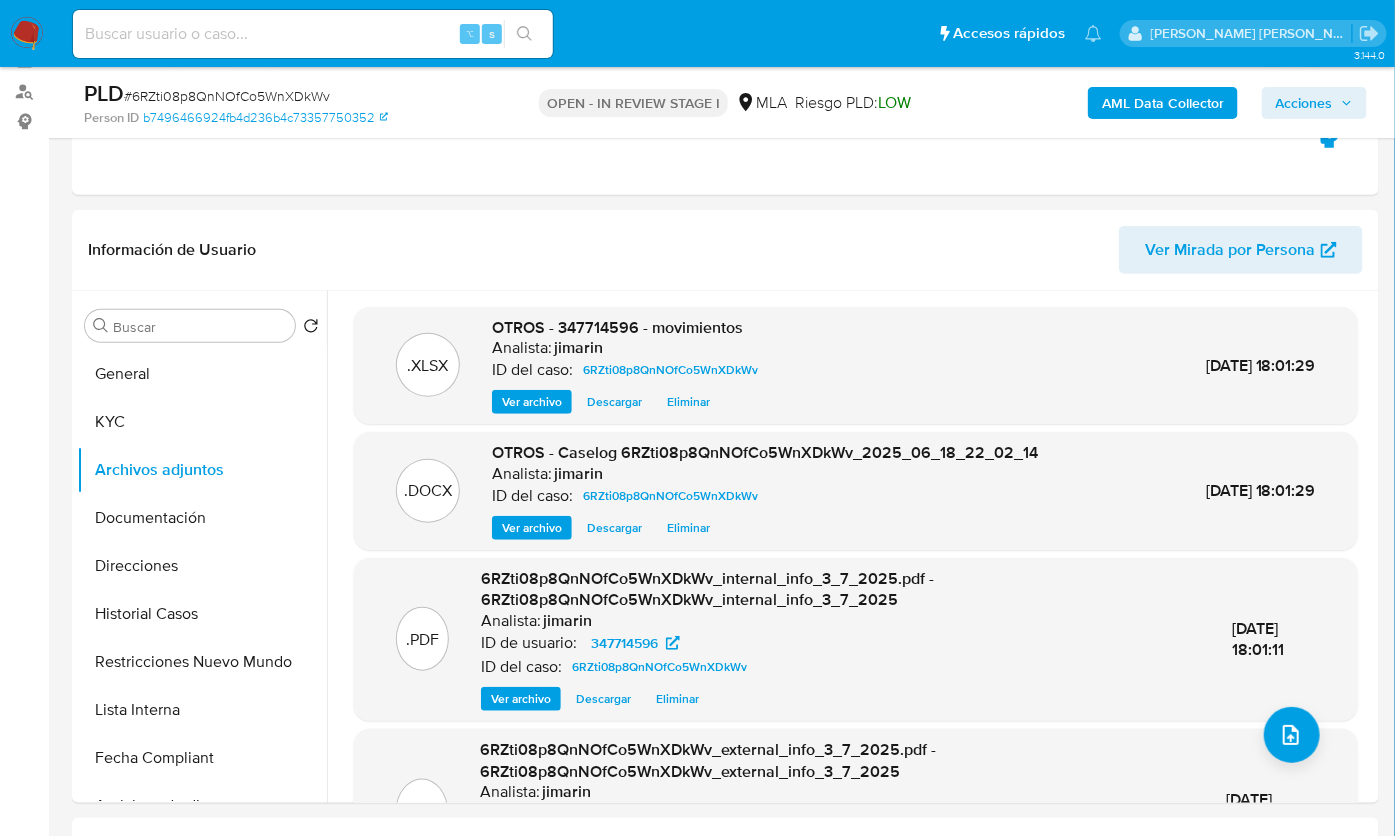 click on "Acciones" at bounding box center [1304, 103] 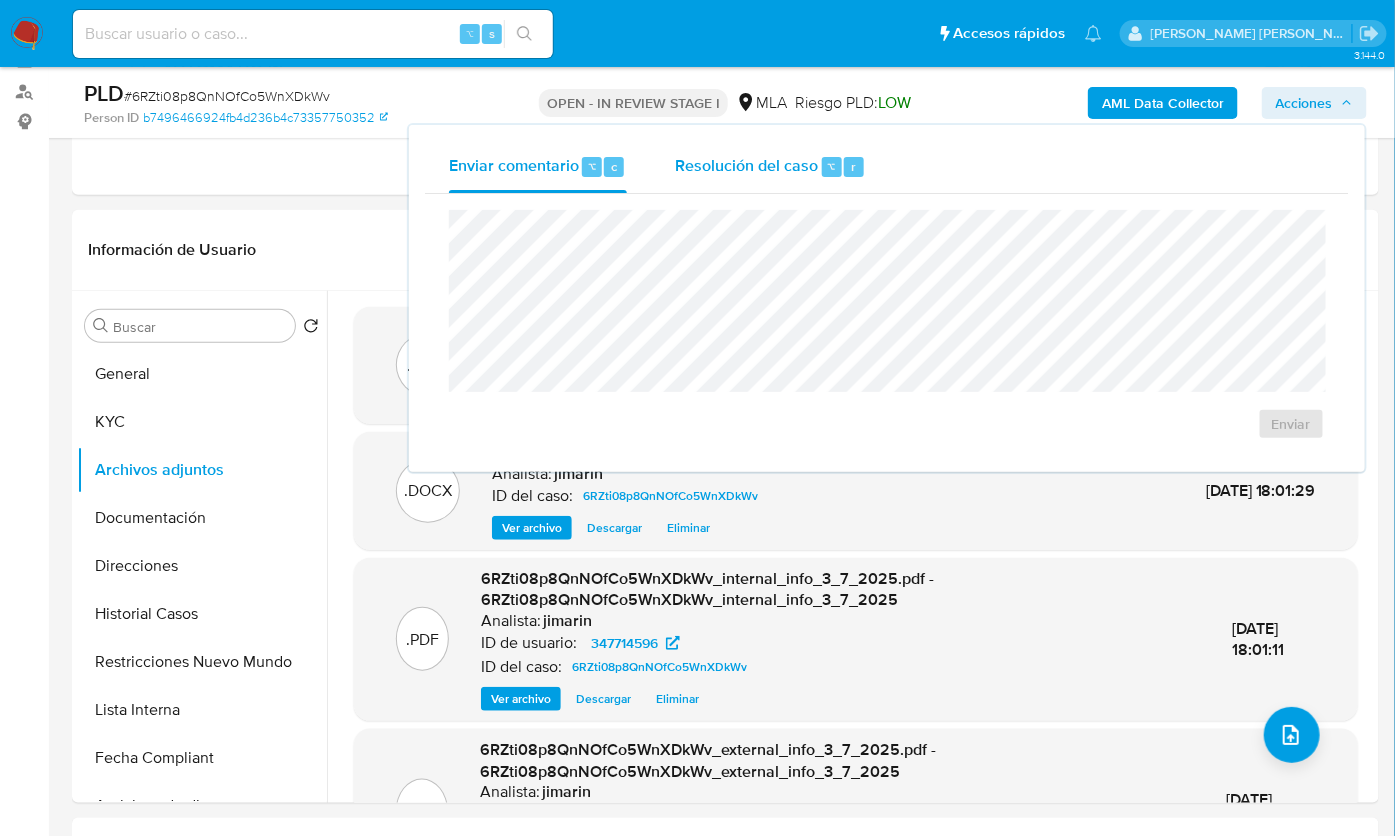 click on "Resolución del caso ⌥ r" at bounding box center [770, 167] 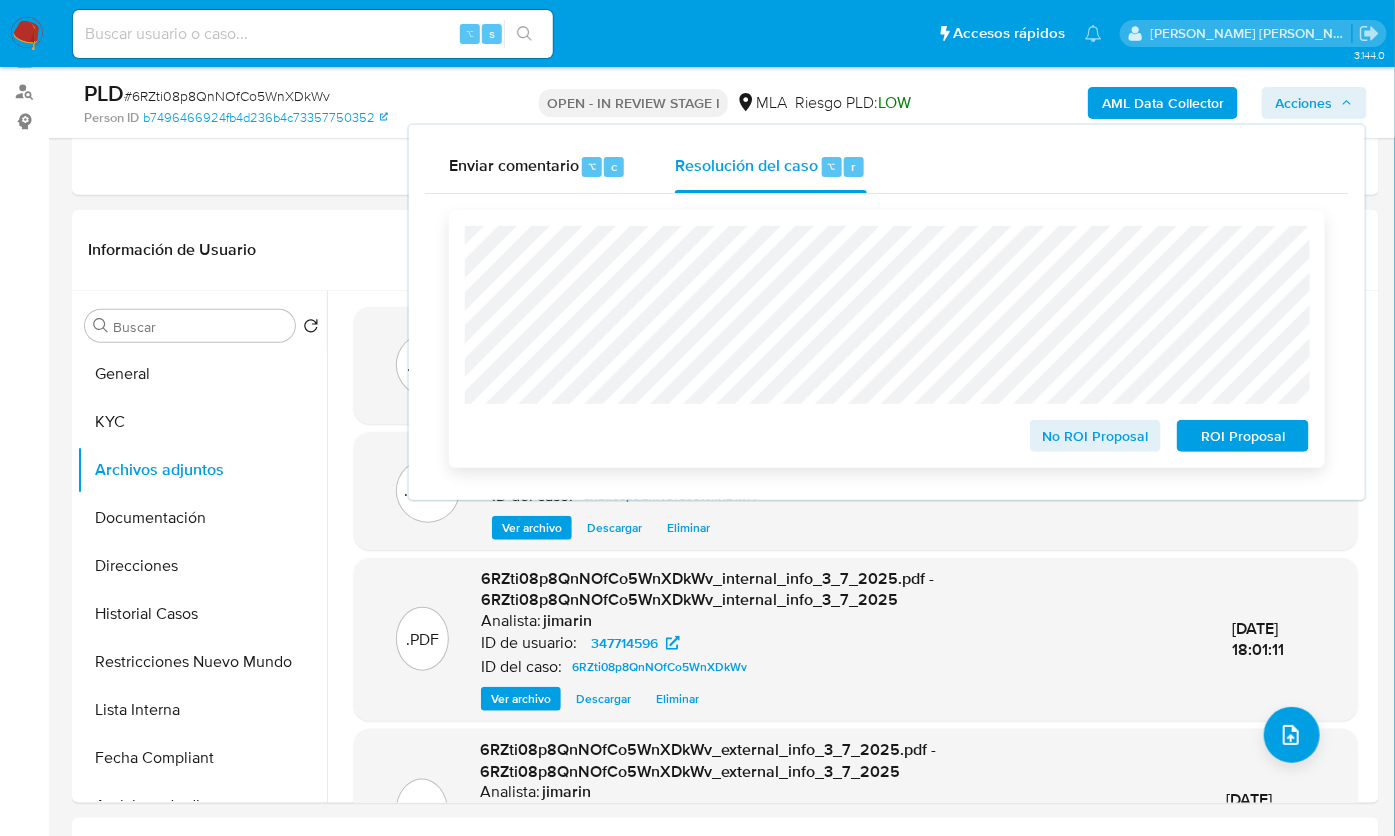 click on "No ROI Proposal" at bounding box center (1096, 436) 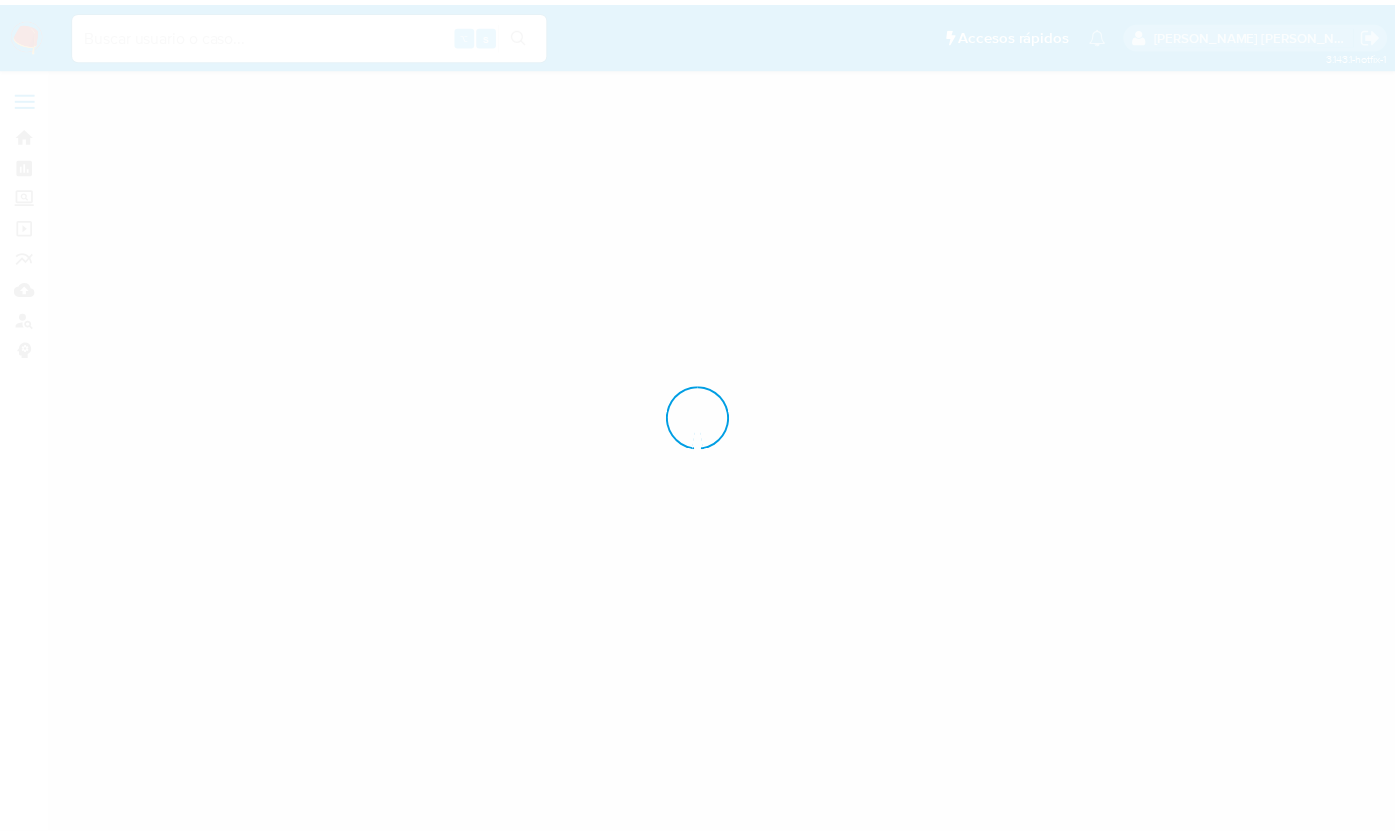 scroll, scrollTop: 0, scrollLeft: 0, axis: both 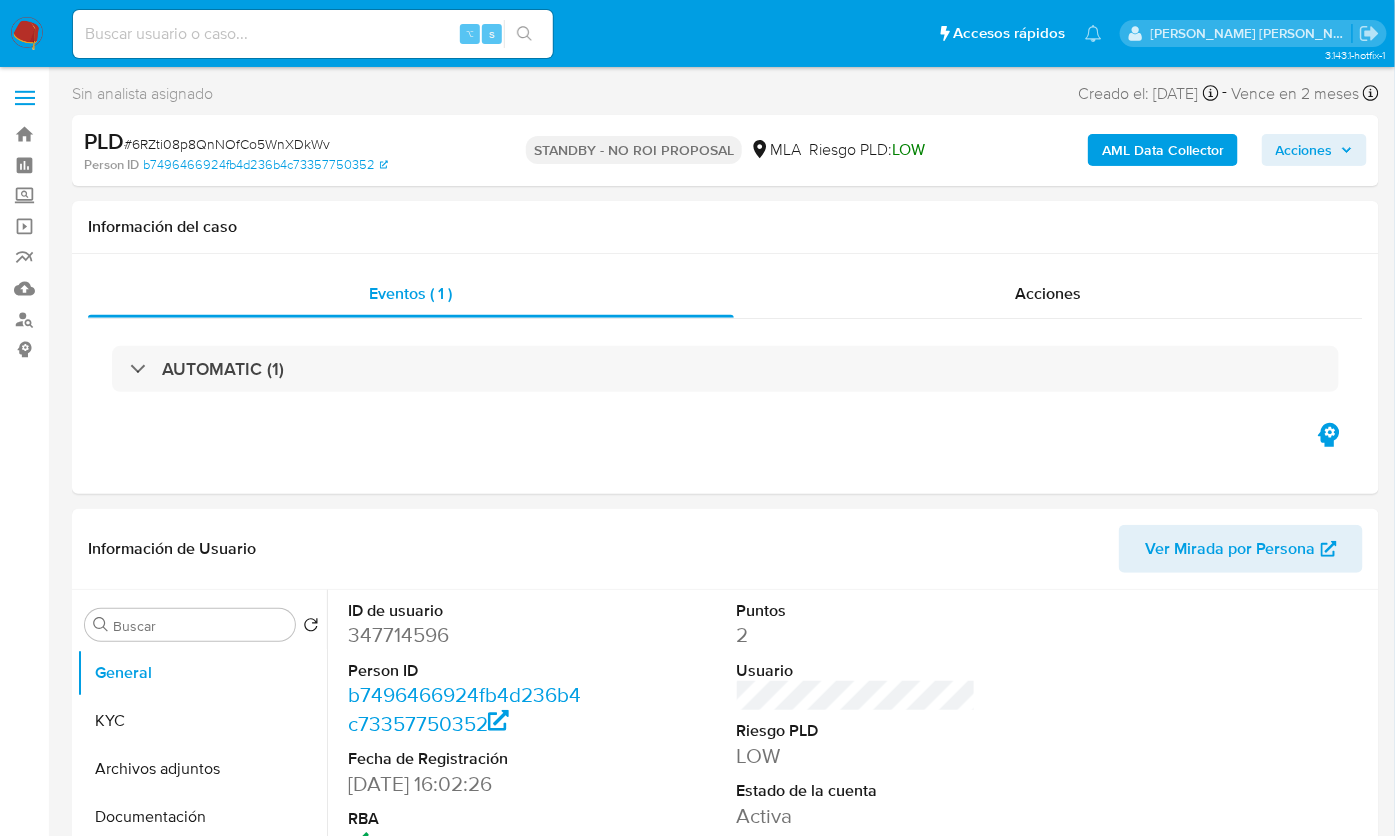 select on "10" 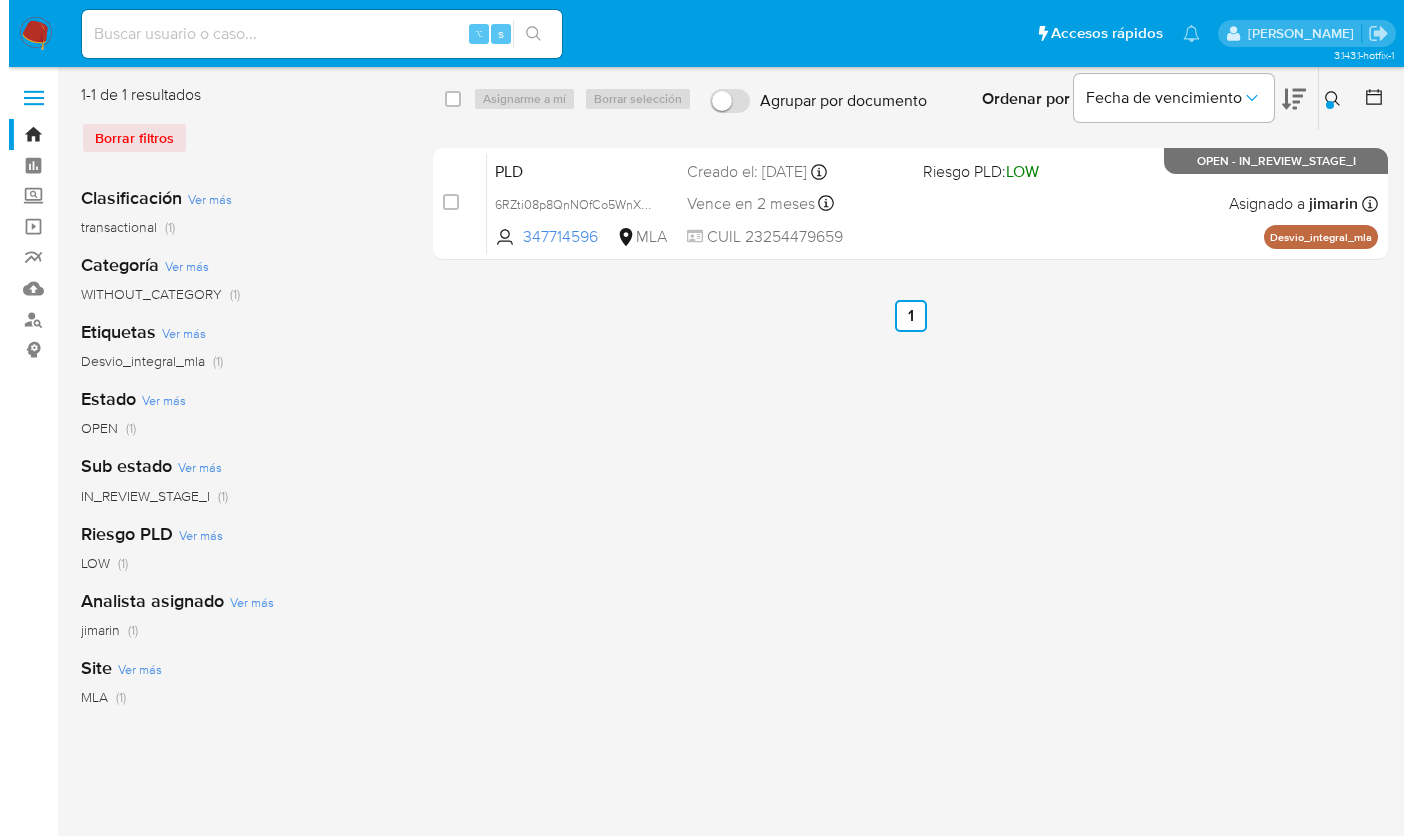 scroll, scrollTop: 0, scrollLeft: 0, axis: both 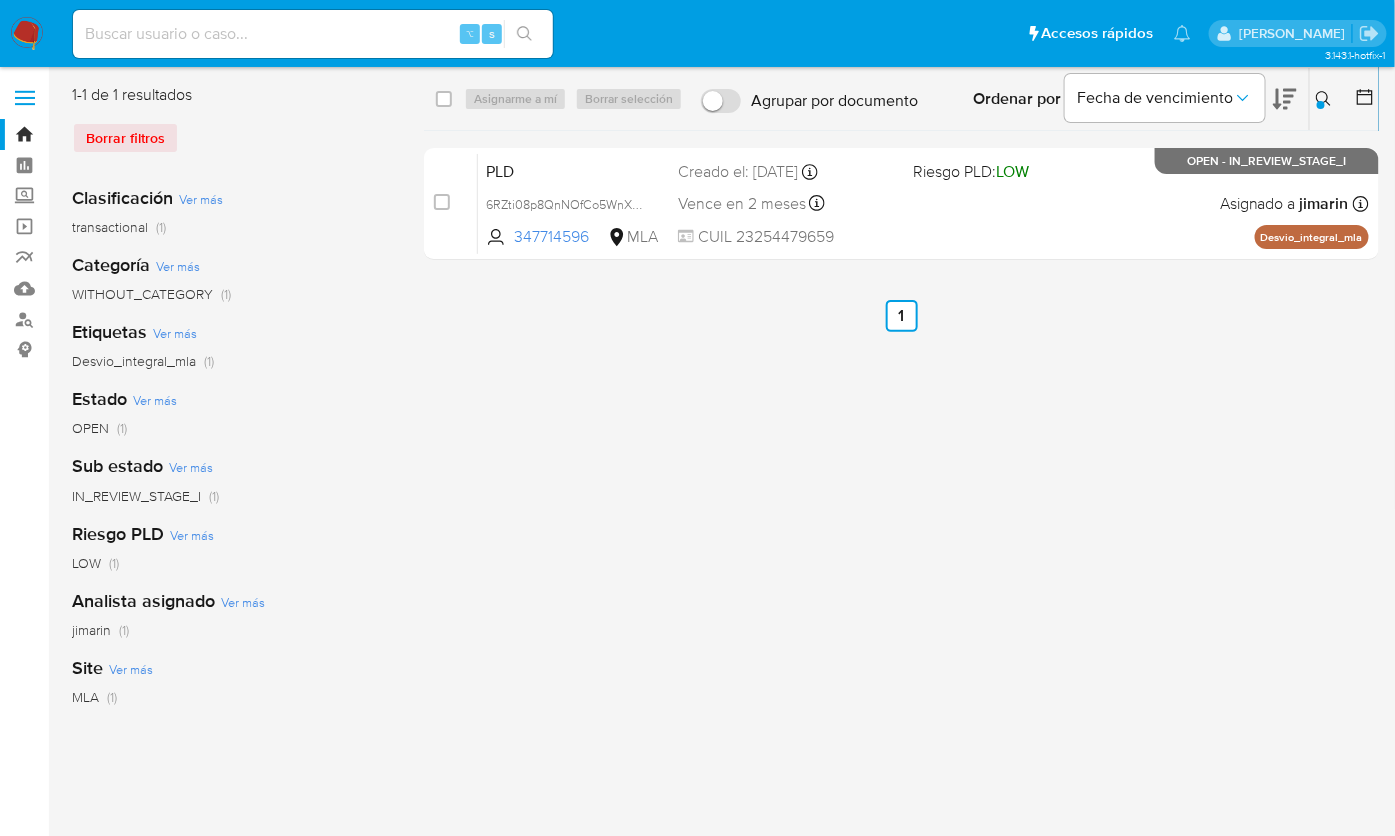 click at bounding box center (1326, 99) 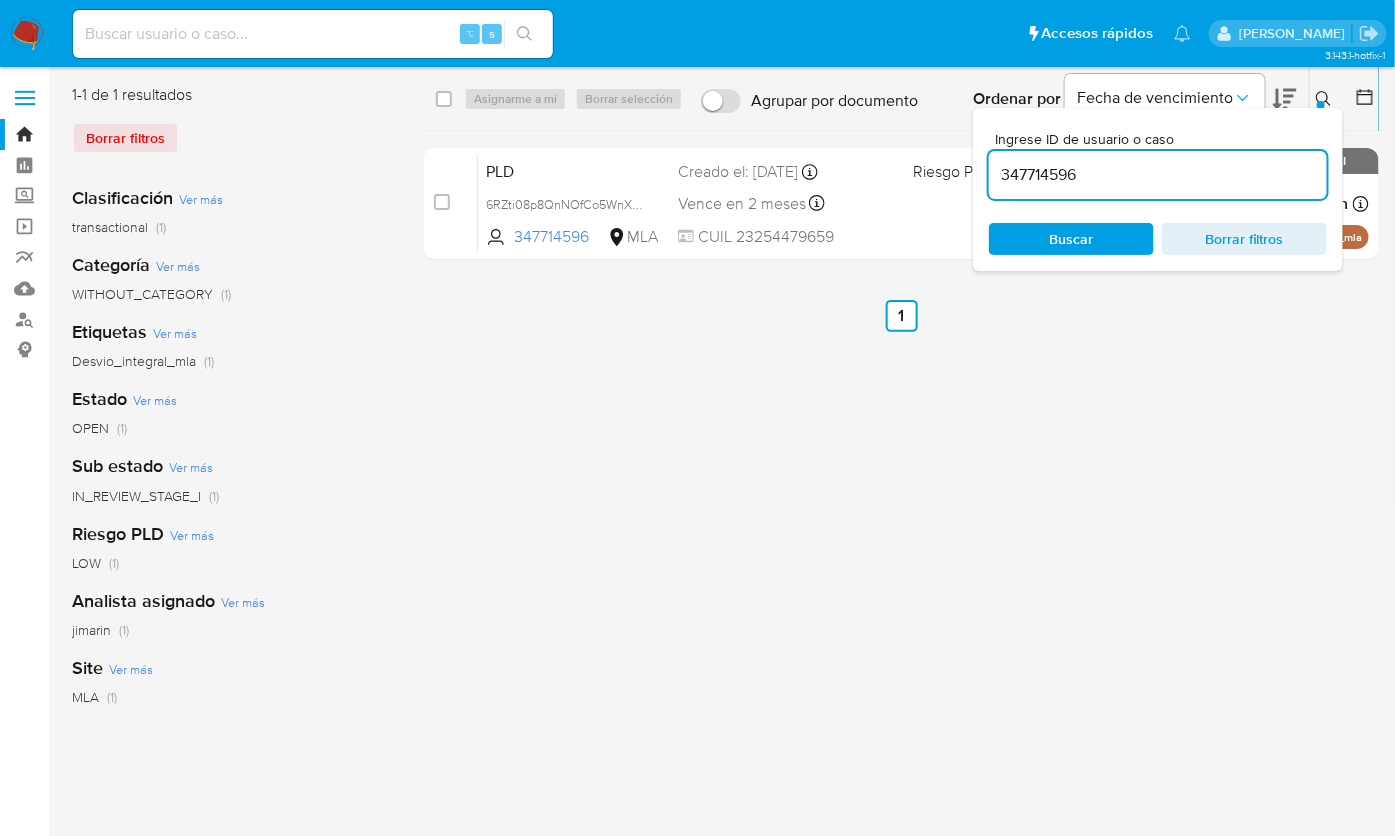 click on "347714596" at bounding box center [1158, 175] 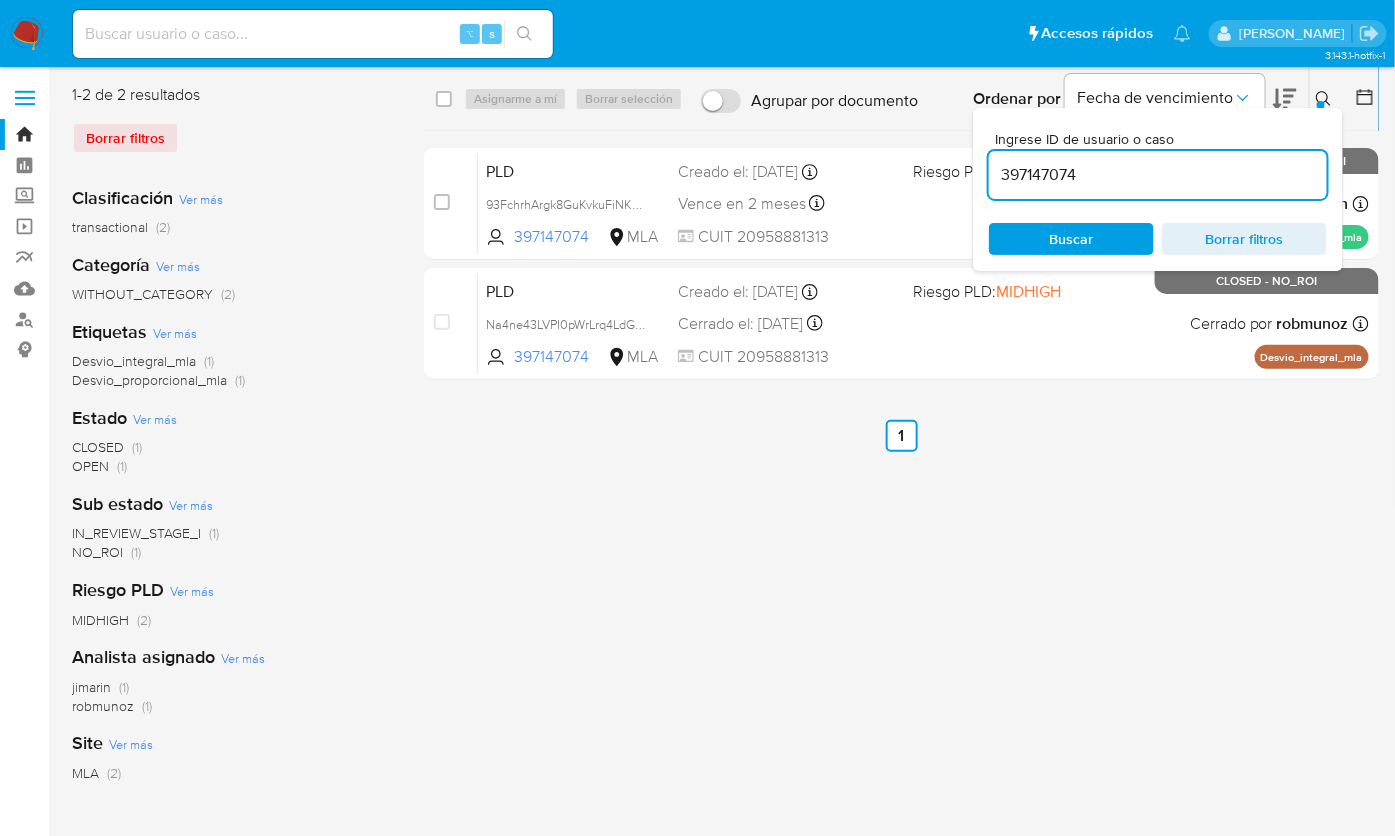 click 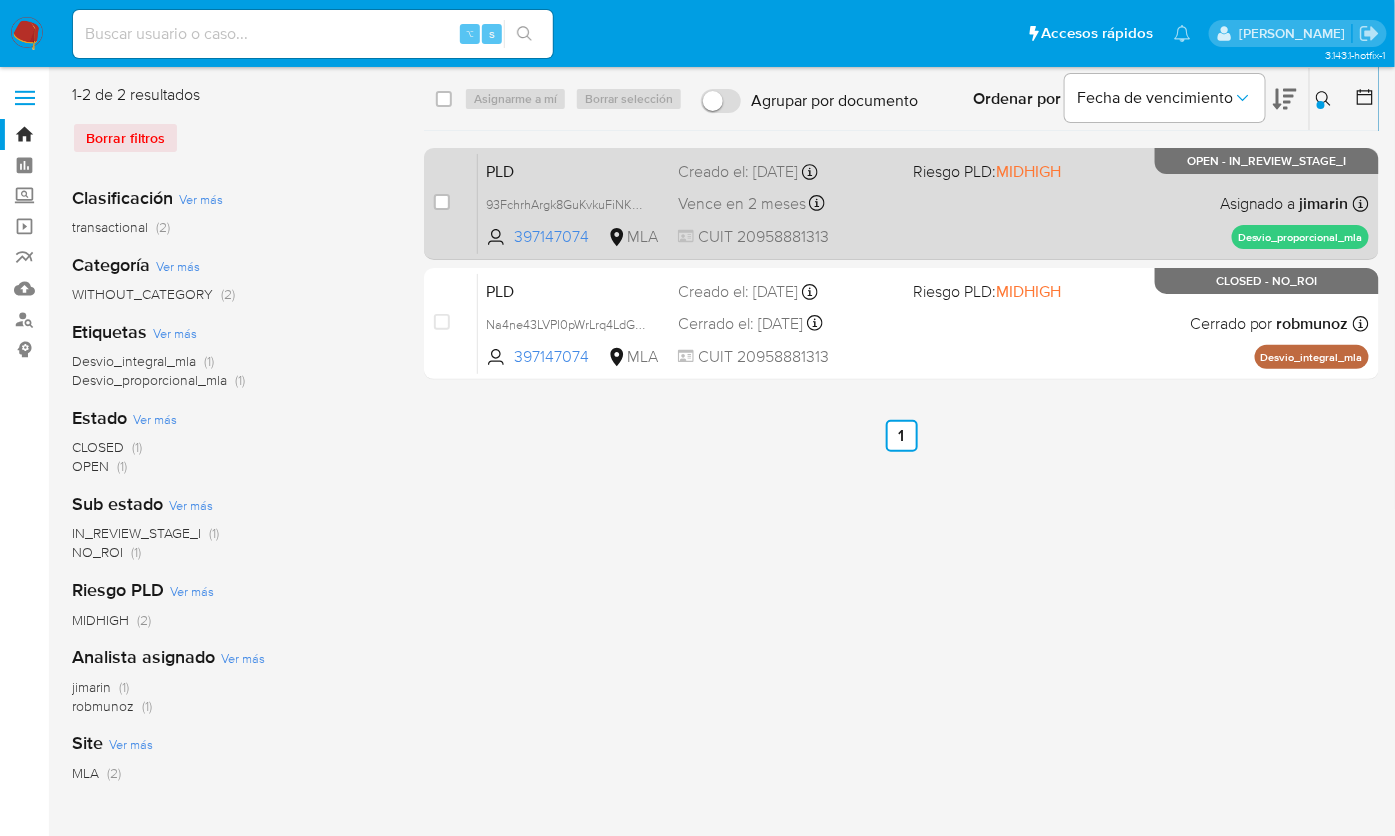 click on "PLD 93FchrhArgk8GuKvkuFiNKsH 397147074 MLA Riesgo PLD:  MIDHIGH Creado el: [DATE]   Creado el: [DATE] 03:17:59 Vence en 2 meses   Vence el [DATE] 03:17:59 CUIT   20958881313 Asignado a   jimarin   Asignado el: [DATE] 14:18:58 Desvio_proporcional_mla OPEN - IN_REVIEW_STAGE_I" at bounding box center [923, 203] 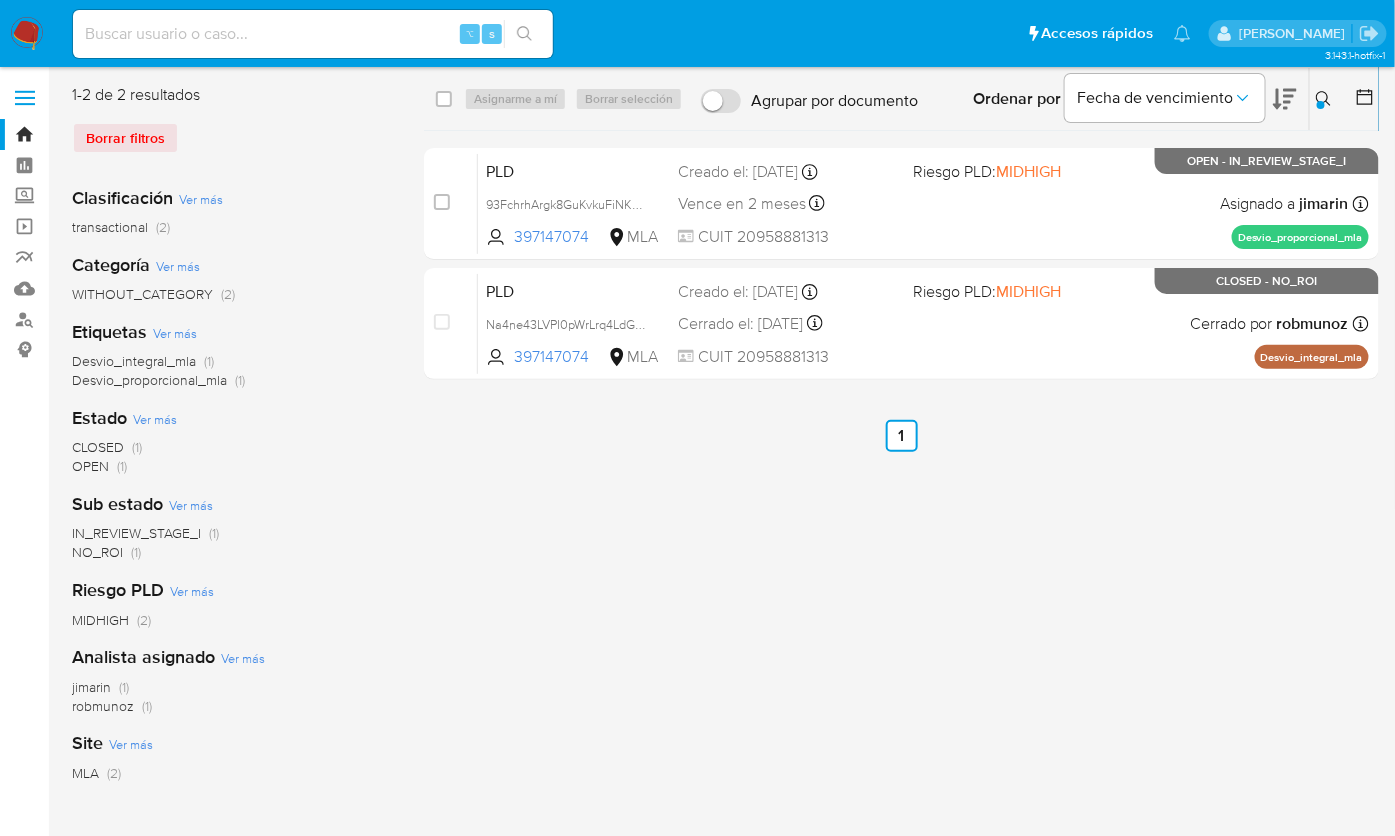 click at bounding box center (1326, 99) 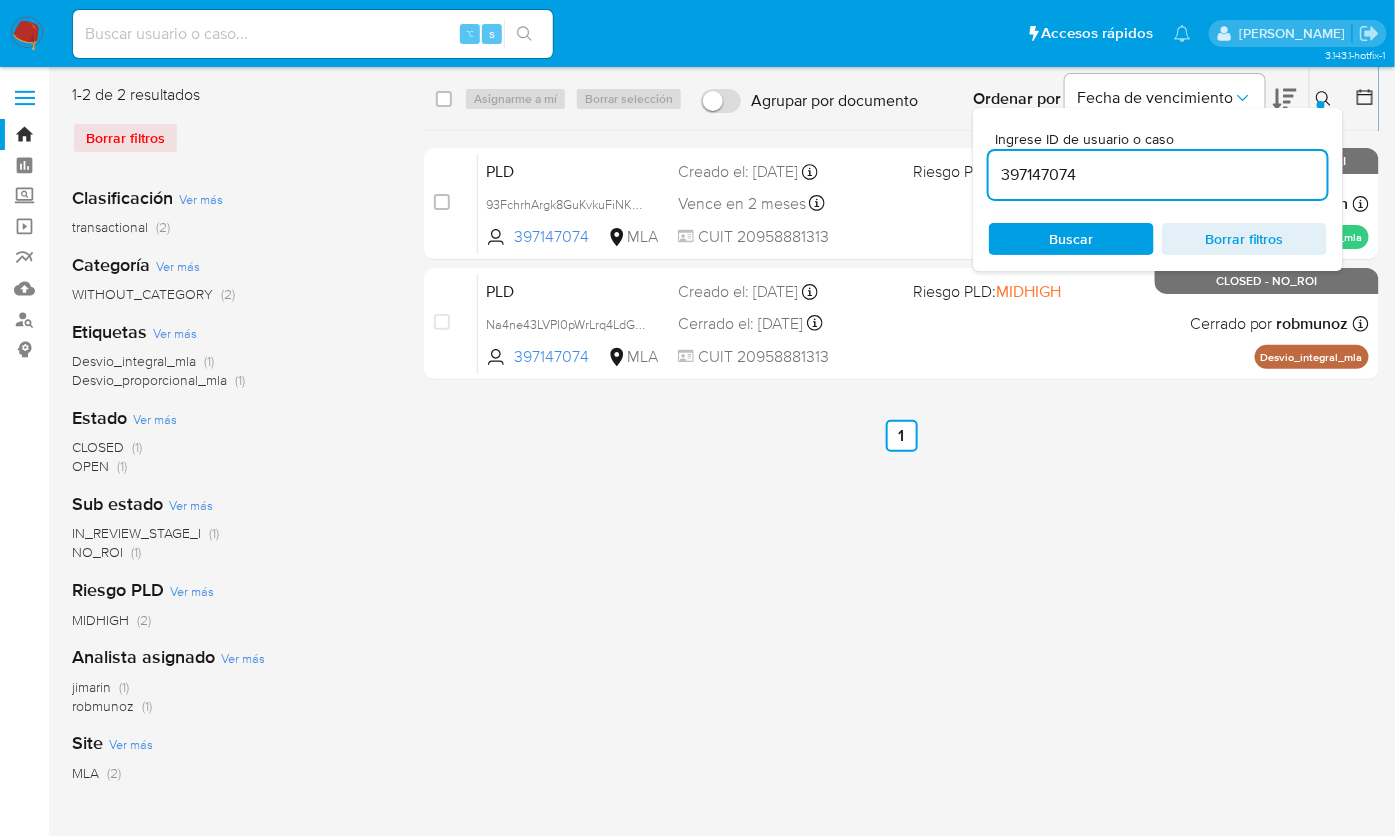 click on "Ingrese ID de usuario o caso 397147074 Buscar Borrar filtros" at bounding box center (1158, 189) 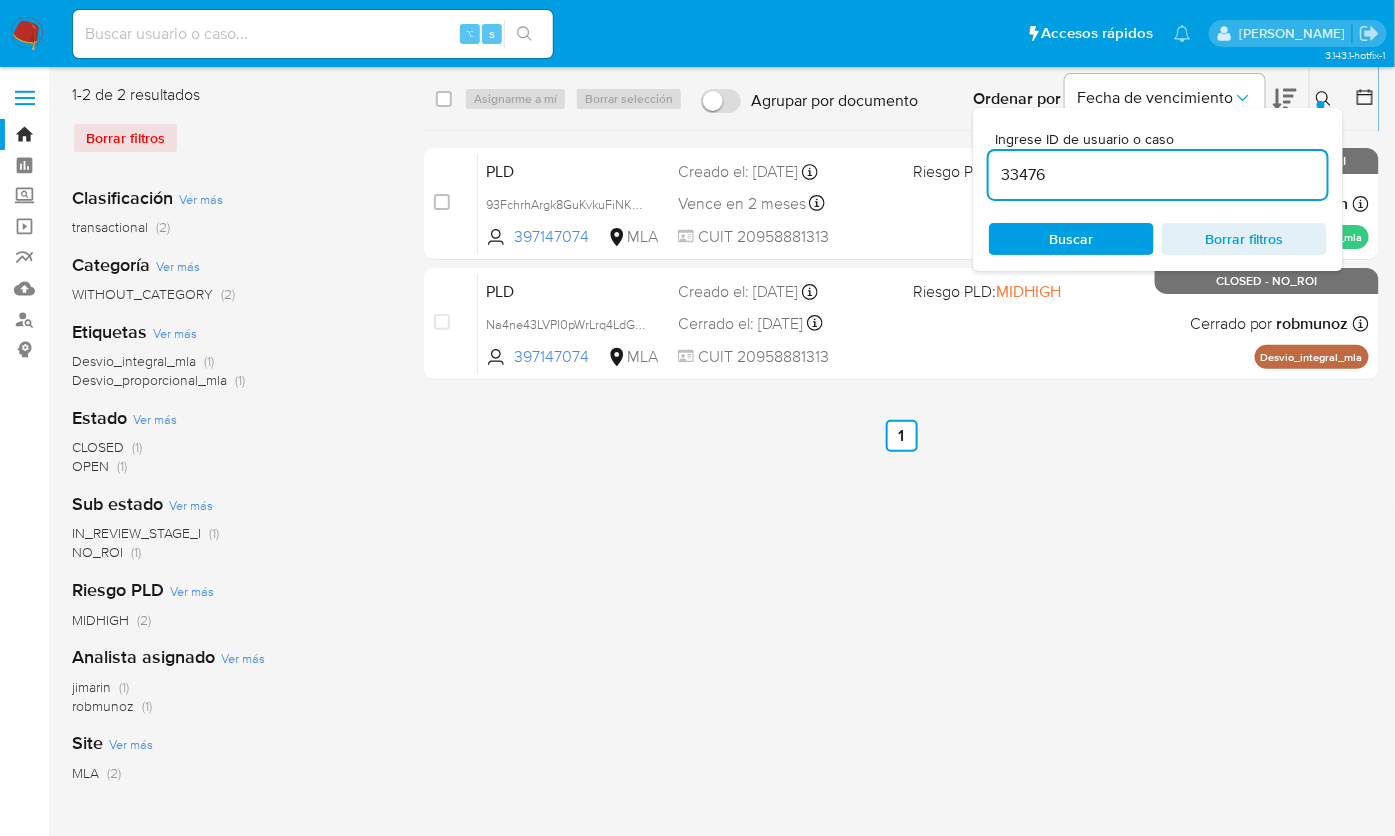type on "33476" 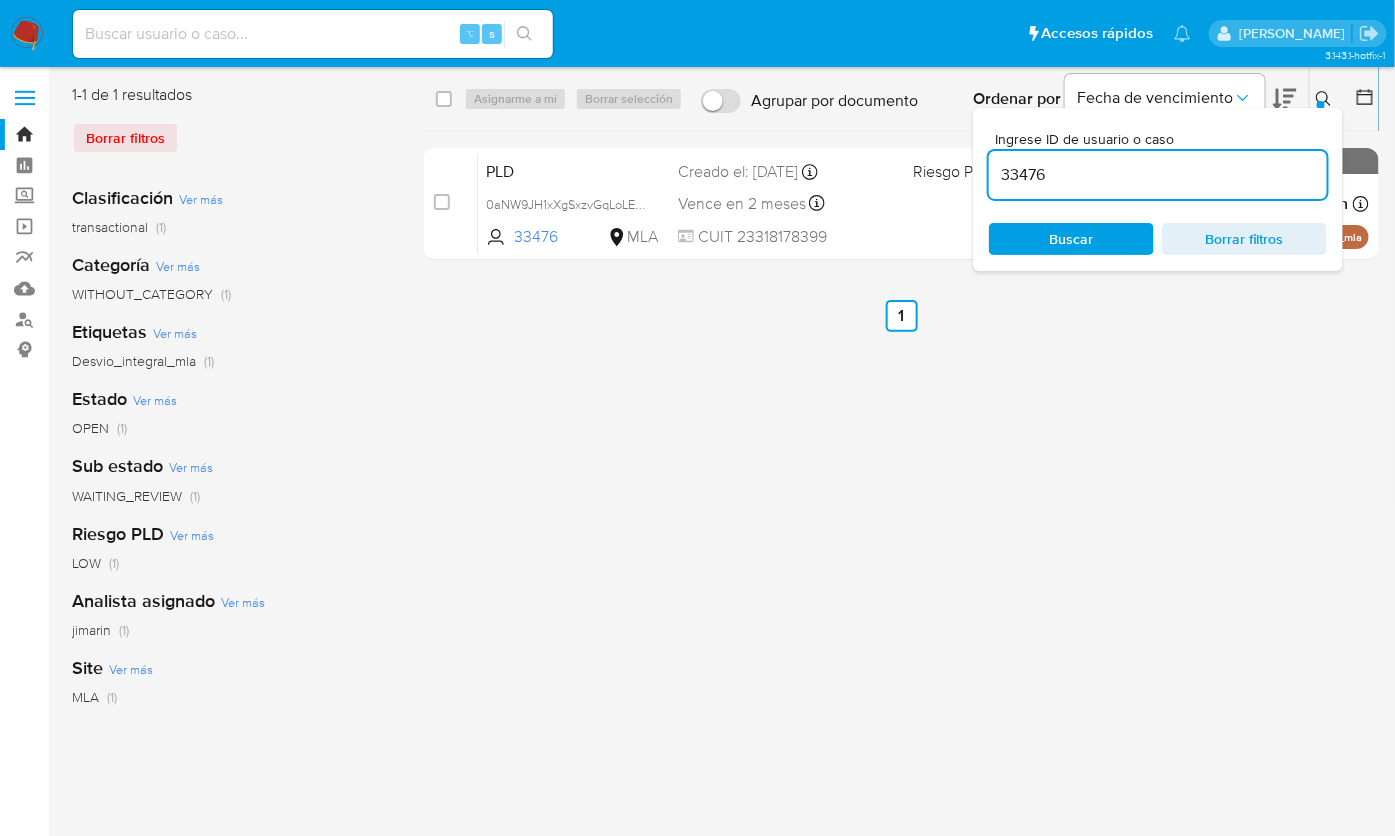 click 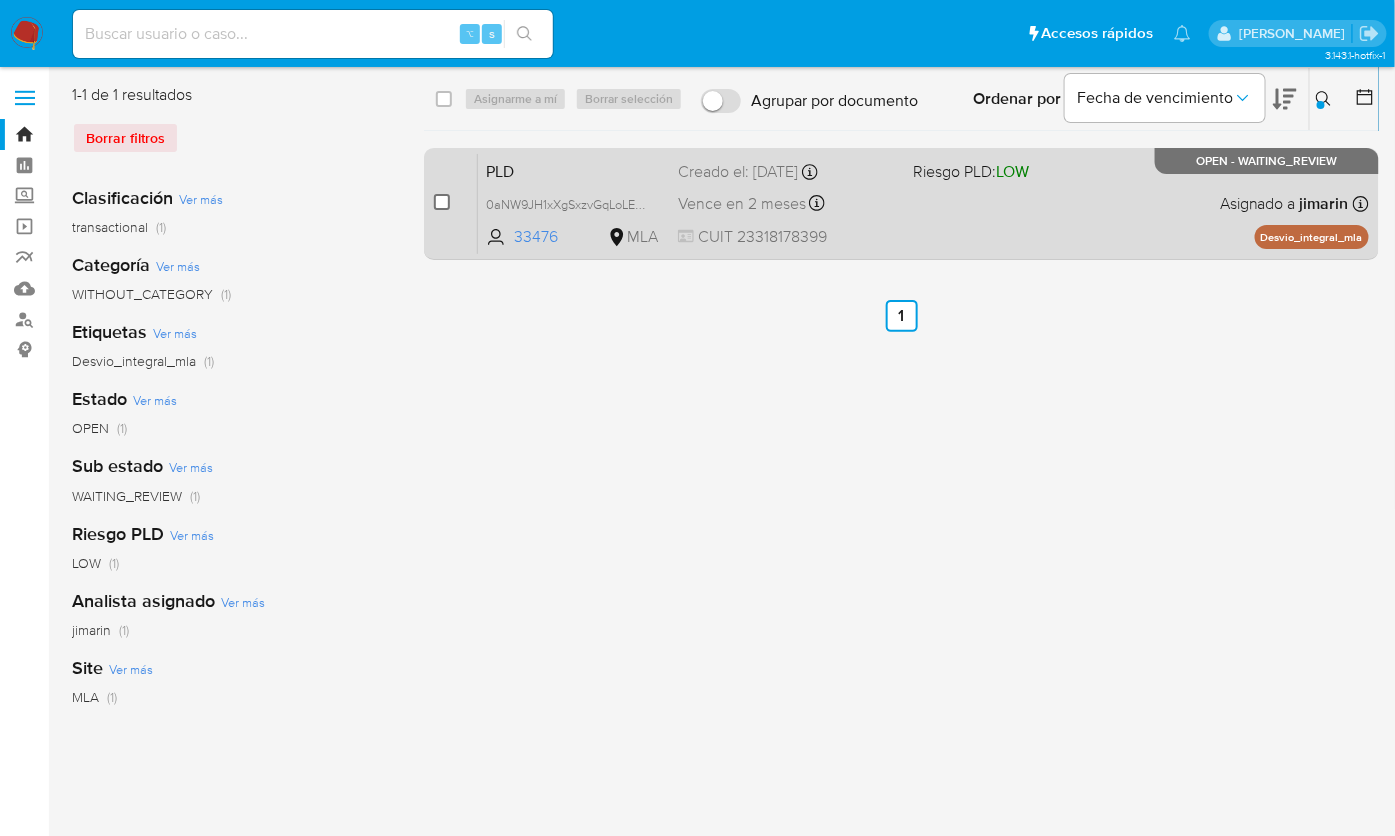 click at bounding box center (442, 202) 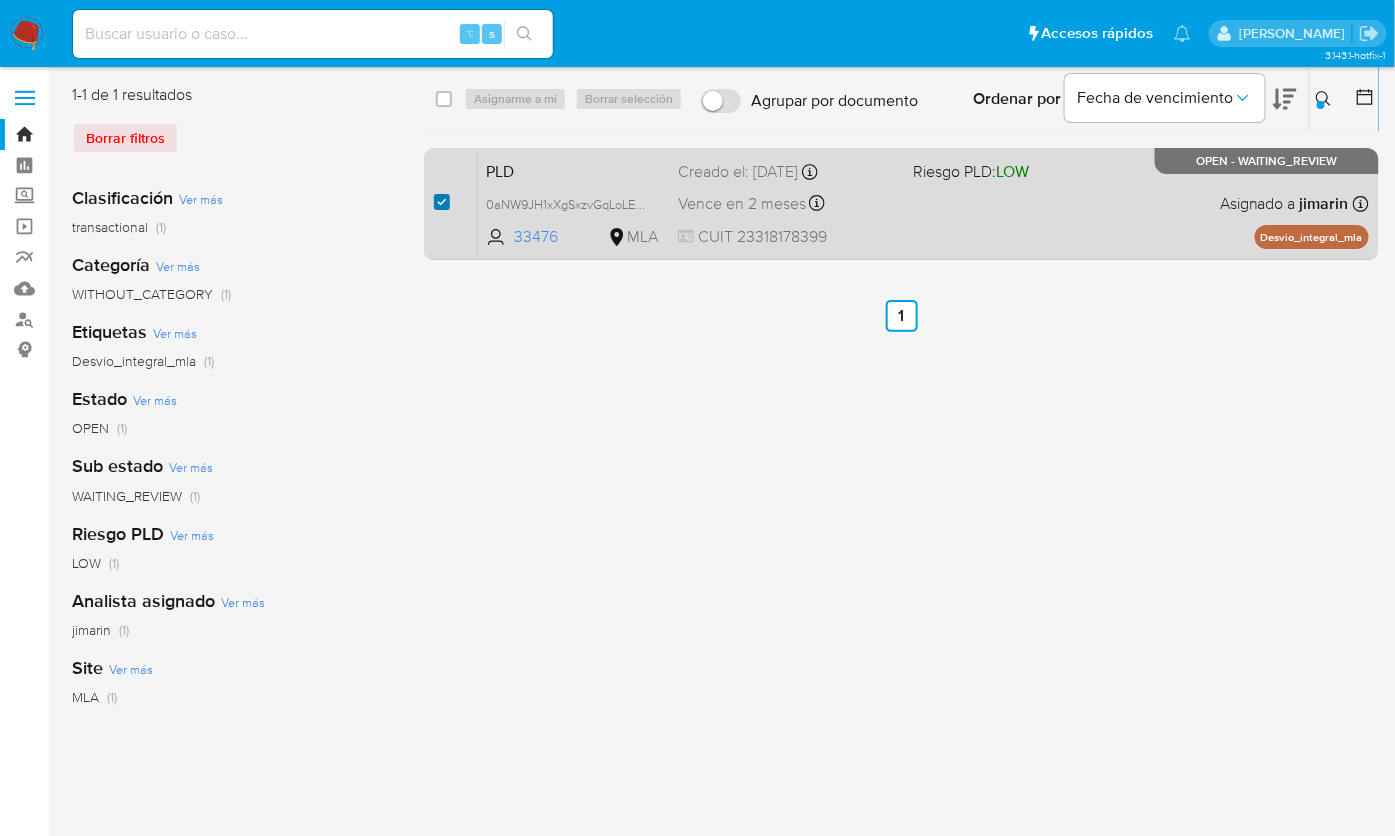 checkbox on "true" 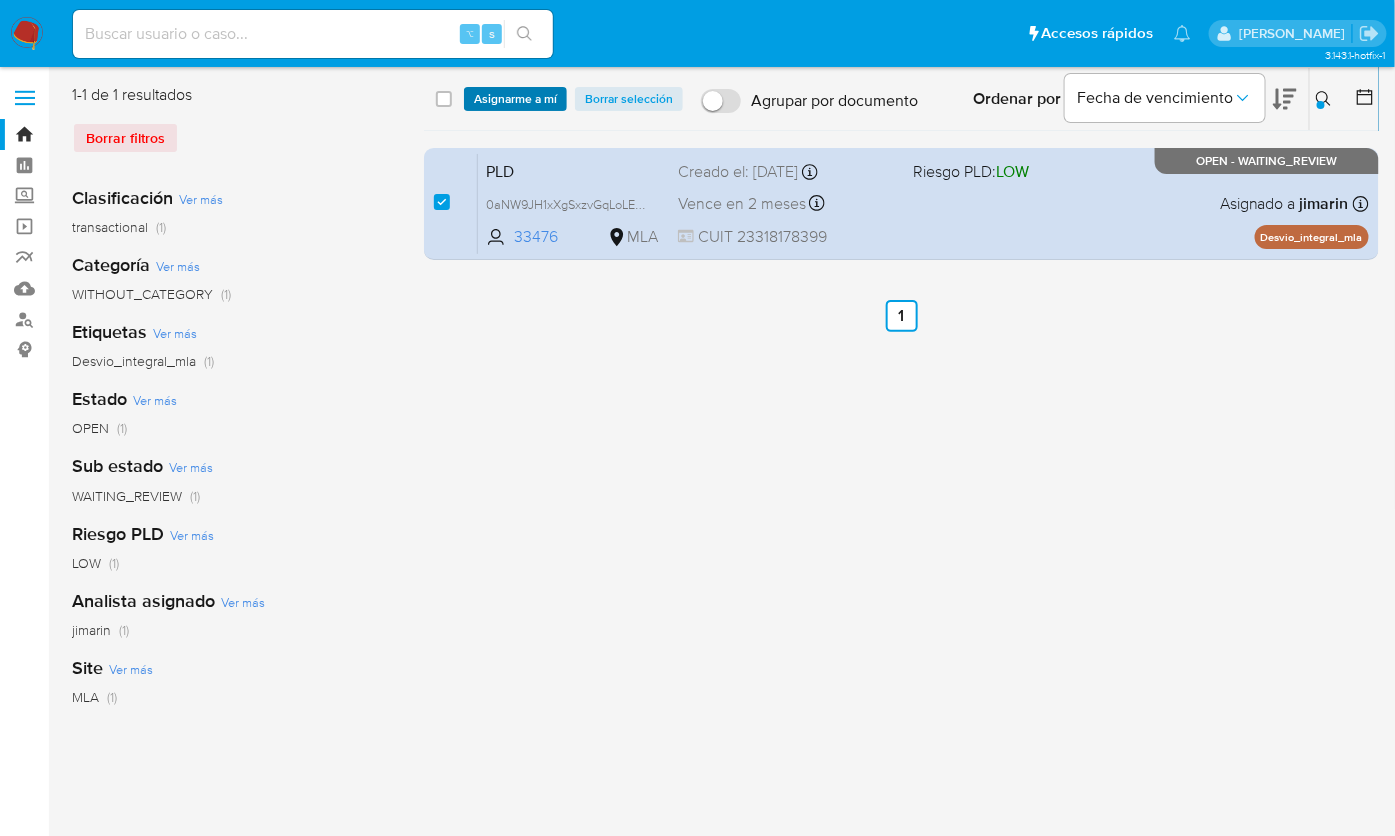 click on "Asignarme a mí" at bounding box center (515, 99) 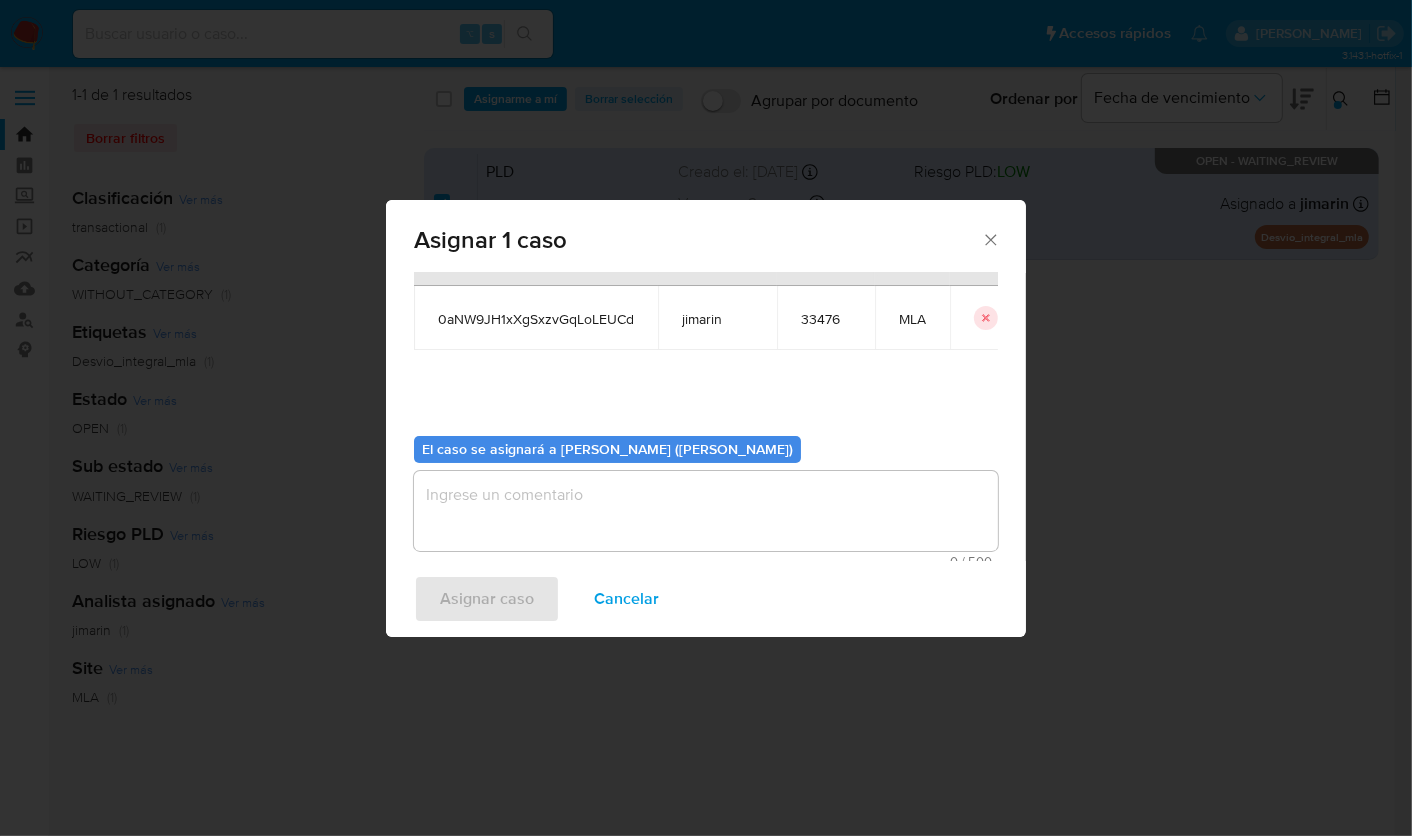 scroll, scrollTop: 102, scrollLeft: 0, axis: vertical 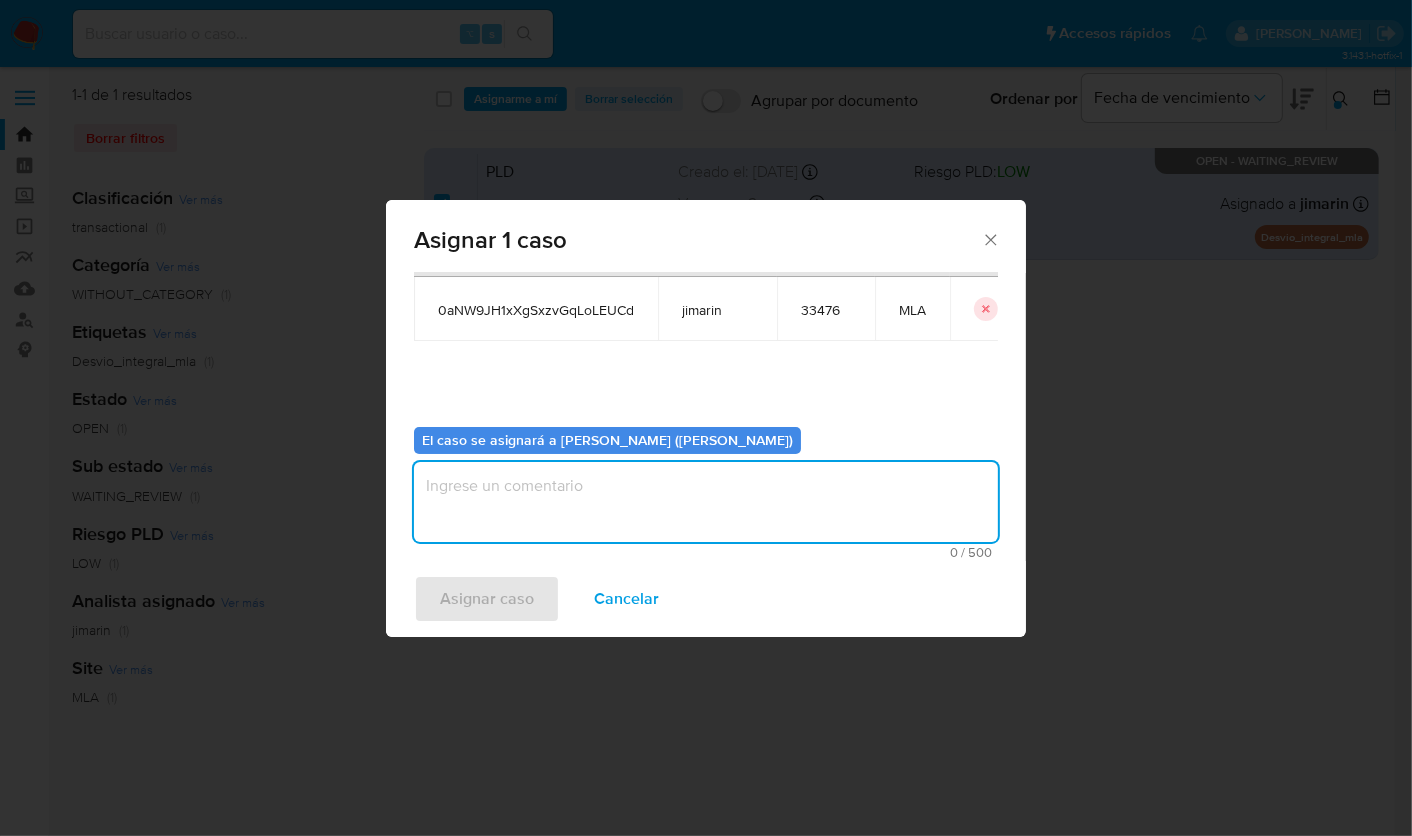 click at bounding box center (706, 502) 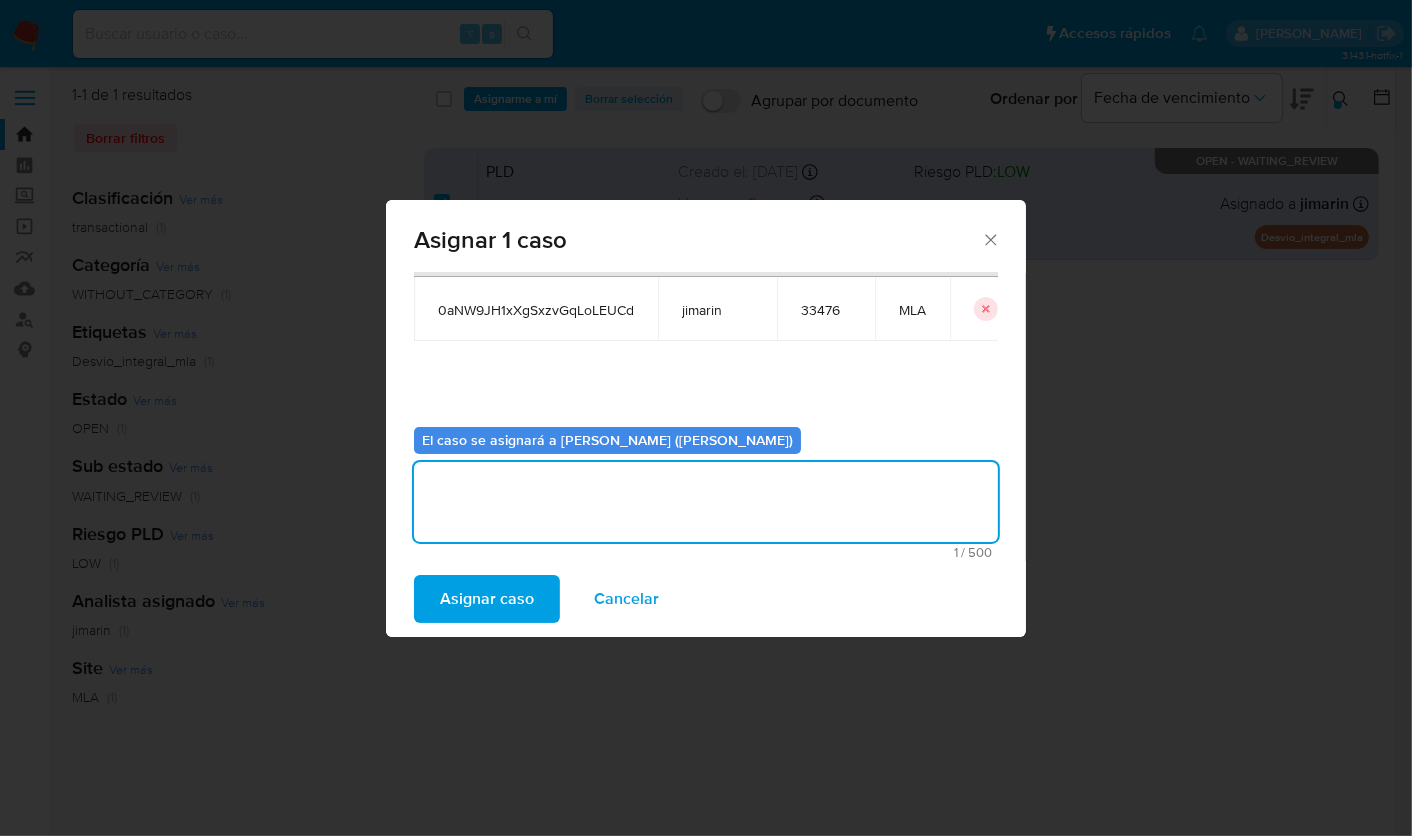 click on "Asignar caso" at bounding box center [487, 599] 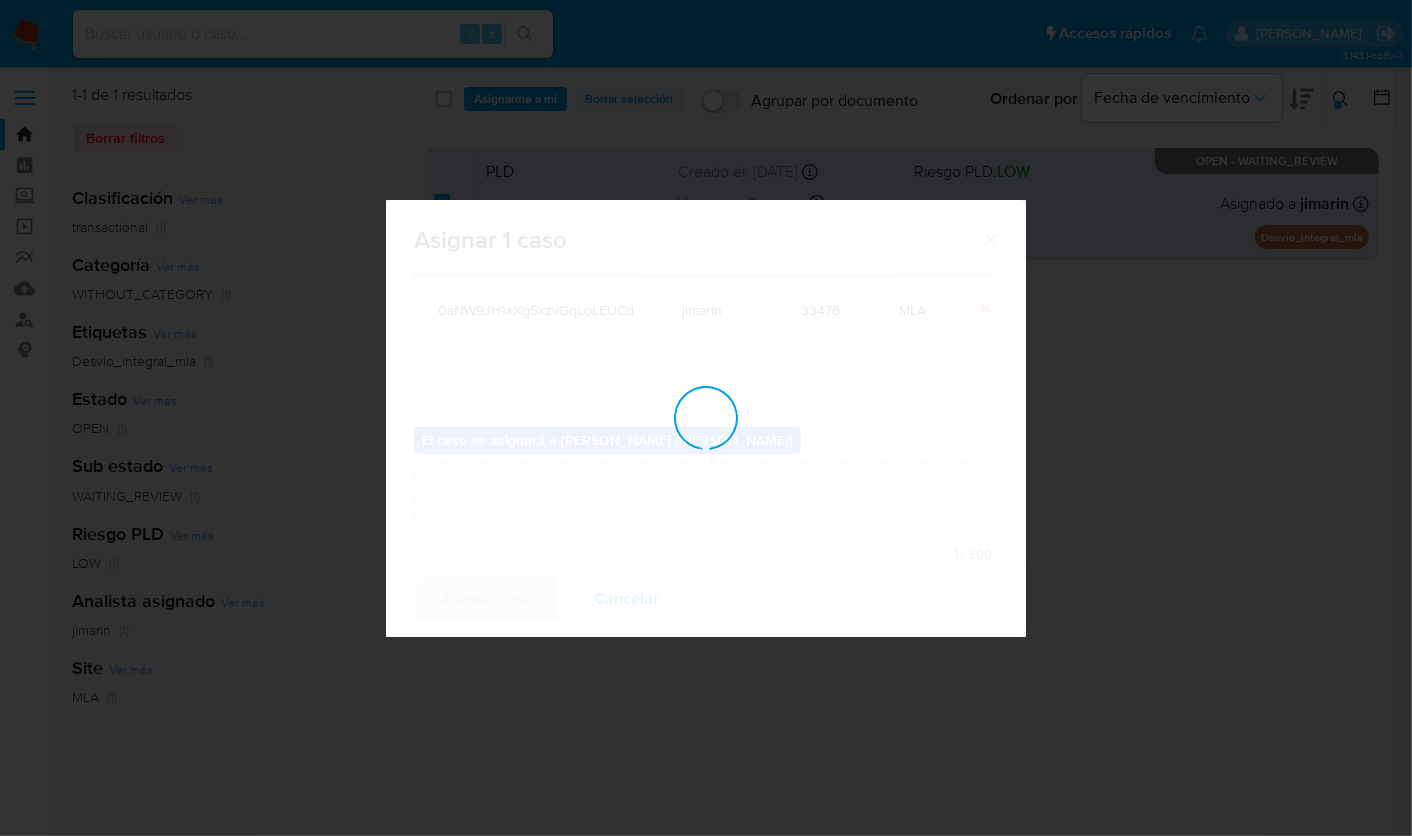 type 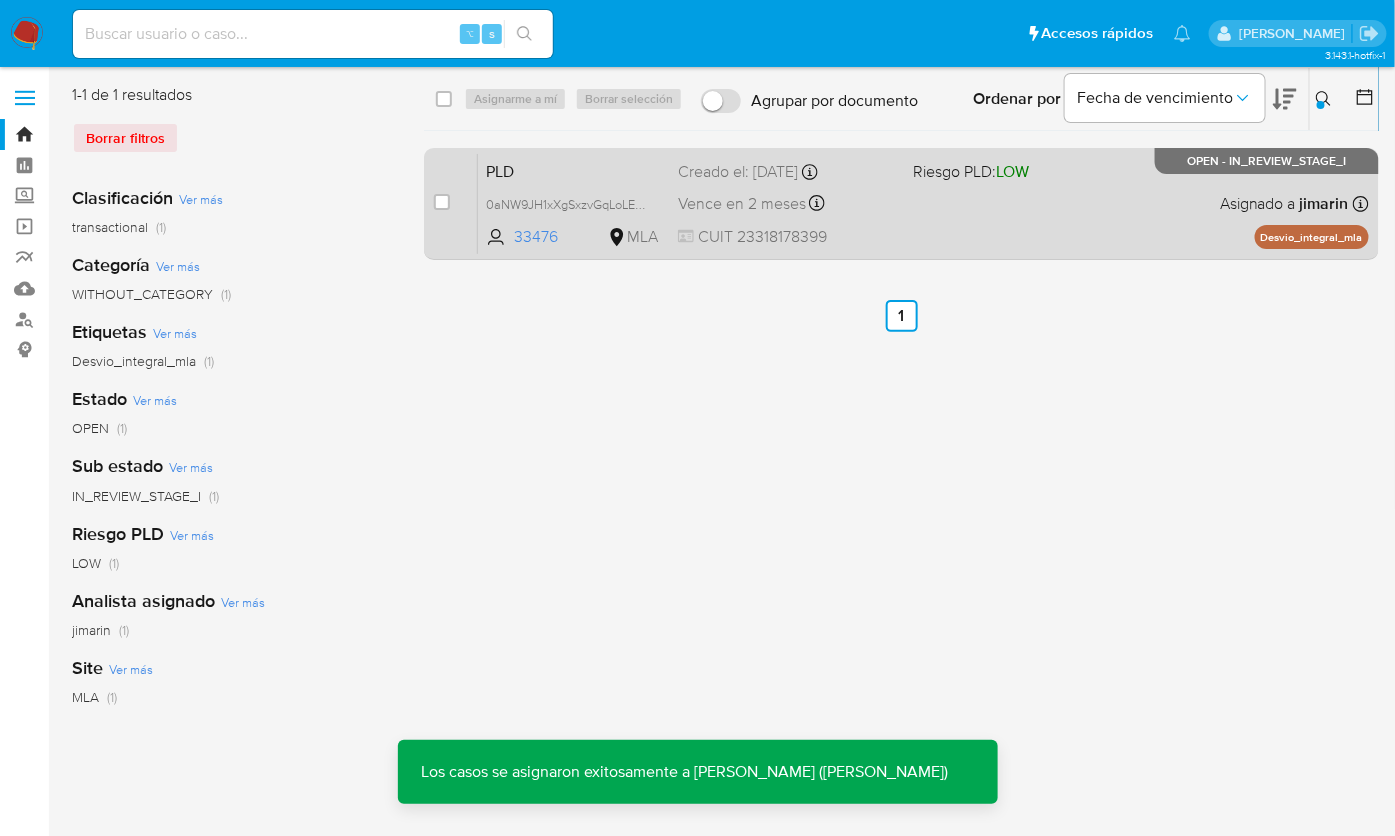 click on "PLD 0aNW9JH1xXgSxzvGqLoLEUCd 33476 MLA Riesgo PLD:  LOW Creado el: 12/06/2025   Creado el: 12/06/2025 03:18:48 Vence en 2 meses   Vence el 10/09/2025 03:18:48 CUIT   23318178399 Asignado a   jimarin   Asignado el: 18/06/2025 14:18:38 Desvio_integral_mla OPEN - IN_REVIEW_STAGE_I" at bounding box center [923, 203] 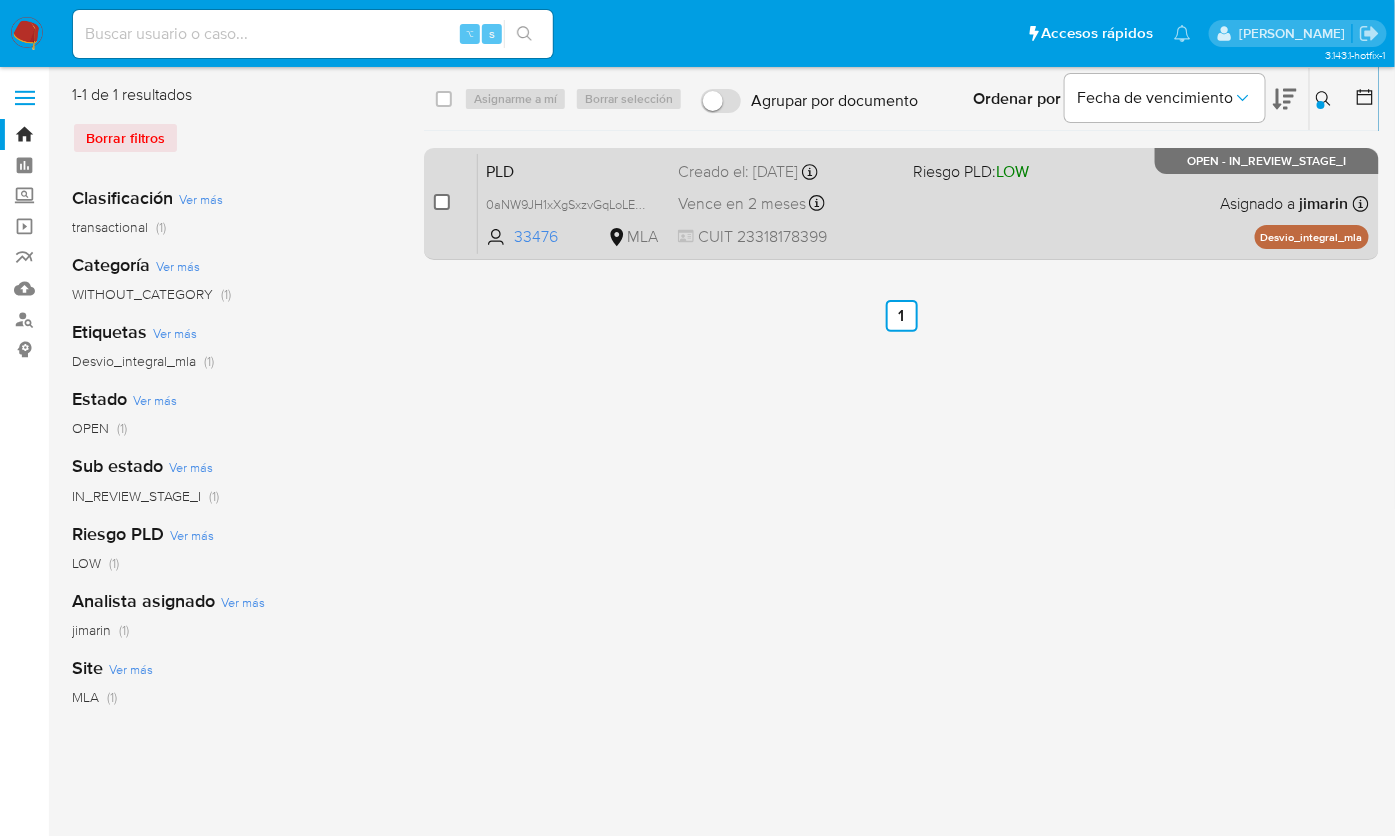 click at bounding box center [442, 202] 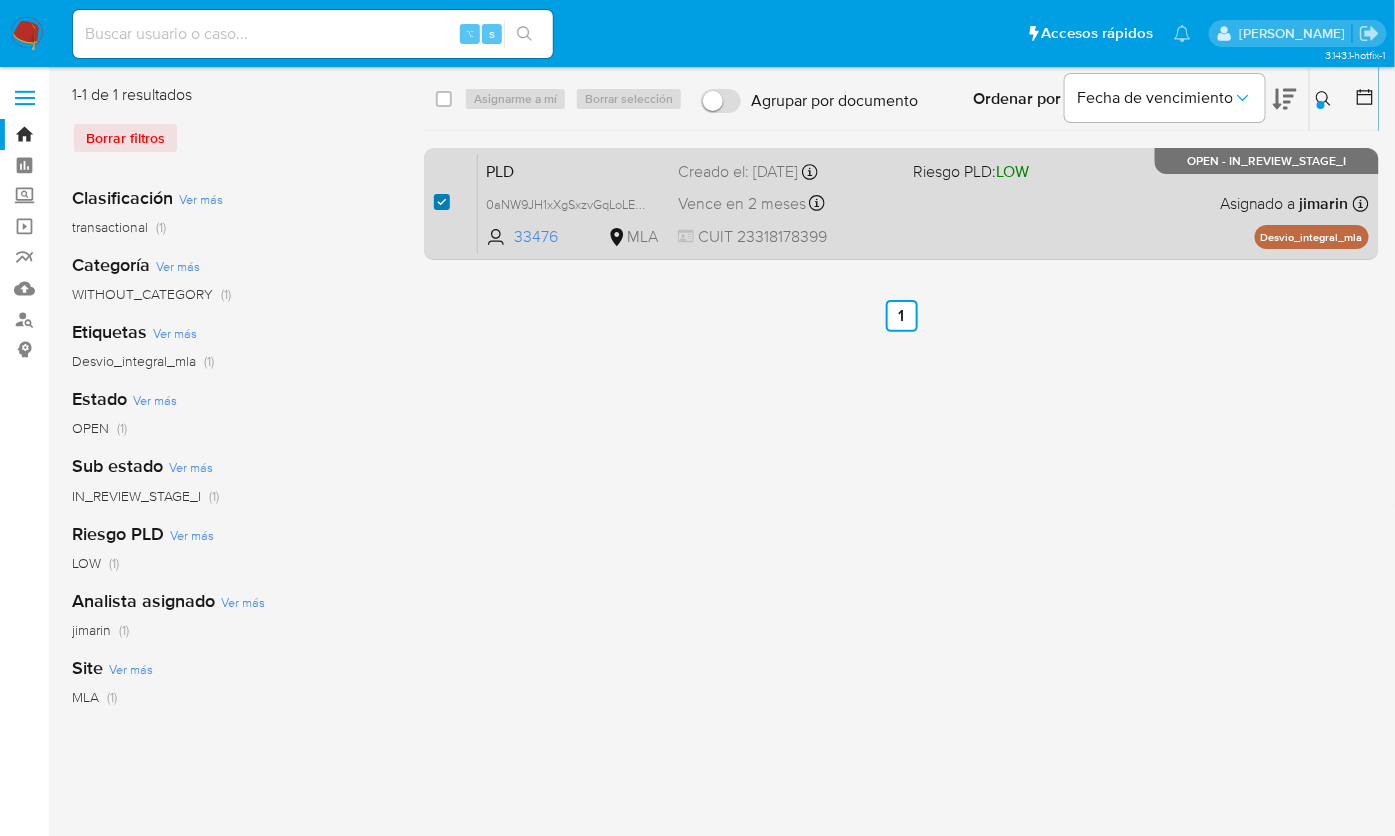 checkbox on "true" 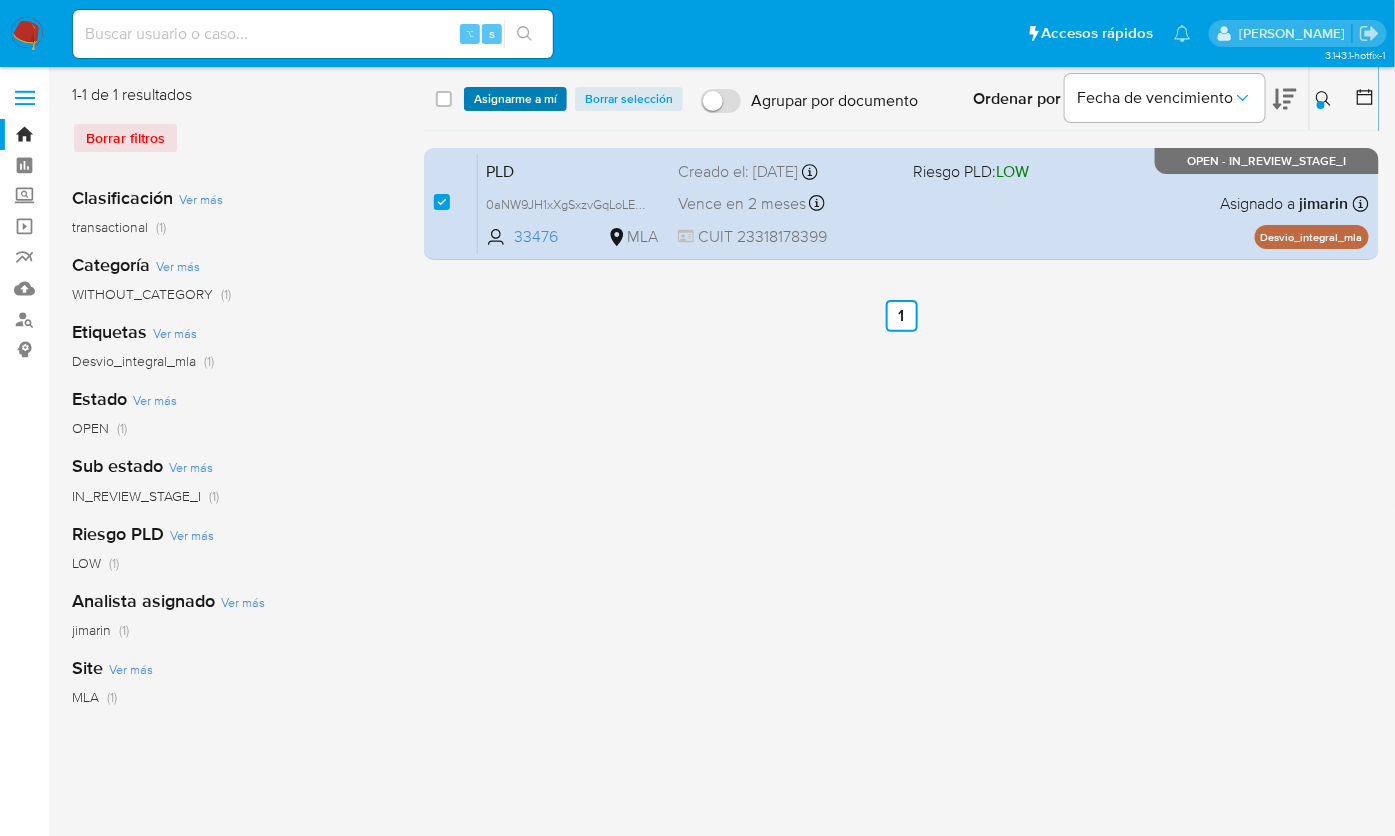 click on "Asignarme a mí" at bounding box center (515, 99) 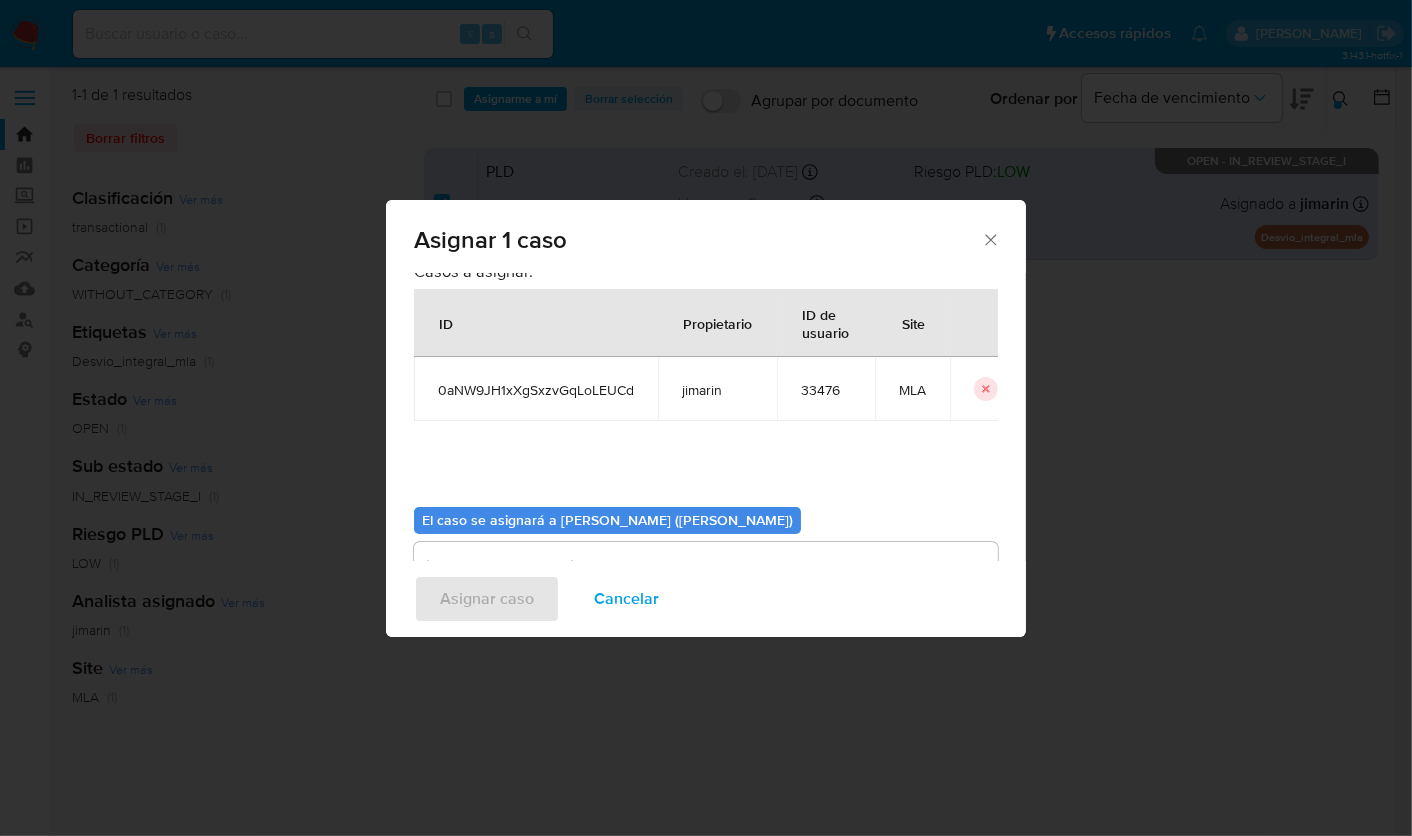 scroll, scrollTop: 102, scrollLeft: 0, axis: vertical 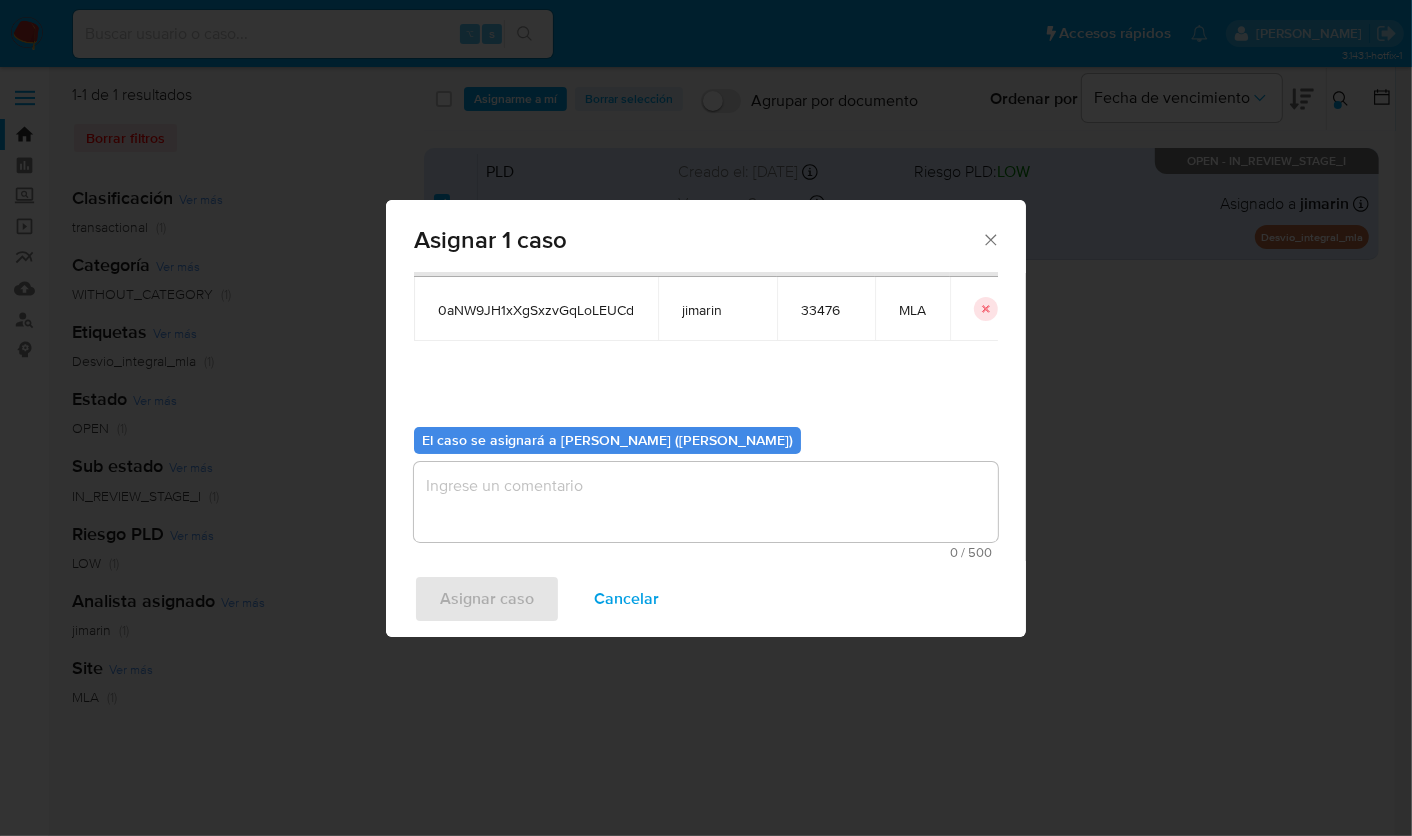 click at bounding box center (706, 502) 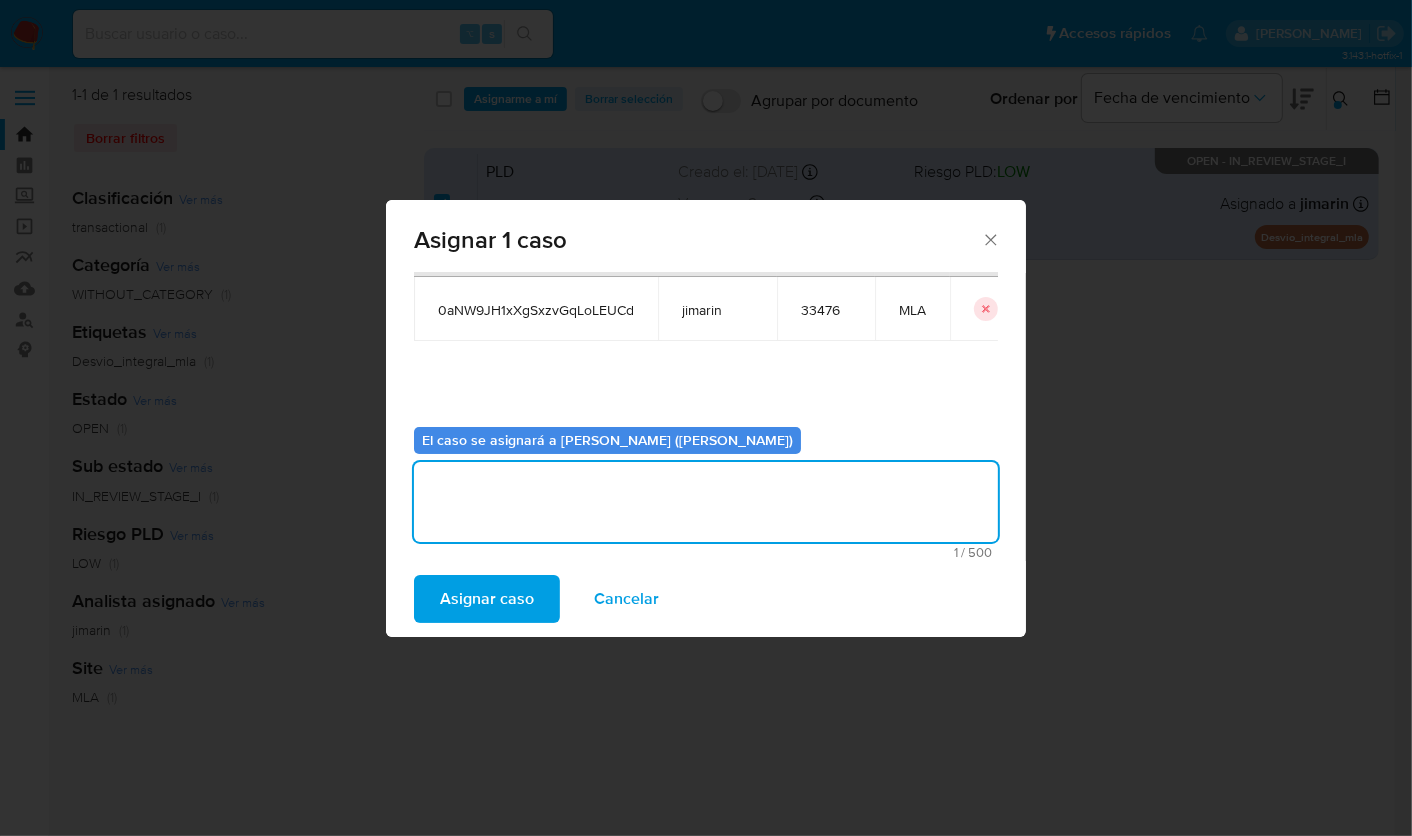 click on "Asignar caso" at bounding box center (487, 599) 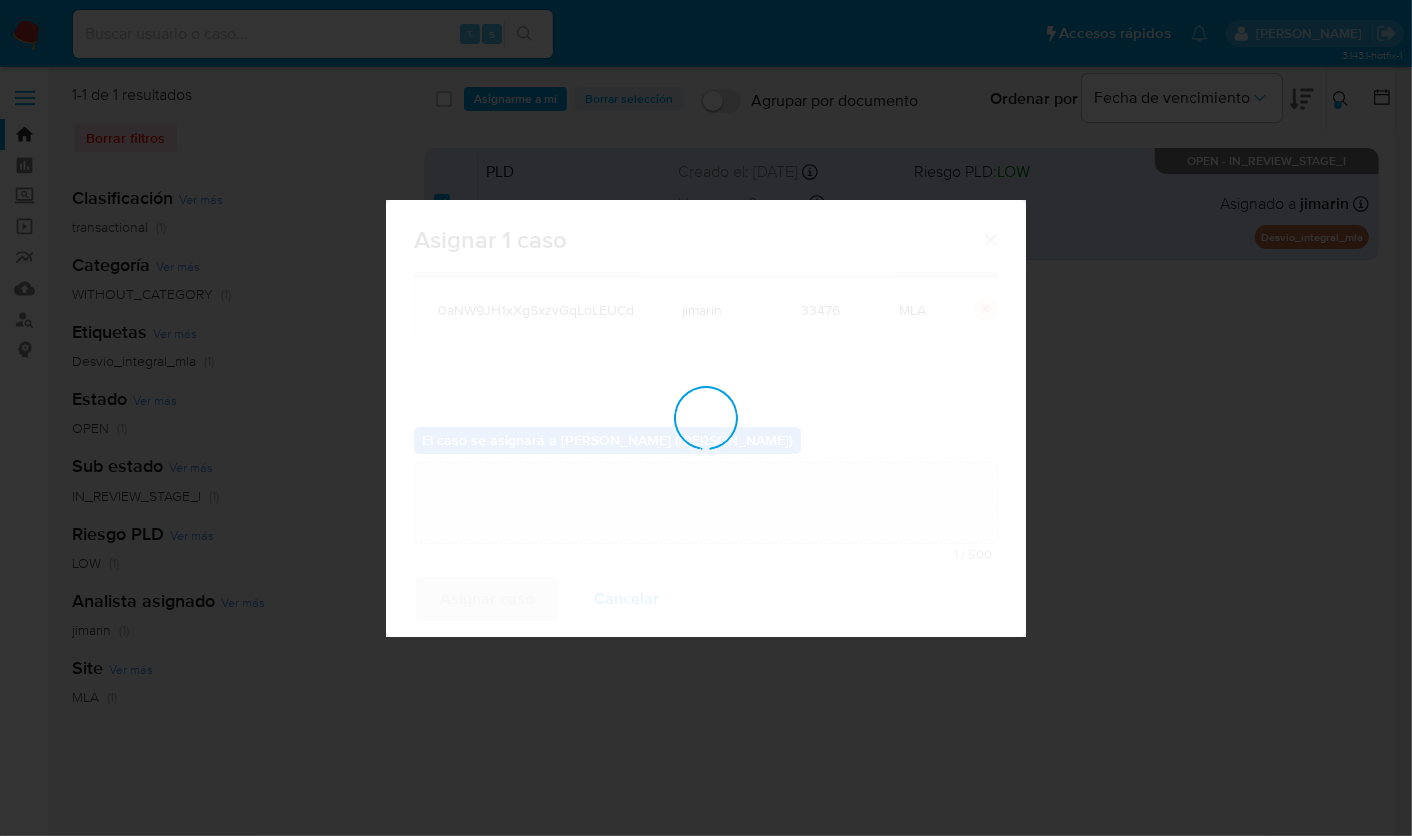 type 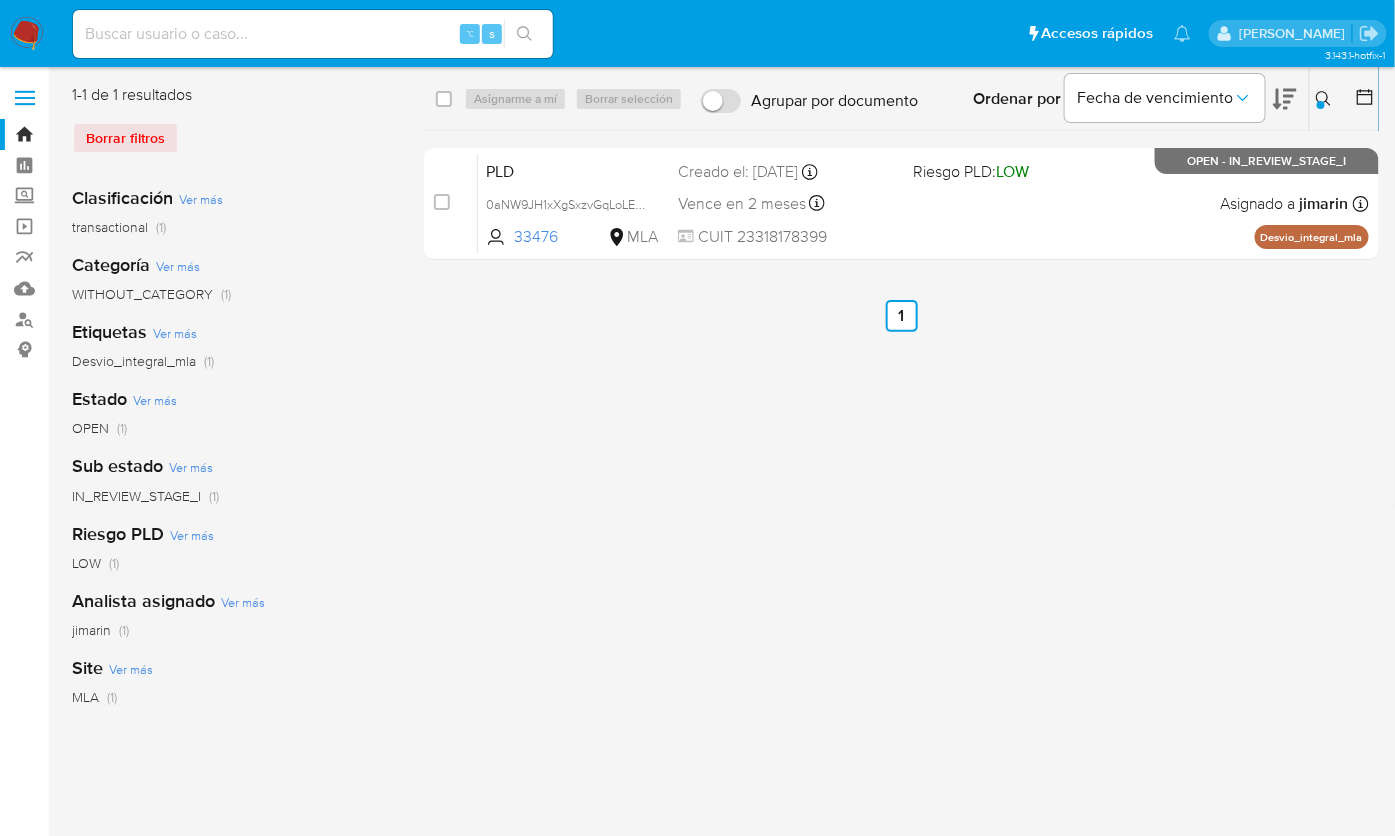 click 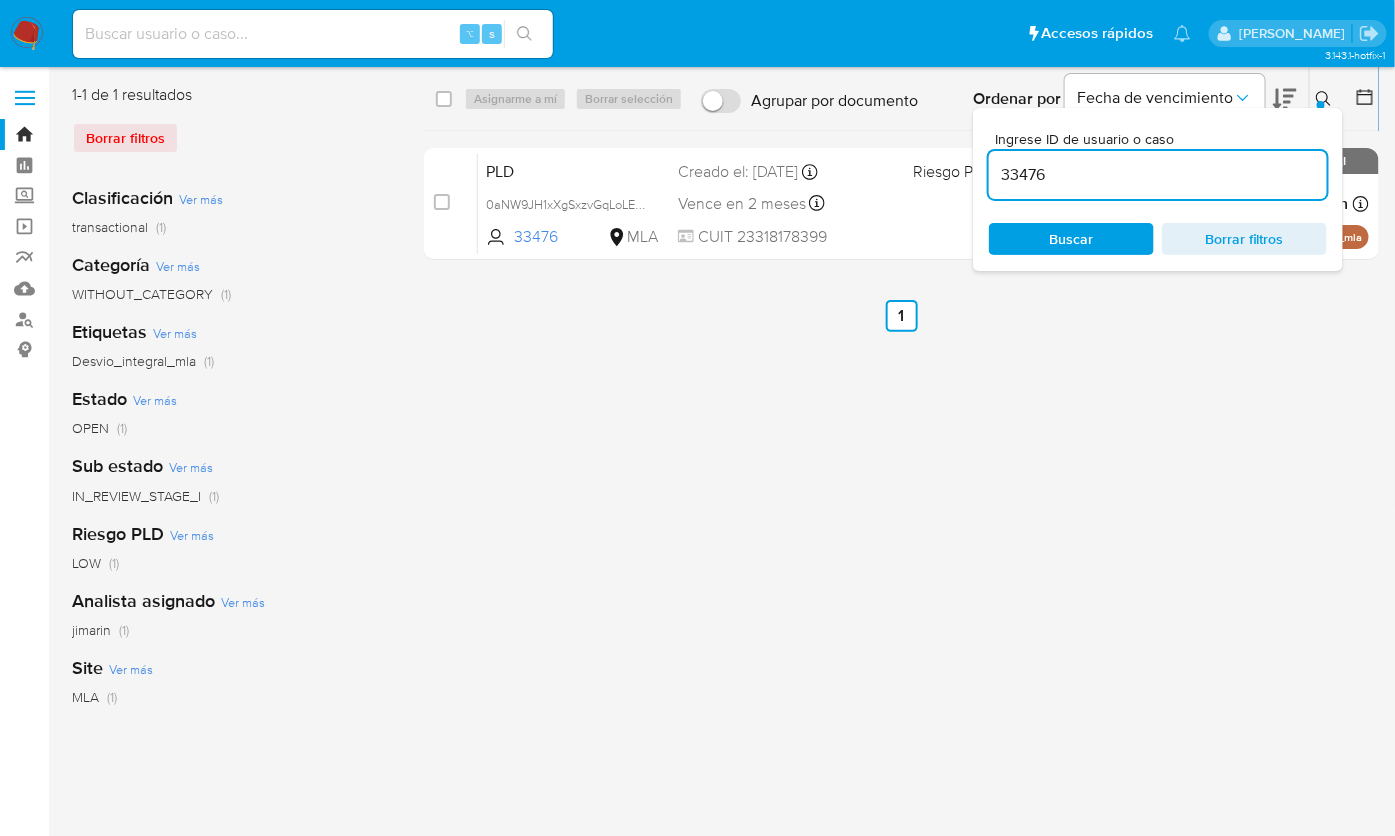 click on "33476" at bounding box center (1158, 175) 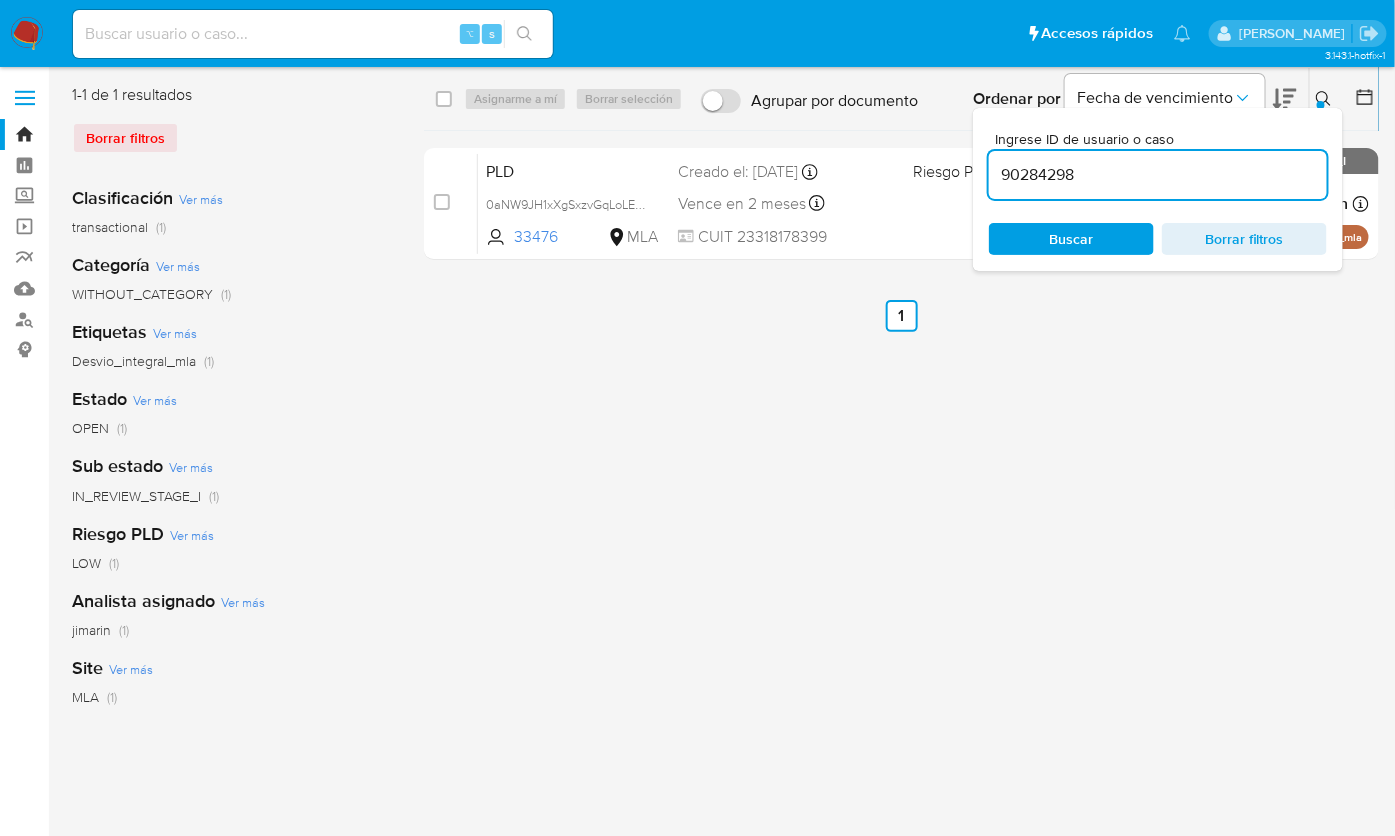 type on "90284298" 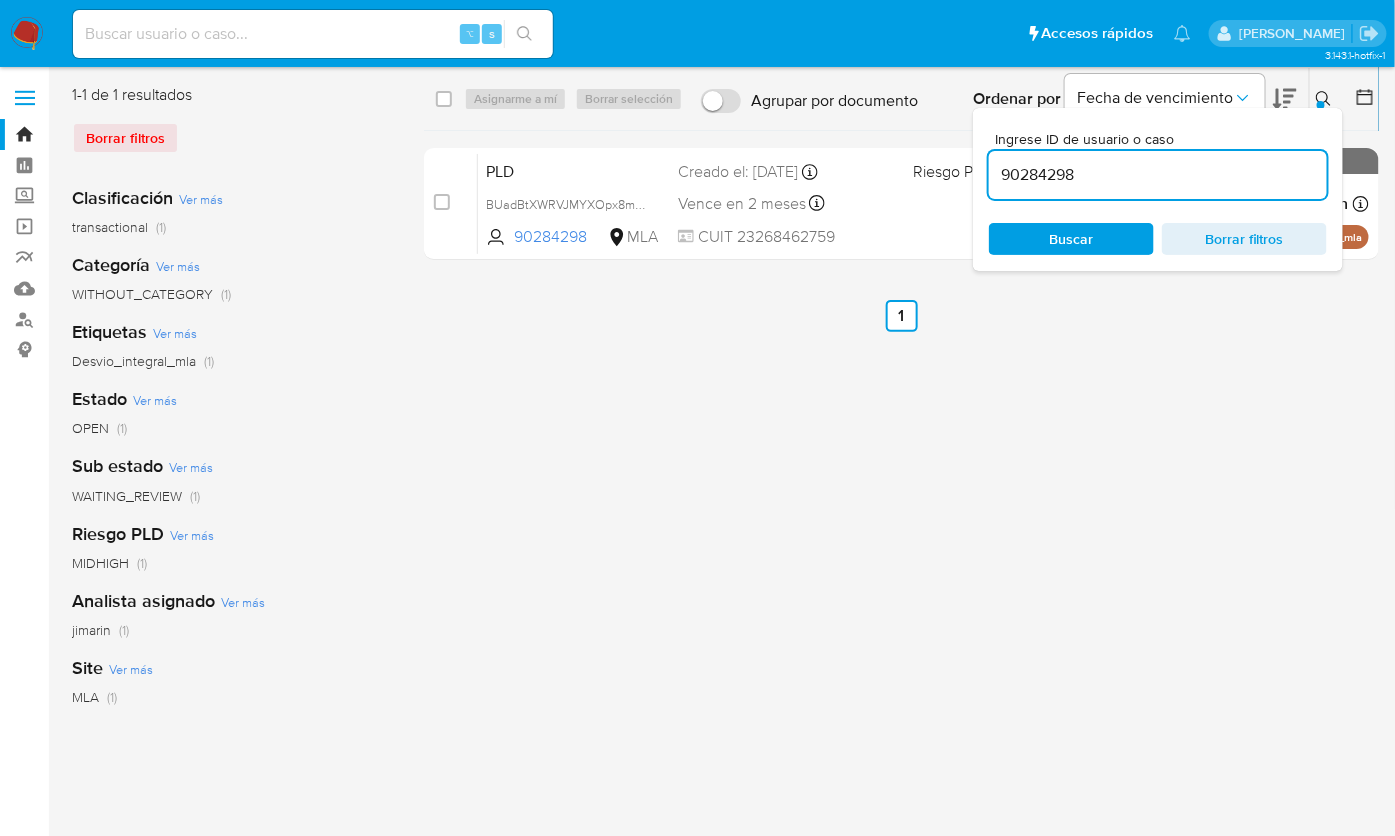 click at bounding box center (1321, 105) 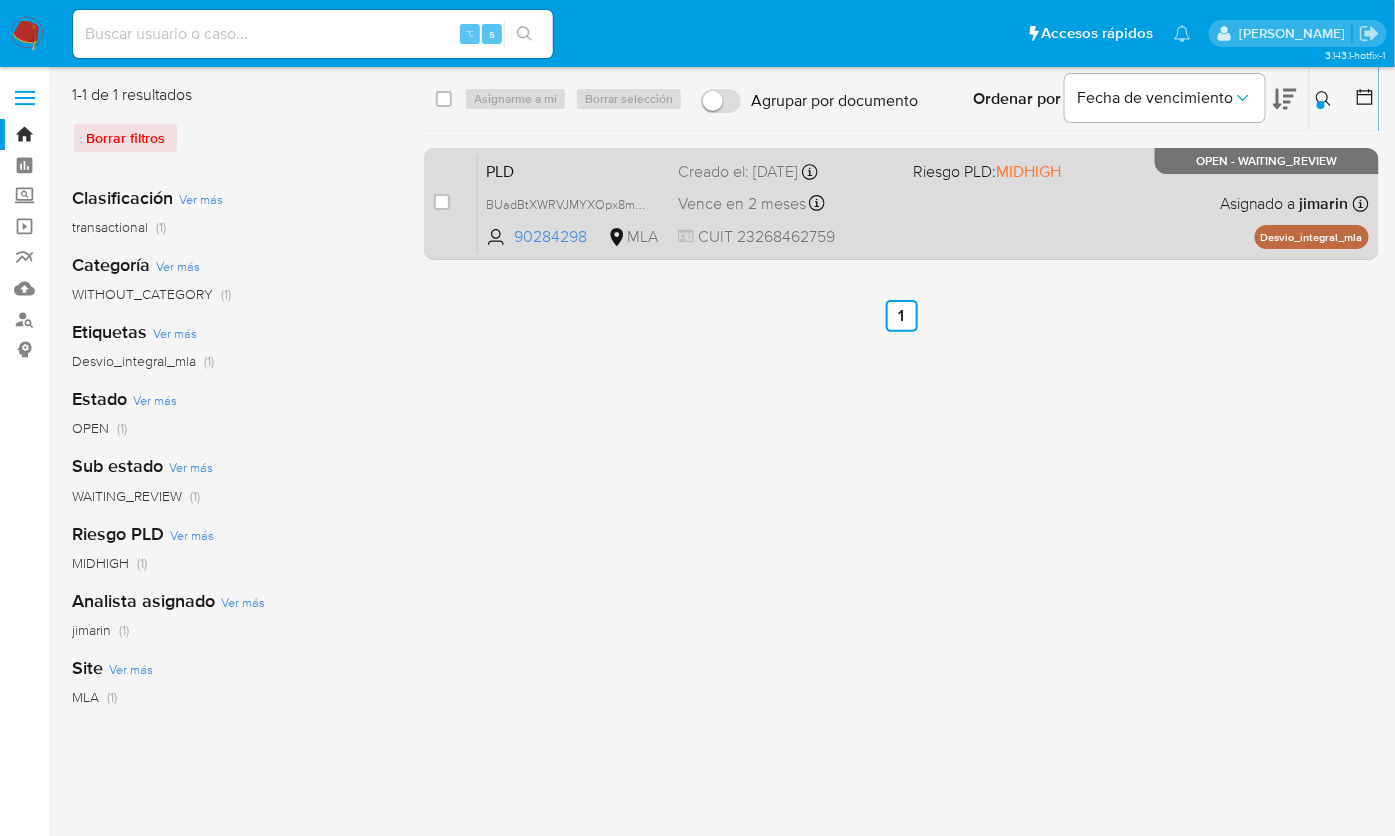 click on "case-item-checkbox" at bounding box center (442, 202) 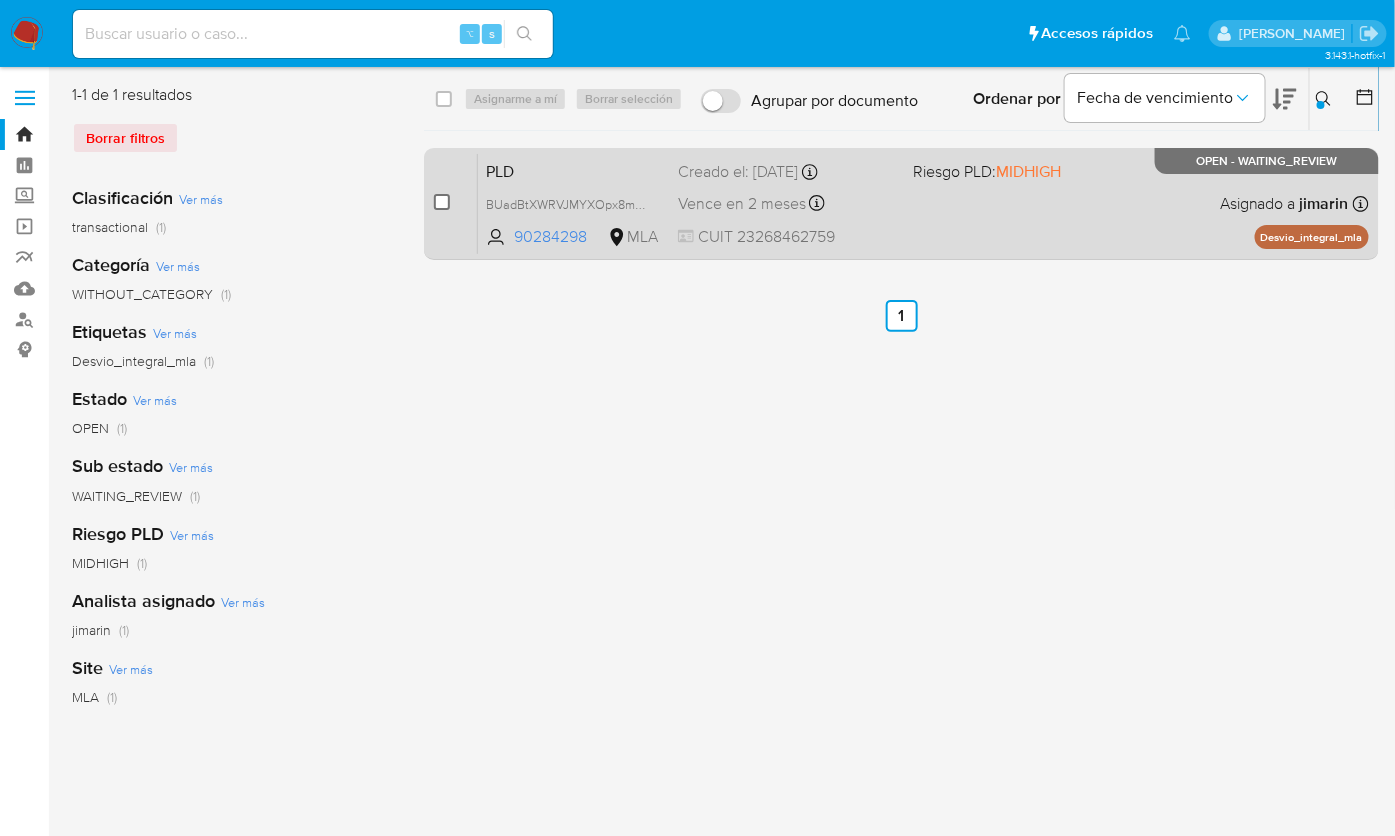 click at bounding box center (442, 202) 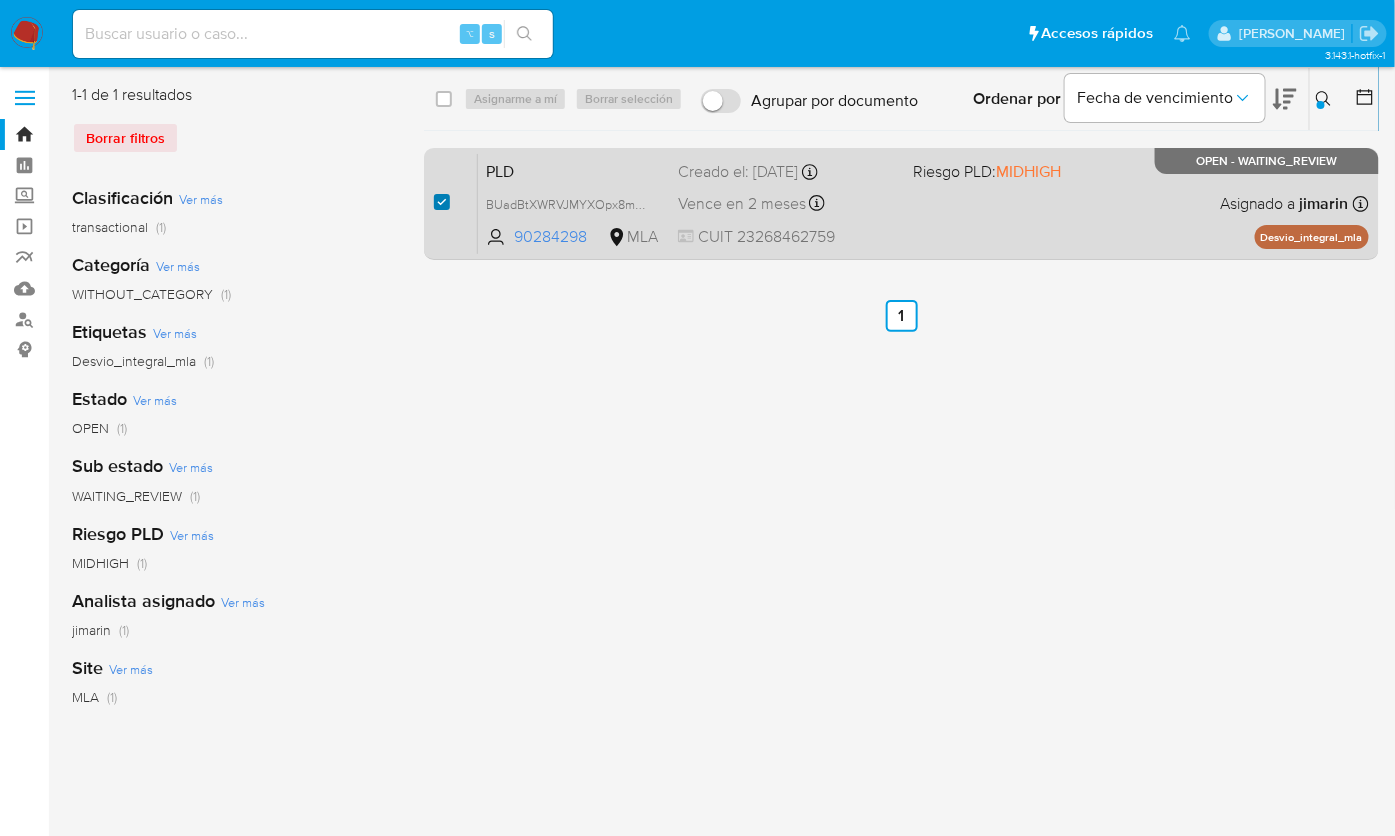 checkbox on "true" 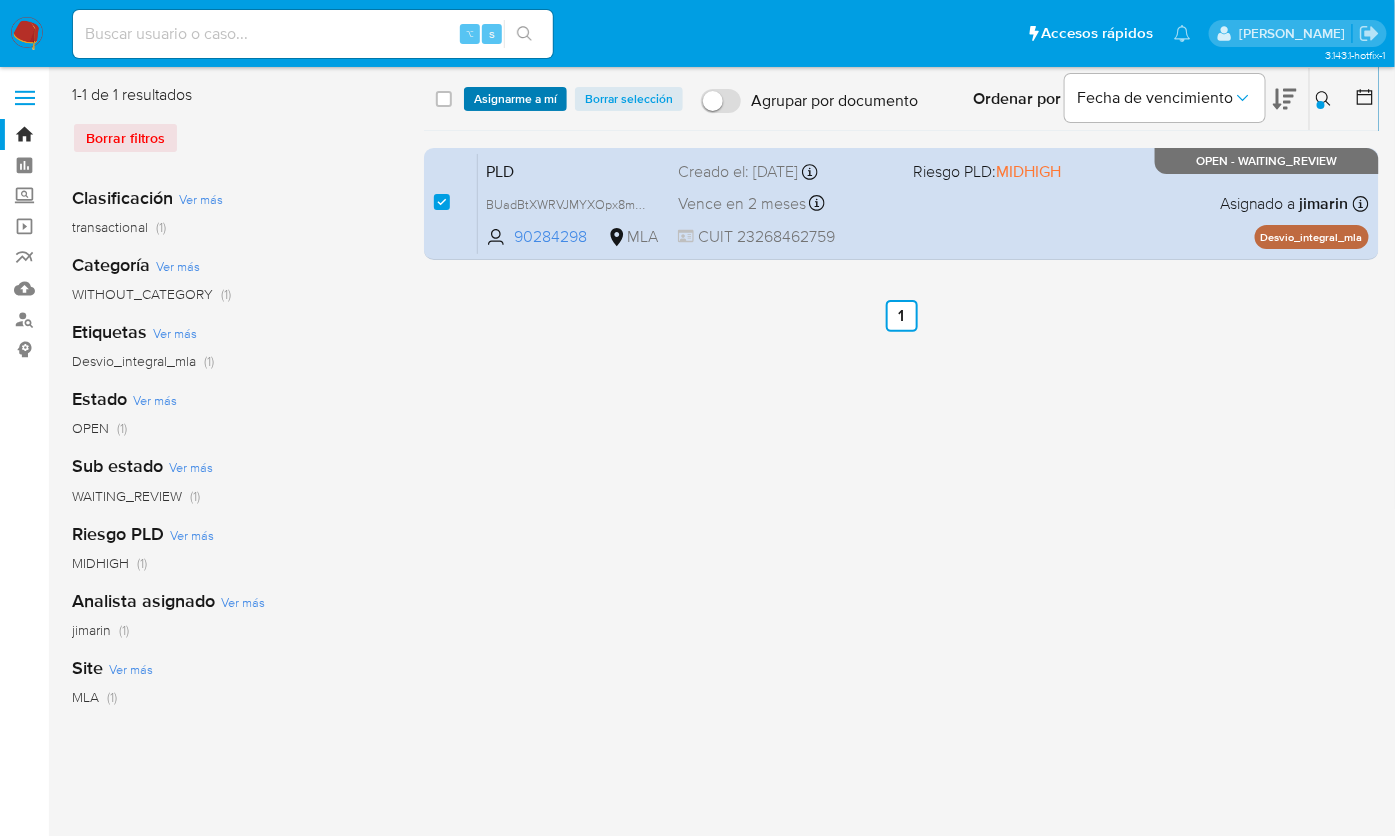 click on "Asignarme a mí" at bounding box center (515, 99) 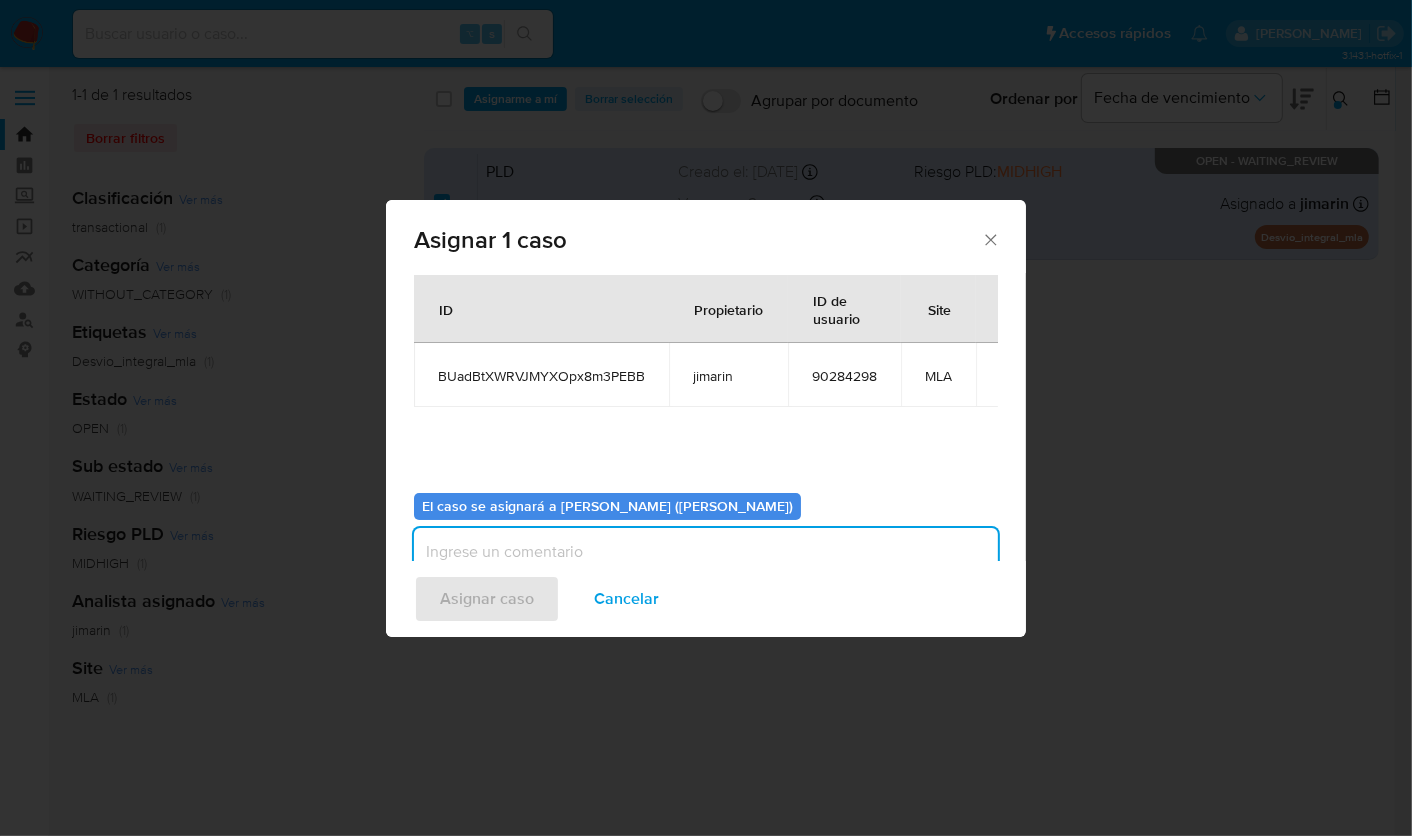 click at bounding box center [706, 568] 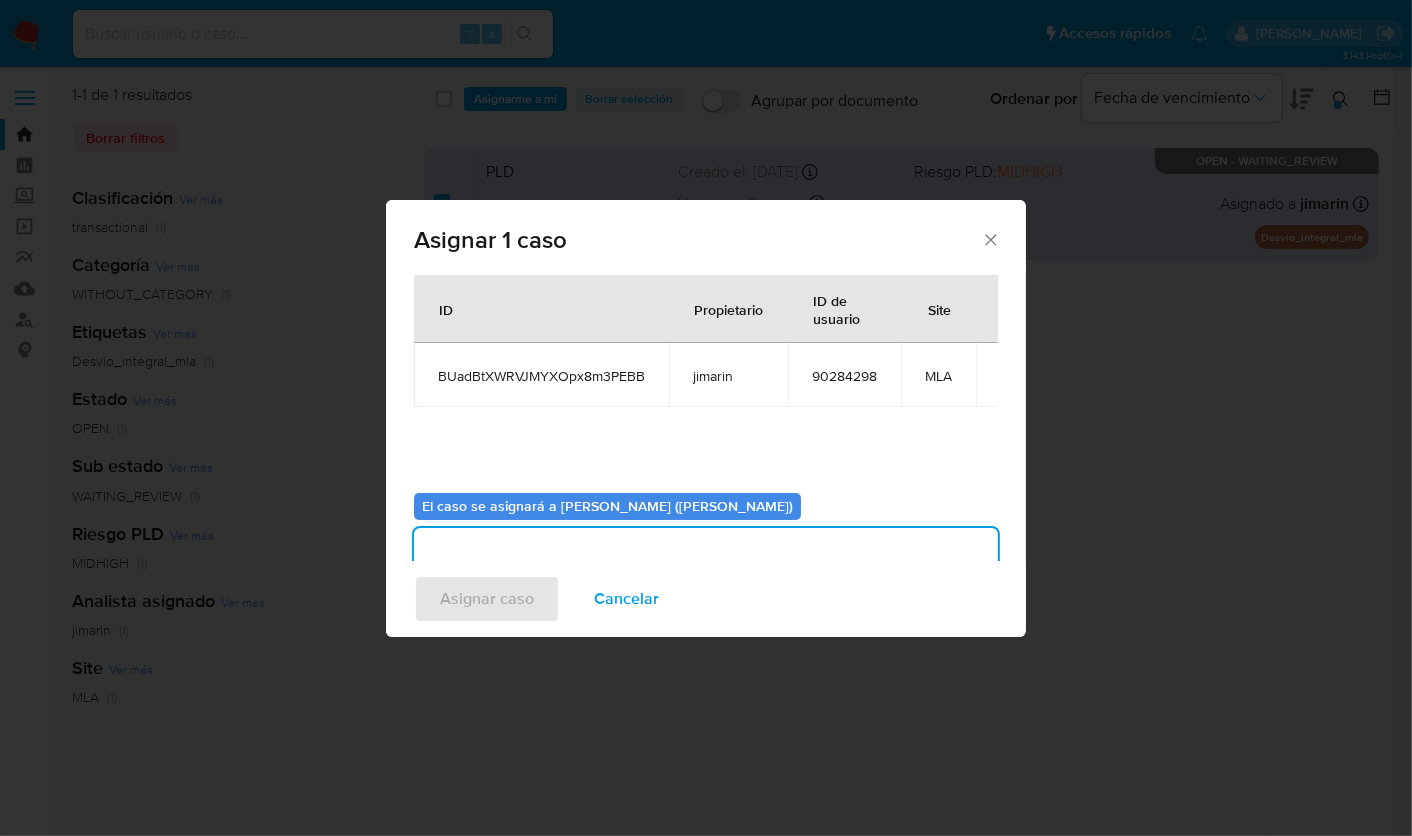 scroll, scrollTop: 39, scrollLeft: 0, axis: vertical 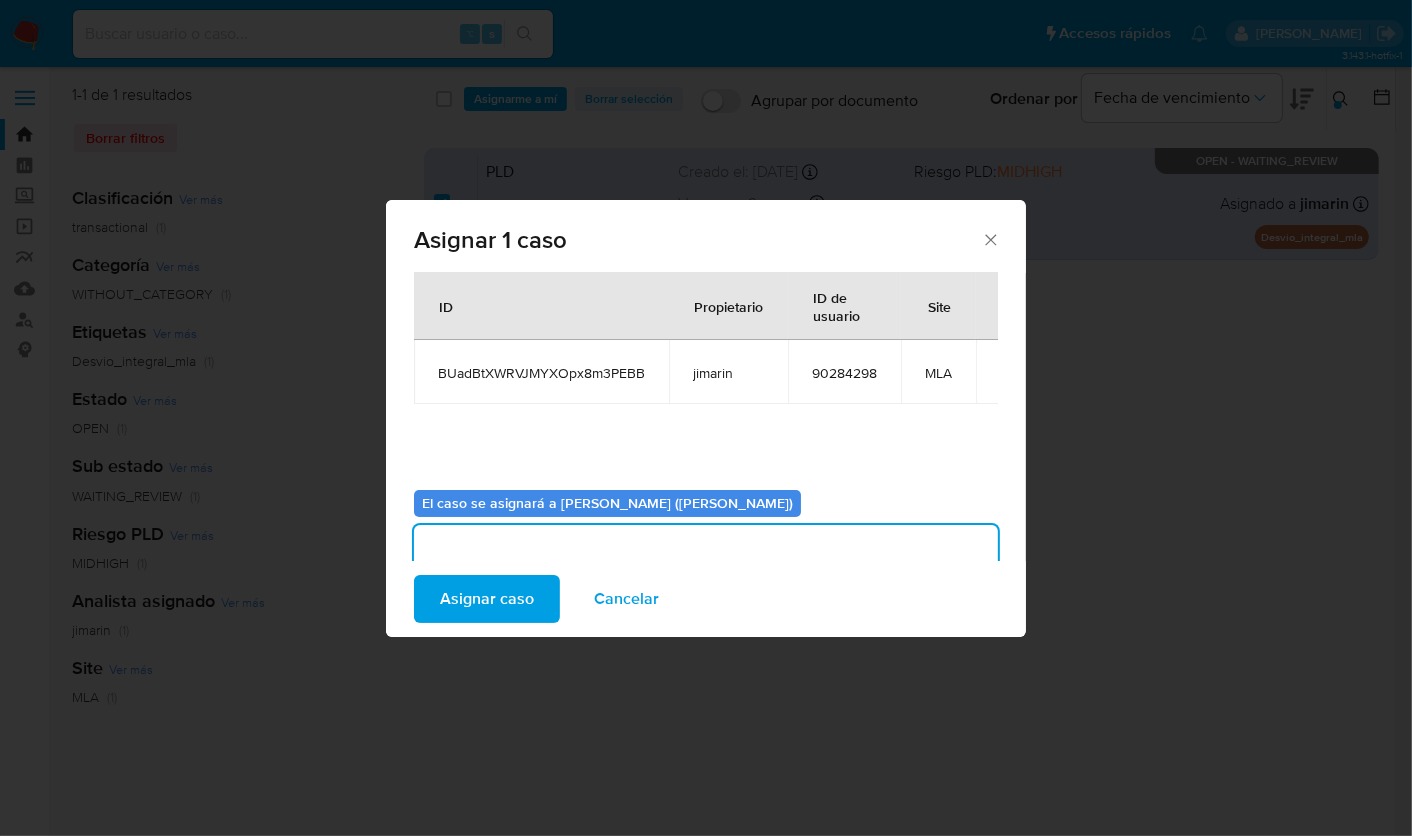 click on "Asignar caso" at bounding box center [487, 599] 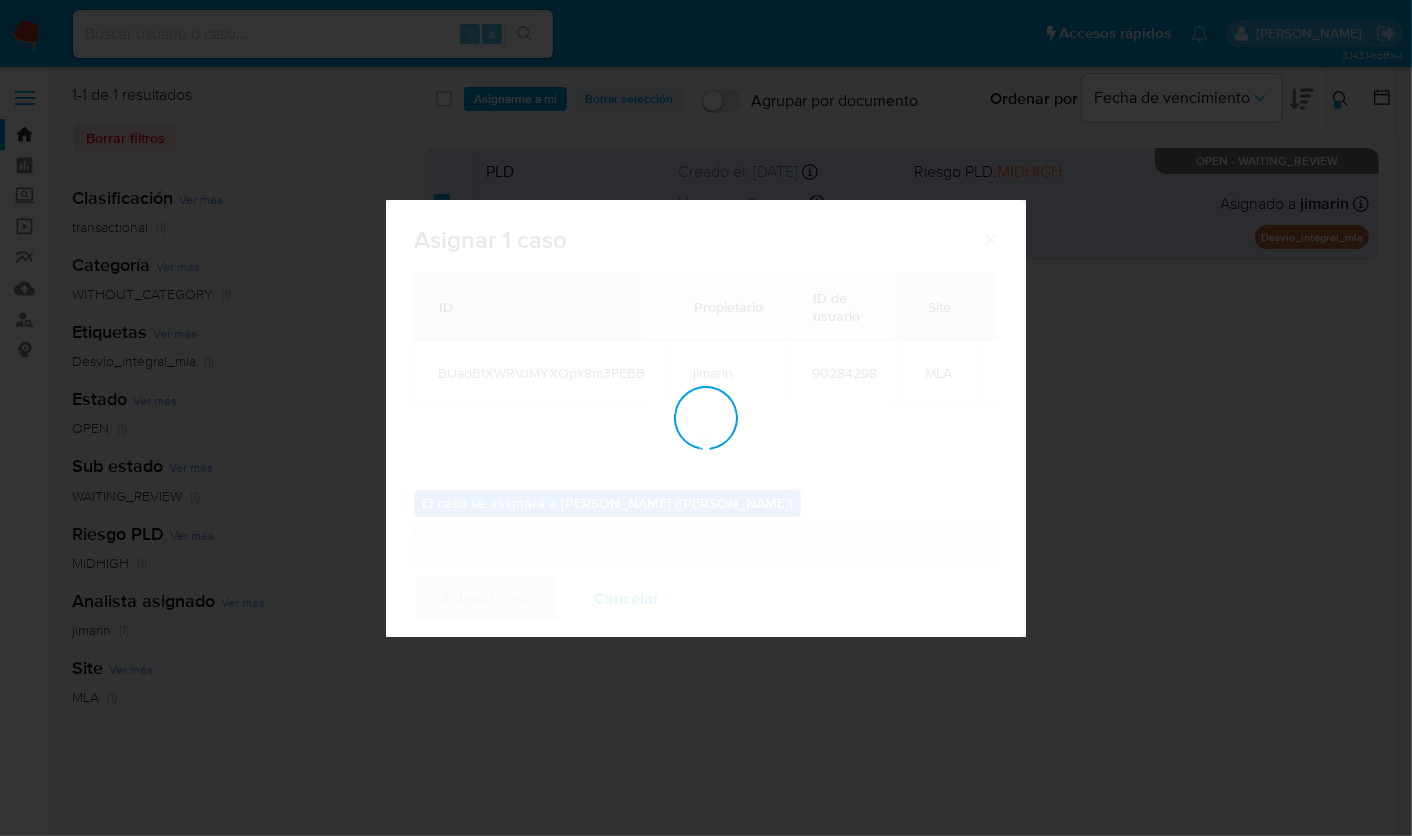 type 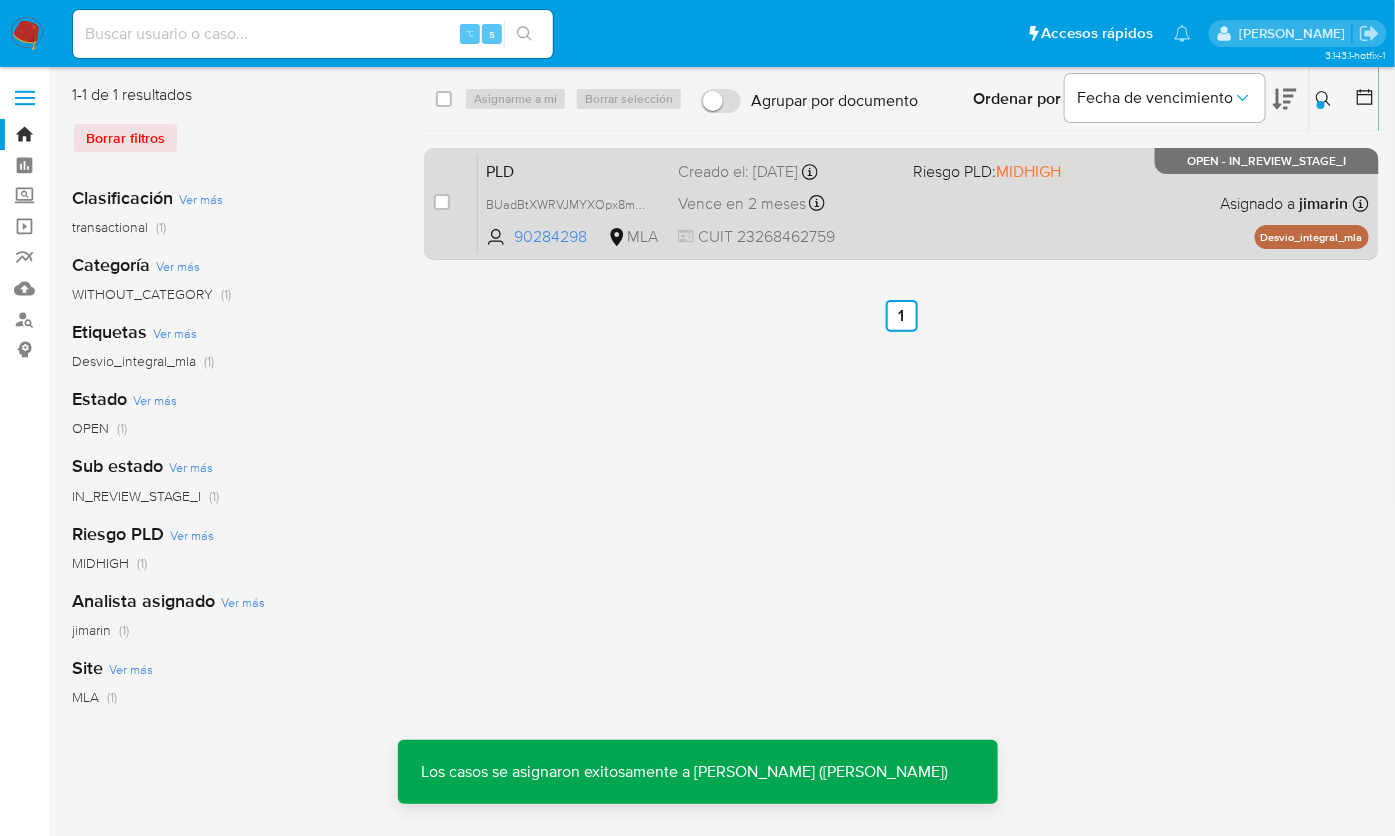 click on "PLD BUadBtXWRVJMYXOpx8m3PEBB 90284298 MLA Riesgo PLD:  MIDHIGH Creado el: 12/06/2025   Creado el: 12/06/2025 03:06:58 Vence en 2 meses   Vence el 10/09/2025 03:06:58 CUIT   23268462759 Asignado a   jimarin   Asignado el: 18/06/2025 14:18:45 Desvio_integral_mla OPEN - IN_REVIEW_STAGE_I" at bounding box center (923, 203) 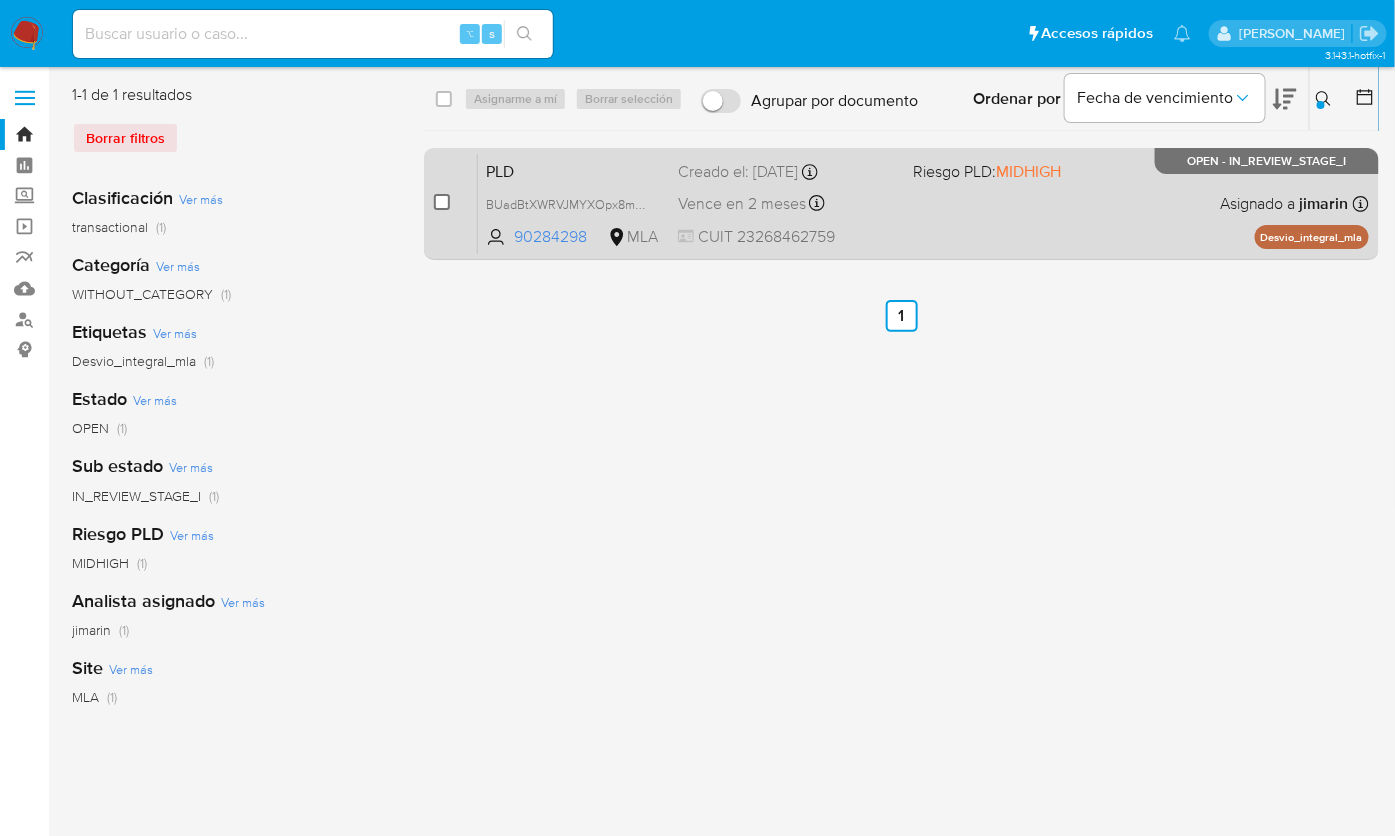 click at bounding box center [442, 202] 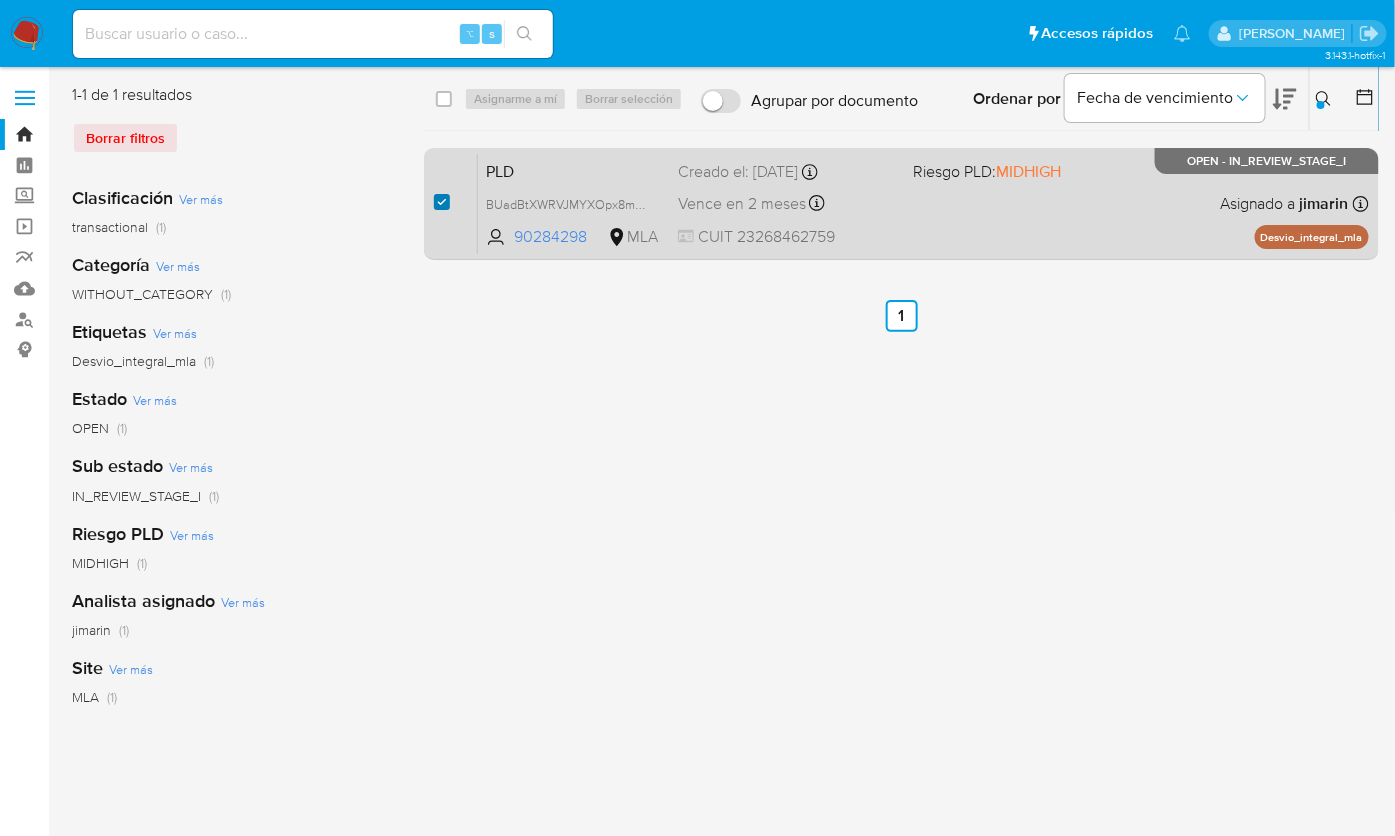 checkbox on "true" 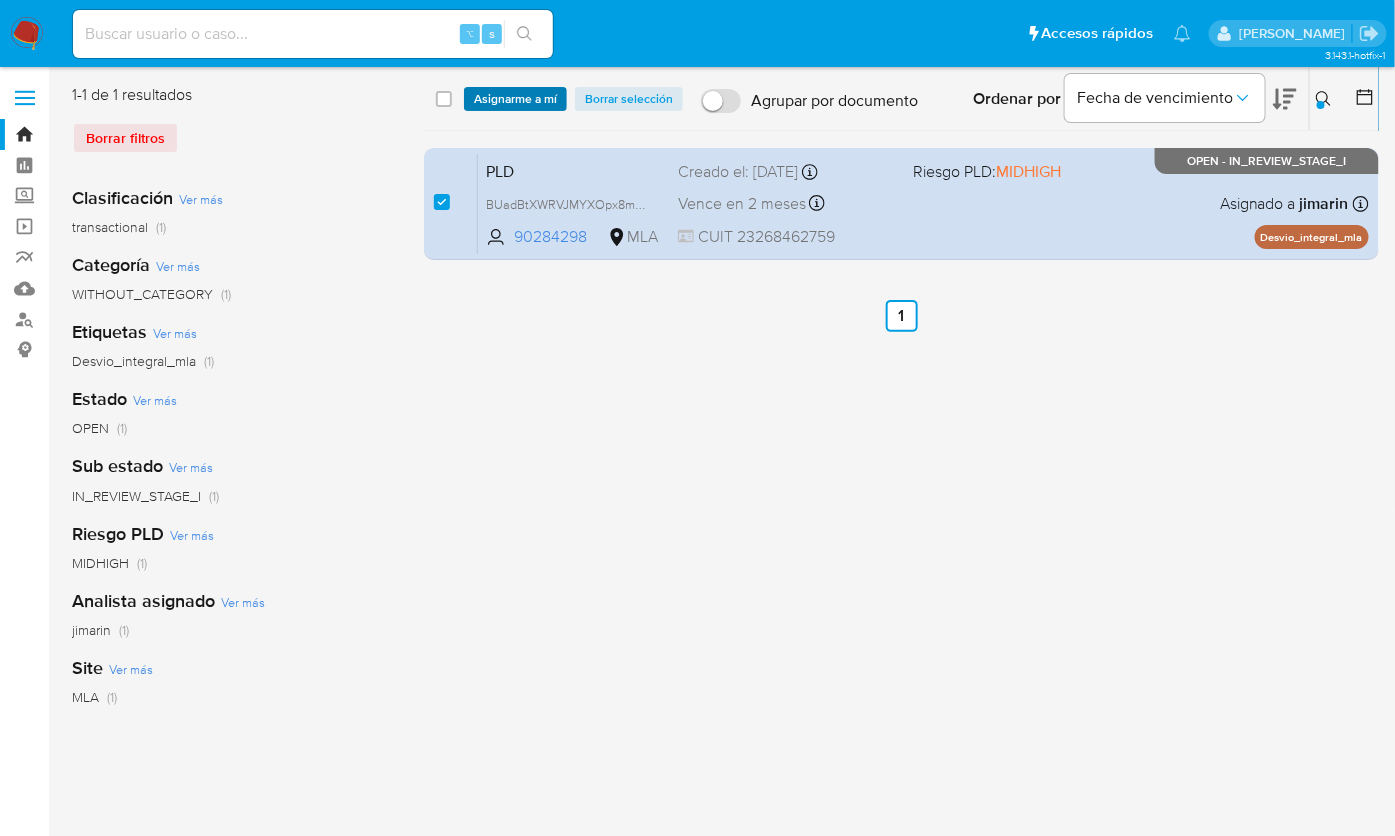 click on "Asignarme a mí" at bounding box center (515, 99) 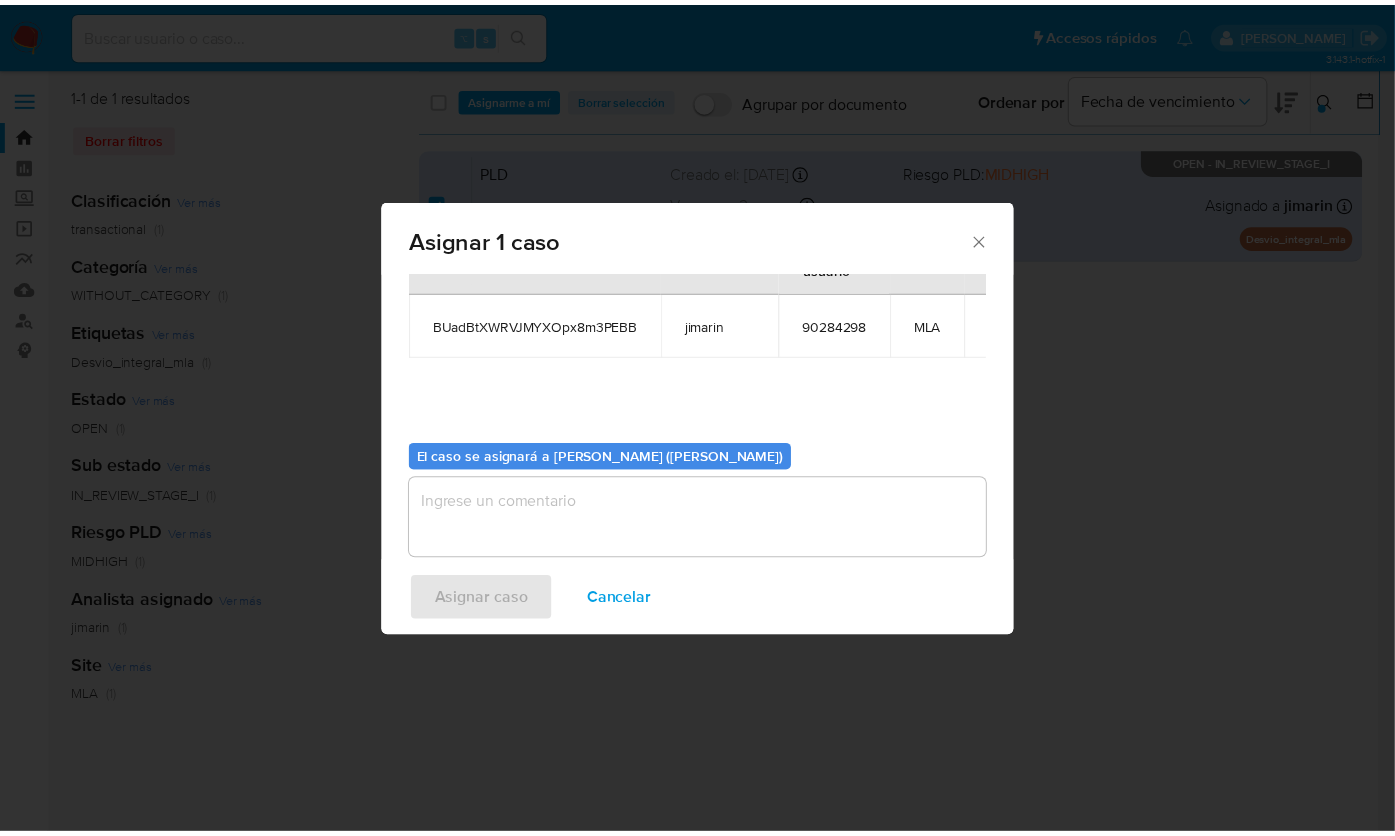 scroll, scrollTop: 102, scrollLeft: 0, axis: vertical 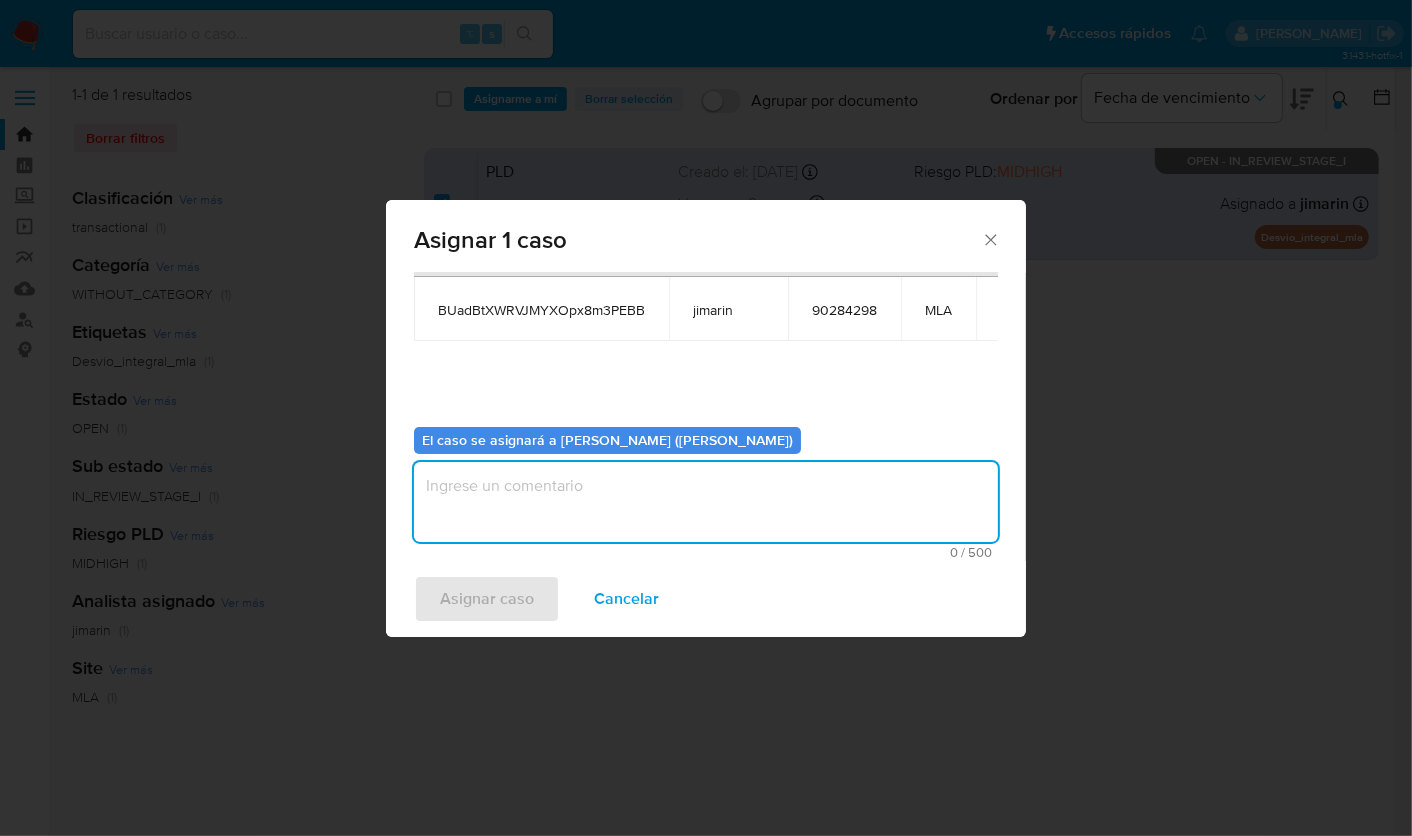 click at bounding box center [706, 502] 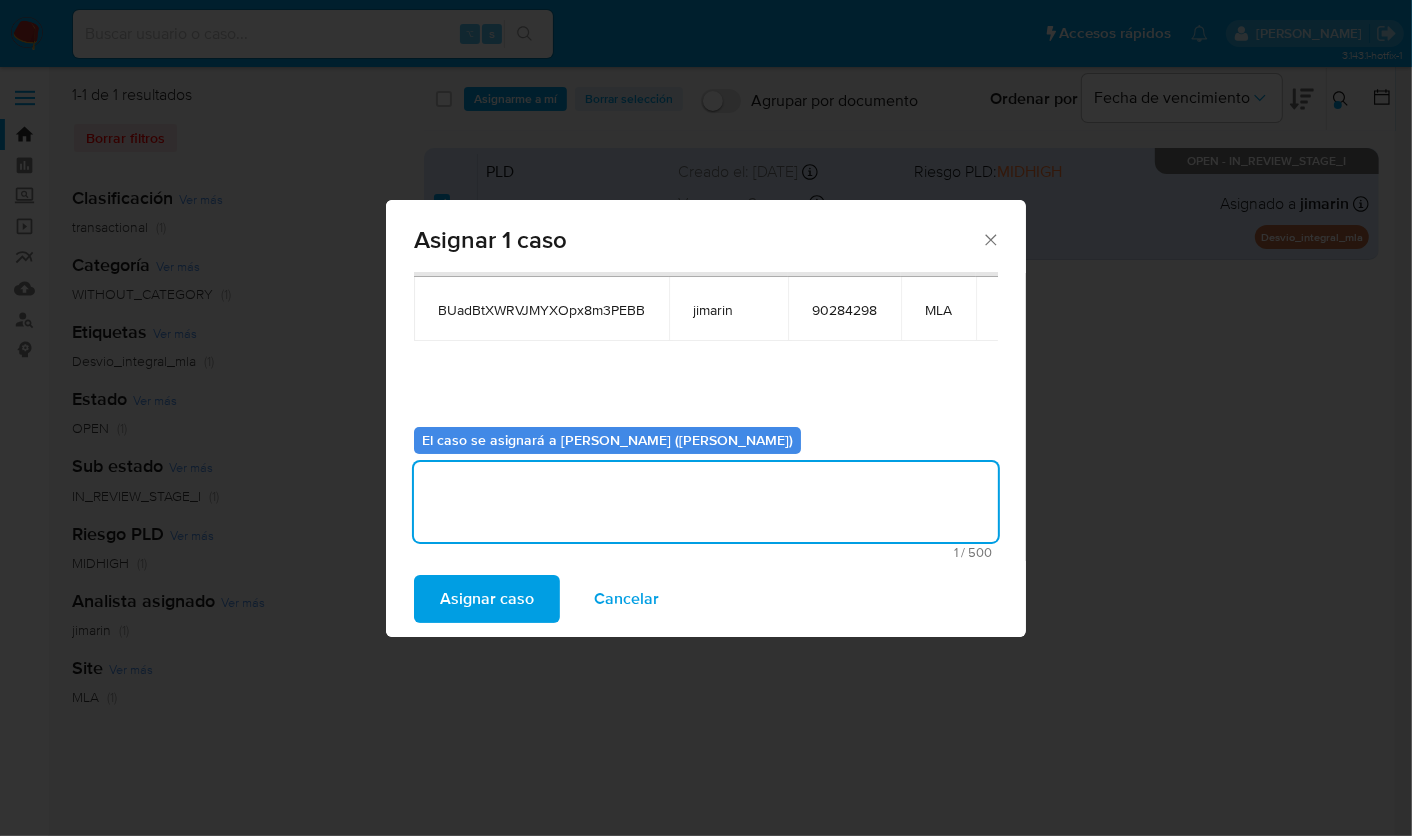 click on "Asignar caso" at bounding box center (487, 599) 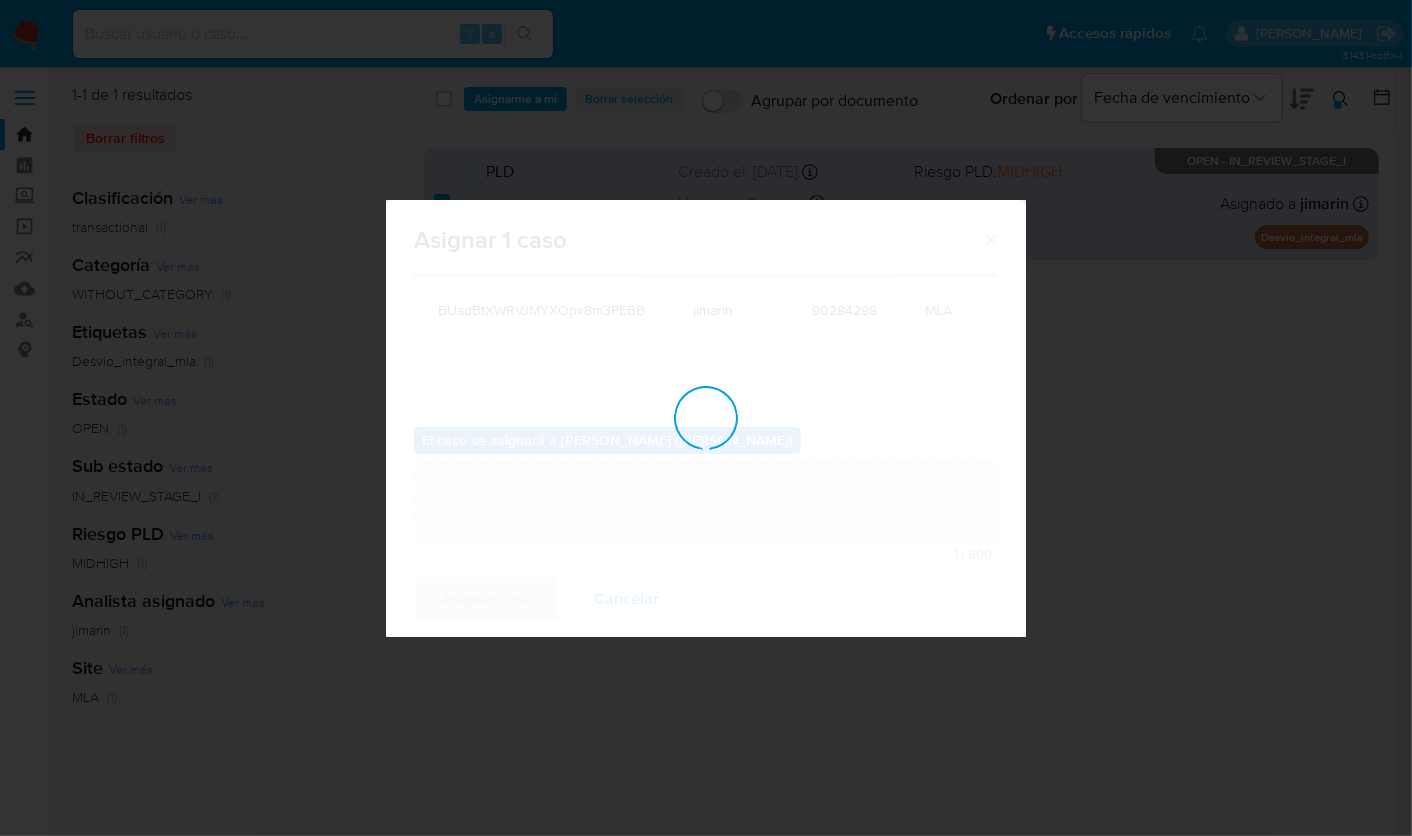 type 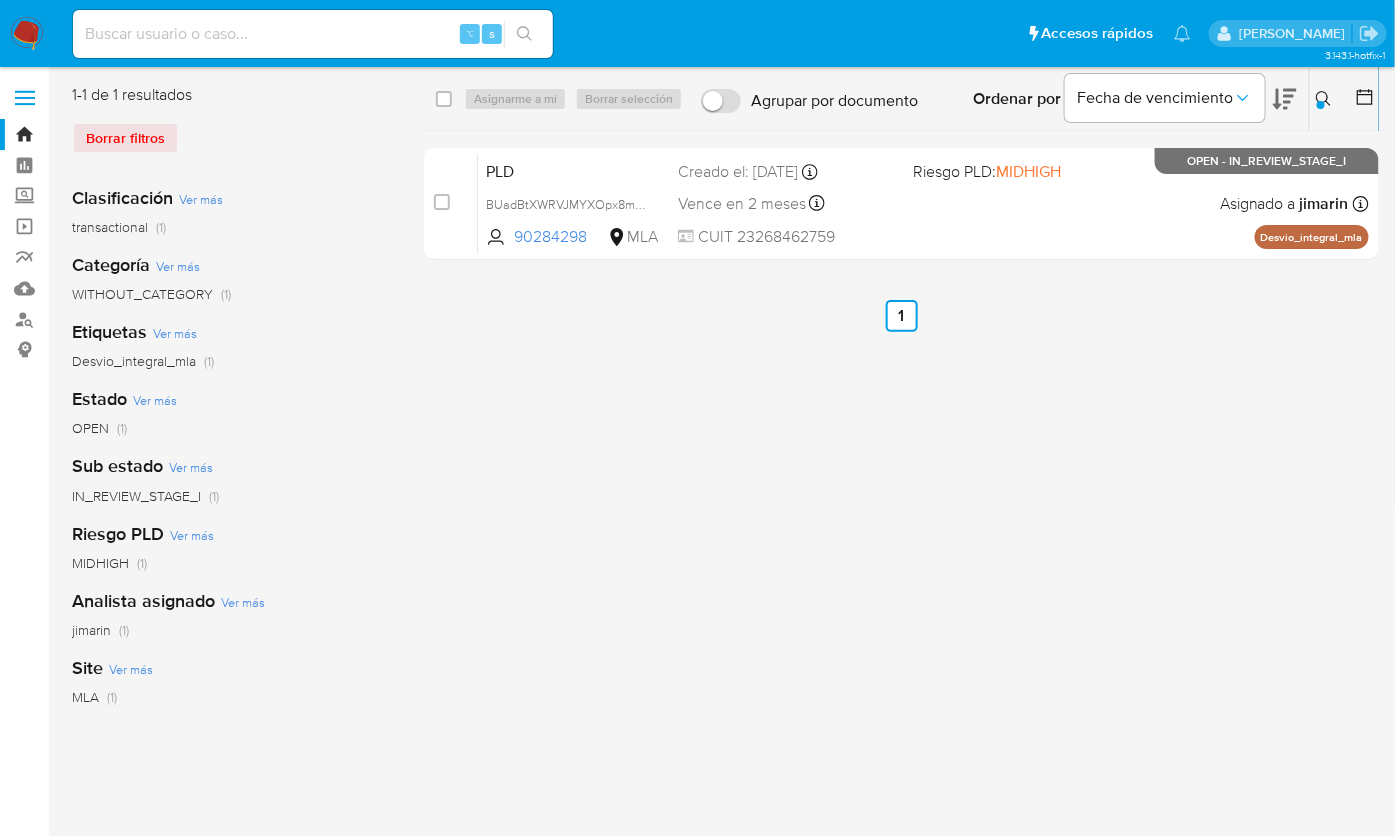 click 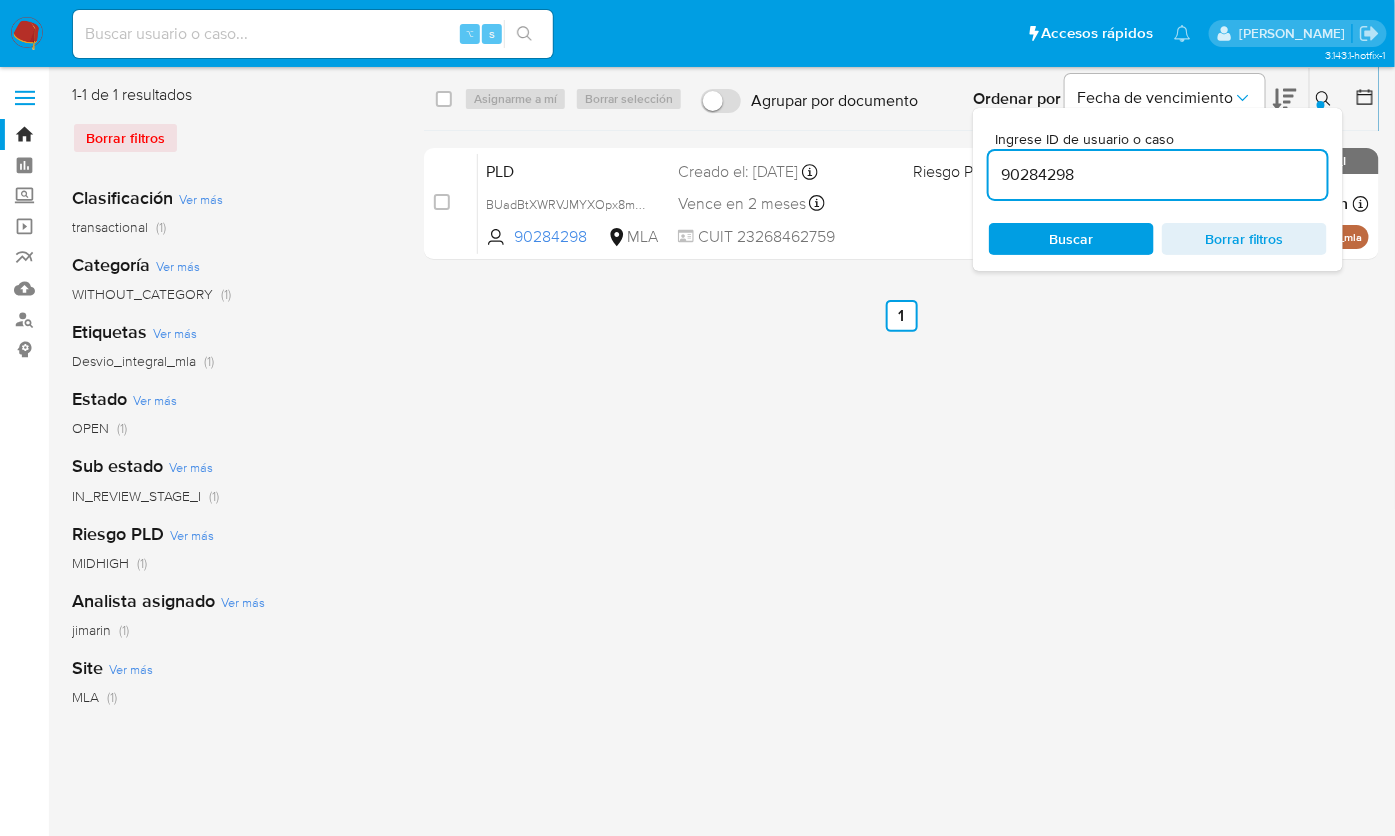 click on "90284298" at bounding box center (1158, 175) 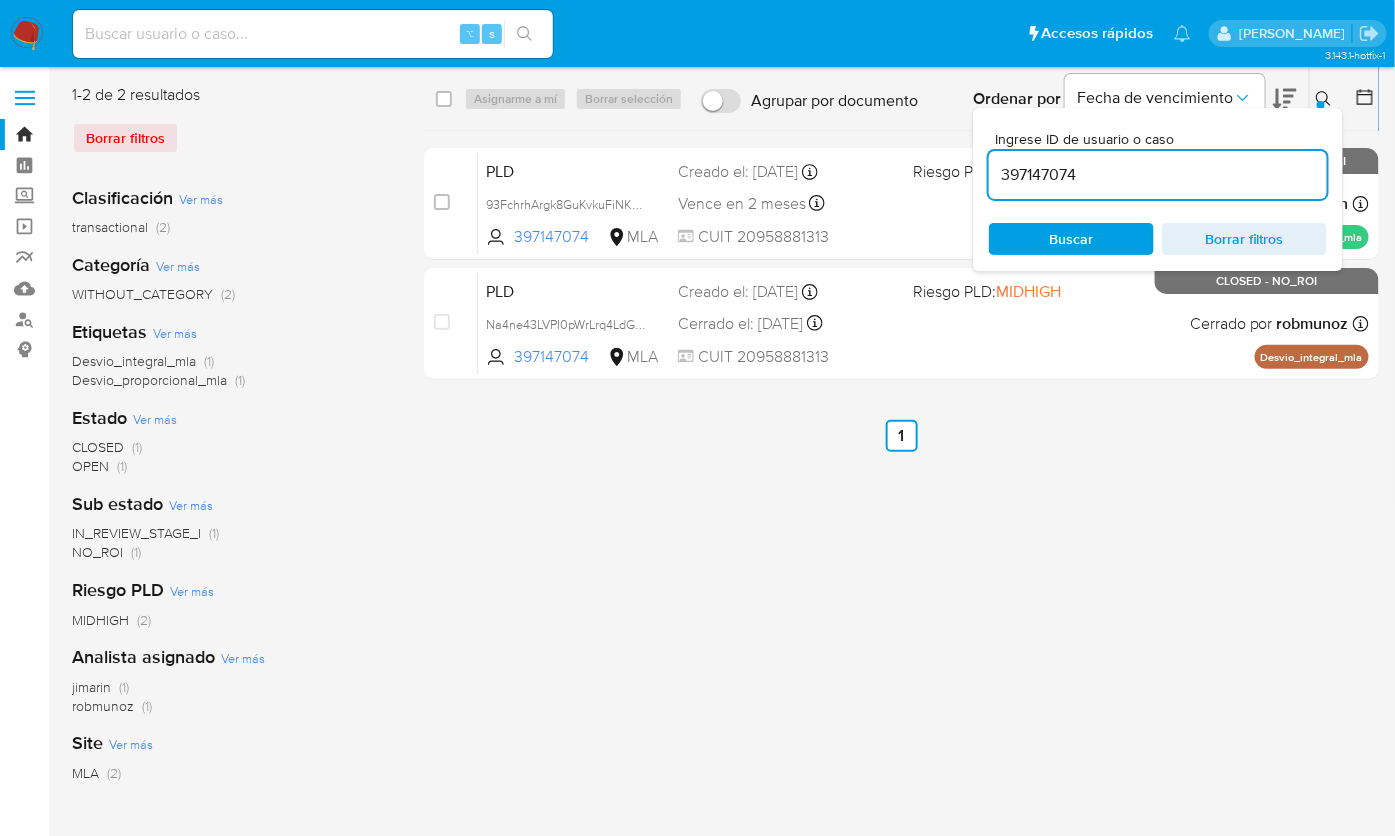 click 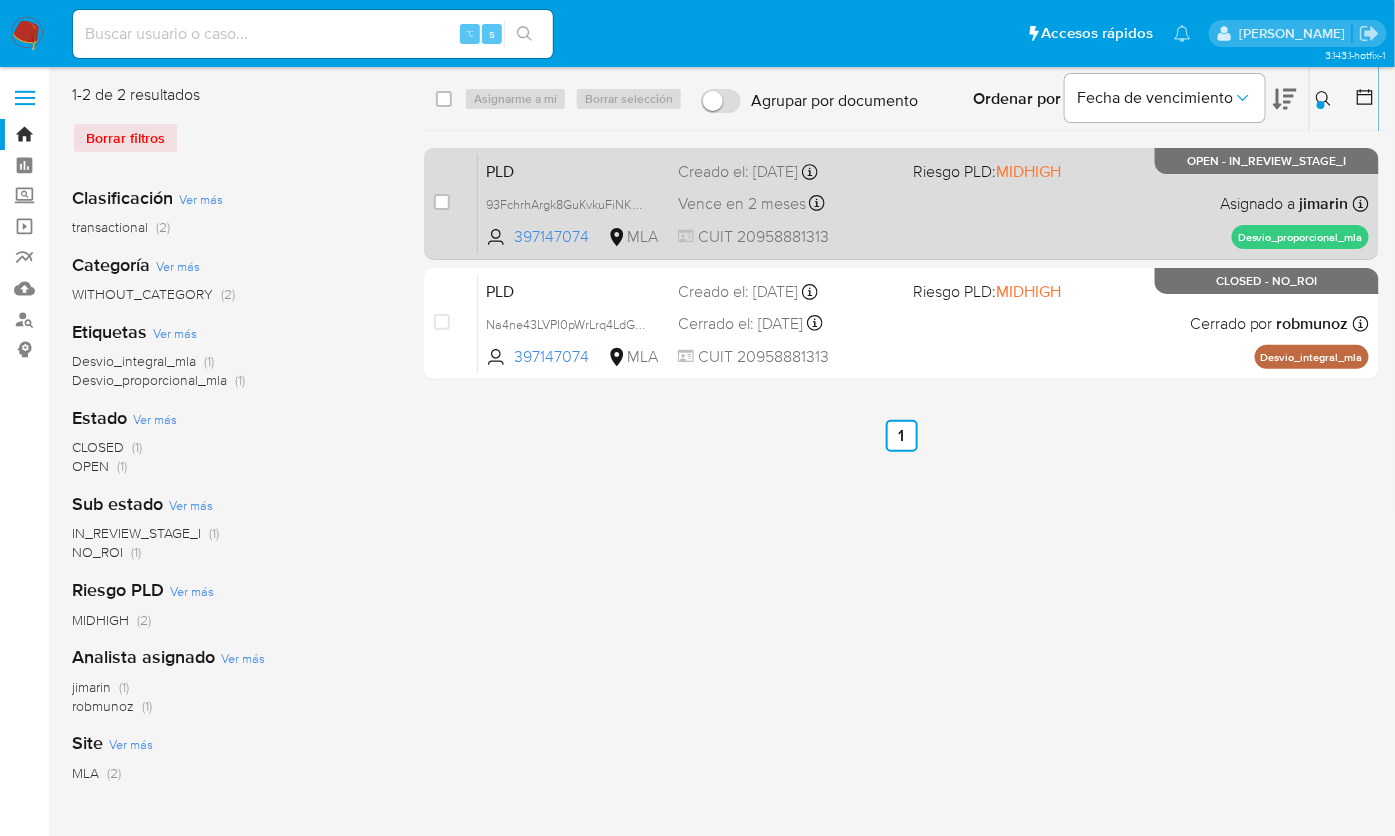 click on "PLD 93FchrhArgk8GuKvkuFiNKsH 397147074 MLA Riesgo PLD:  MIDHIGH Creado el: 12/06/2025   Creado el: 12/06/2025 03:17:59 Vence en 2 meses   Vence el 10/09/2025 03:17:59 CUIT   20958881313 Asignado a   jimarin   Asignado el: 18/06/2025 14:18:58 Desvio_proporcional_mla OPEN - IN_REVIEW_STAGE_I" at bounding box center (923, 203) 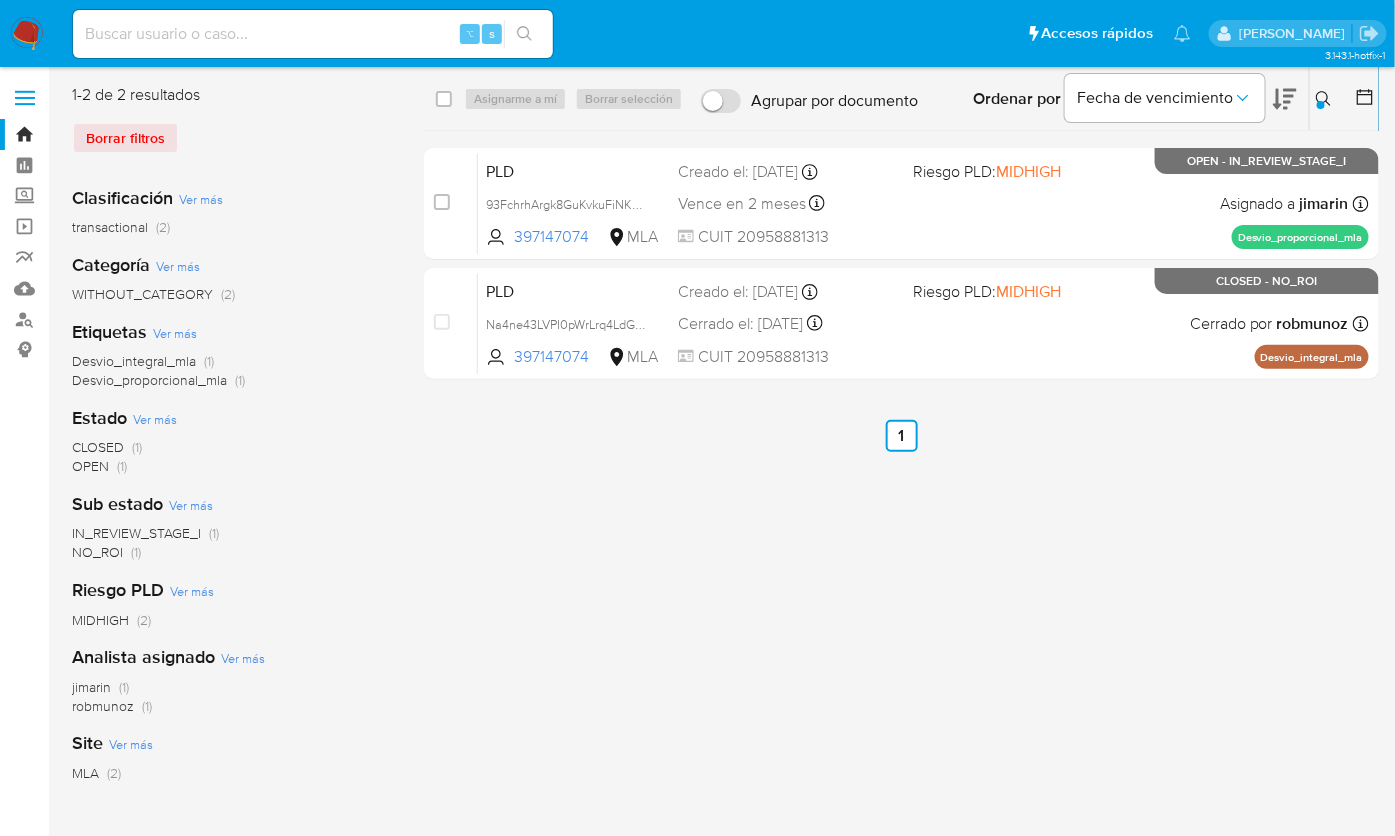 click at bounding box center [1326, 99] 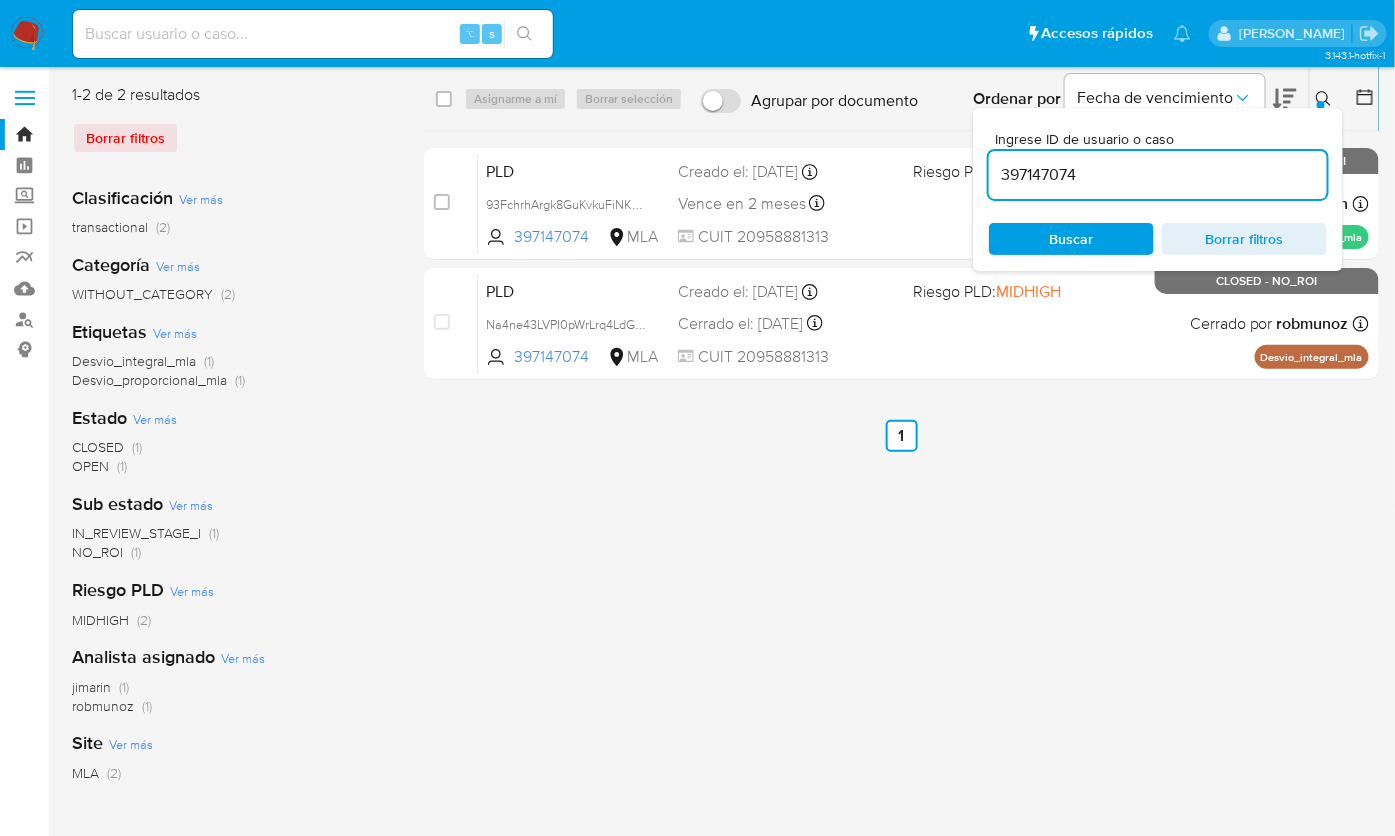 click on "397147074" at bounding box center (1158, 175) 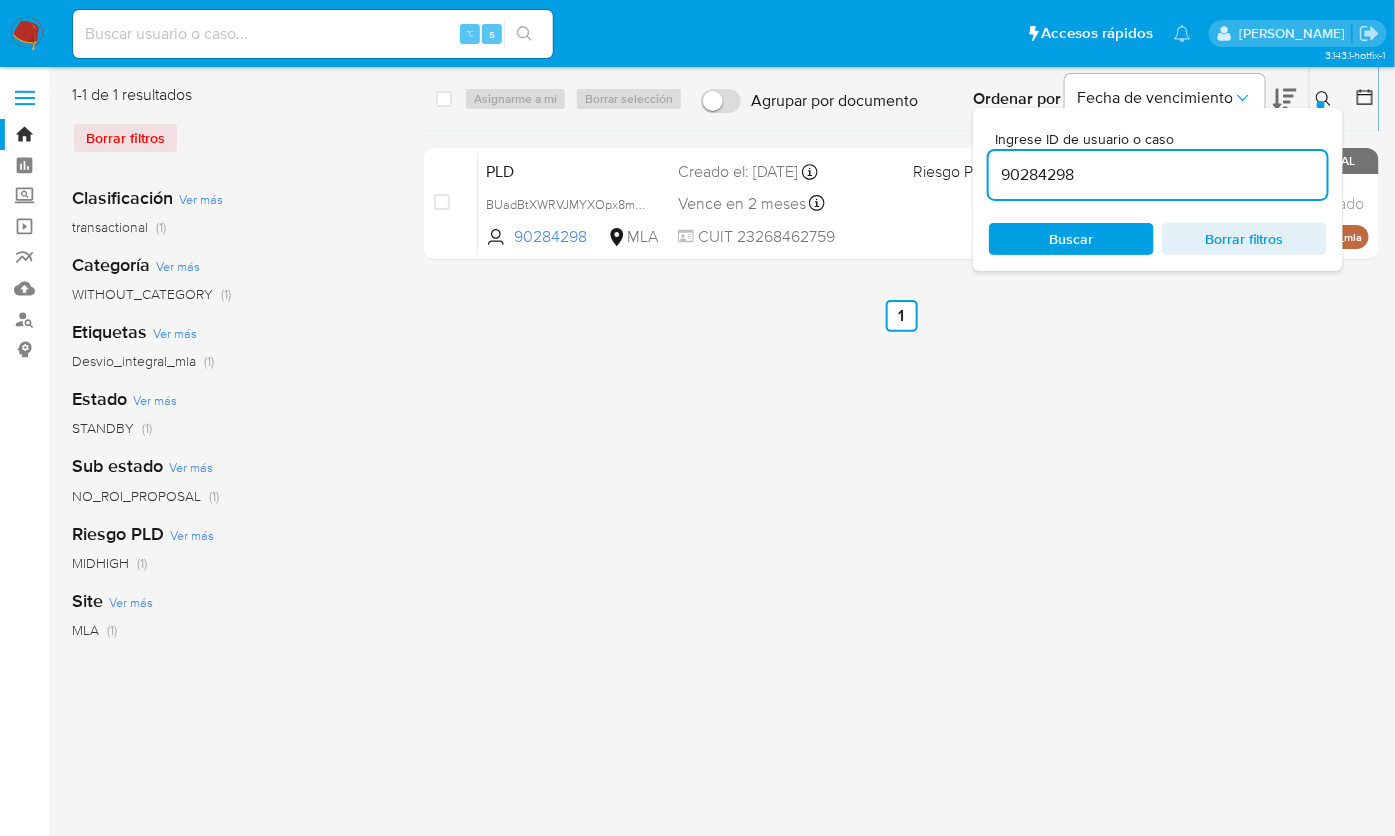 click on "select-all-cases-checkbox Asignarme a mí Borrar selección Agrupar por documento Ordenar por Fecha de vencimiento   No es posible ordenar los resultados mientras se encuentren agrupados. Ingrese ID de usuario o caso 90284298 Buscar Borrar filtros case-item-checkbox   No es posible asignar el caso PLD BUadBtXWRVJMYXOpx8m3PEBB 90284298 MLA Riesgo PLD:  MIDHIGH Creado el: 12/06/2025   Creado el: 12/06/2025 03:06:58 Vence en 2 meses   Vence el 10/09/2025 03:06:58 CUIT   23268462759 Sin analista asignado   Asignado el: 18/06/2025 14:18:45 Desvio_integral_mla STANDBY - NO_ROI_PROPOSAL  Anterior 1 Siguiente" at bounding box center (901, 515) 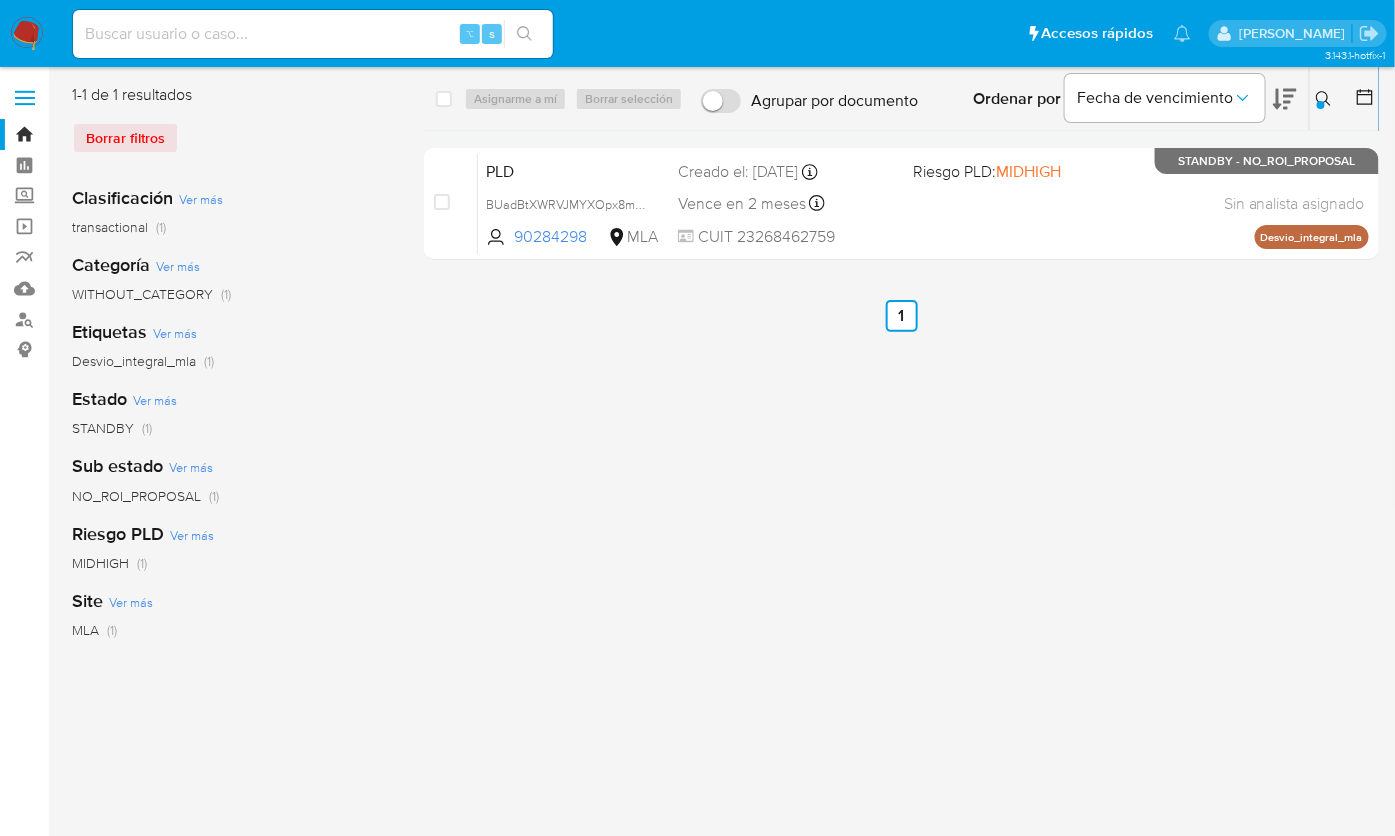 drag, startPoint x: 1306, startPoint y: 111, endPoint x: 1314, endPoint y: 99, distance: 14.422205 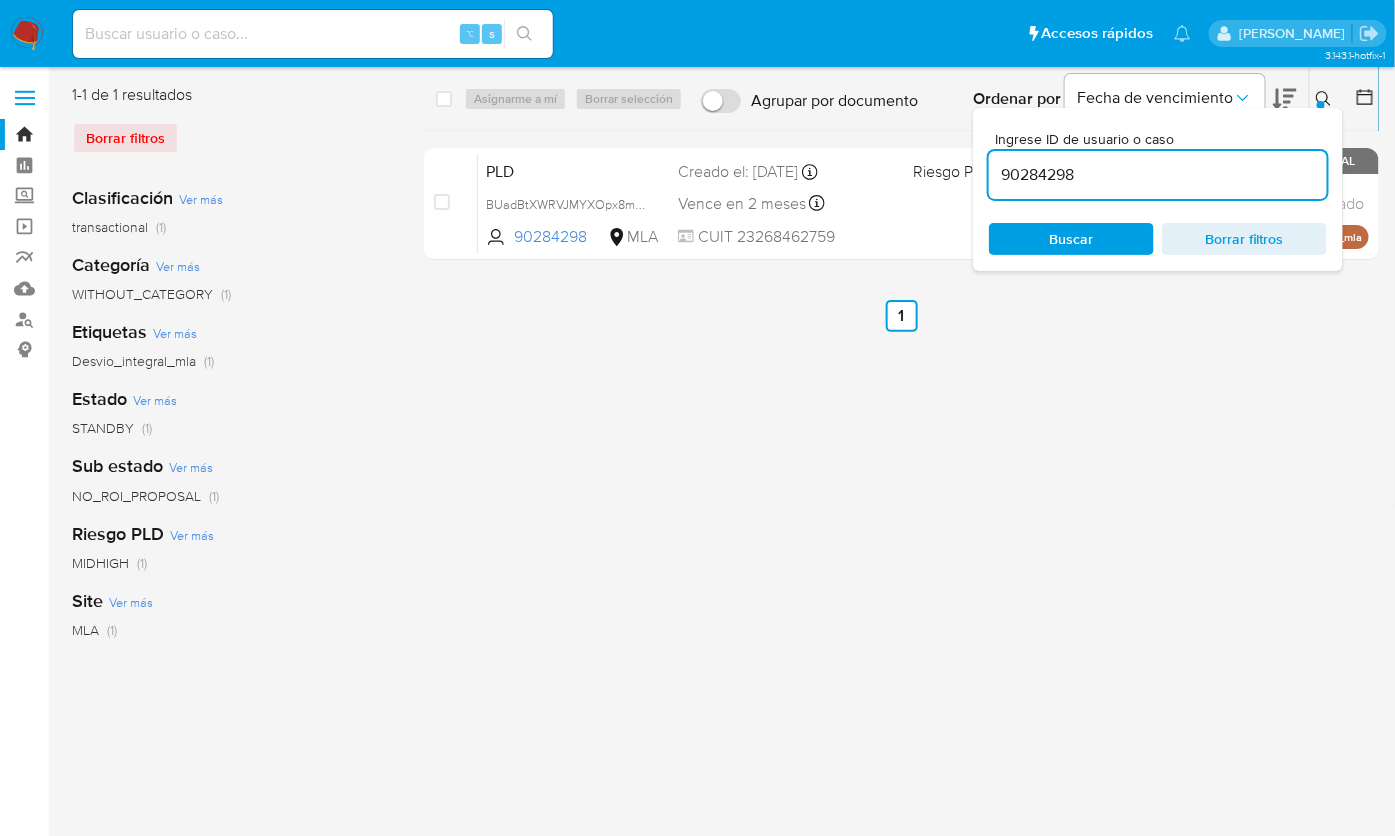 click on "90284298" at bounding box center (1158, 175) 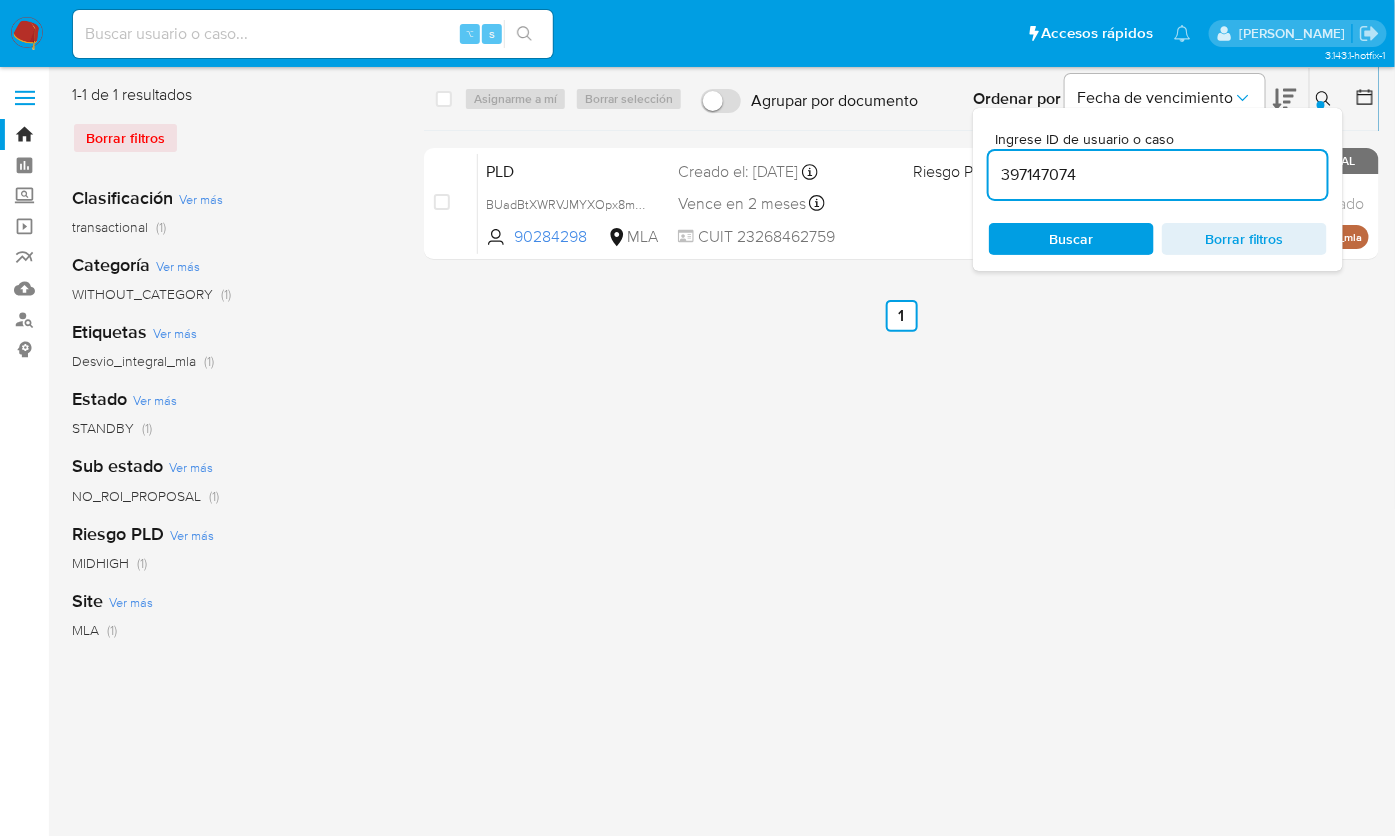 type on "397147074" 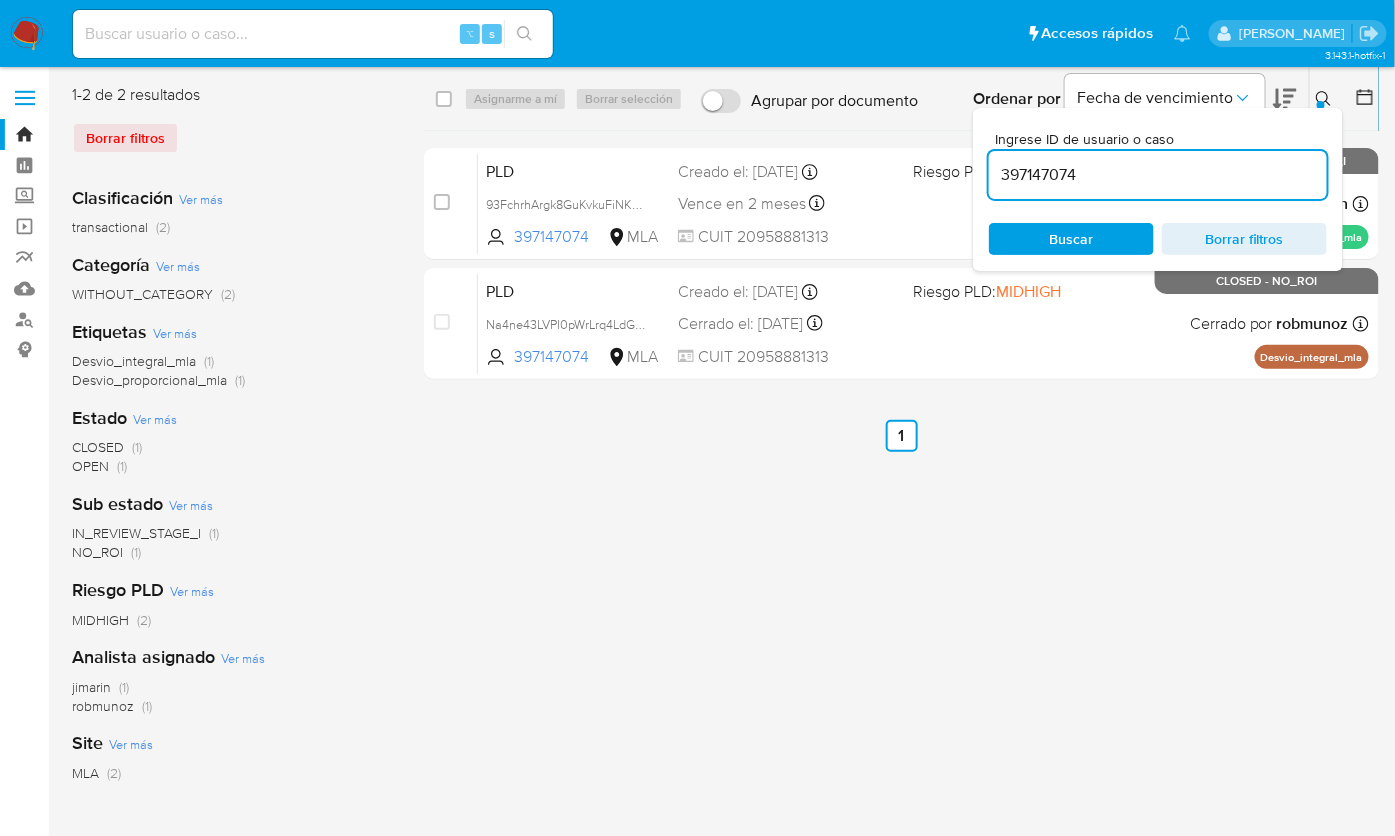 click 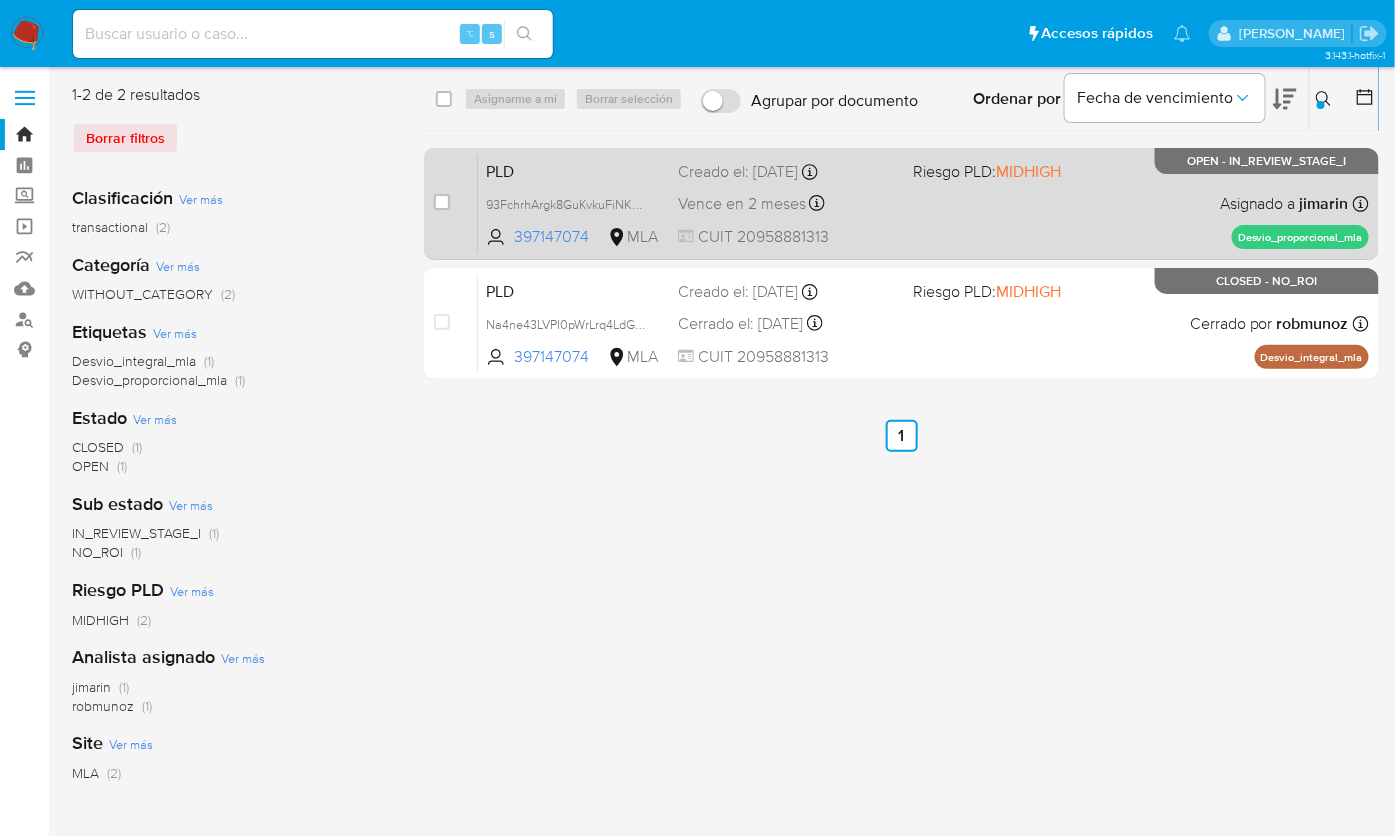 click on "PLD 93FchrhArgk8GuKvkuFiNKsH 397147074 MLA Riesgo PLD:  MIDHIGH Creado el: 12/06/2025   Creado el: 12/06/2025 03:17:59 Vence en 2 meses   Vence el 10/09/2025 03:17:59 CUIT   20958881313 Asignado a   jimarin   Asignado el: 18/06/2025 14:18:58 Desvio_proporcional_mla OPEN - IN_REVIEW_STAGE_I" at bounding box center [923, 203] 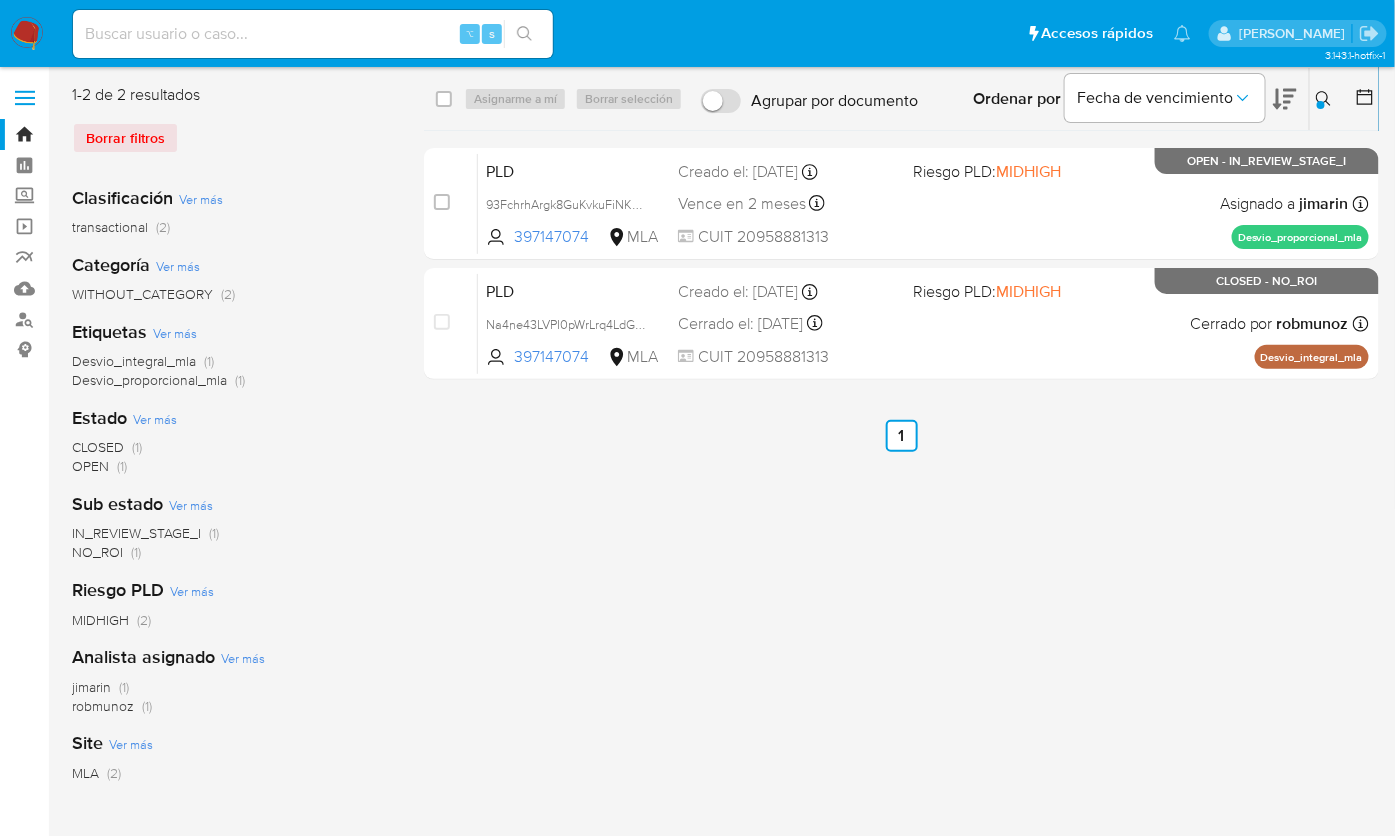 click at bounding box center [27, 34] 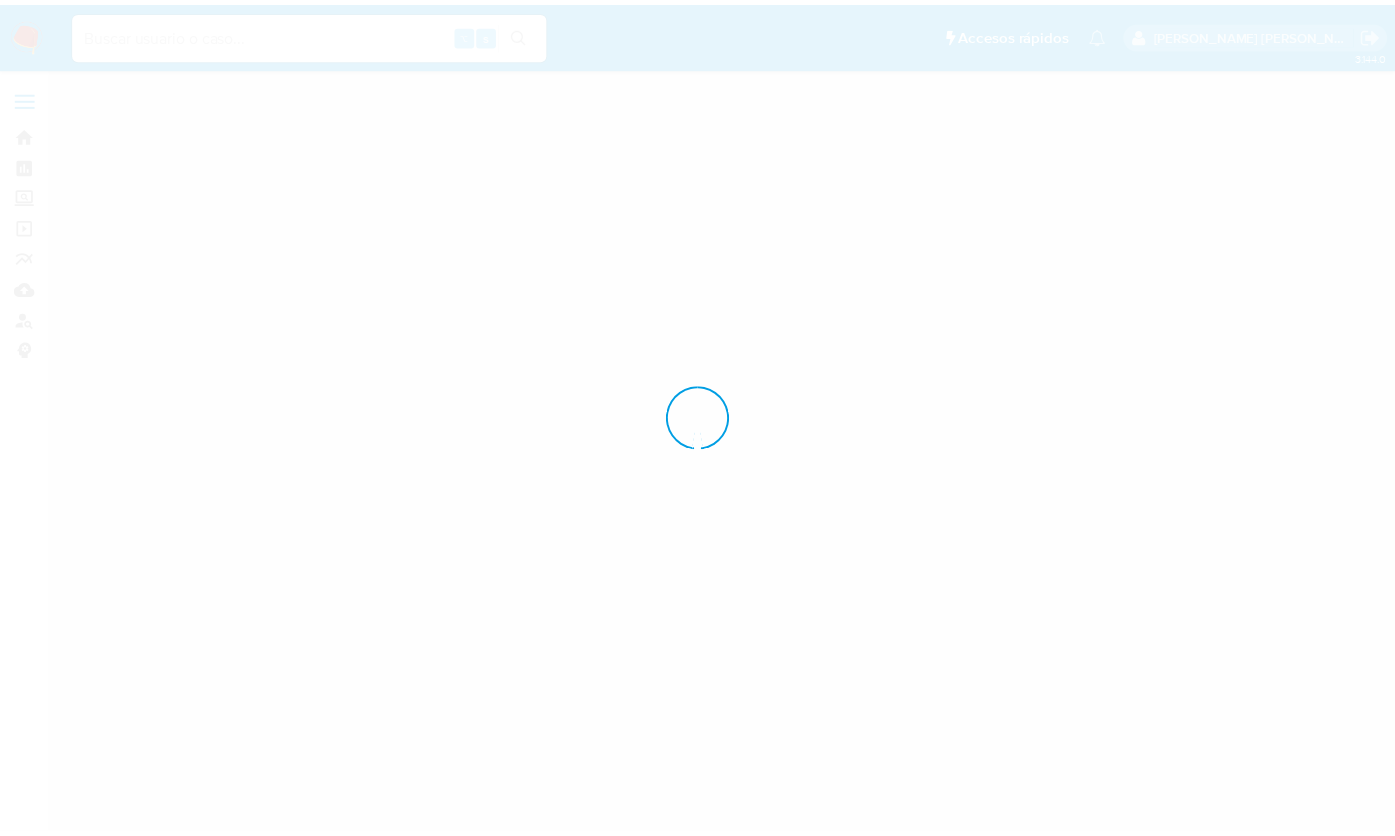 scroll, scrollTop: 0, scrollLeft: 0, axis: both 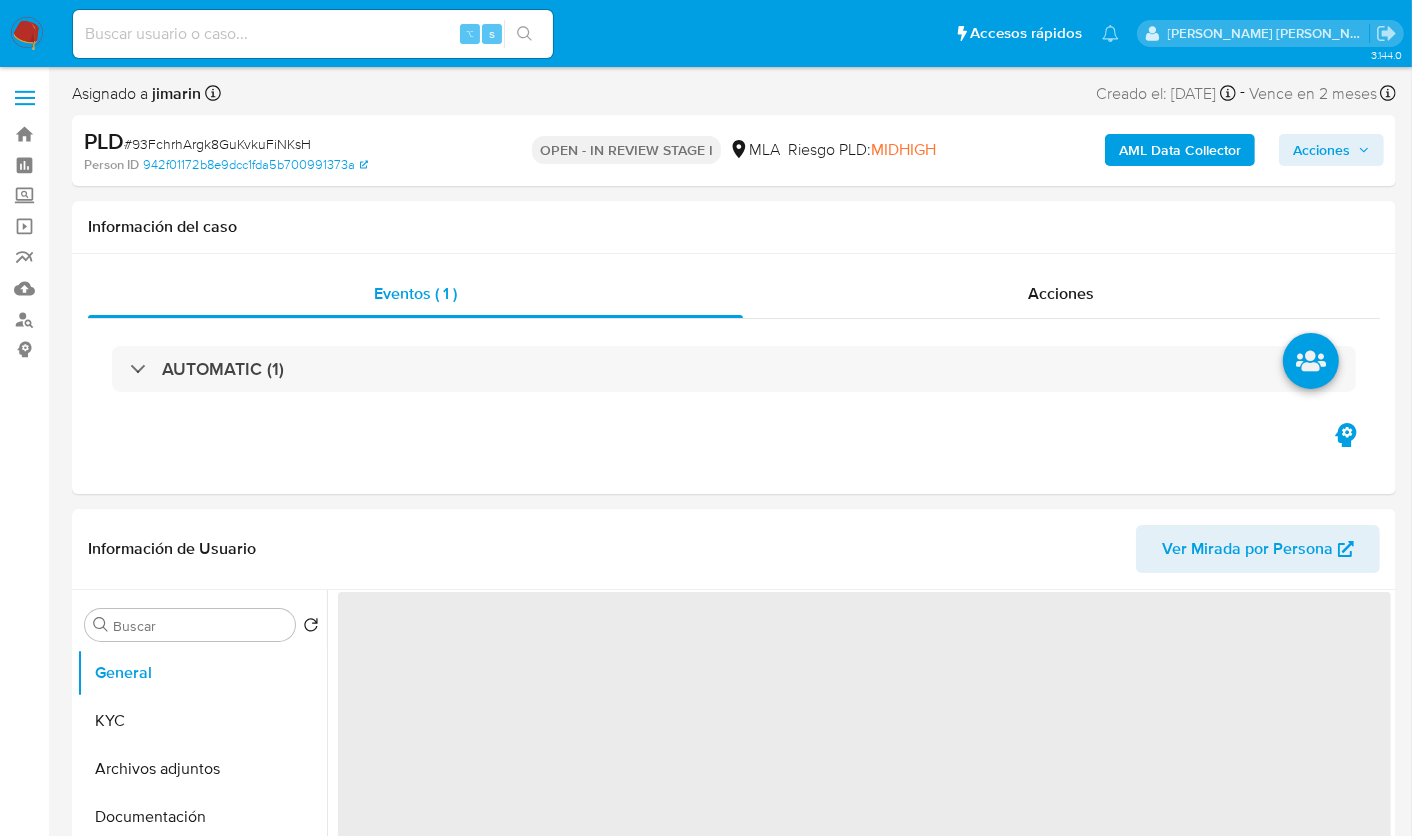 select on "10" 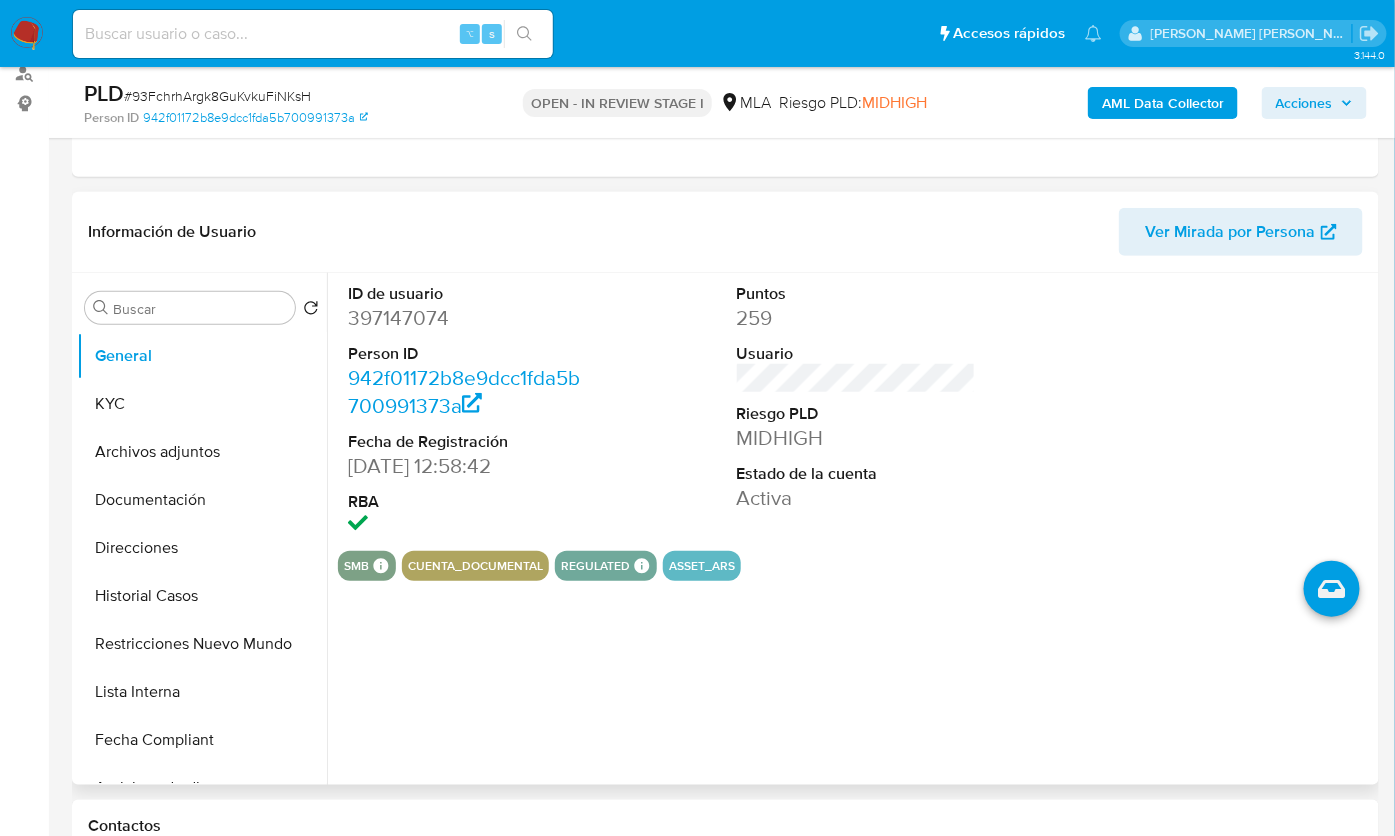 scroll, scrollTop: 203, scrollLeft: 0, axis: vertical 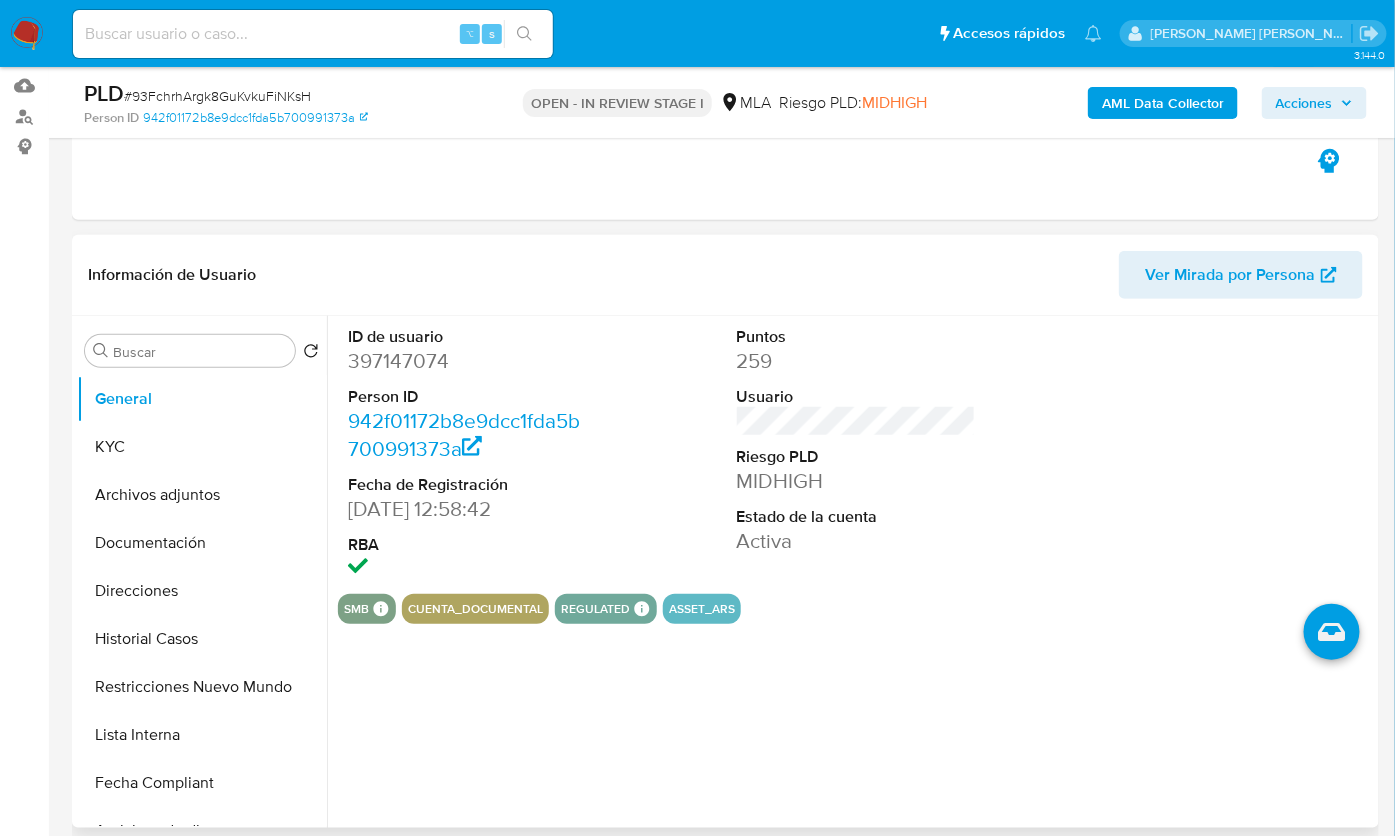 click on "397147074" at bounding box center [467, 361] 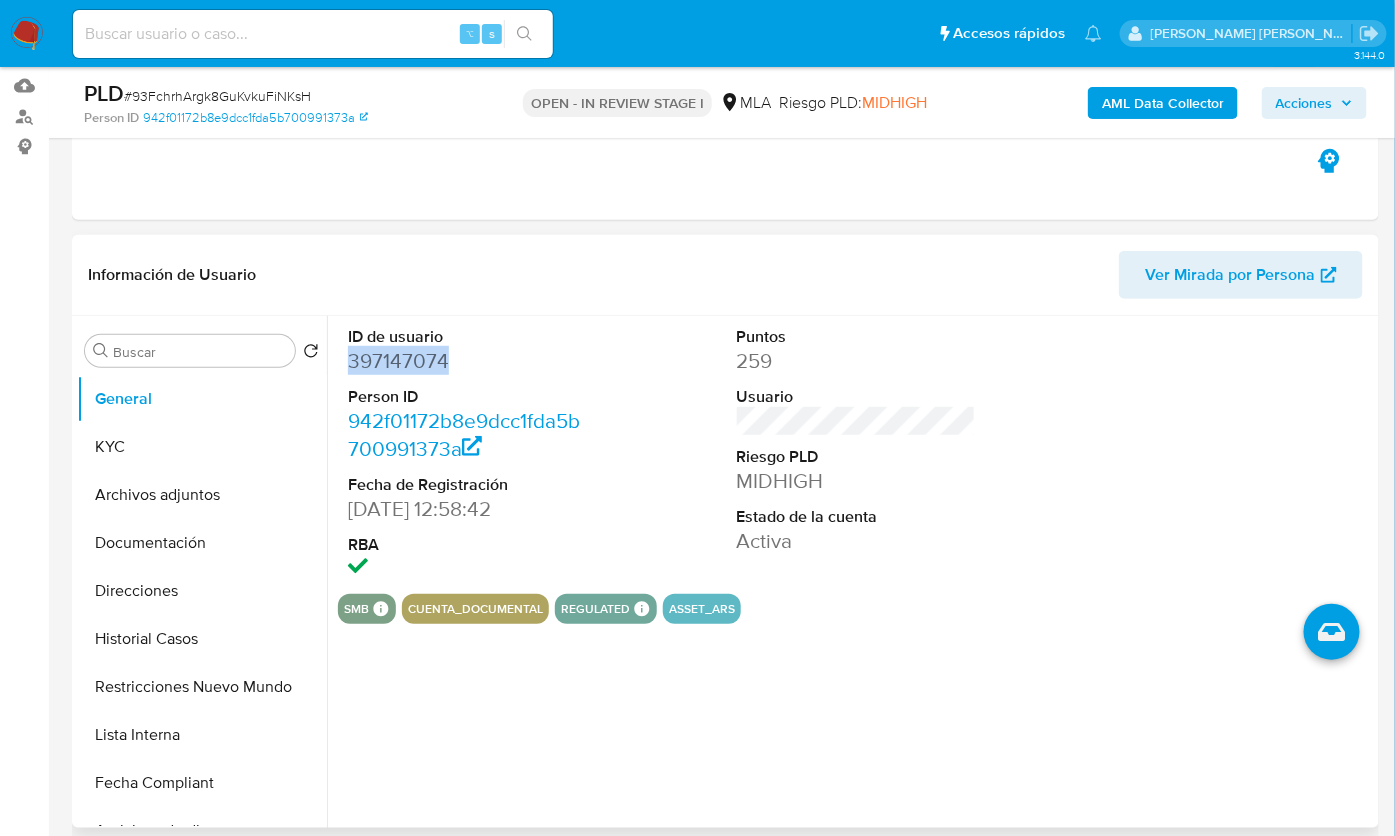click on "397147074" at bounding box center (467, 361) 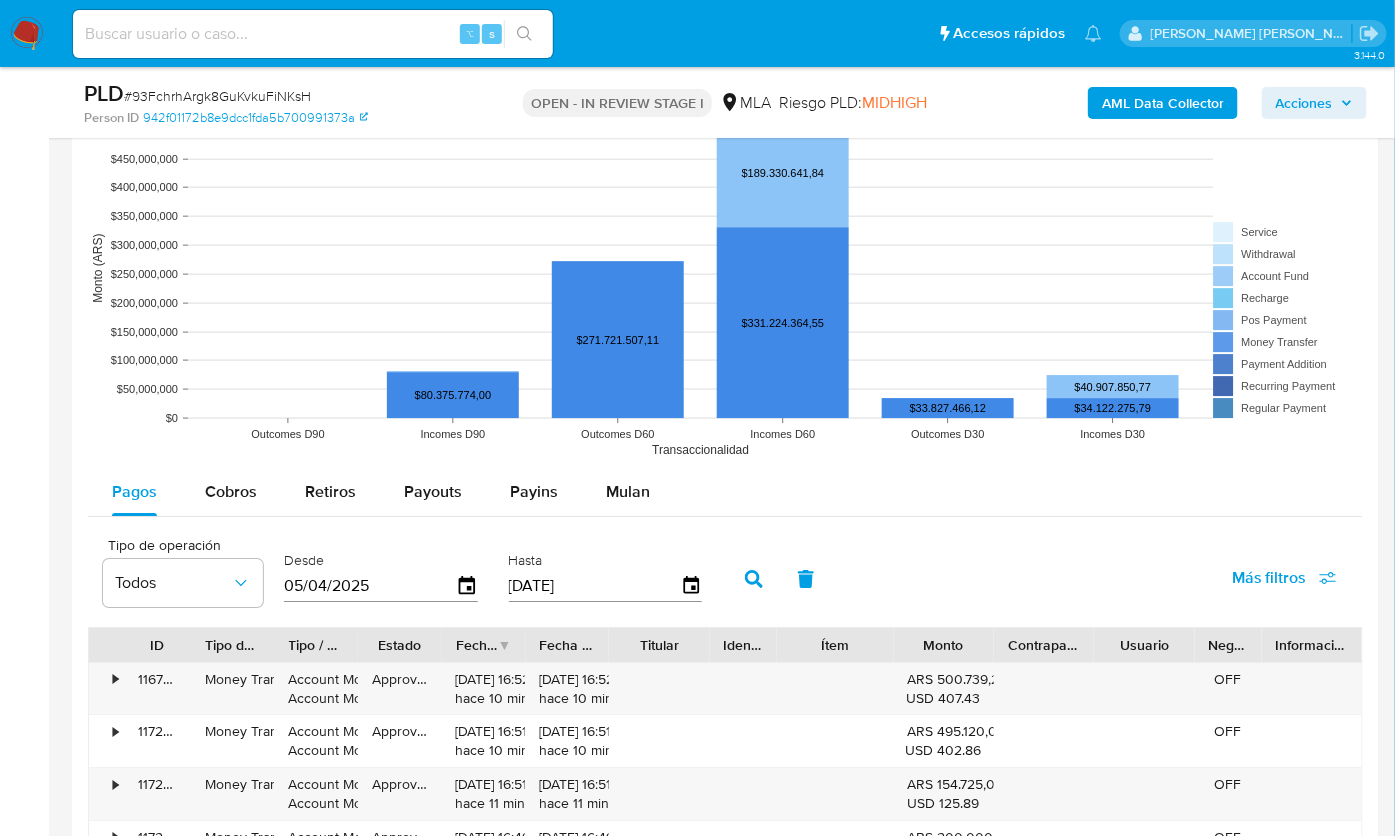 scroll, scrollTop: 1852, scrollLeft: 0, axis: vertical 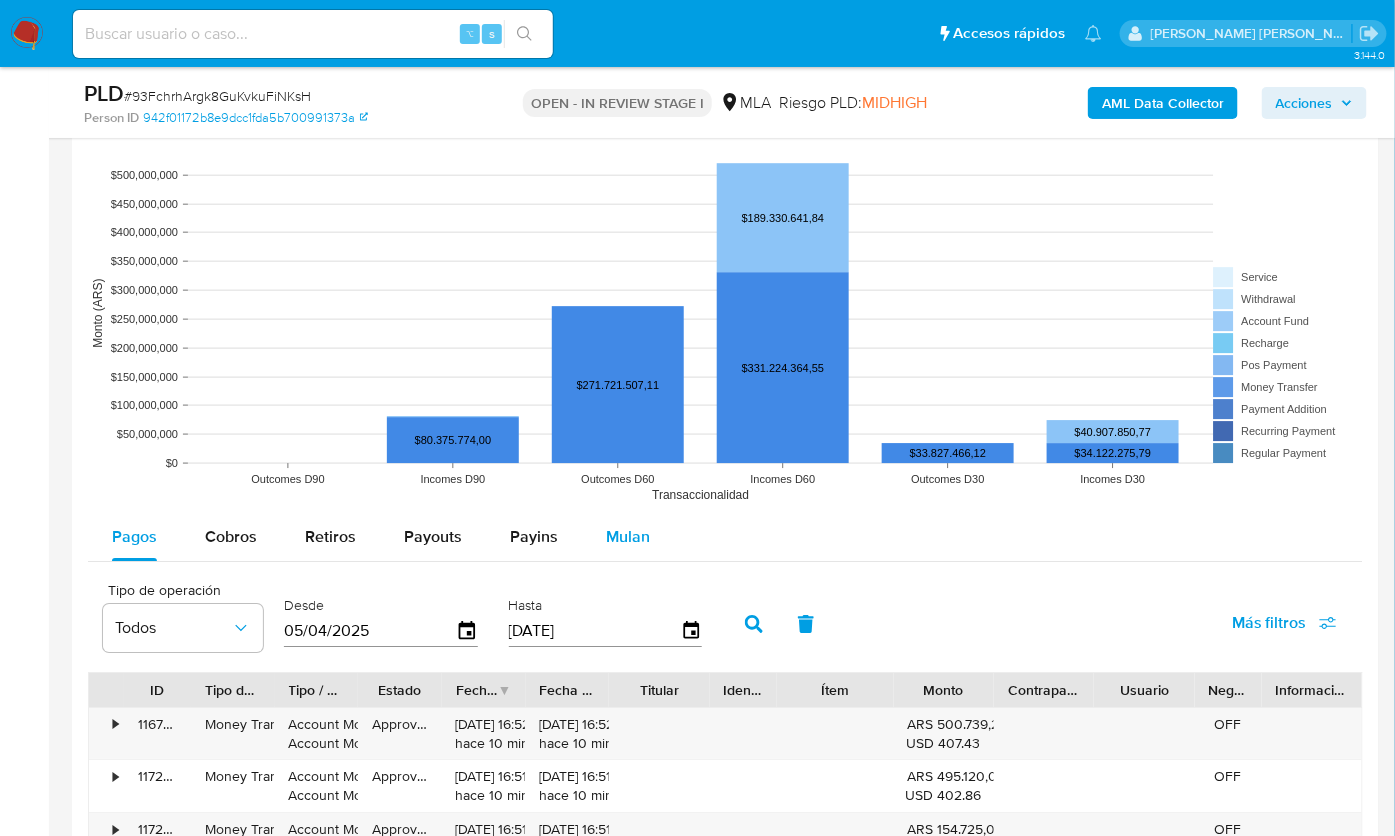 click on "Mulan" at bounding box center [628, 537] 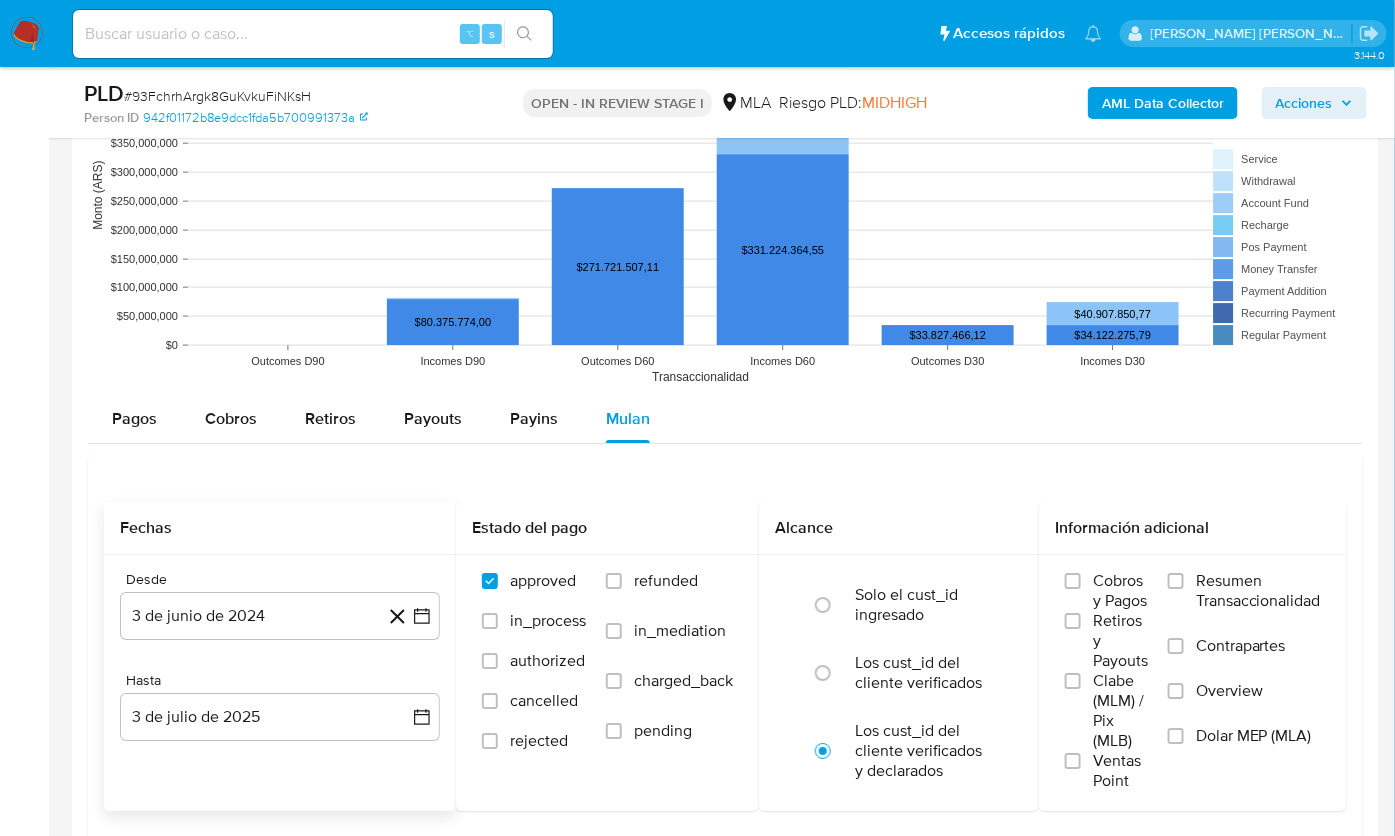 scroll, scrollTop: 1998, scrollLeft: 0, axis: vertical 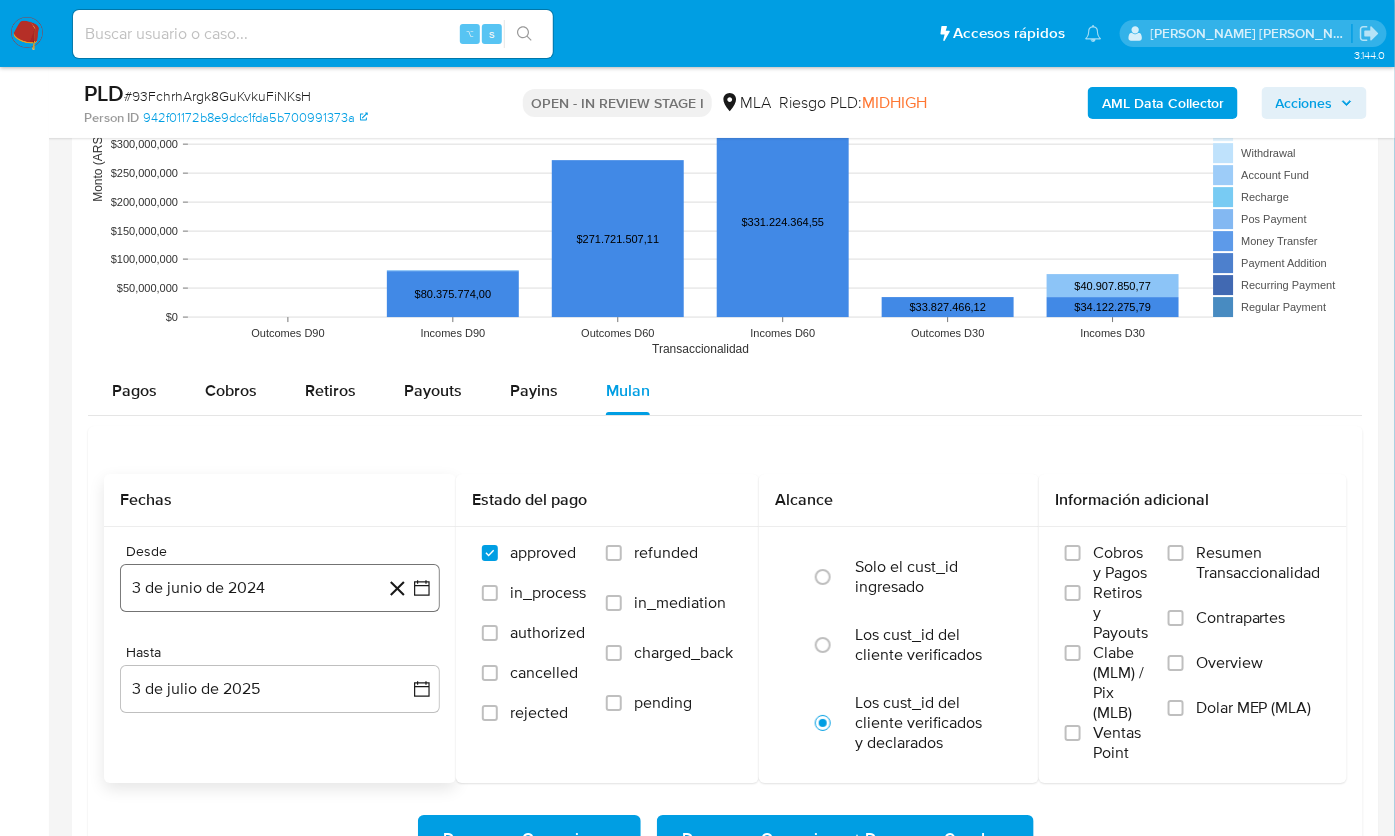 click on "3 de junio de 2024" at bounding box center (280, 588) 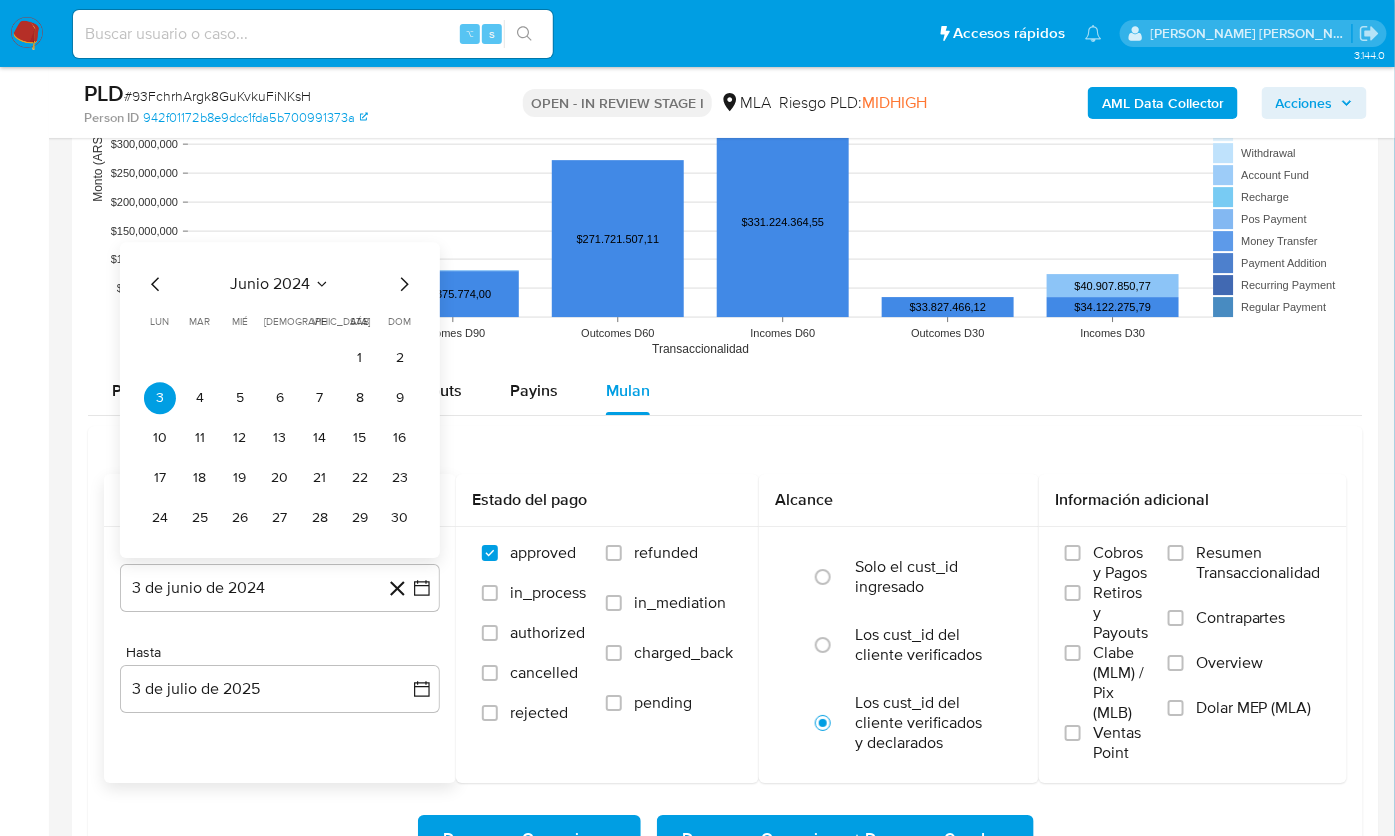 click 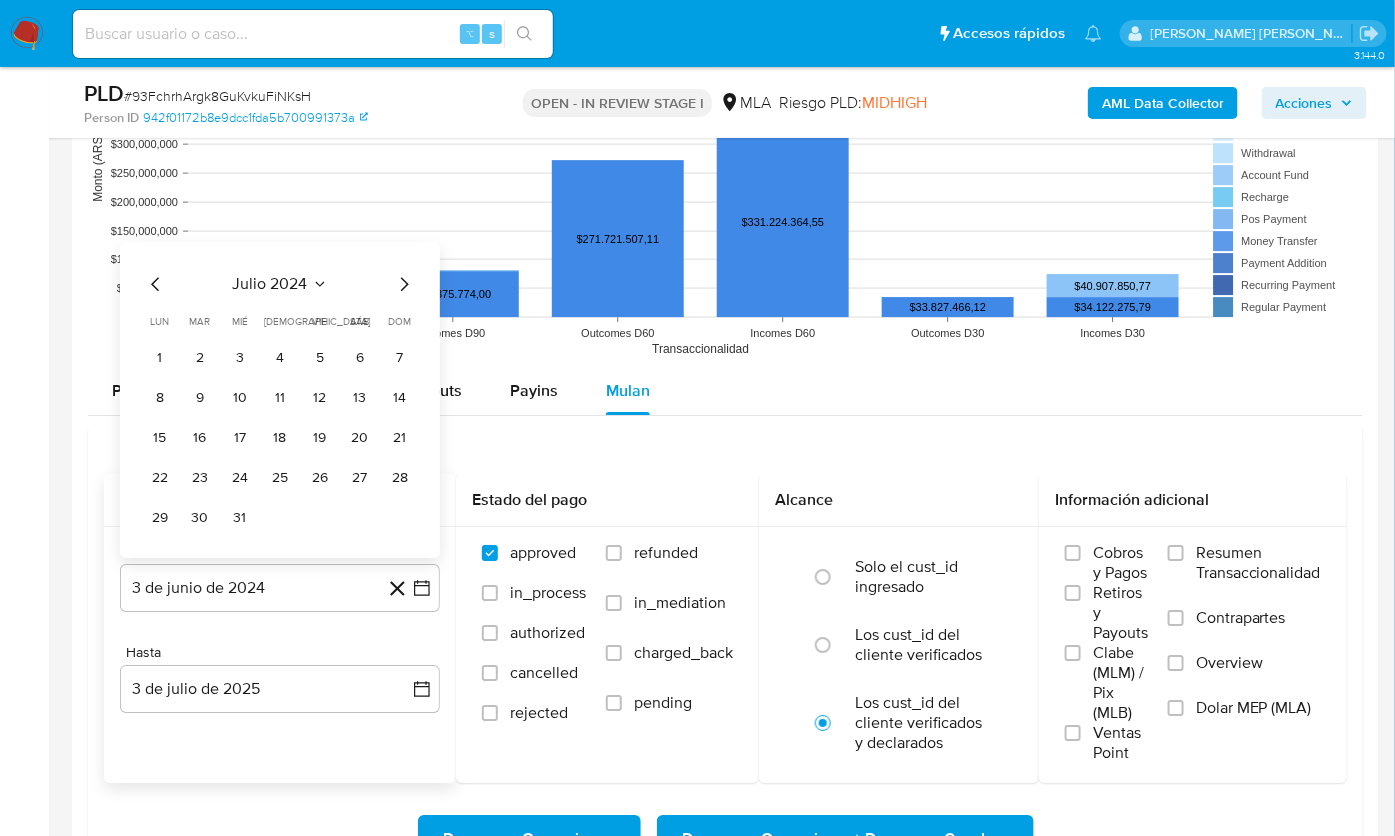 click on "julio 2024" at bounding box center (270, 284) 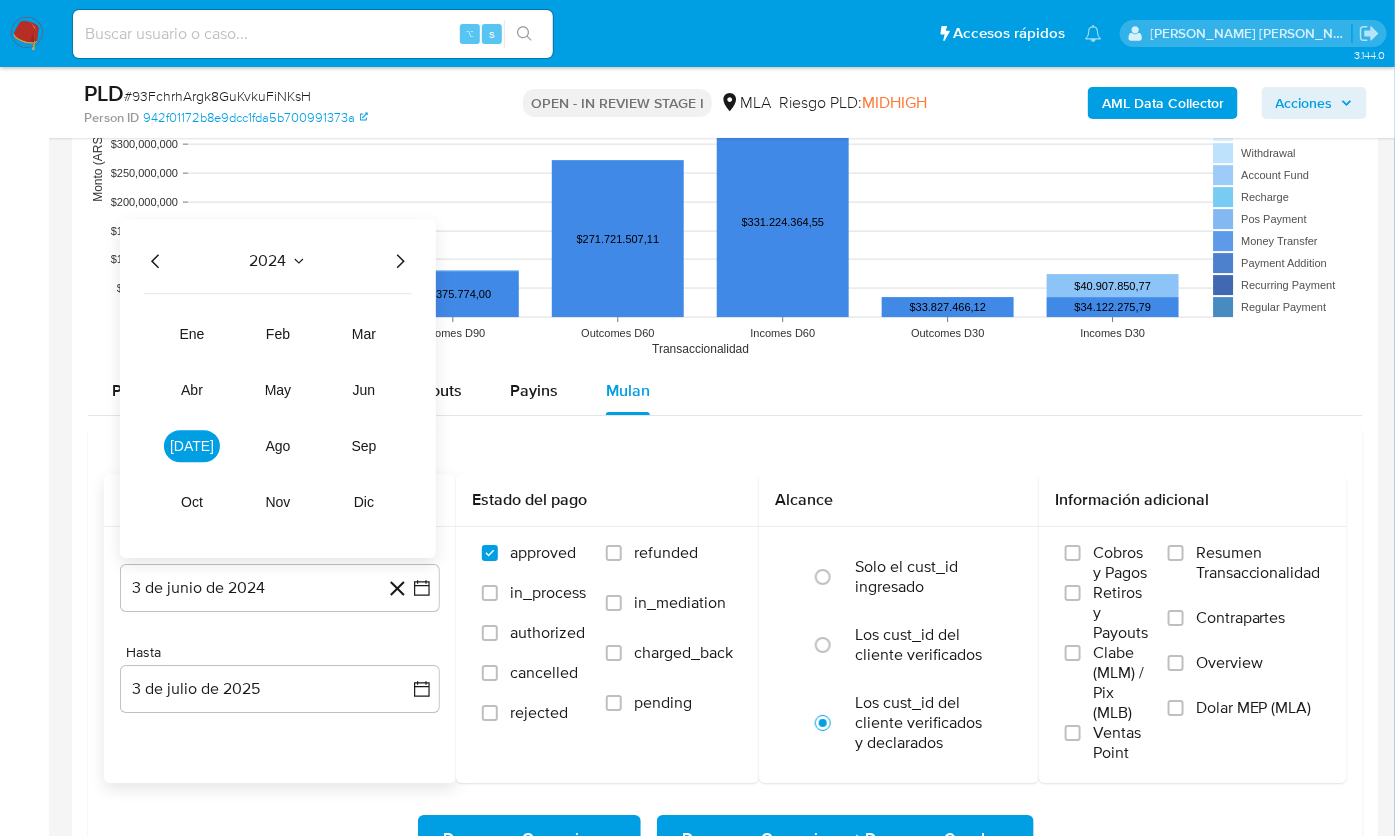 click on "2024 2024 ene feb mar abr may jun jul ago sep oct nov dic" at bounding box center [278, 388] 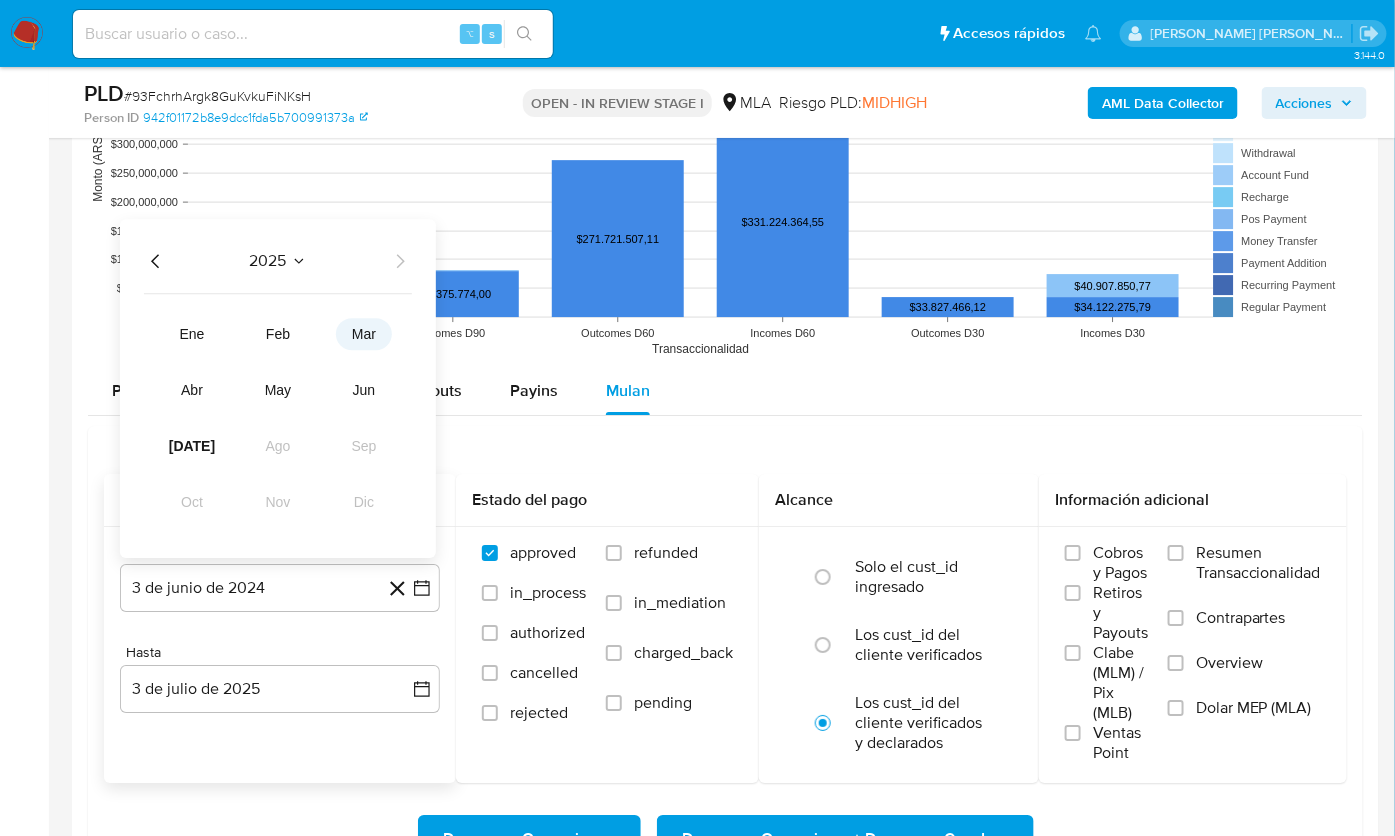 click on "mar" at bounding box center [364, 334] 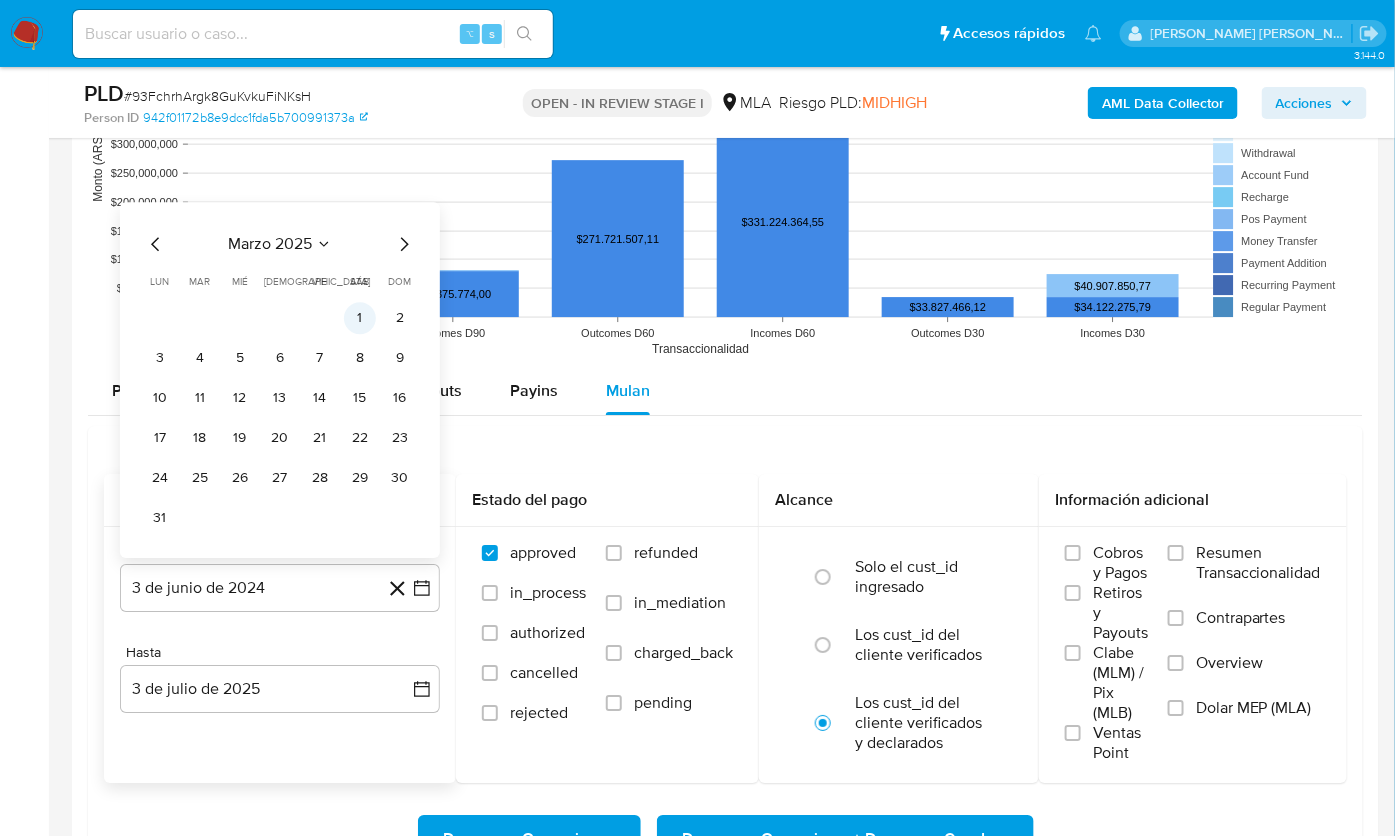 click on "1" at bounding box center (360, 318) 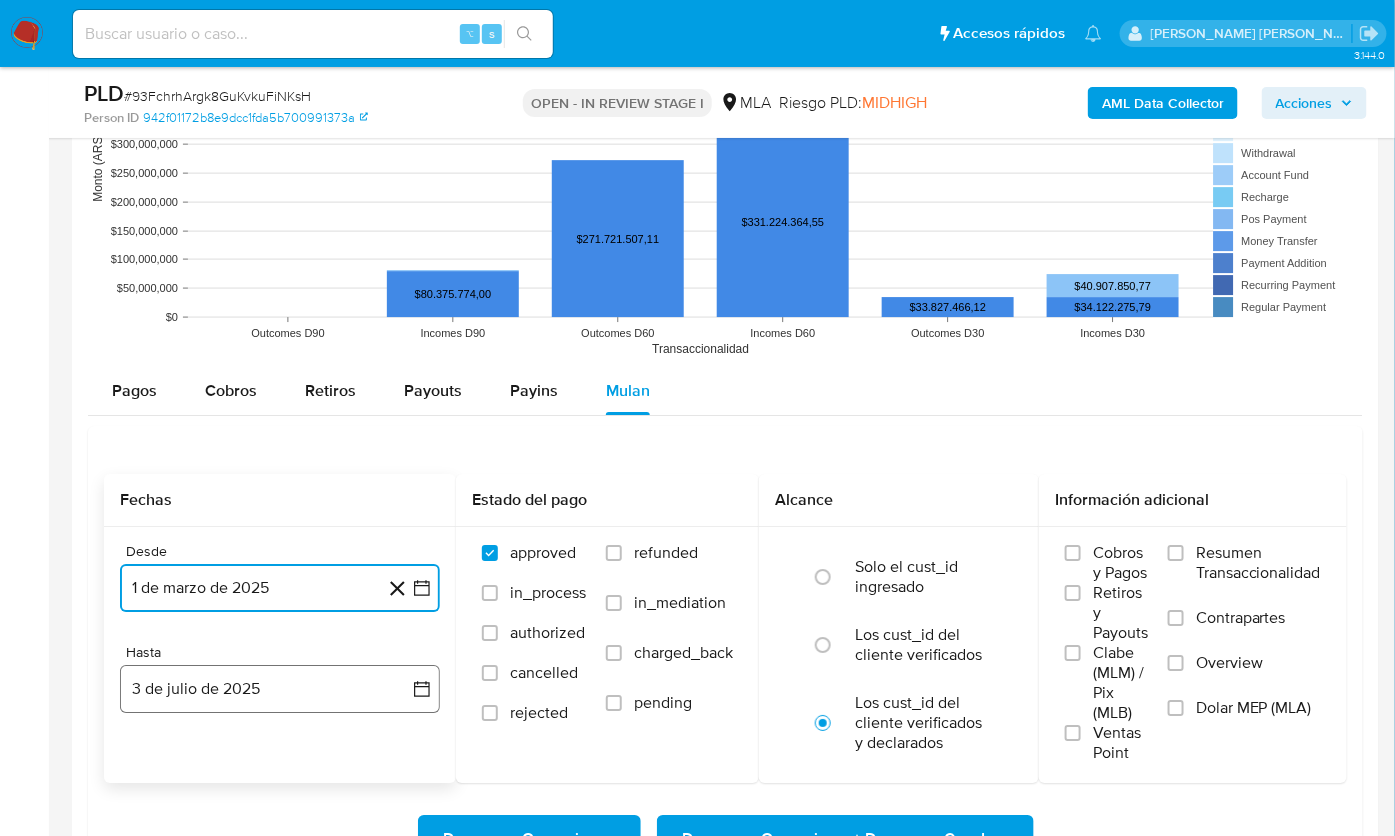 click on "3 de julio de 2025" at bounding box center (280, 689) 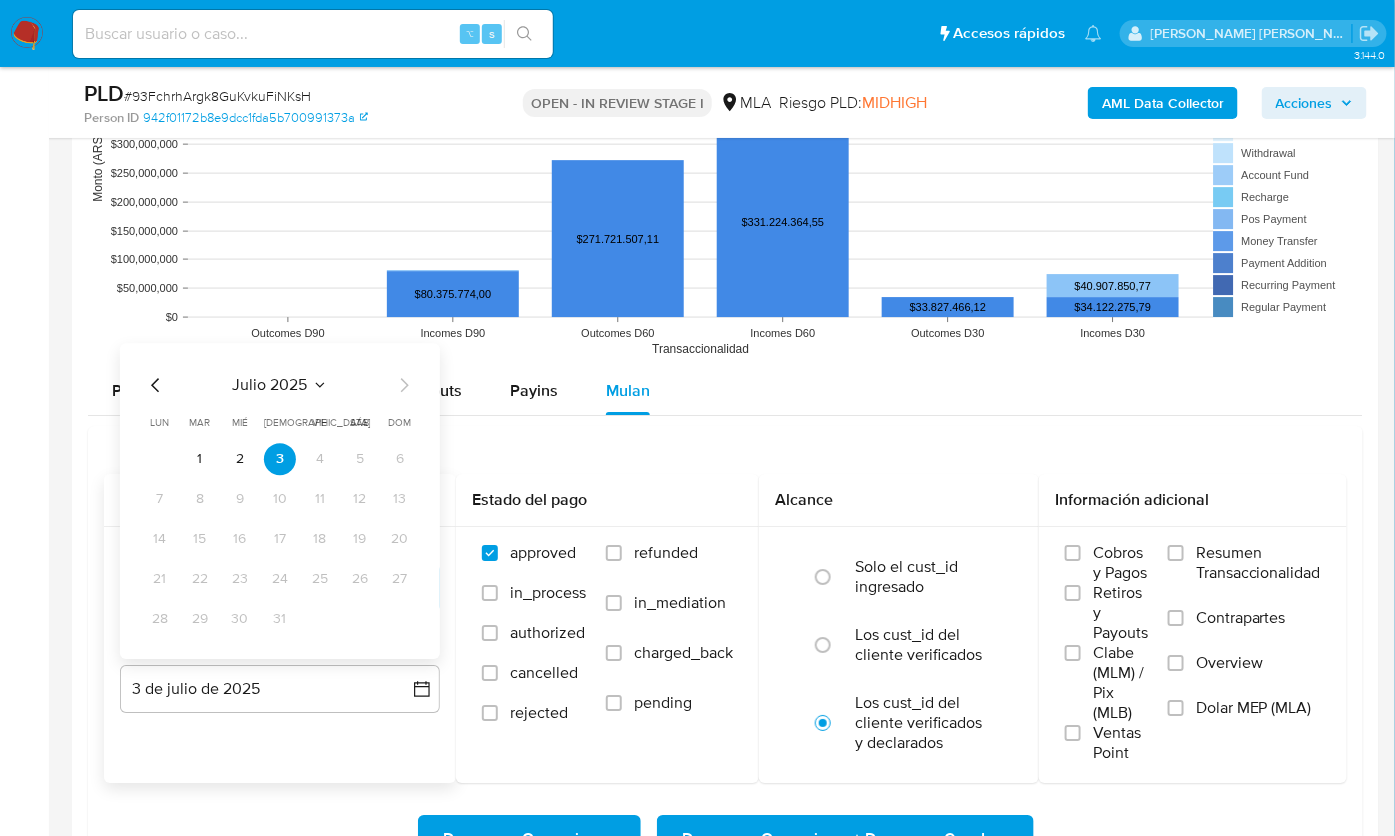 click 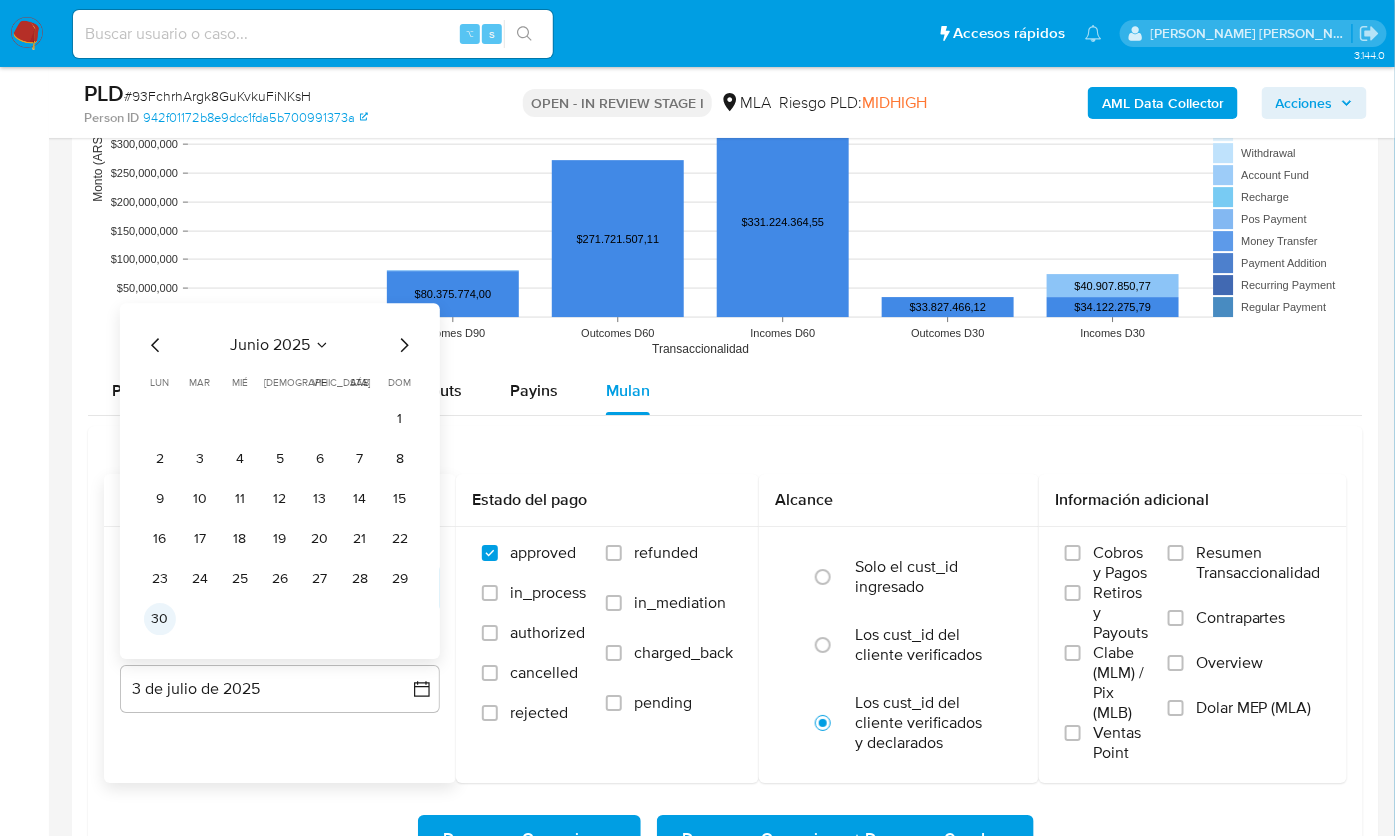 click on "30" at bounding box center (160, 619) 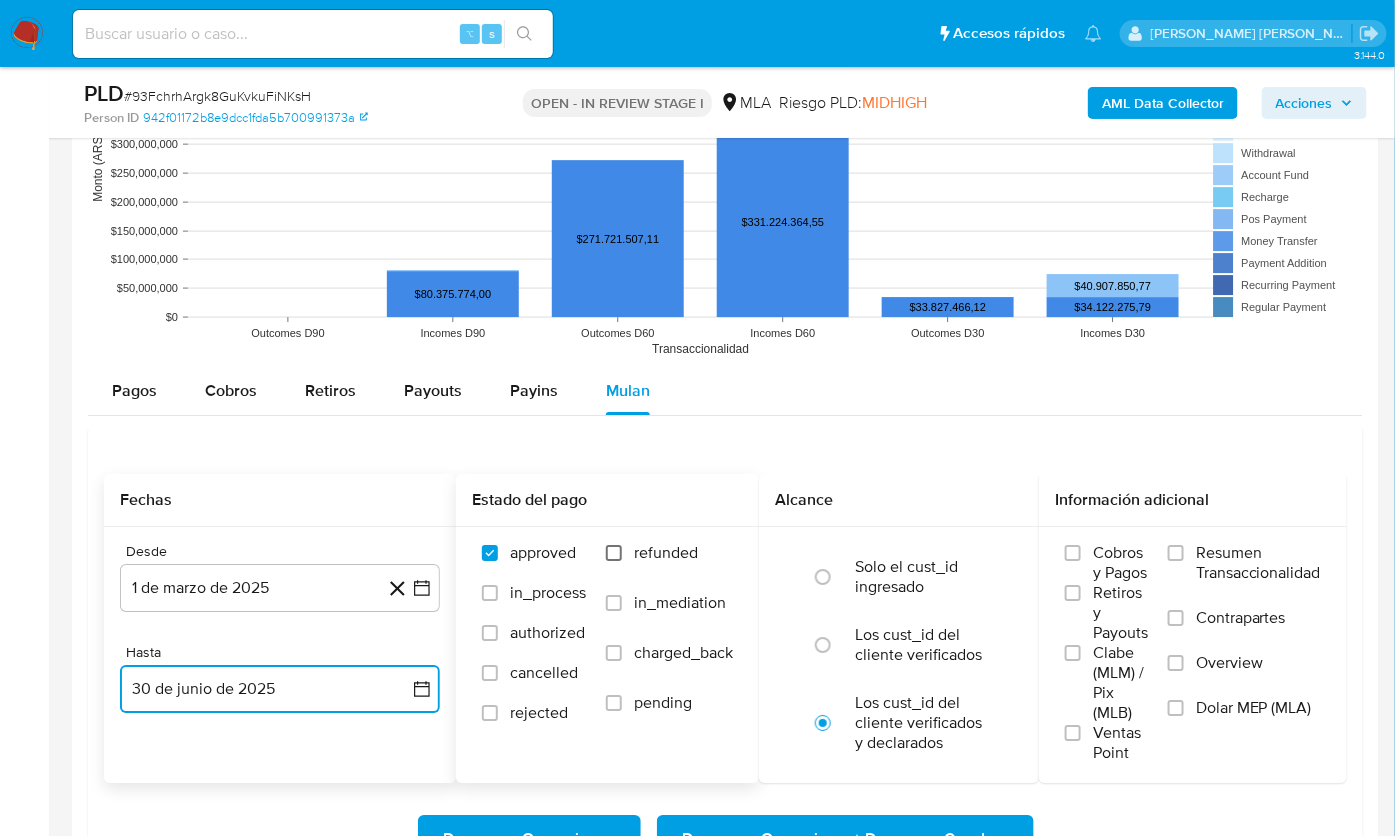 click on "refunded" at bounding box center [614, 553] 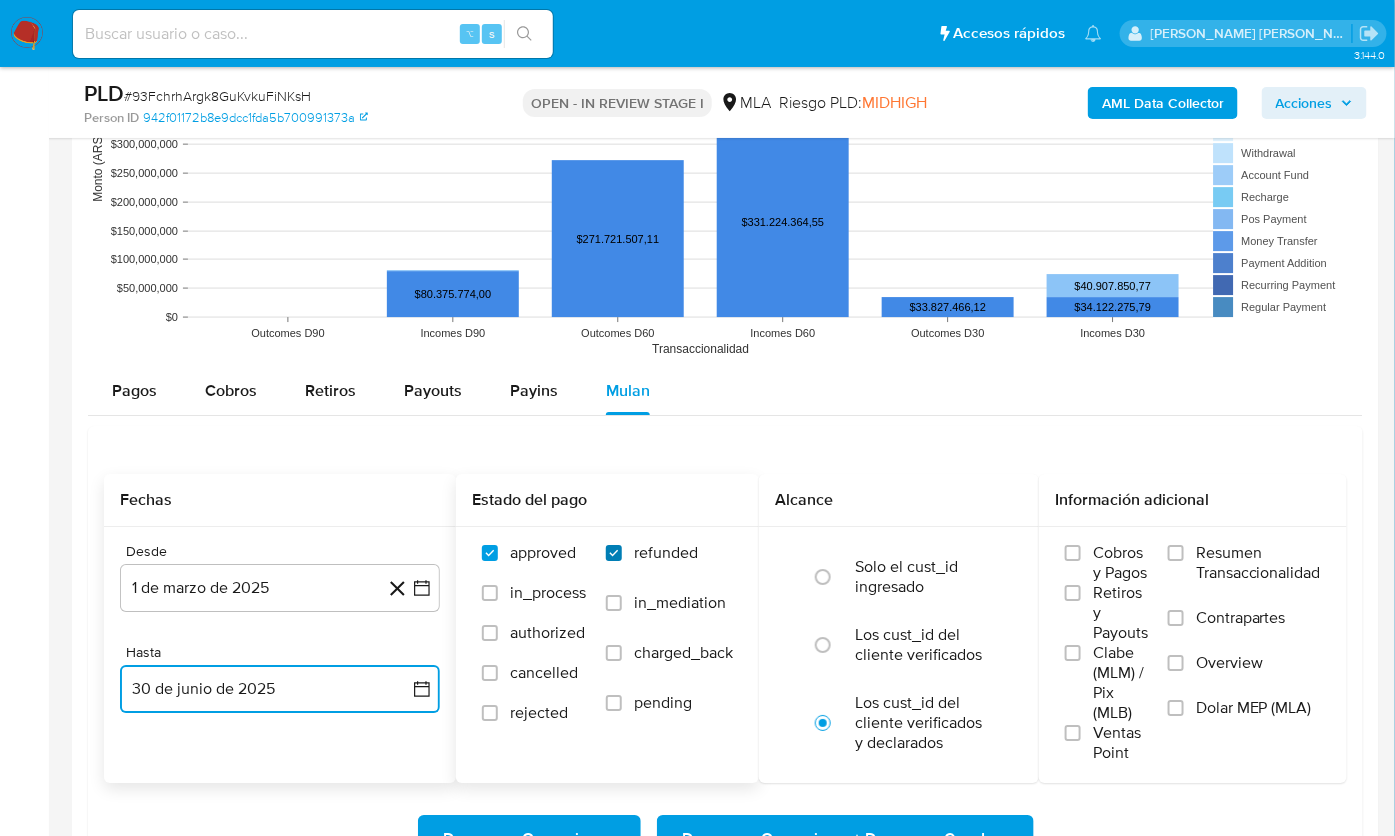 checkbox on "true" 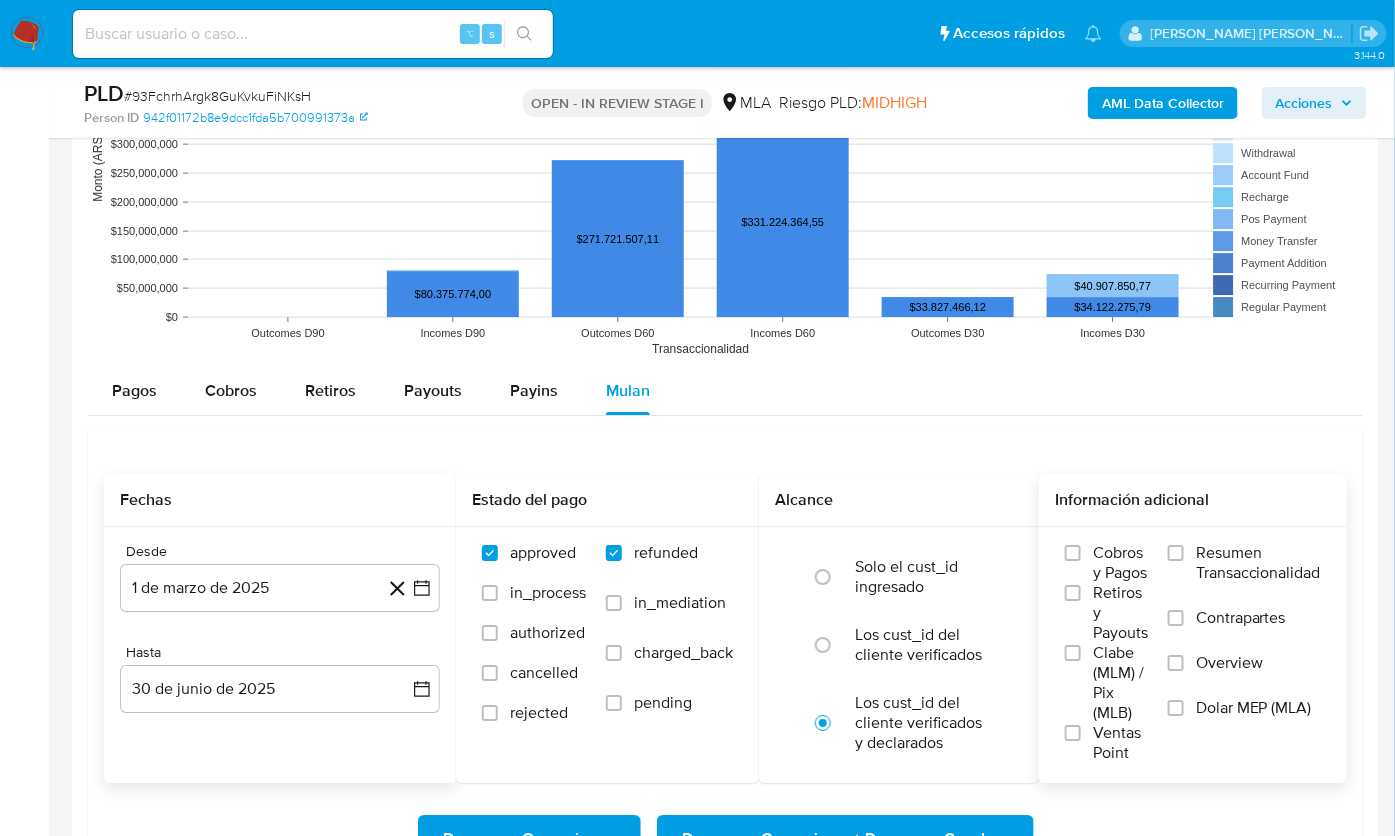 click on "Dolar MEP (MLA)" at bounding box center (1254, 708) 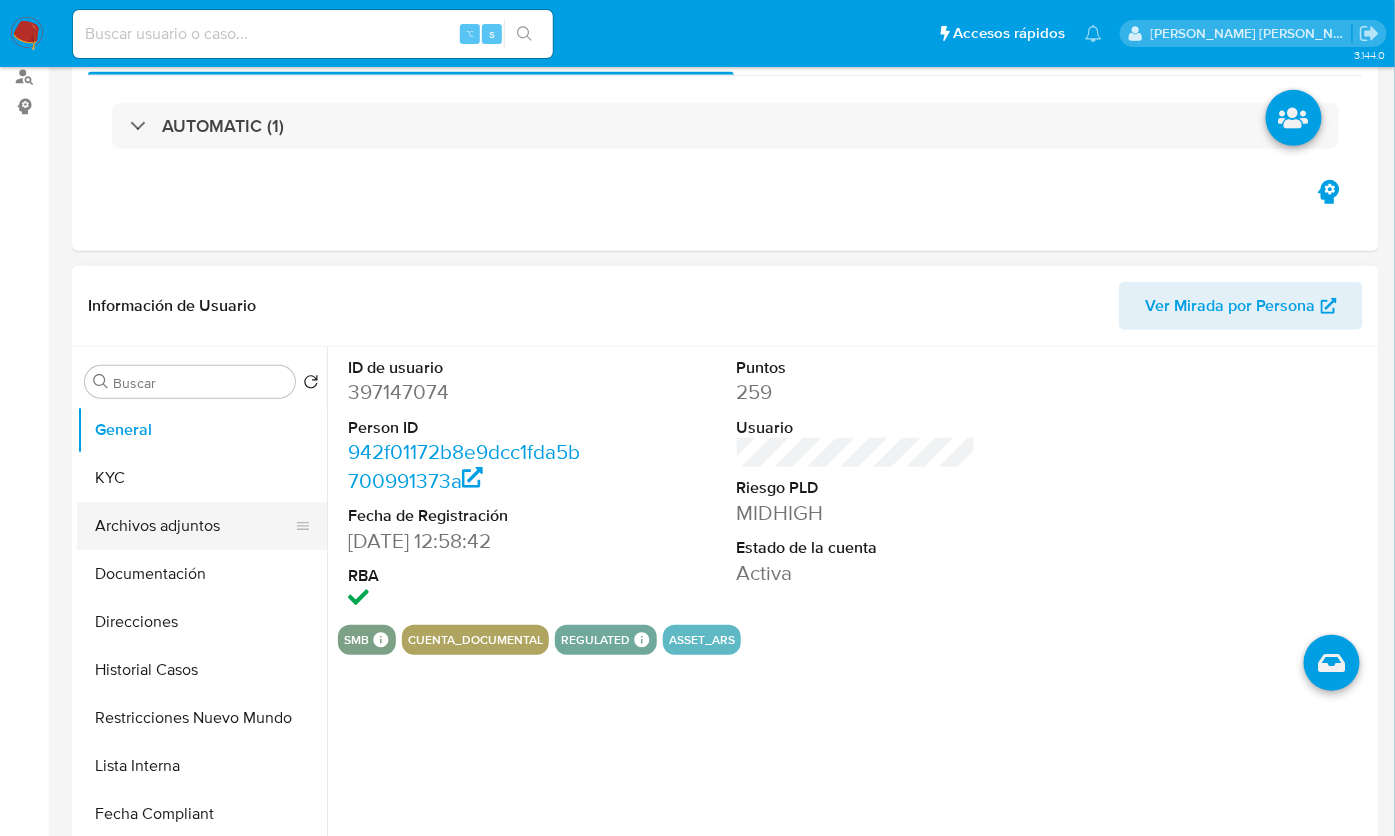 scroll, scrollTop: 282, scrollLeft: 0, axis: vertical 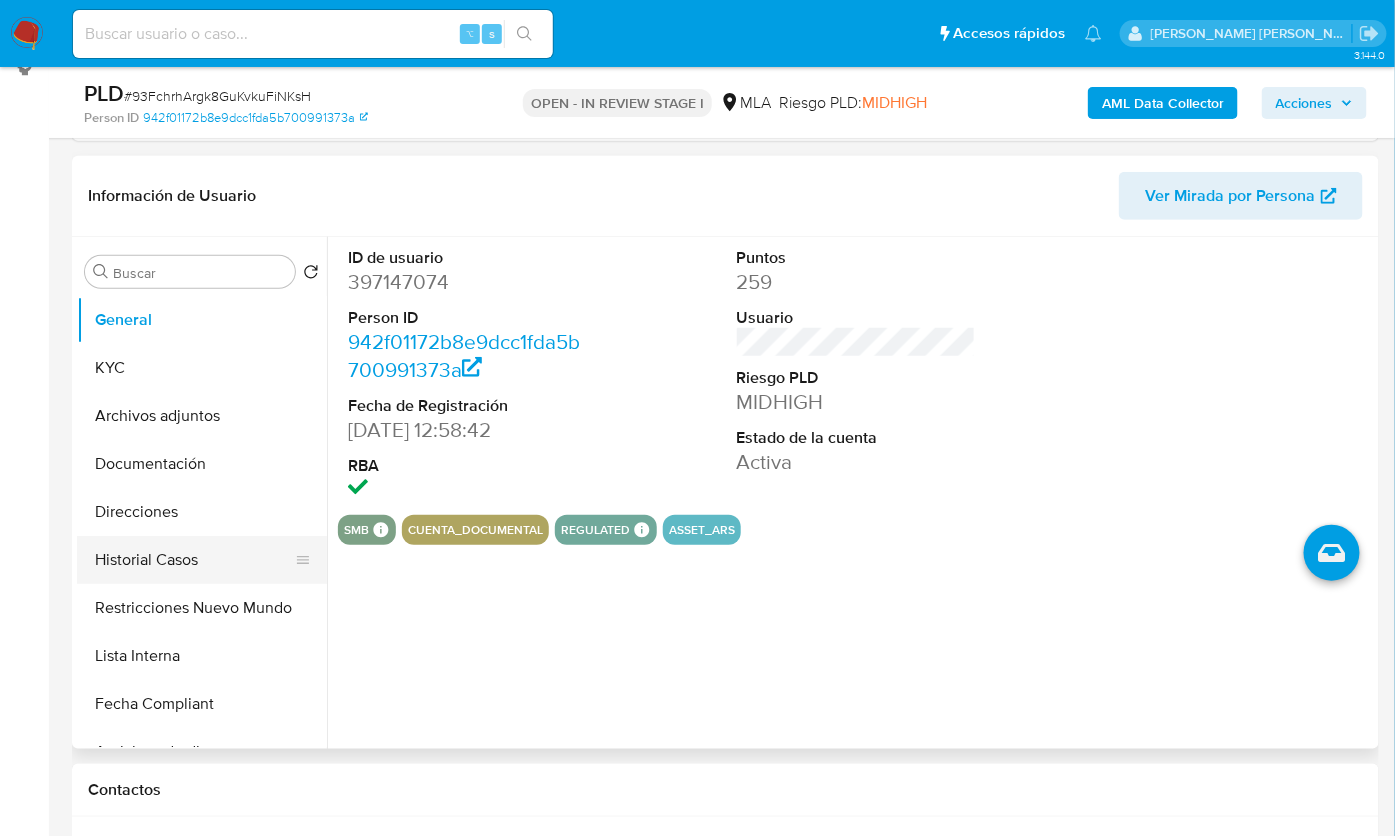 click on "Historial Casos" at bounding box center [194, 560] 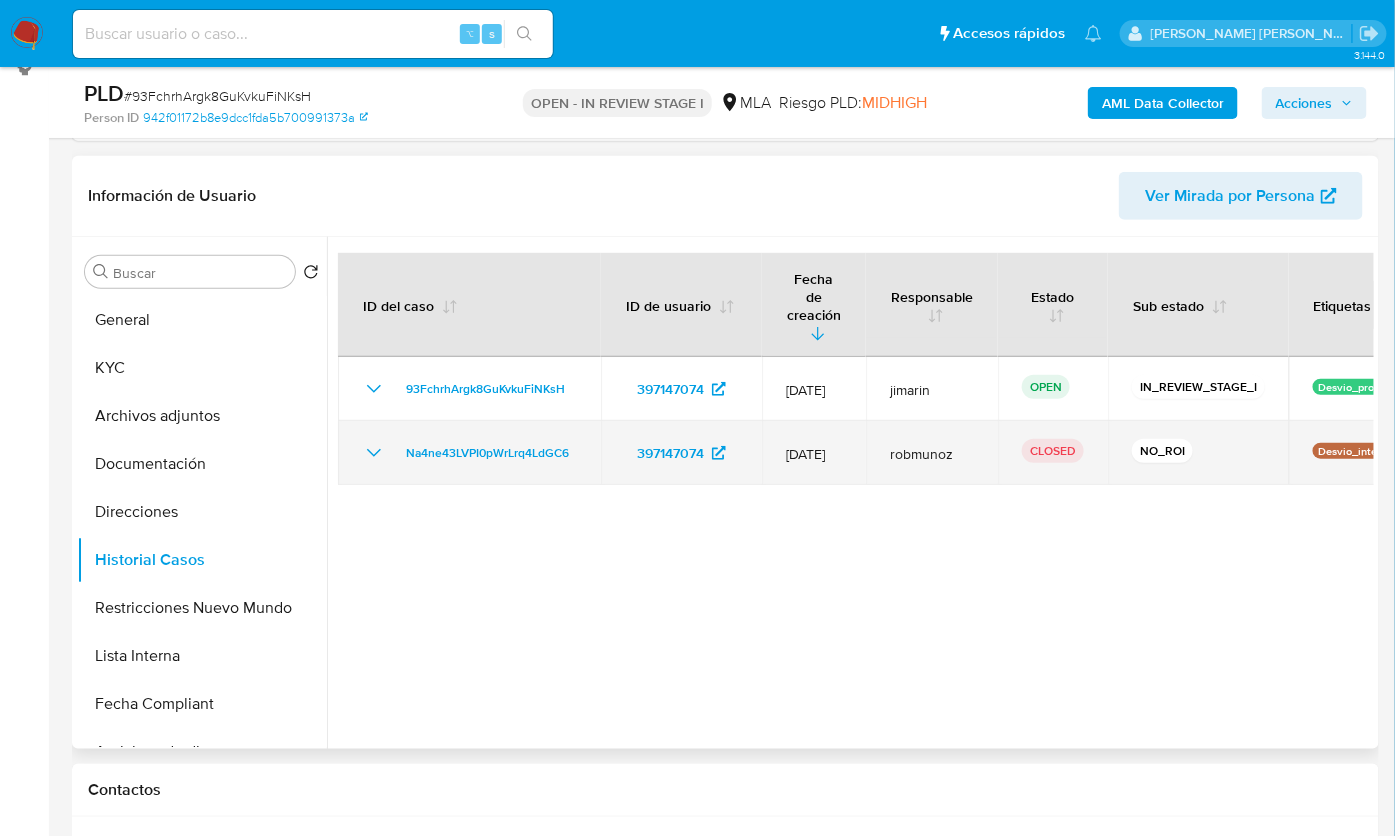 click on "robmunoz" at bounding box center (932, 454) 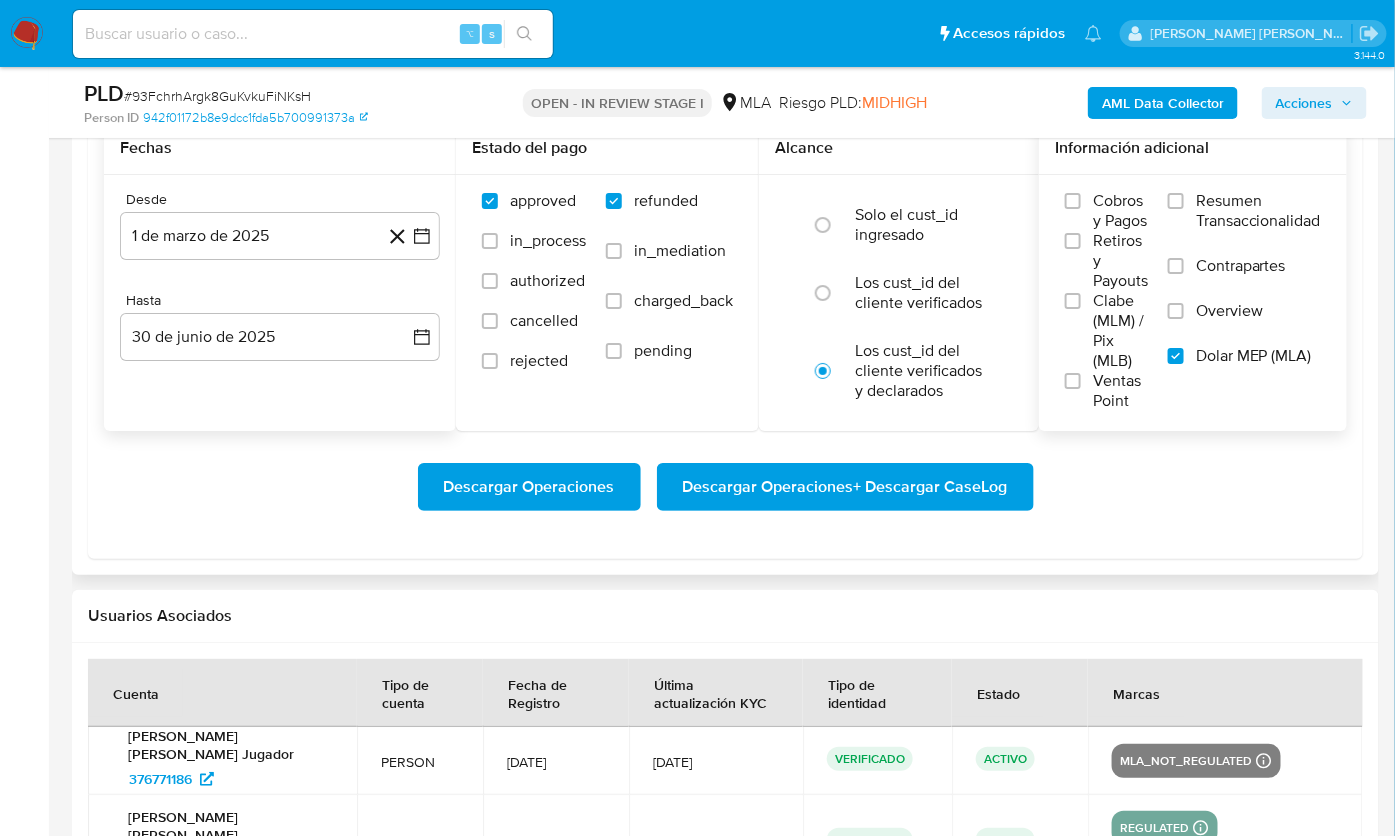 scroll, scrollTop: 2345, scrollLeft: 0, axis: vertical 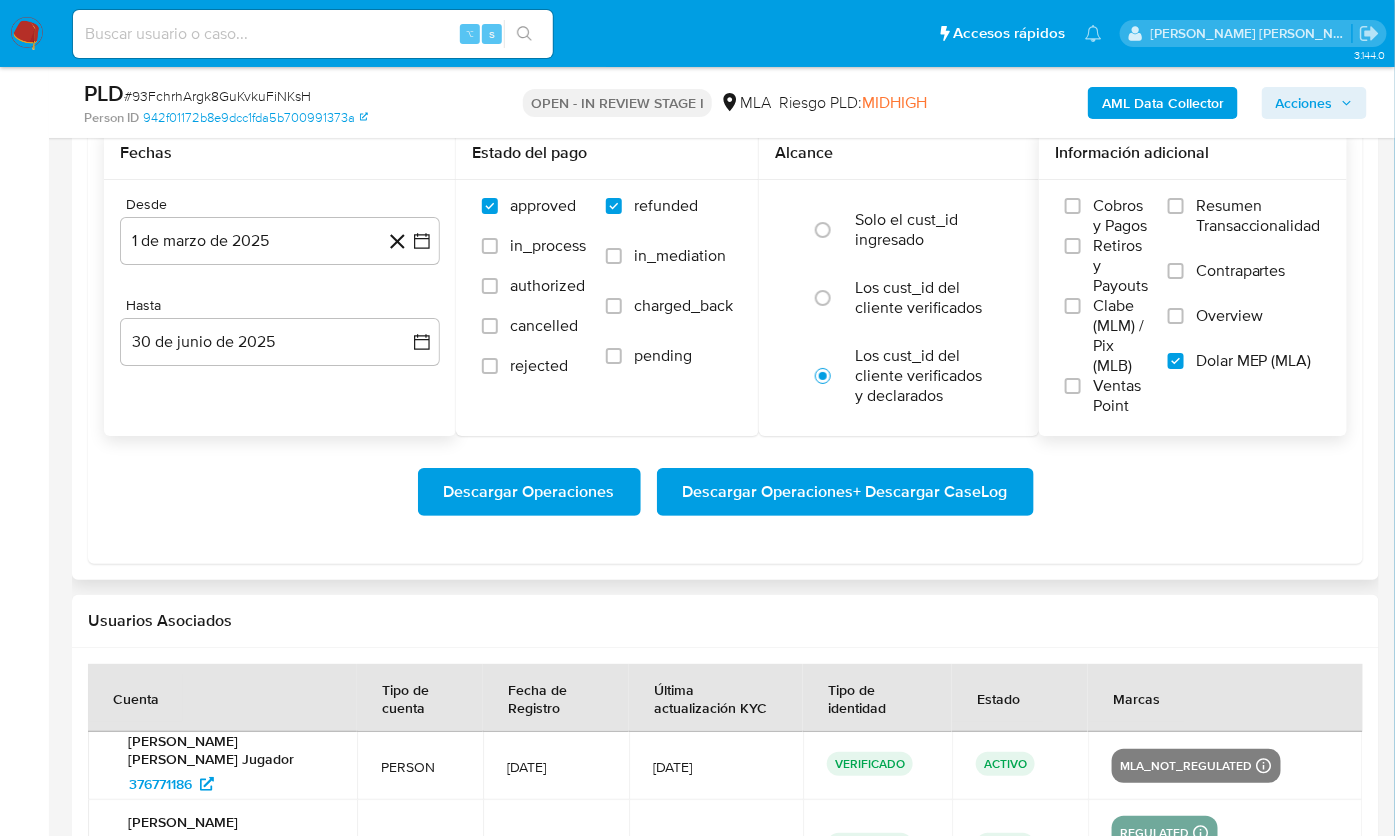 click on "Descargar Operaciones  +   Descargar CaseLog" at bounding box center (845, 492) 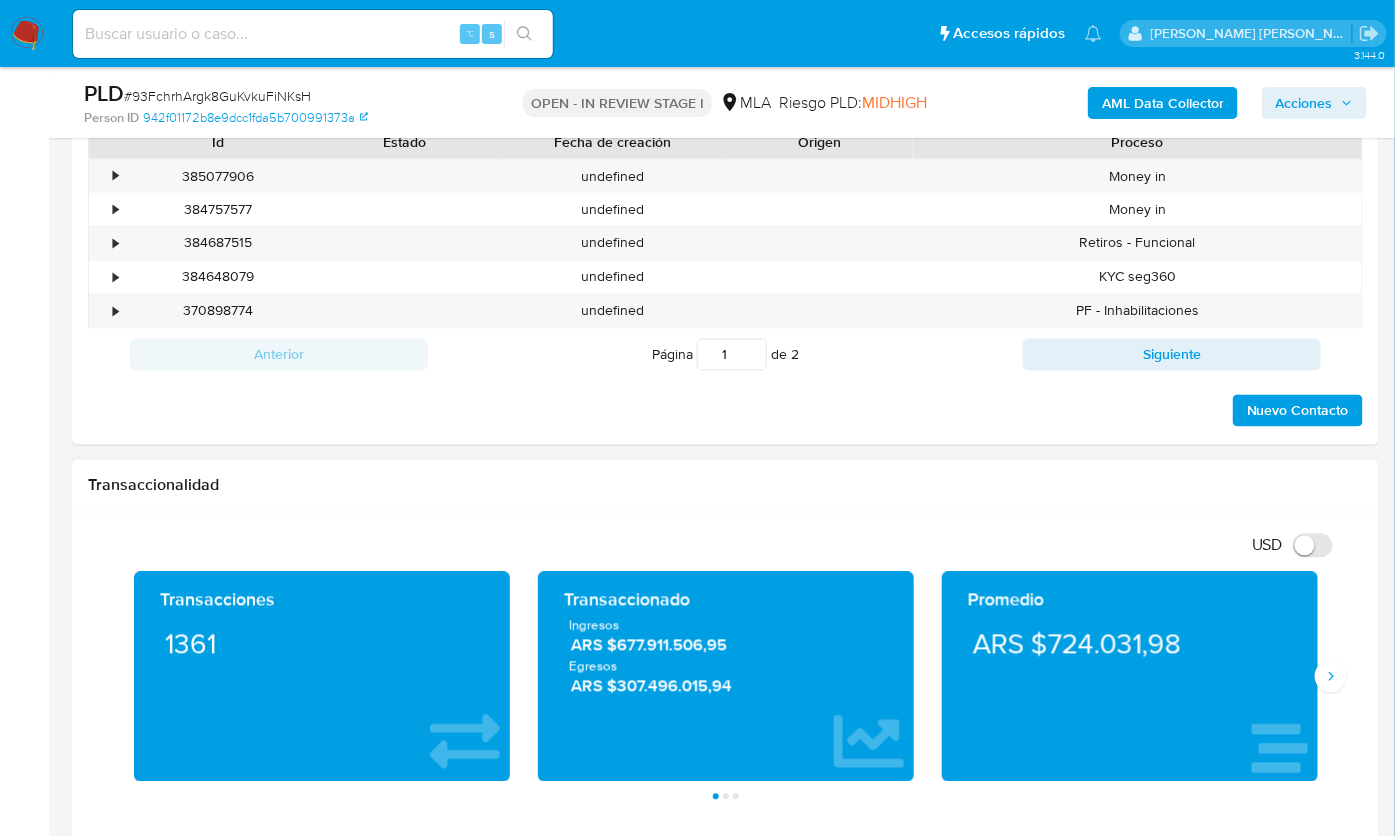scroll, scrollTop: 415, scrollLeft: 0, axis: vertical 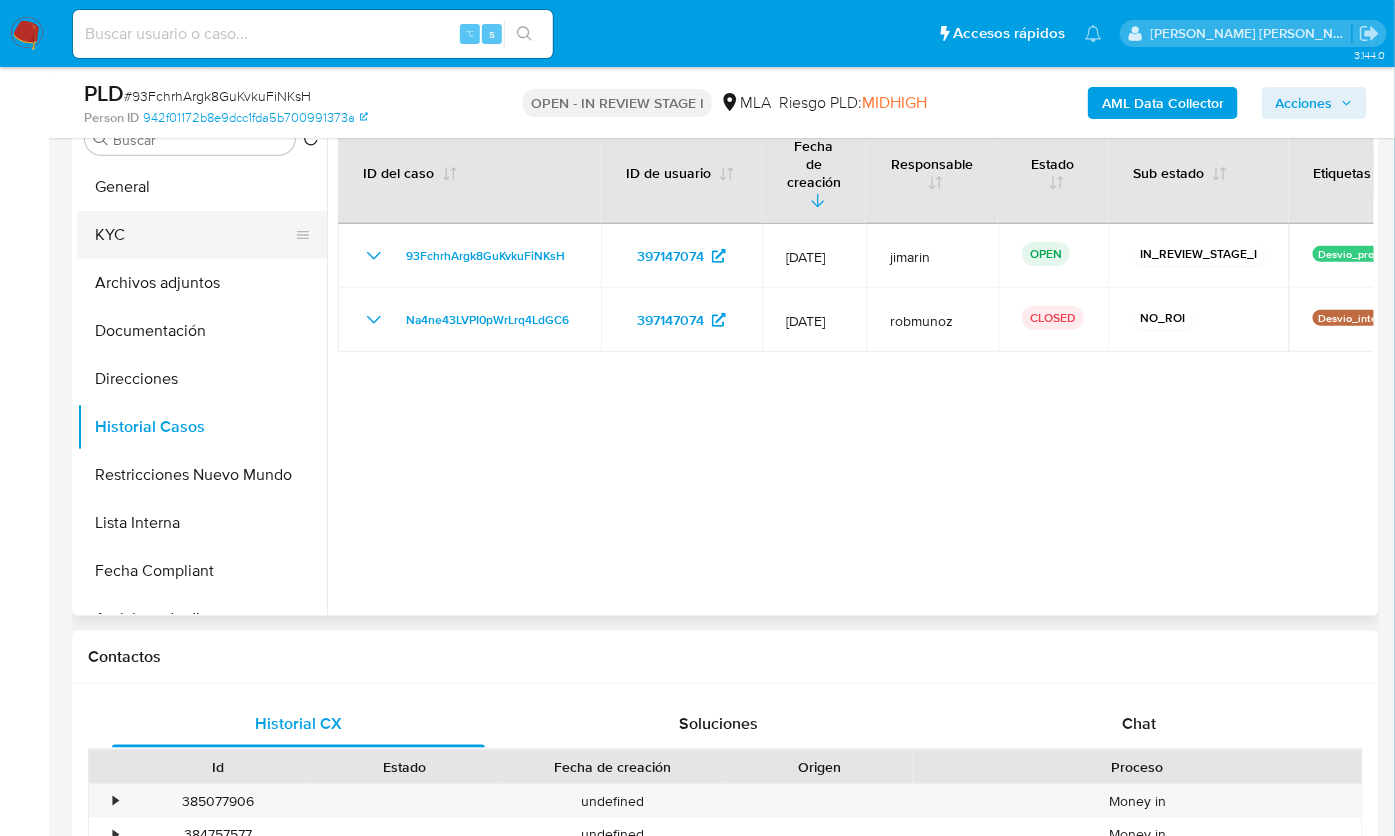 click on "KYC" at bounding box center (194, 235) 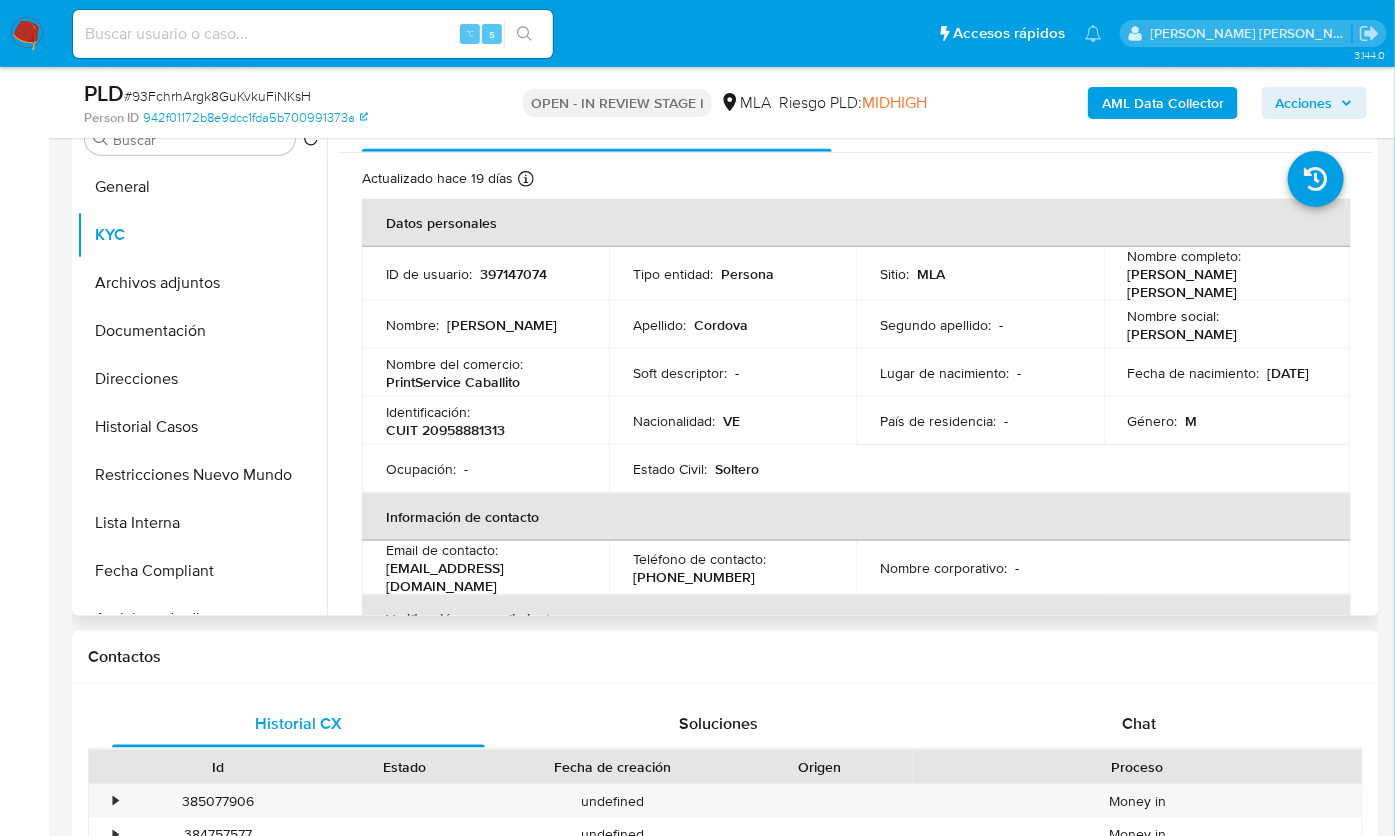 click on "397147074" at bounding box center [513, 274] 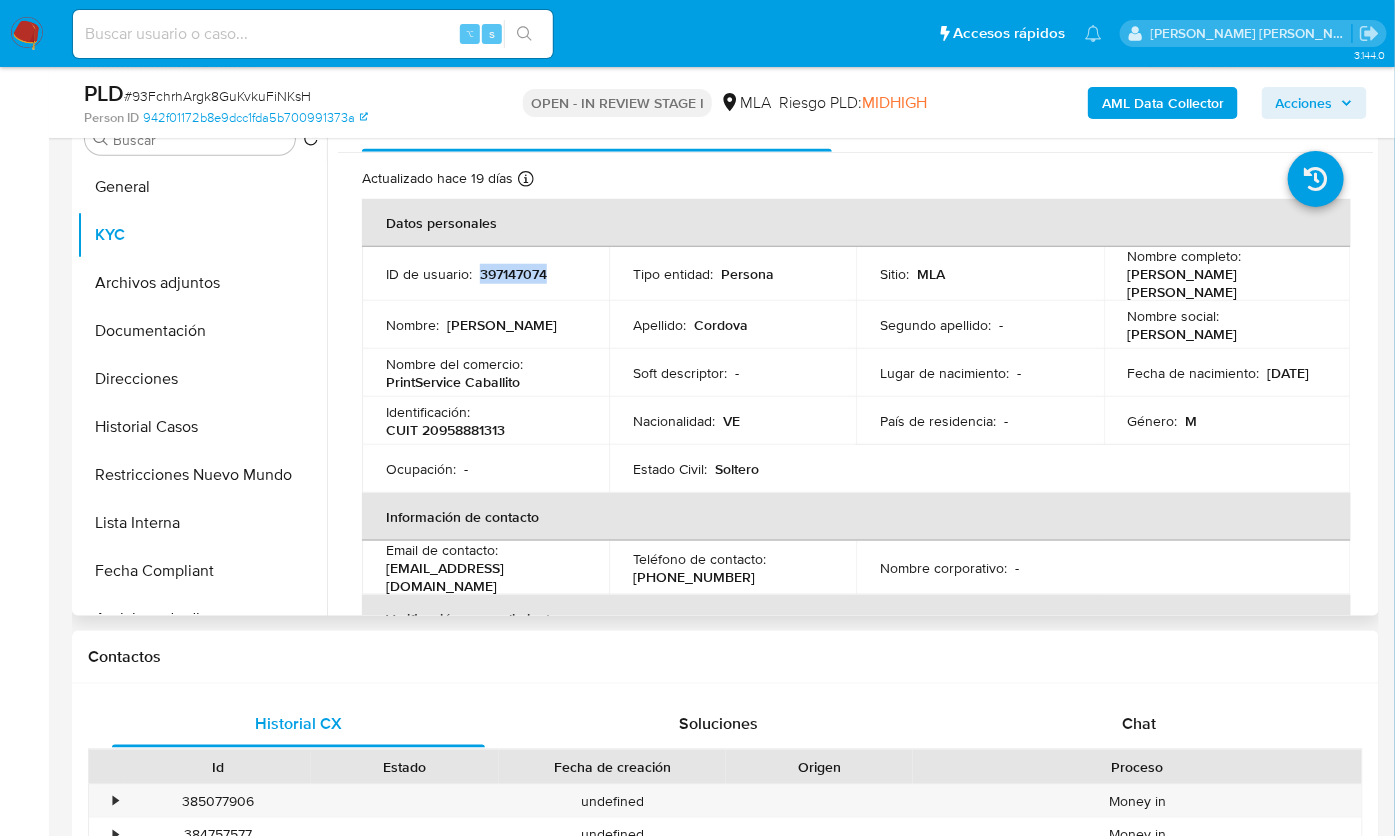 click on "397147074" at bounding box center [513, 274] 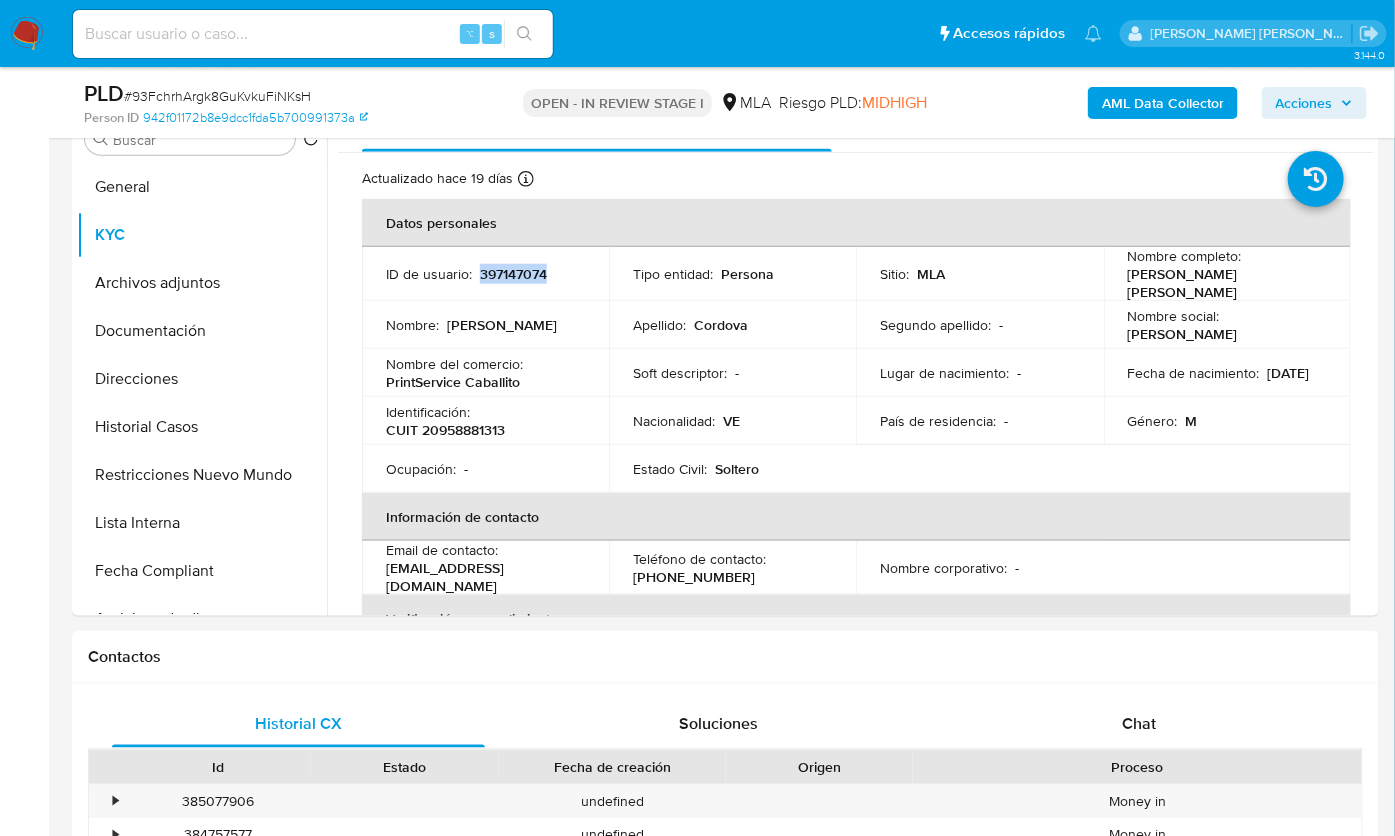copy on "397147074" 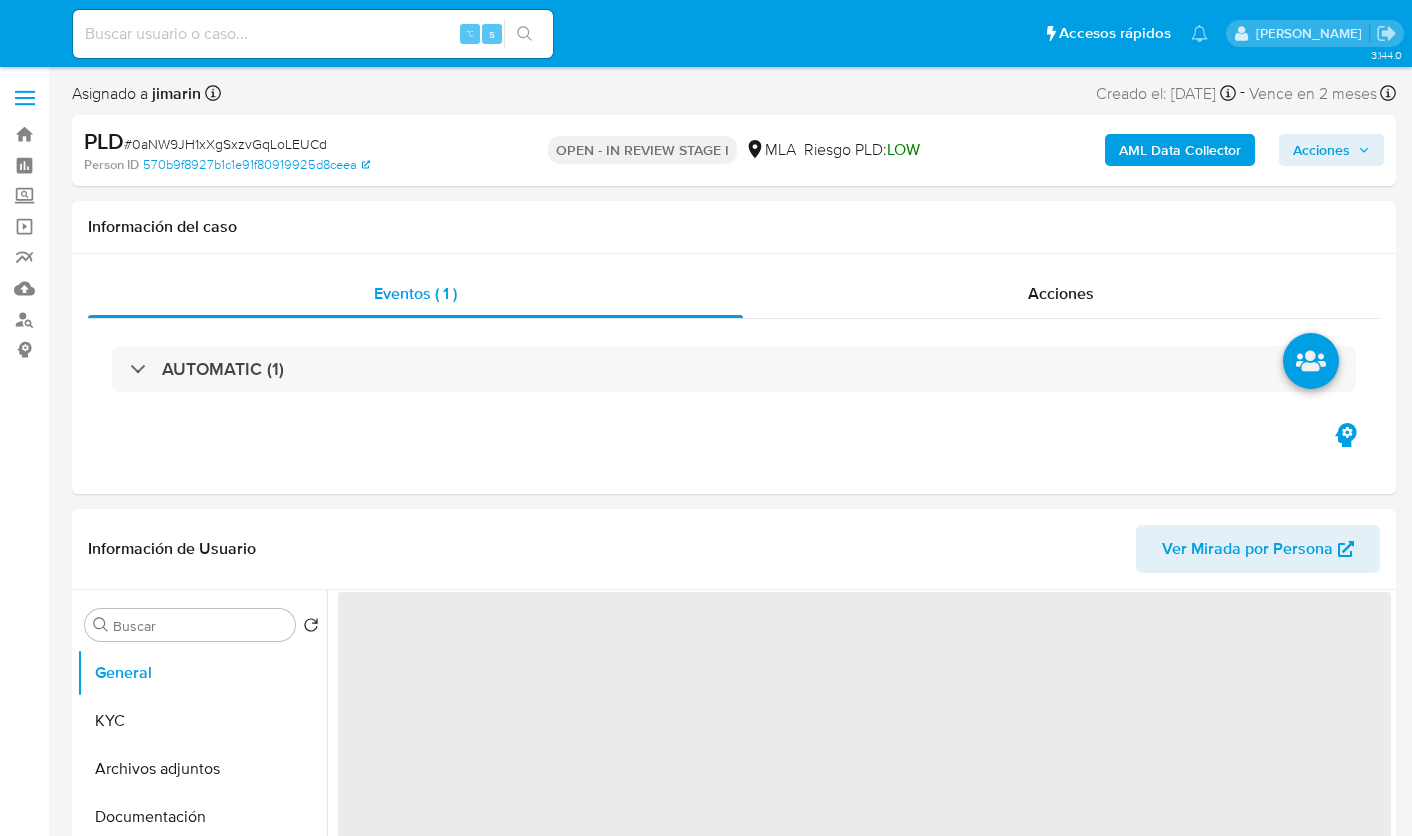 select on "10" 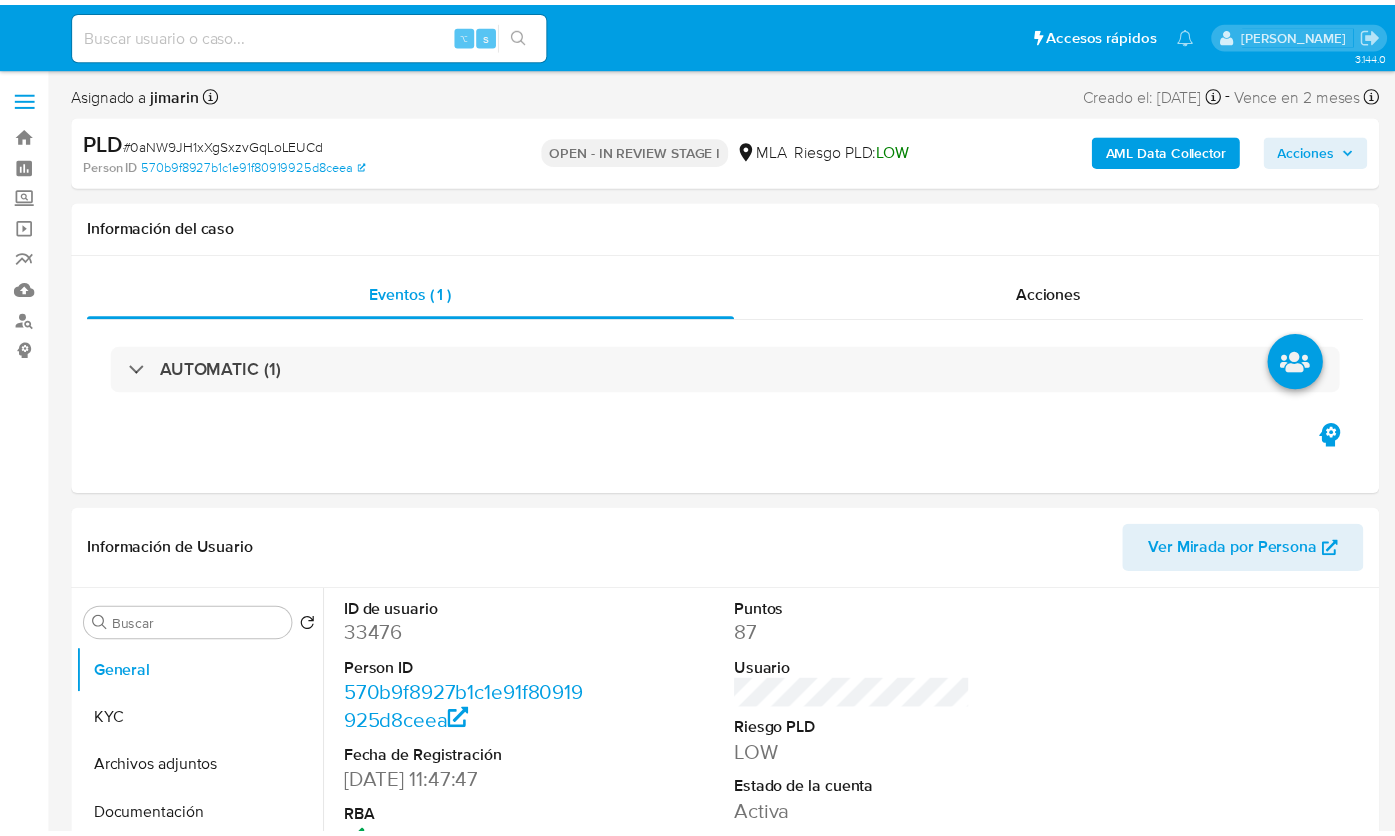 scroll, scrollTop: 0, scrollLeft: 0, axis: both 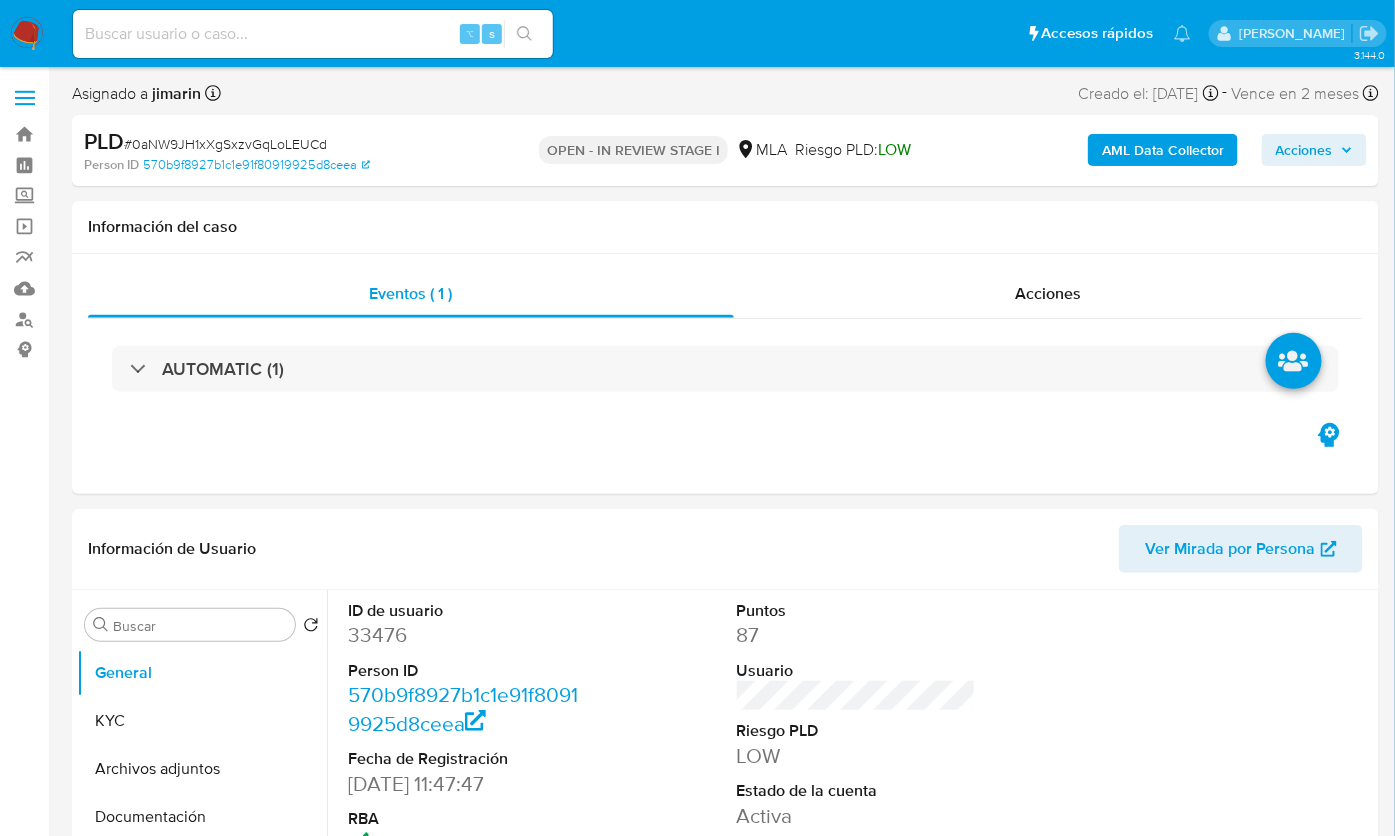 click on "# 0aNW9JH1xXgSxzvGqLoLEUCd" at bounding box center (225, 144) 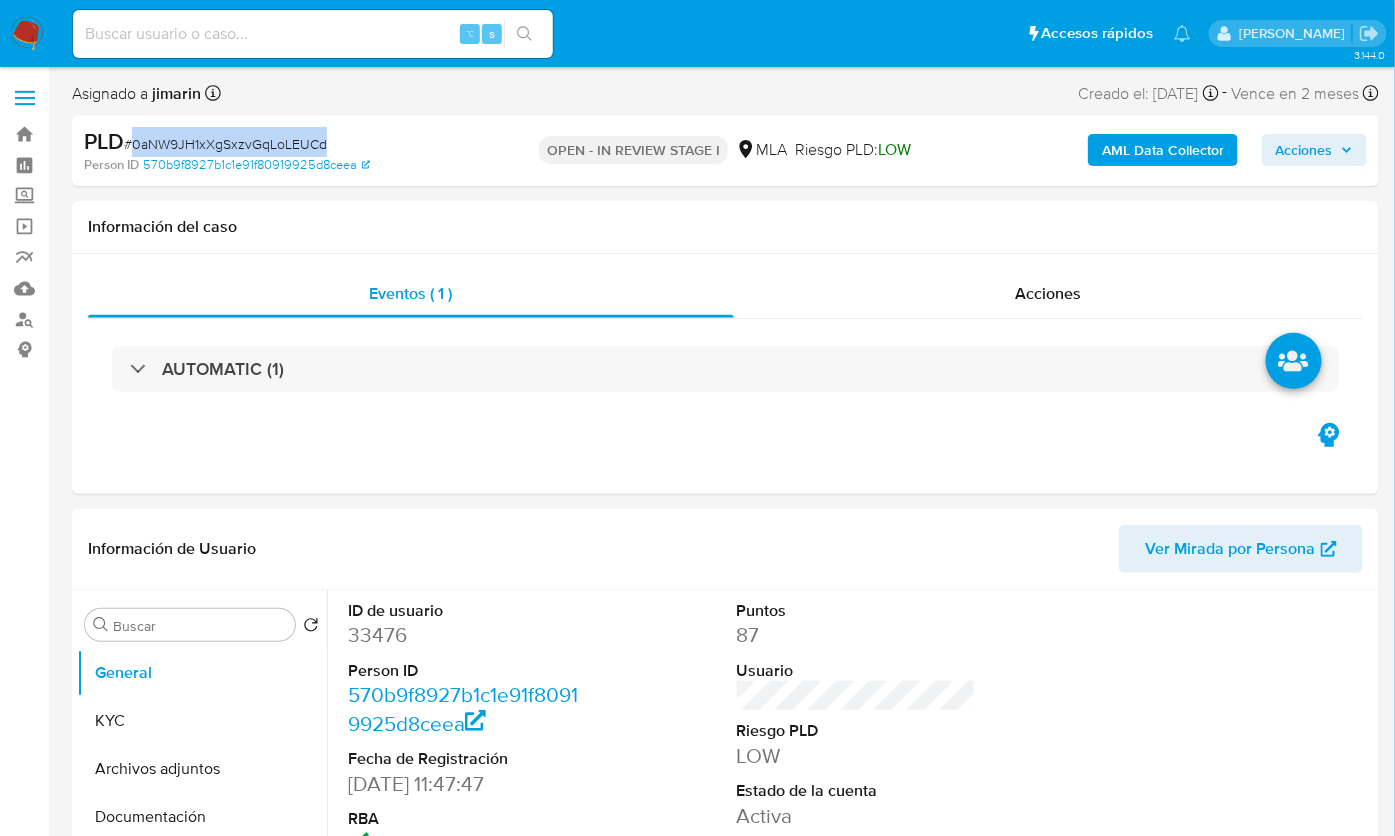 click on "# 0aNW9JH1xXgSxzvGqLoLEUCd" at bounding box center (225, 144) 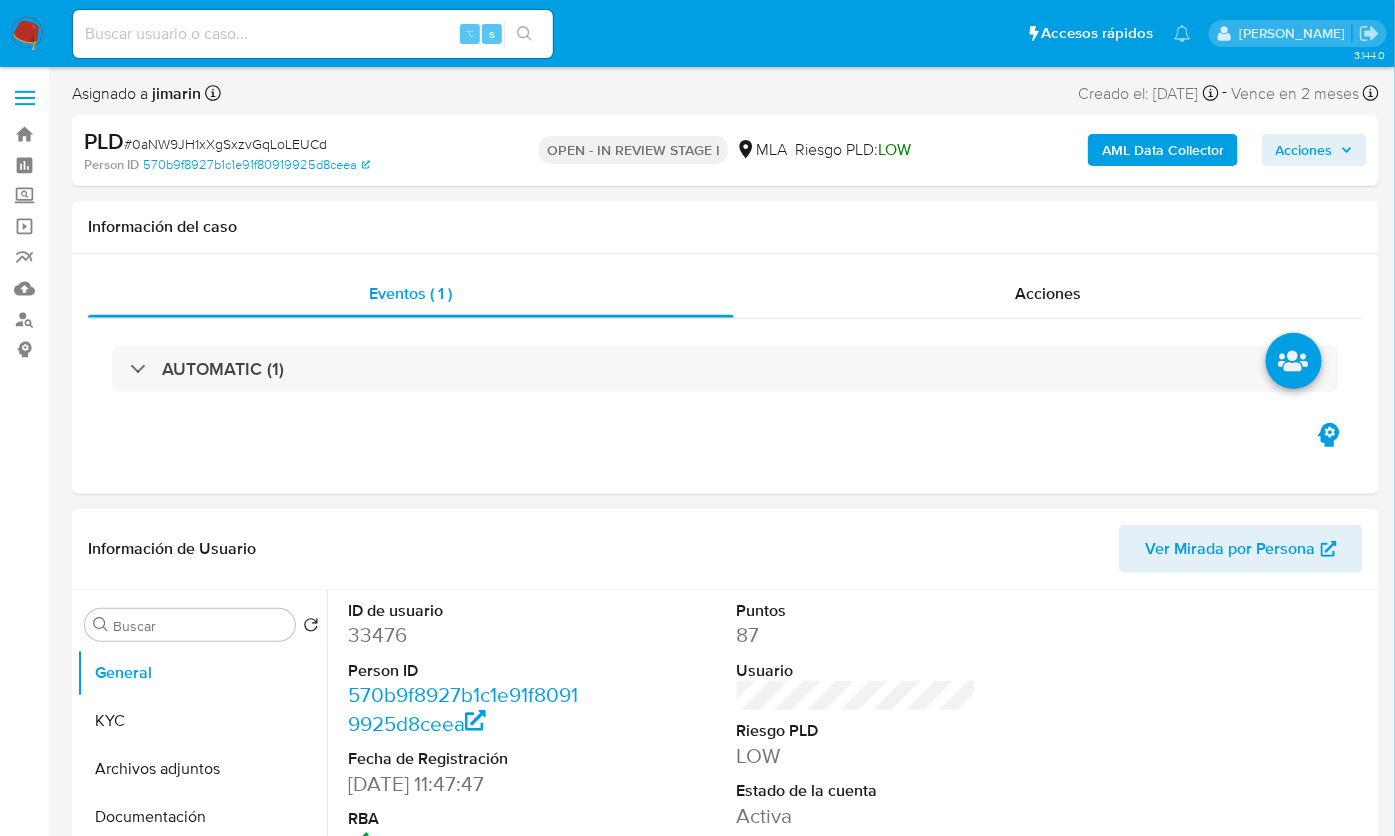 click on "33476" at bounding box center (467, 635) 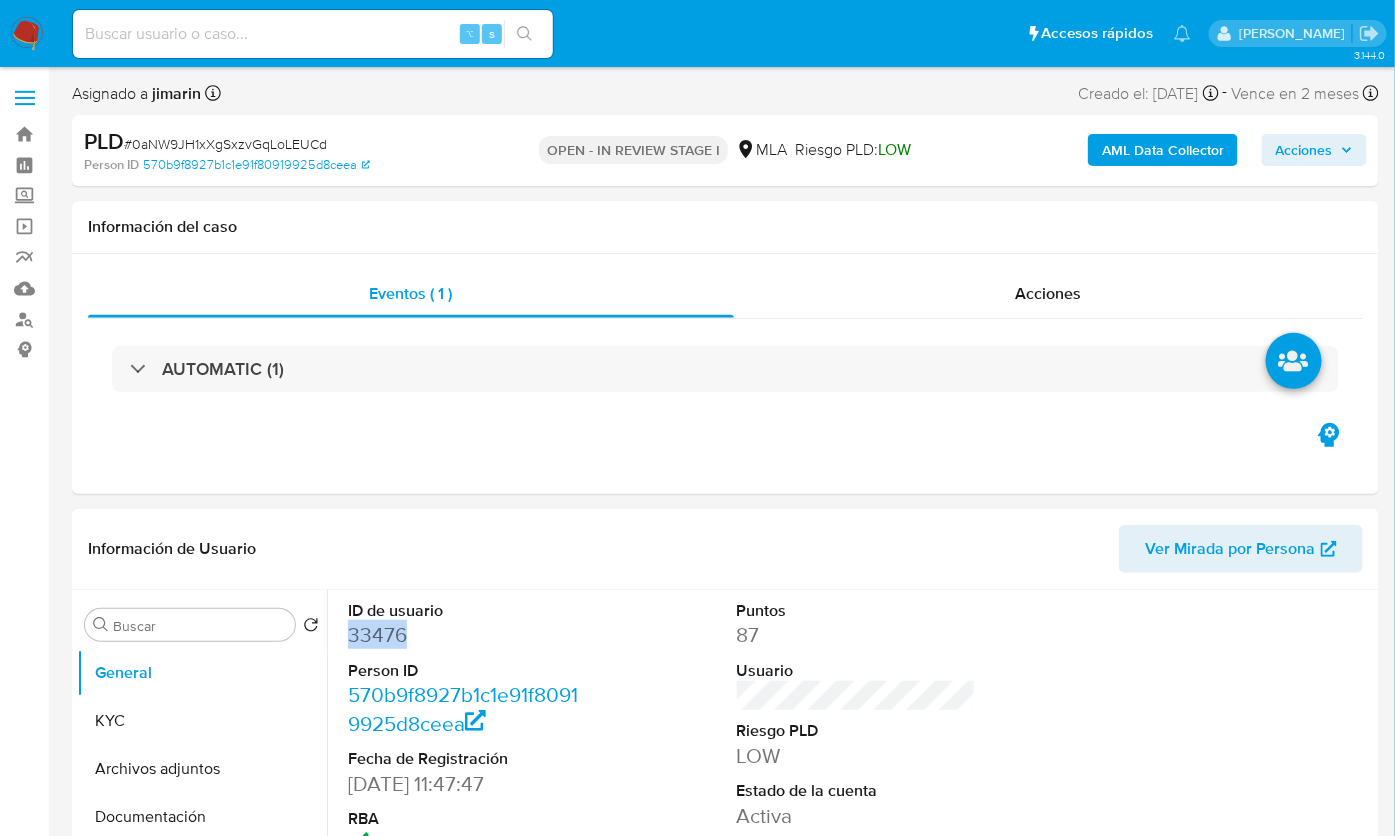 click on "33476" at bounding box center (467, 635) 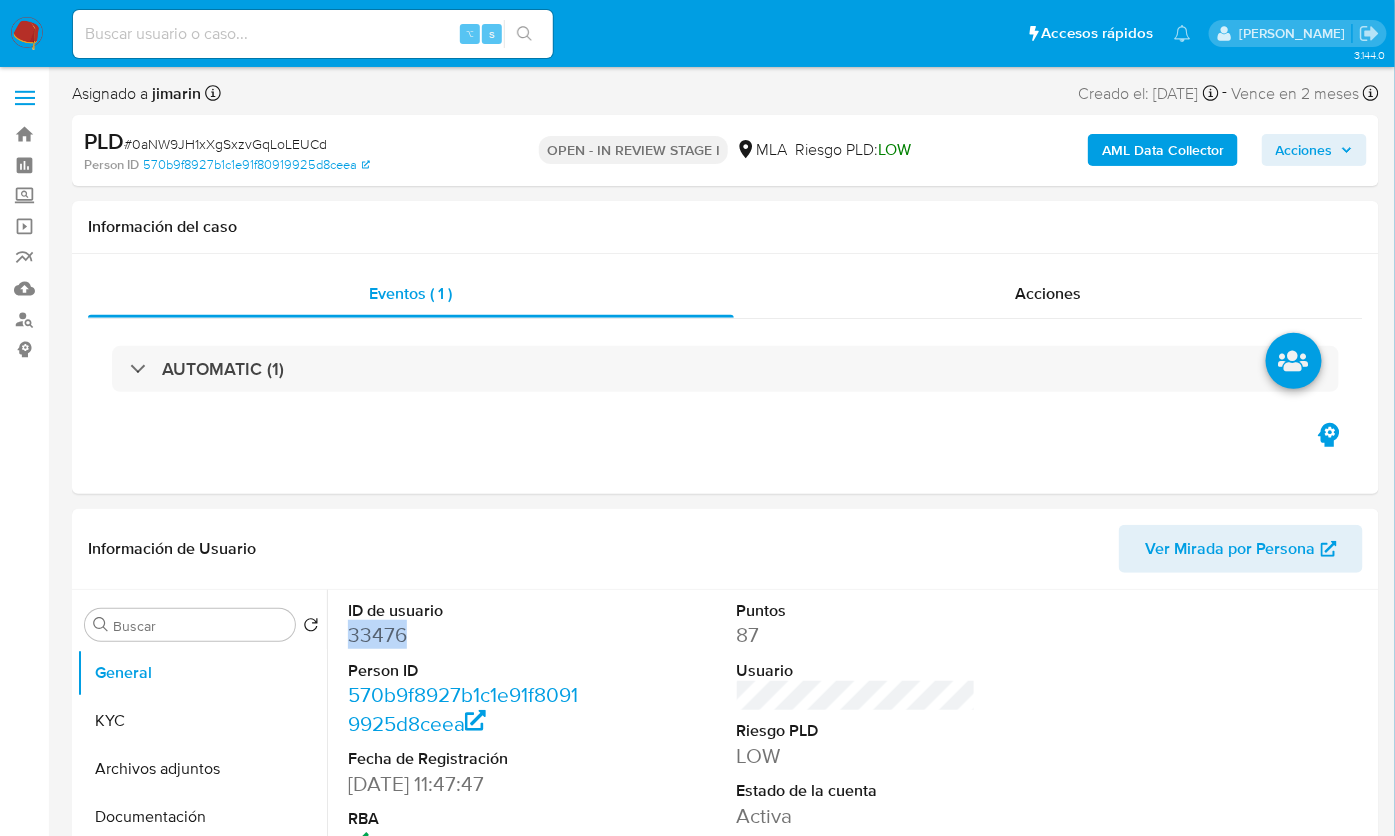 copy on "33476" 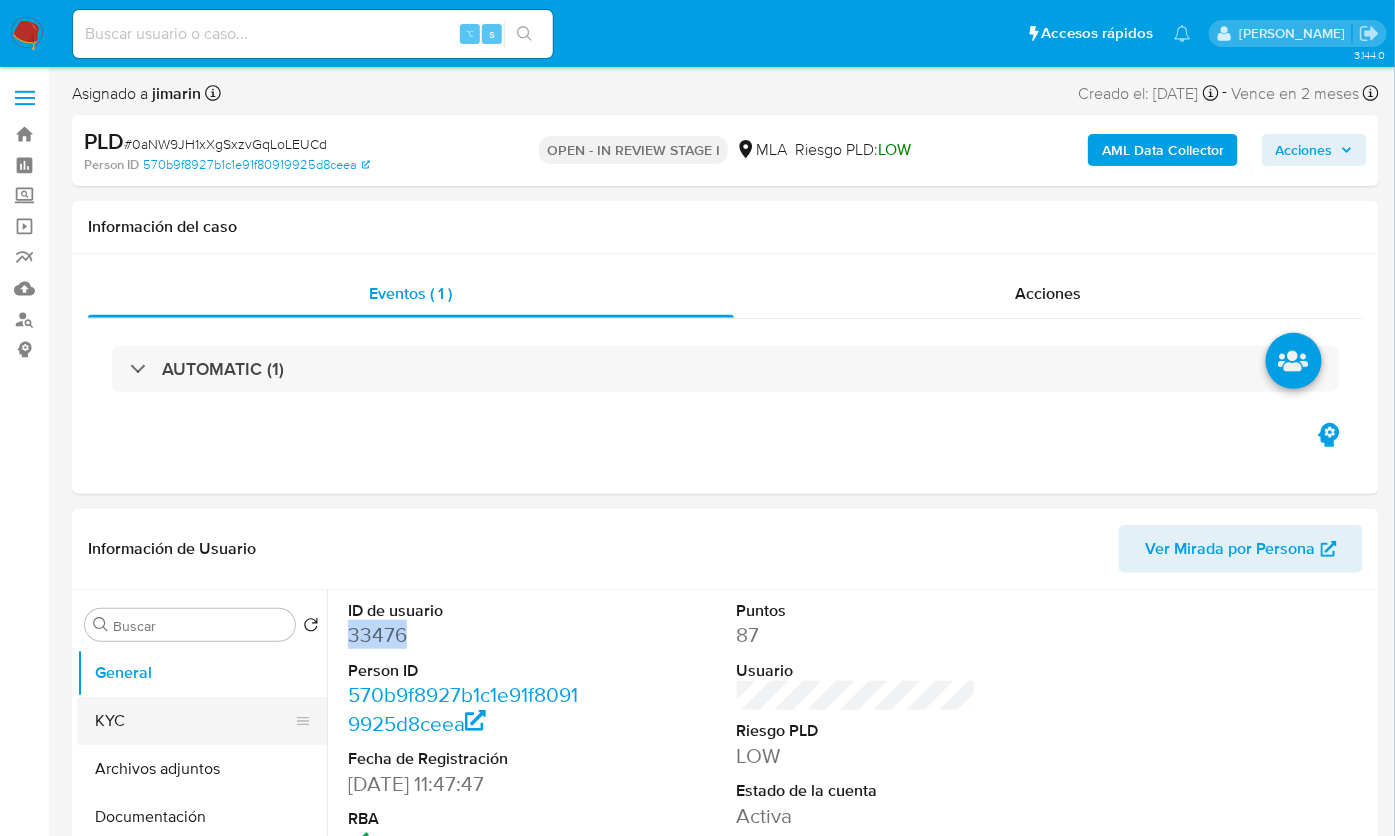 click on "KYC" at bounding box center (194, 721) 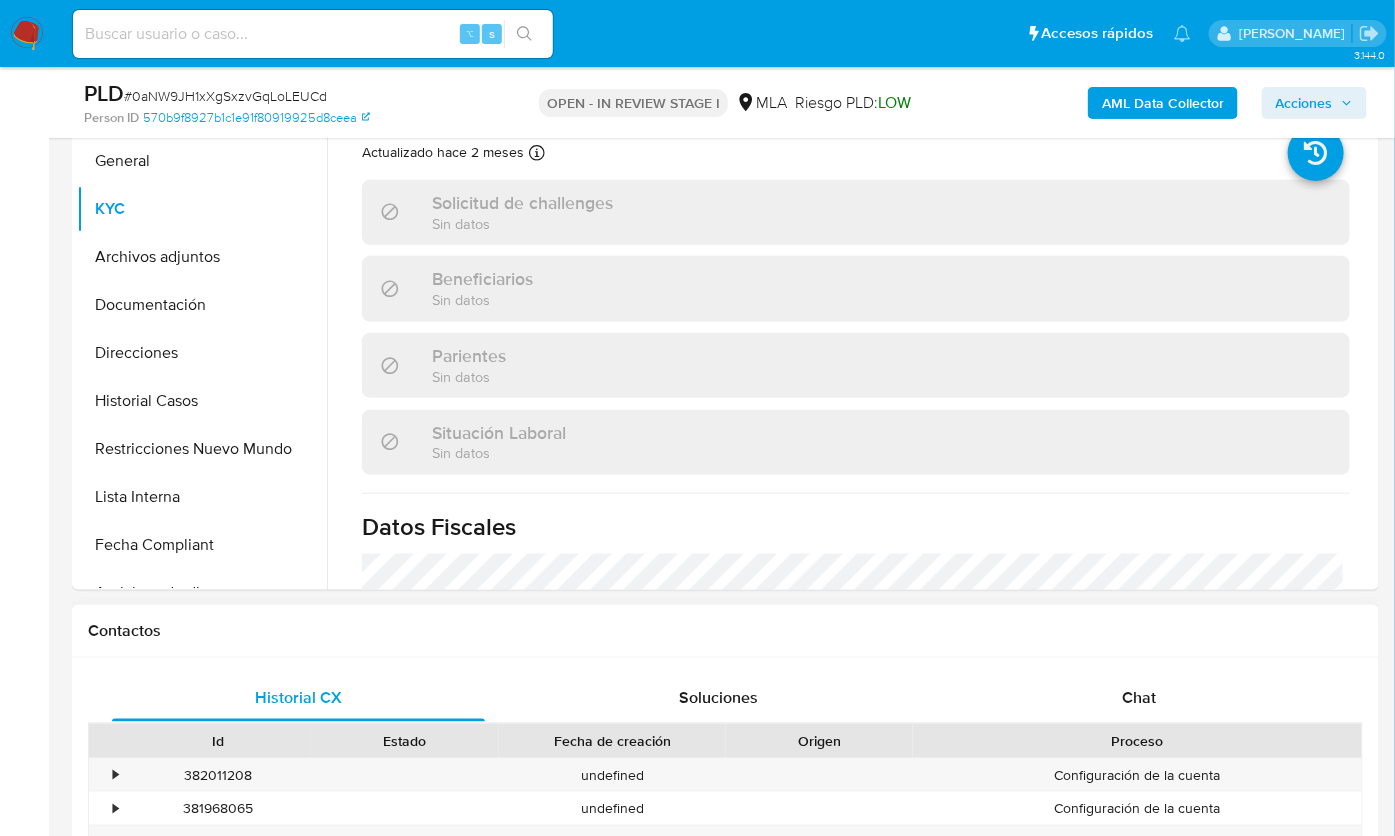 scroll, scrollTop: 167, scrollLeft: 0, axis: vertical 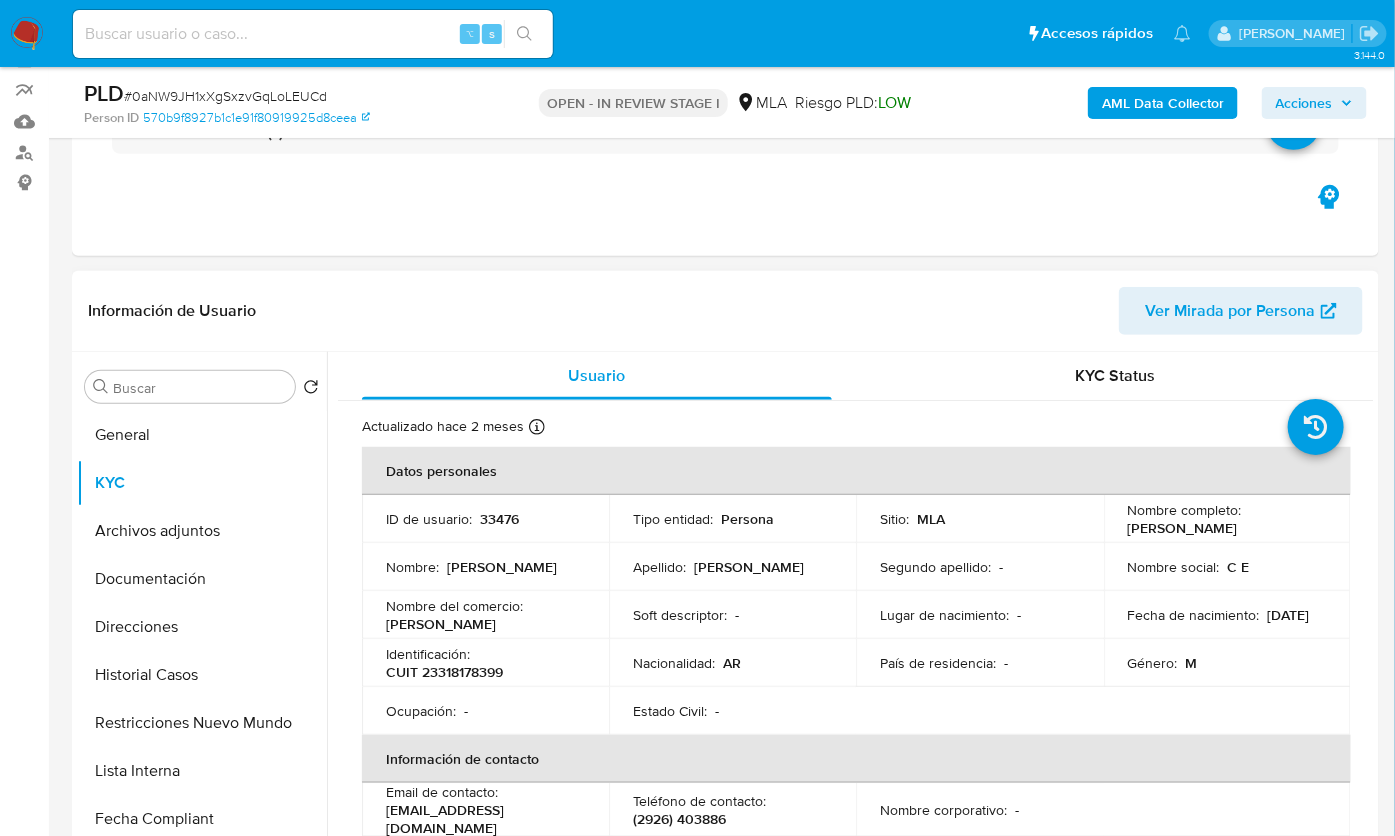 click on "CUIT 23318178399" at bounding box center (444, 672) 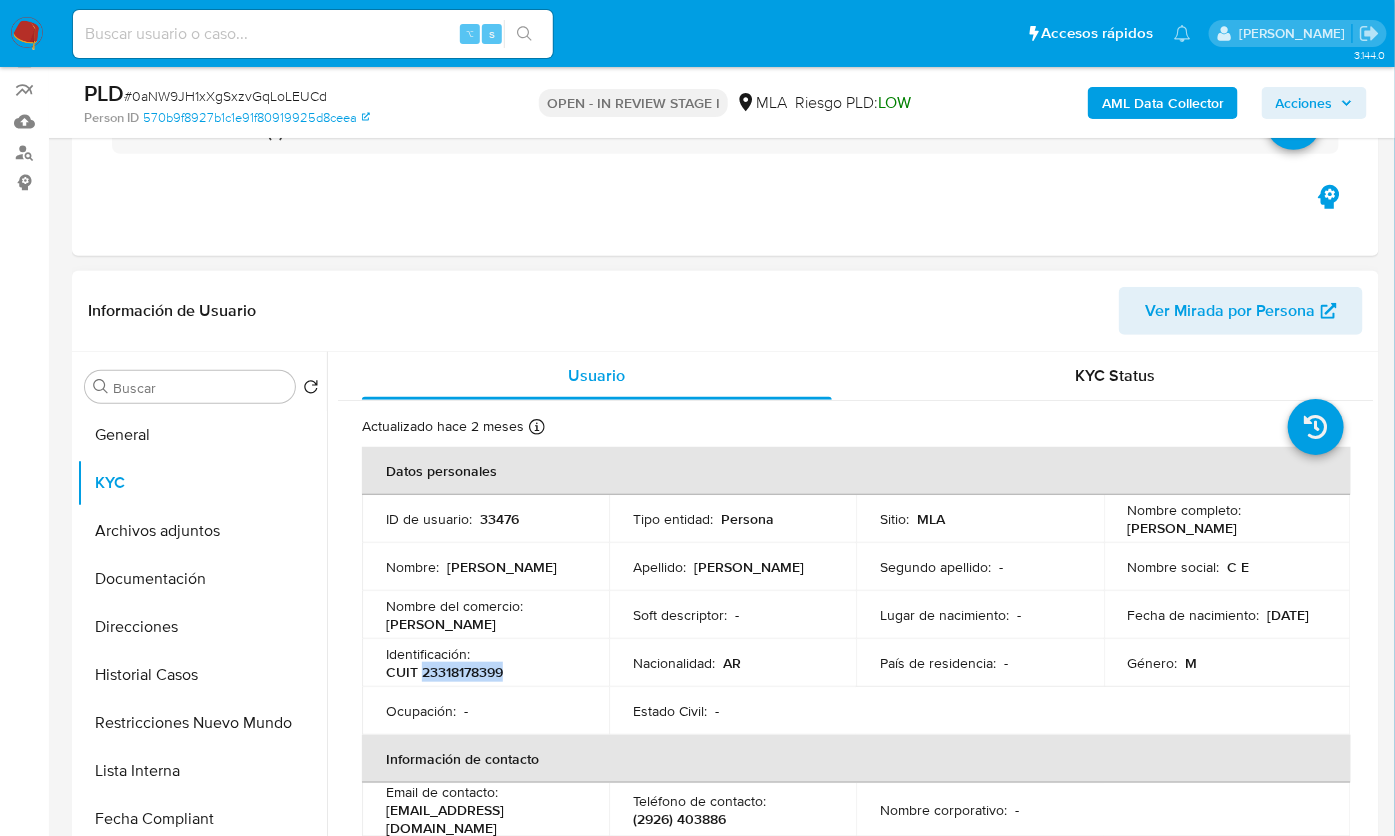 click on "CUIT 23318178399" at bounding box center (444, 672) 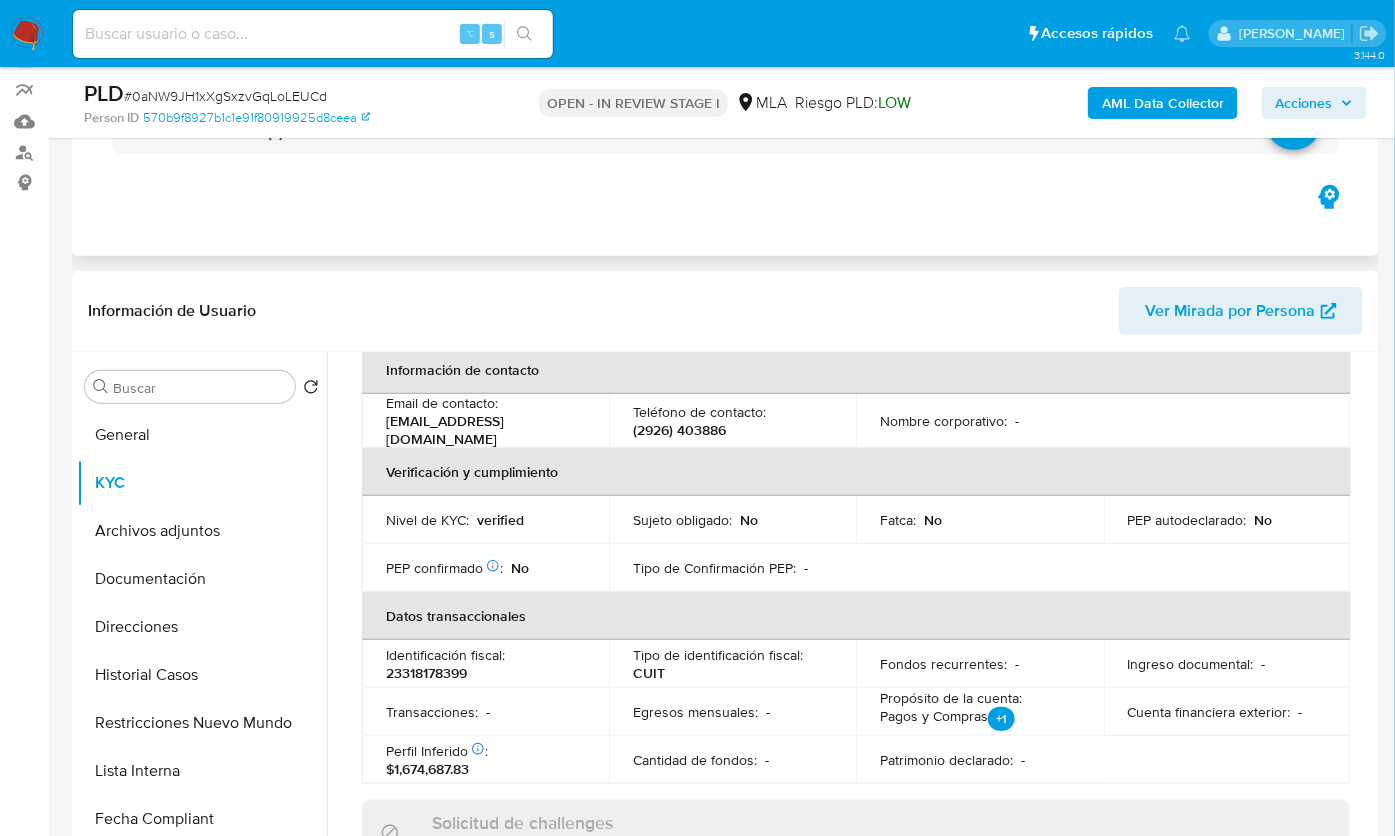scroll, scrollTop: 501, scrollLeft: 0, axis: vertical 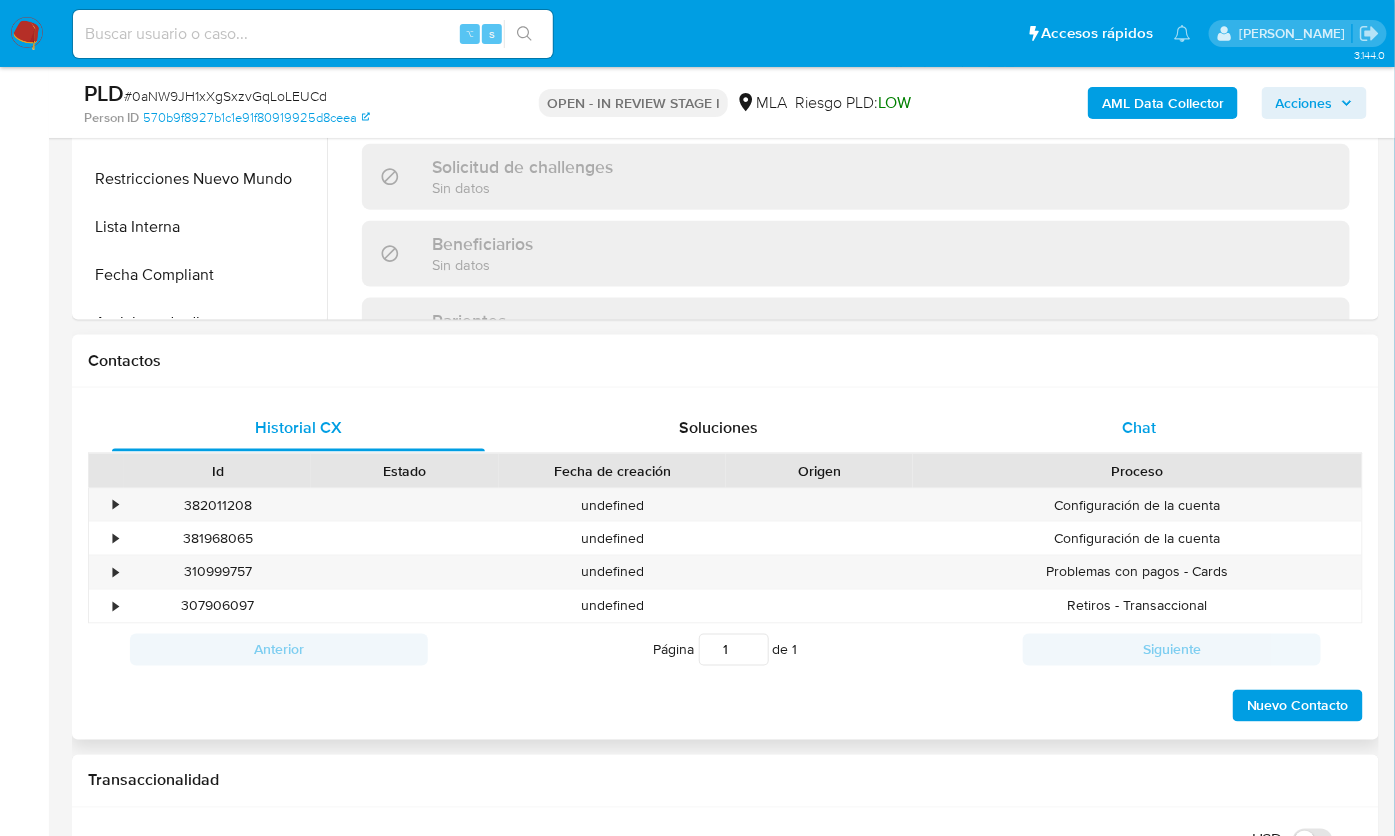 click on "Chat" at bounding box center [1140, 428] 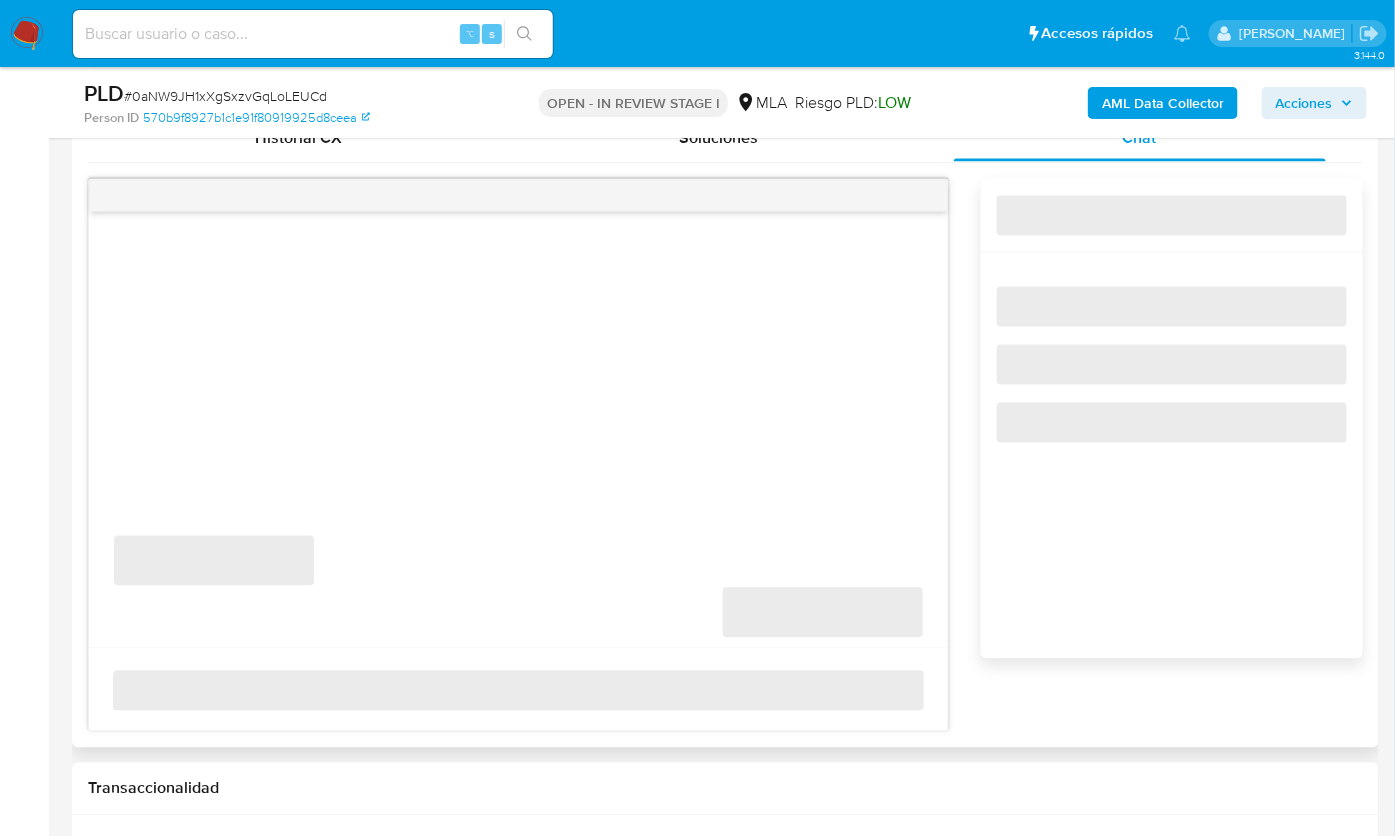 scroll, scrollTop: 1029, scrollLeft: 0, axis: vertical 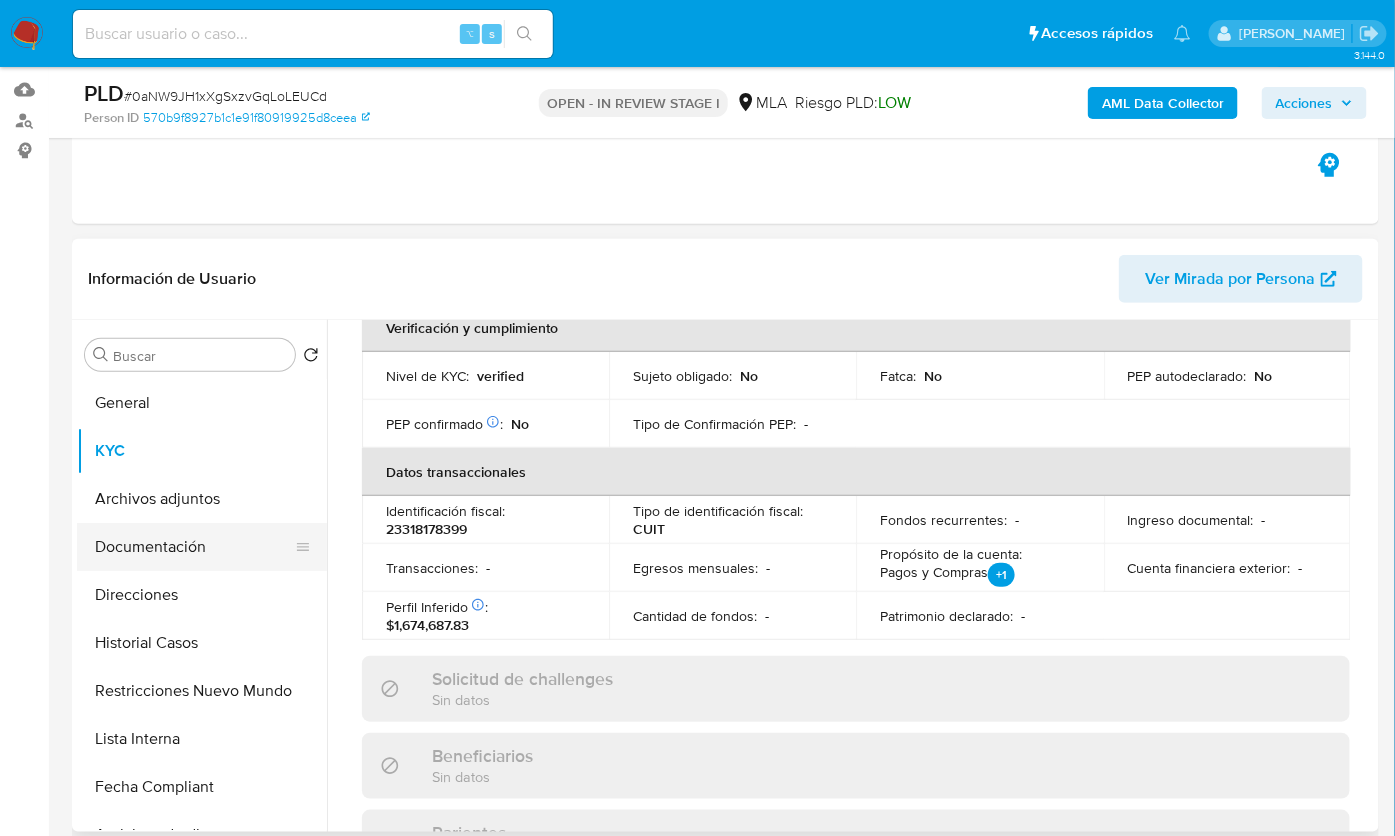 click on "Documentación" at bounding box center [194, 547] 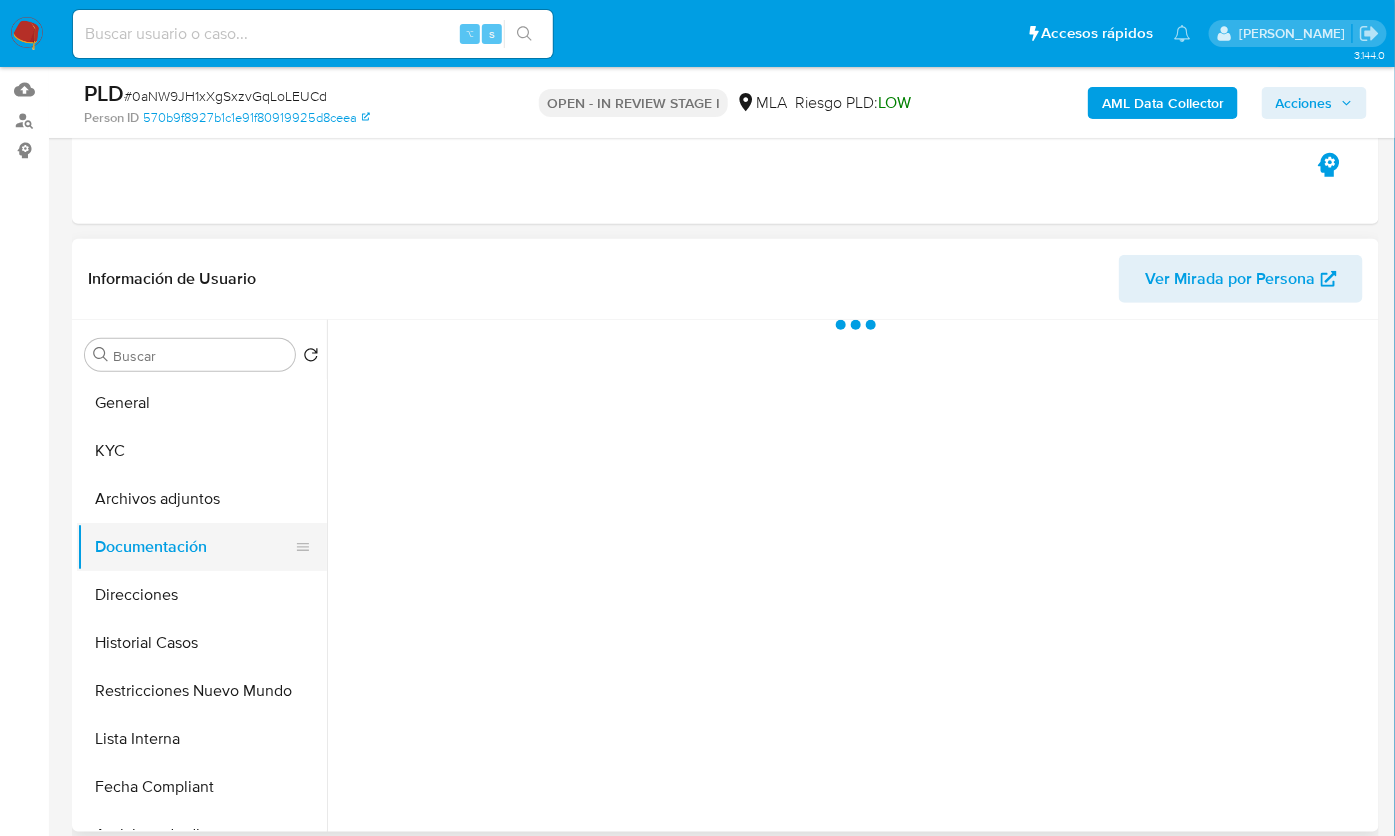 scroll, scrollTop: 0, scrollLeft: 0, axis: both 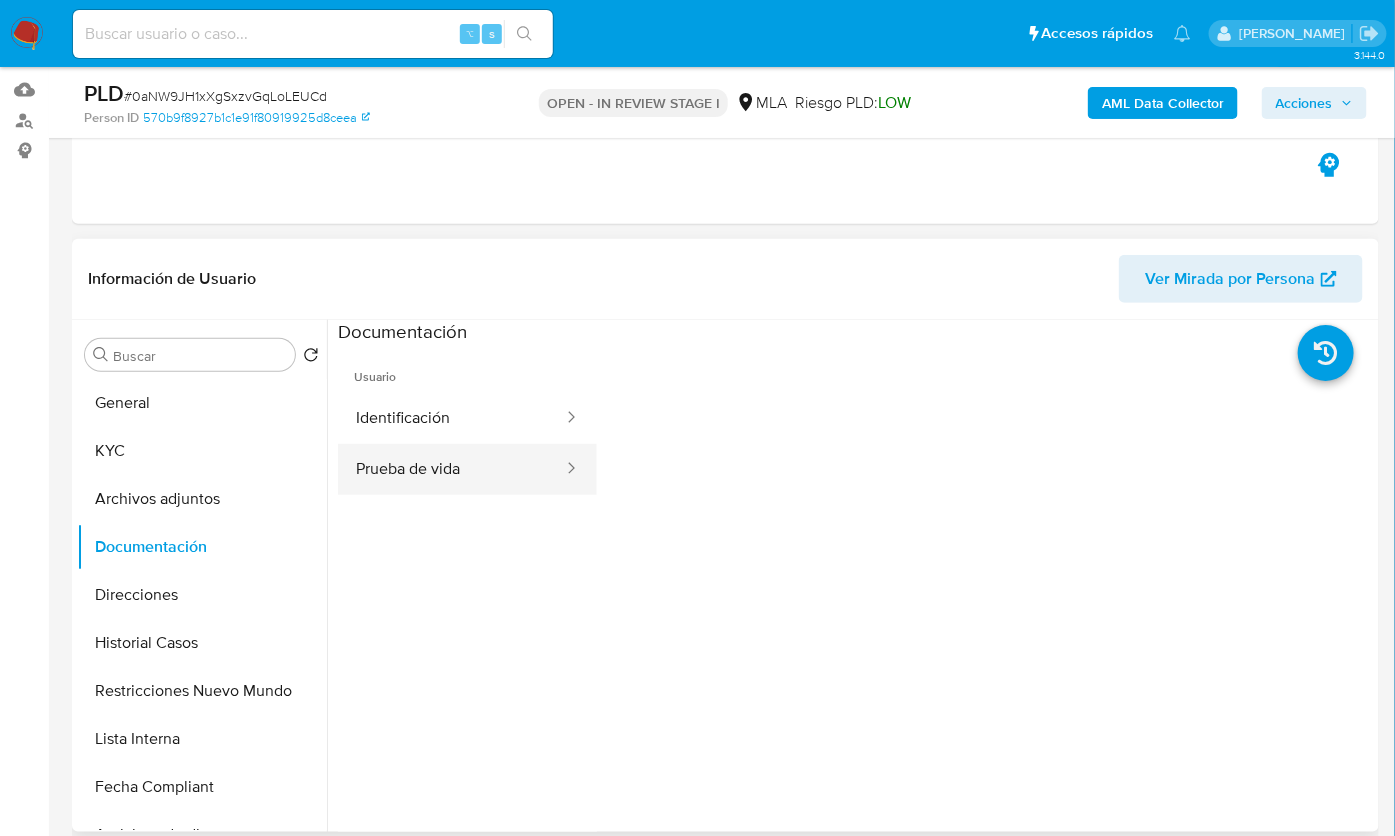 click on "Prueba de vida" at bounding box center [451, 469] 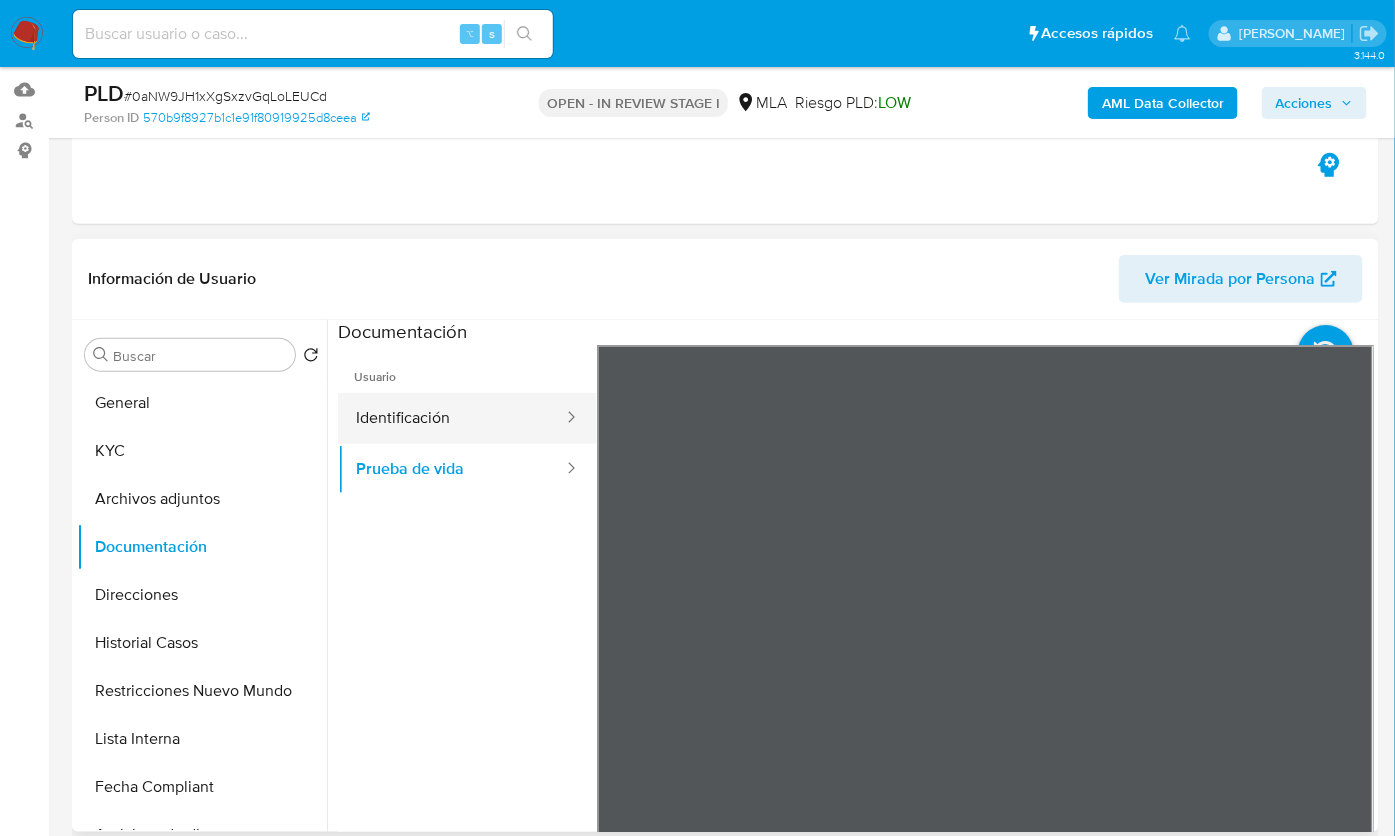 click on "Identificación" at bounding box center (451, 418) 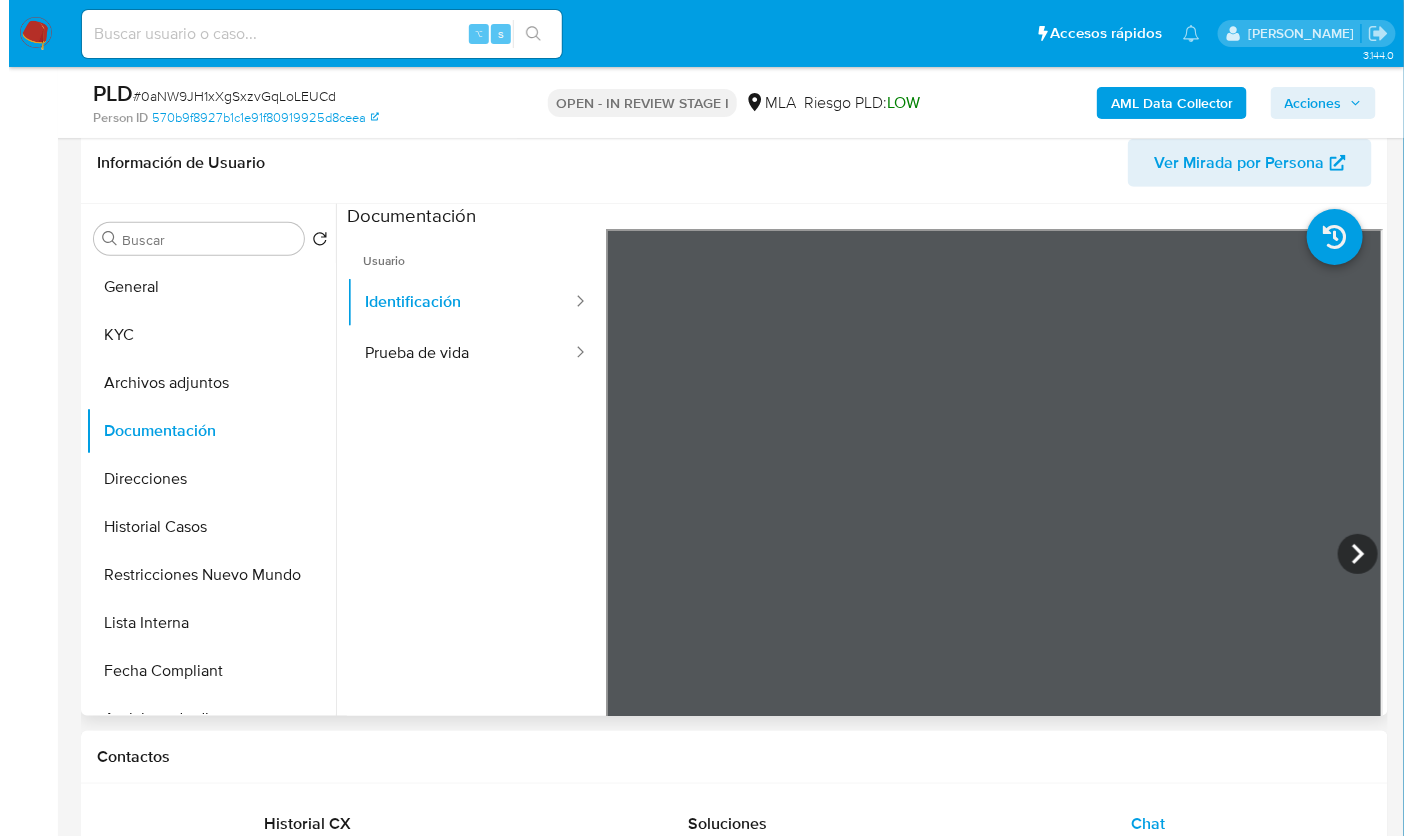 scroll, scrollTop: 319, scrollLeft: 0, axis: vertical 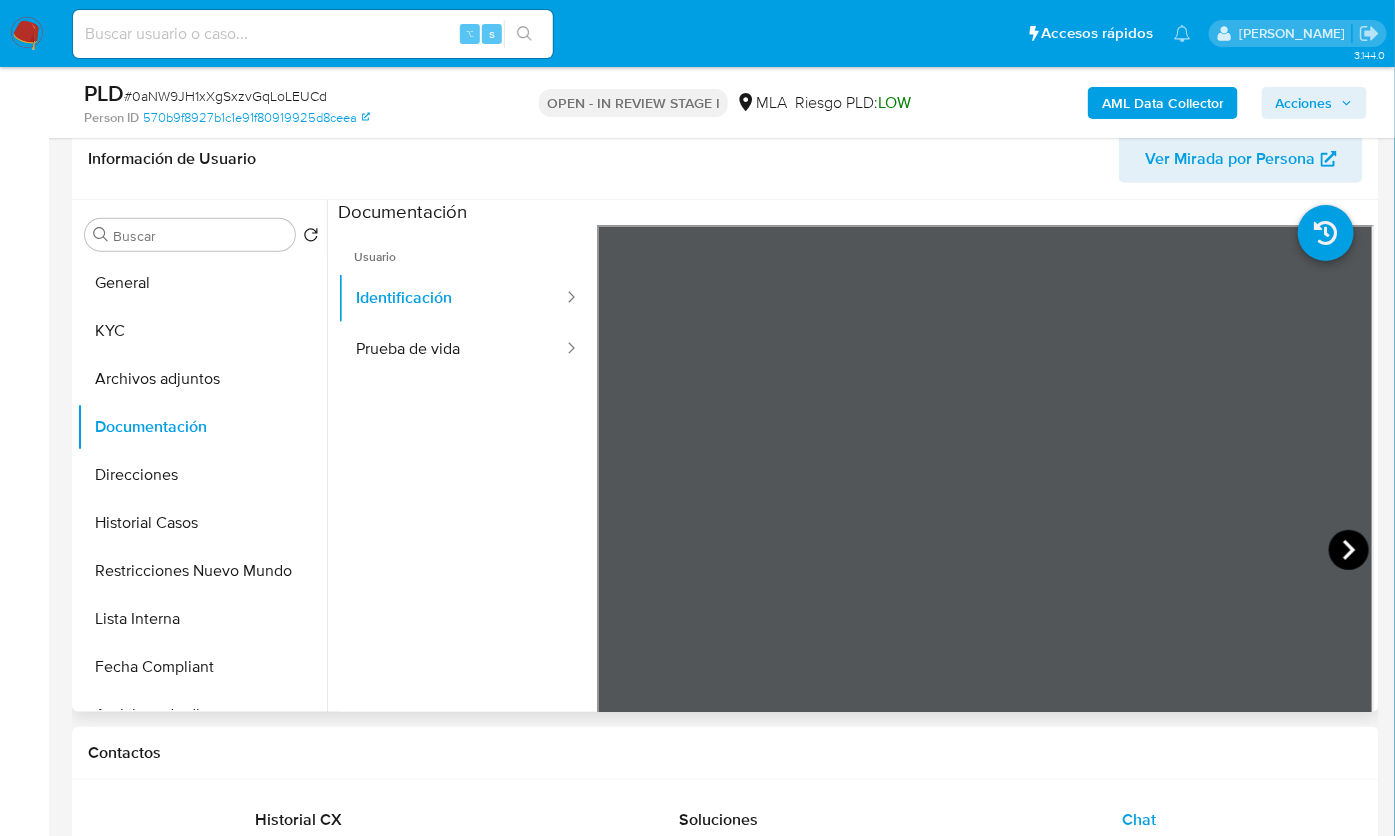 click 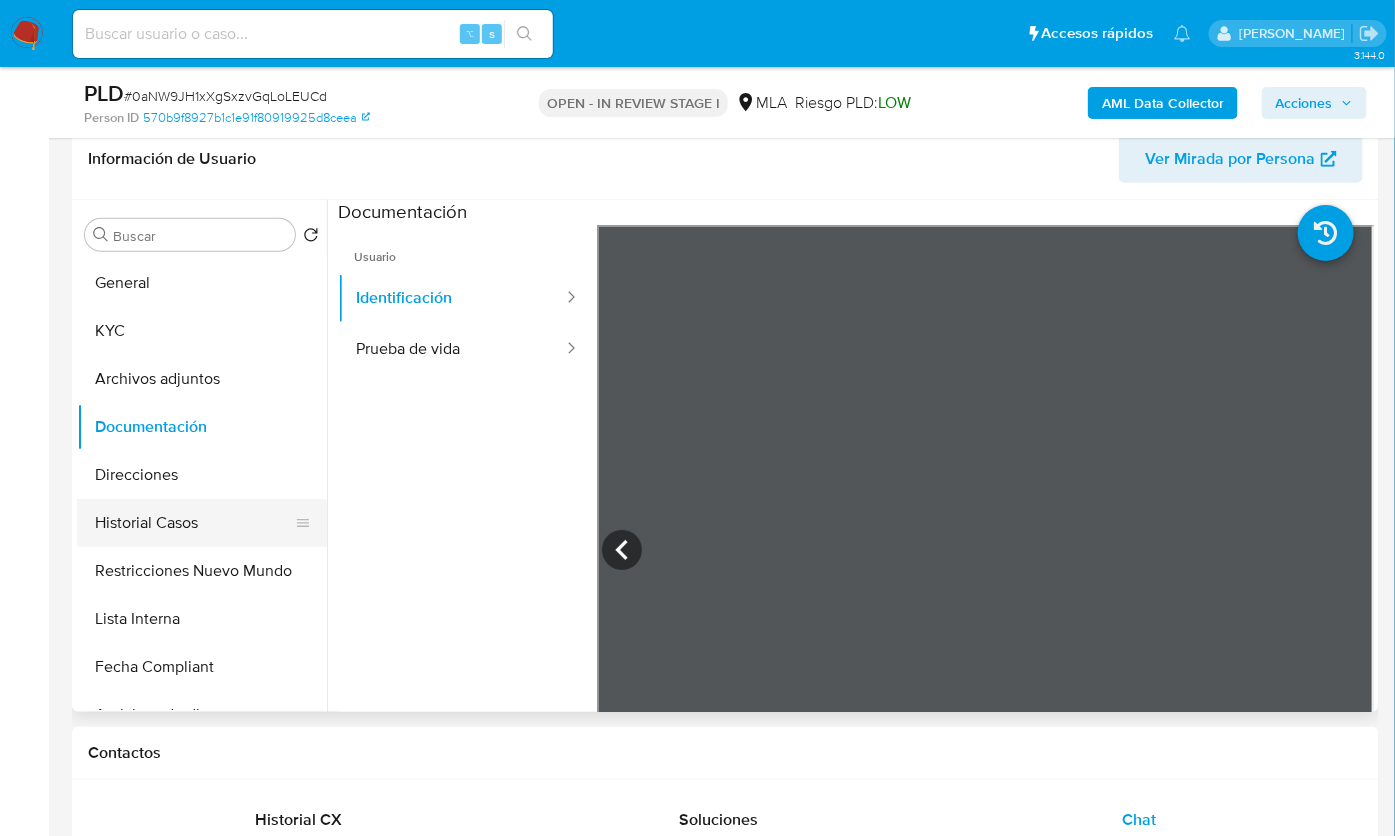 click on "Historial Casos" at bounding box center (194, 523) 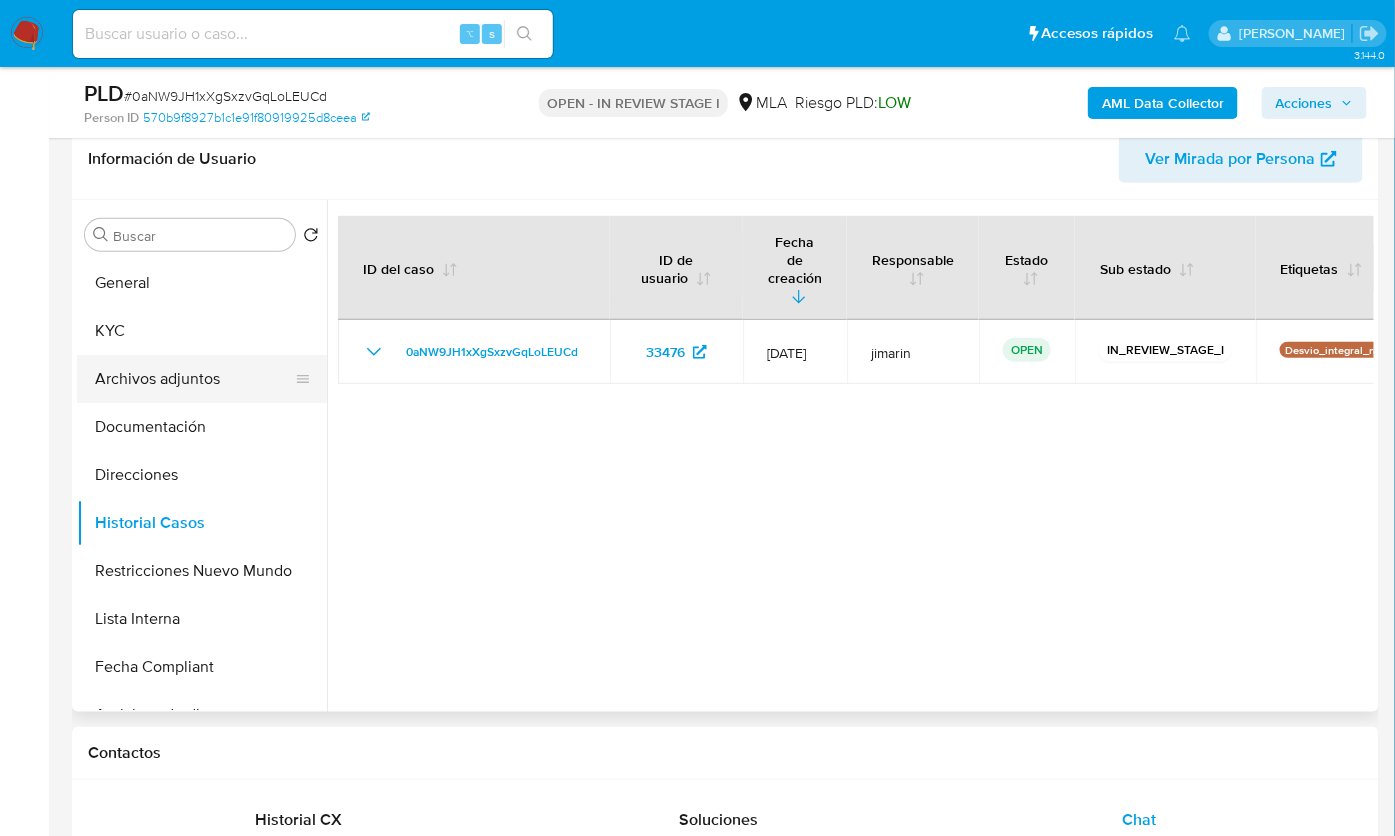 click on "Archivos adjuntos" at bounding box center [194, 379] 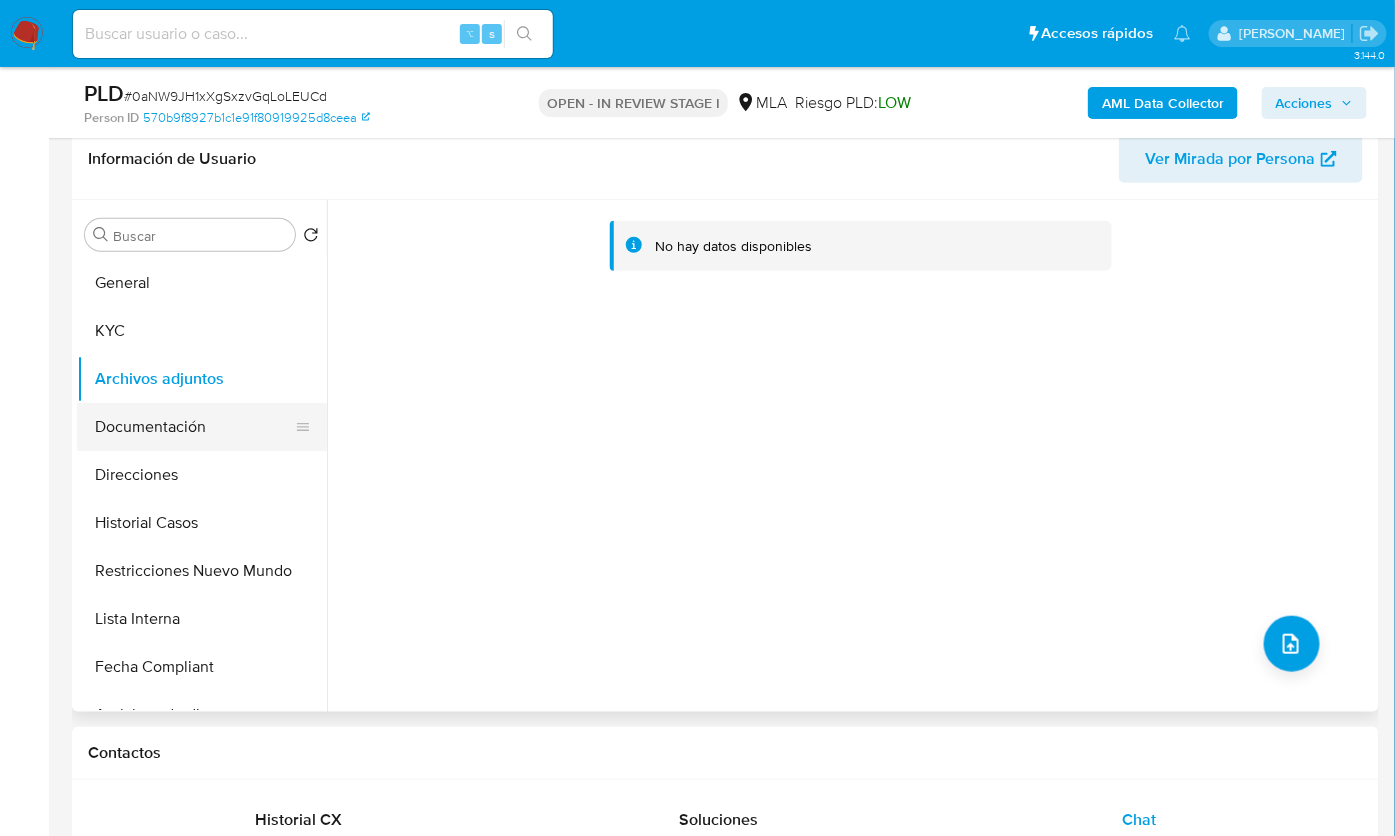 click on "Documentación" at bounding box center (194, 427) 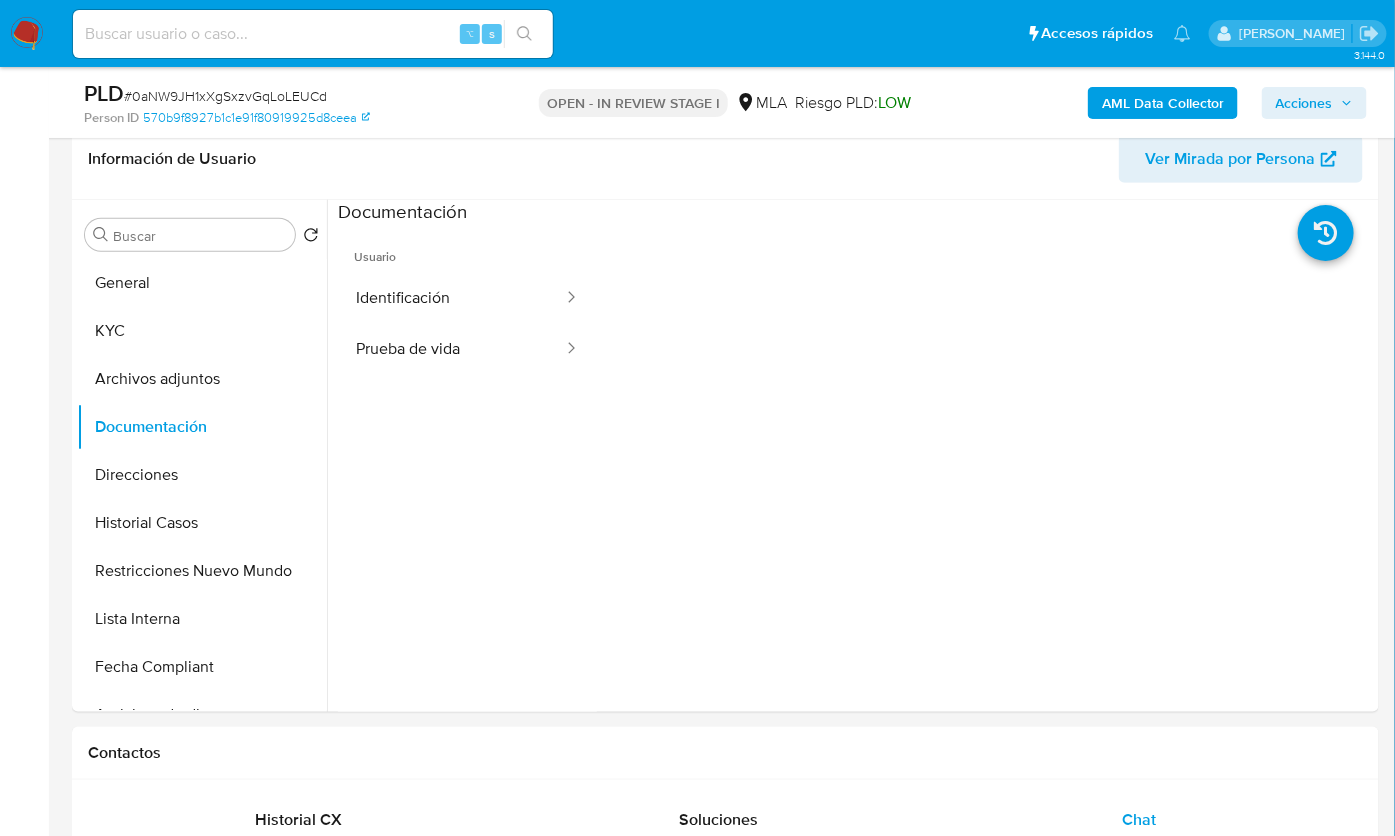 click on "AML Data Collector" at bounding box center [1163, 103] 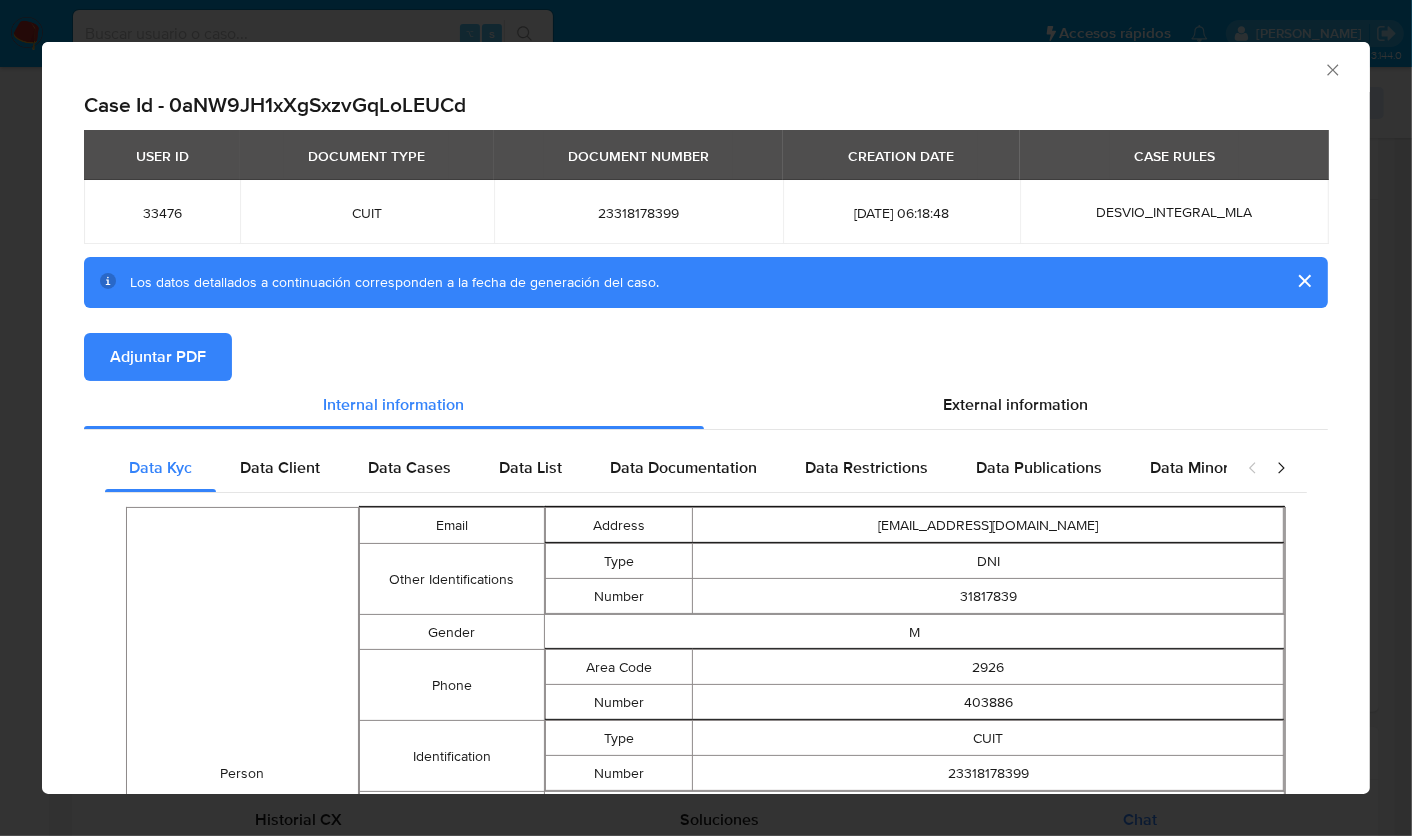 click on "Adjuntar PDF" at bounding box center (158, 357) 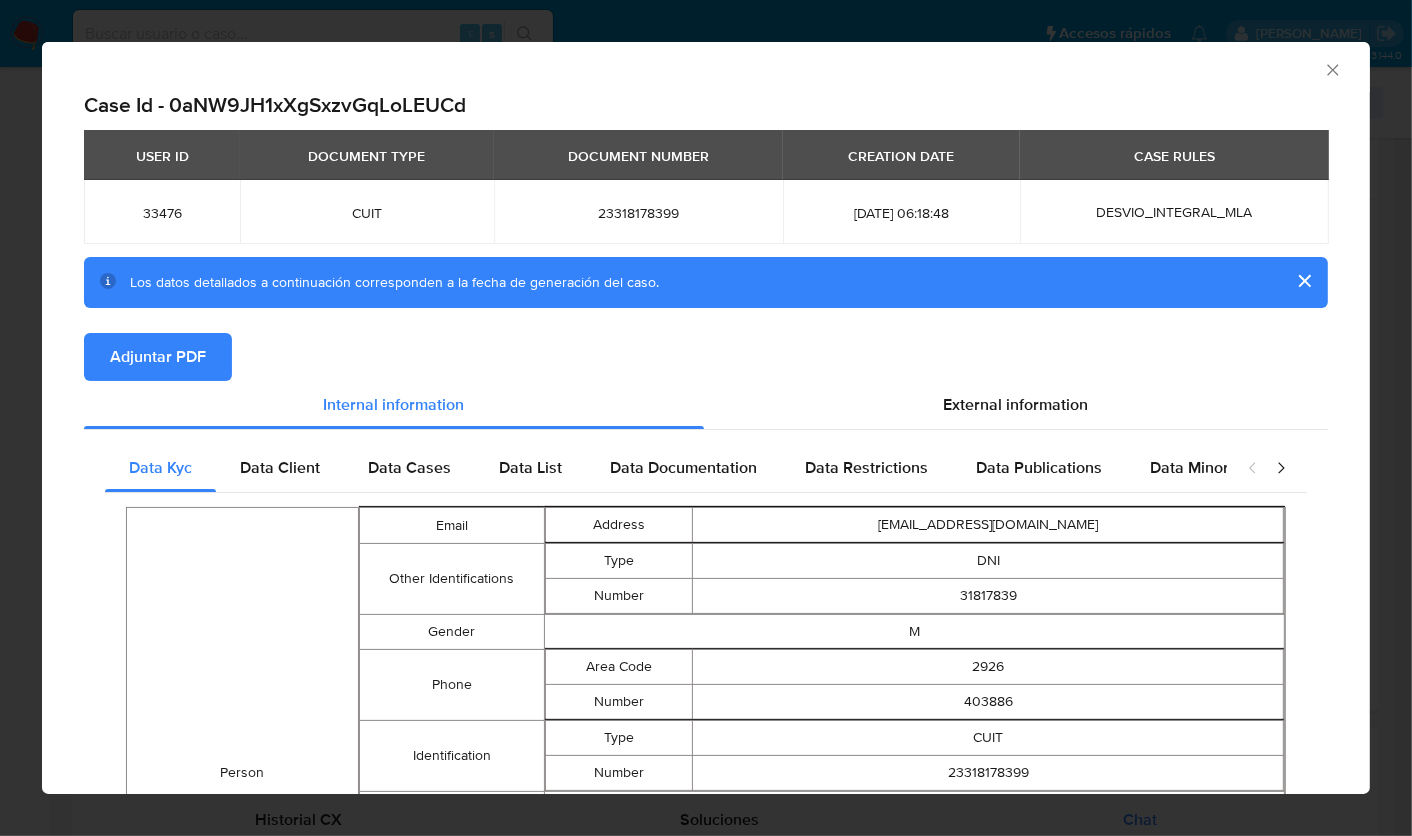click on "AML Data Collector" at bounding box center [689, 67] 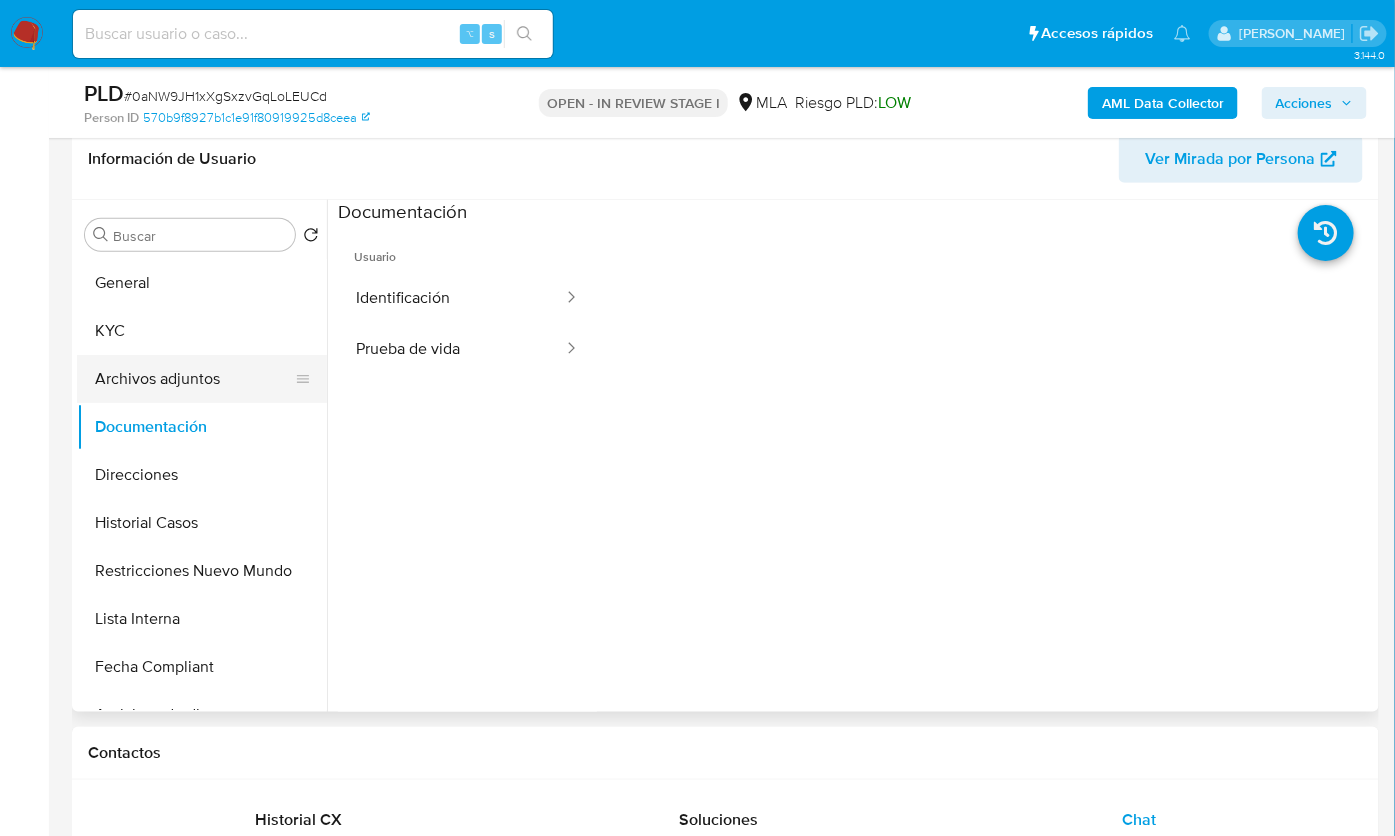 click on "Archivos adjuntos" at bounding box center [194, 379] 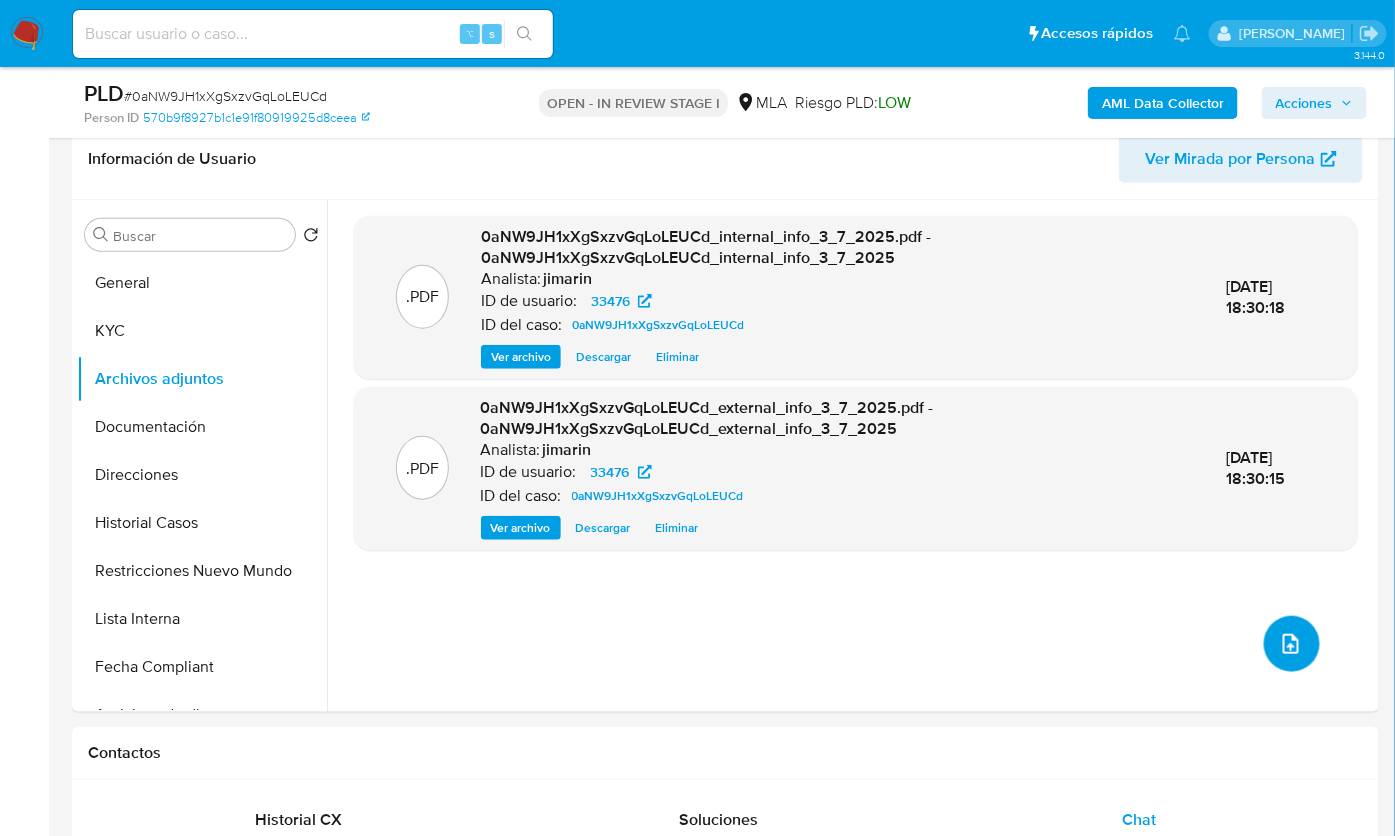 click at bounding box center [1292, 644] 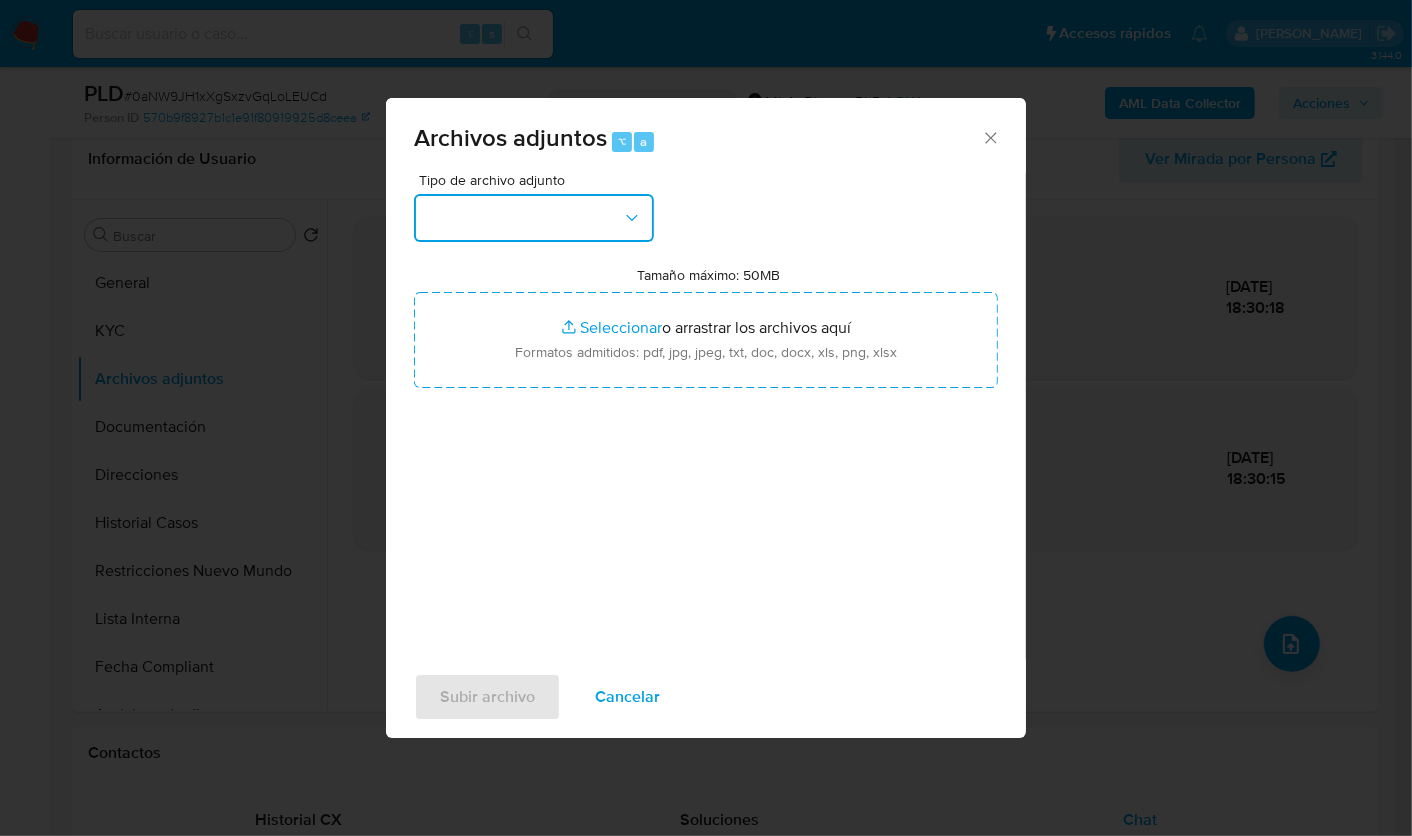 click 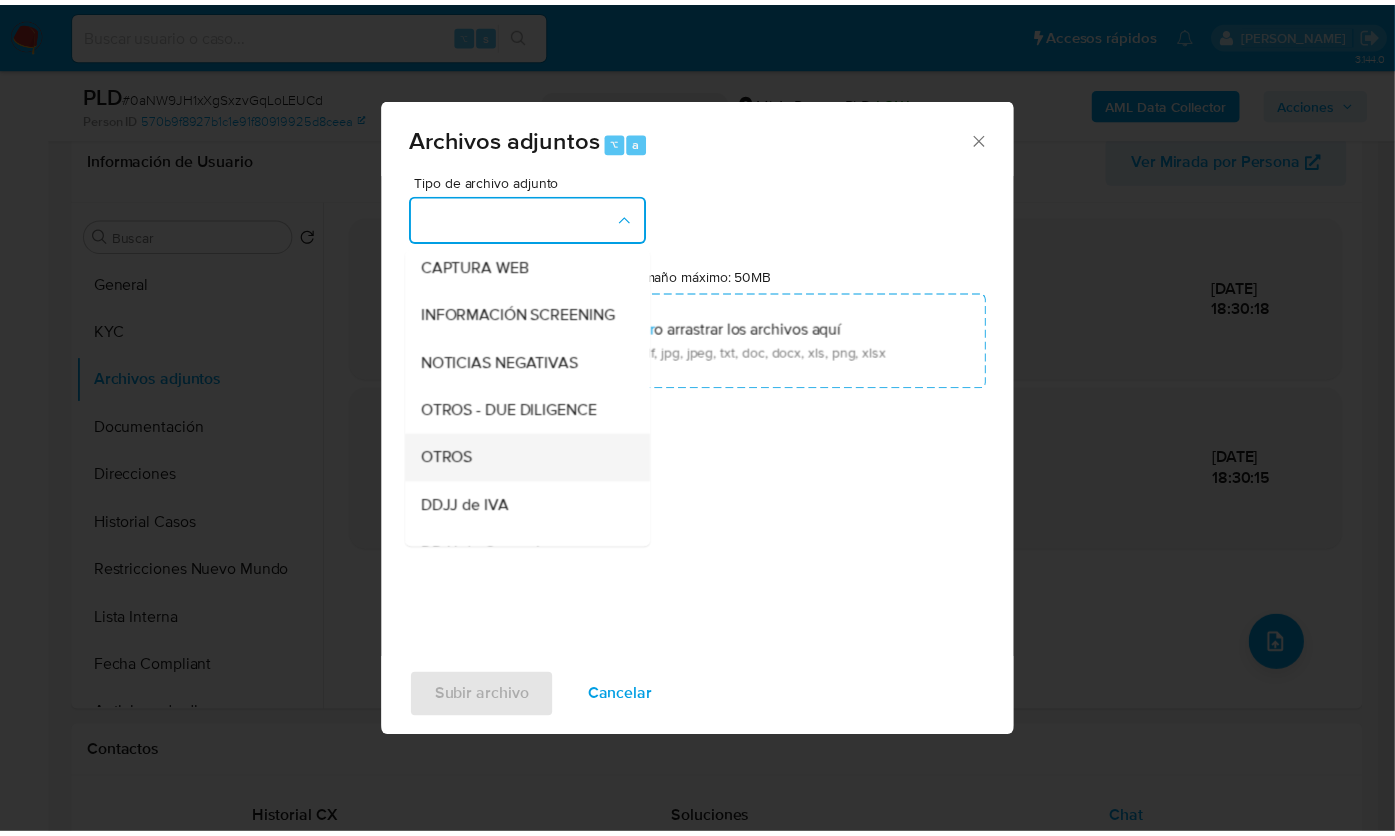 scroll, scrollTop: 276, scrollLeft: 0, axis: vertical 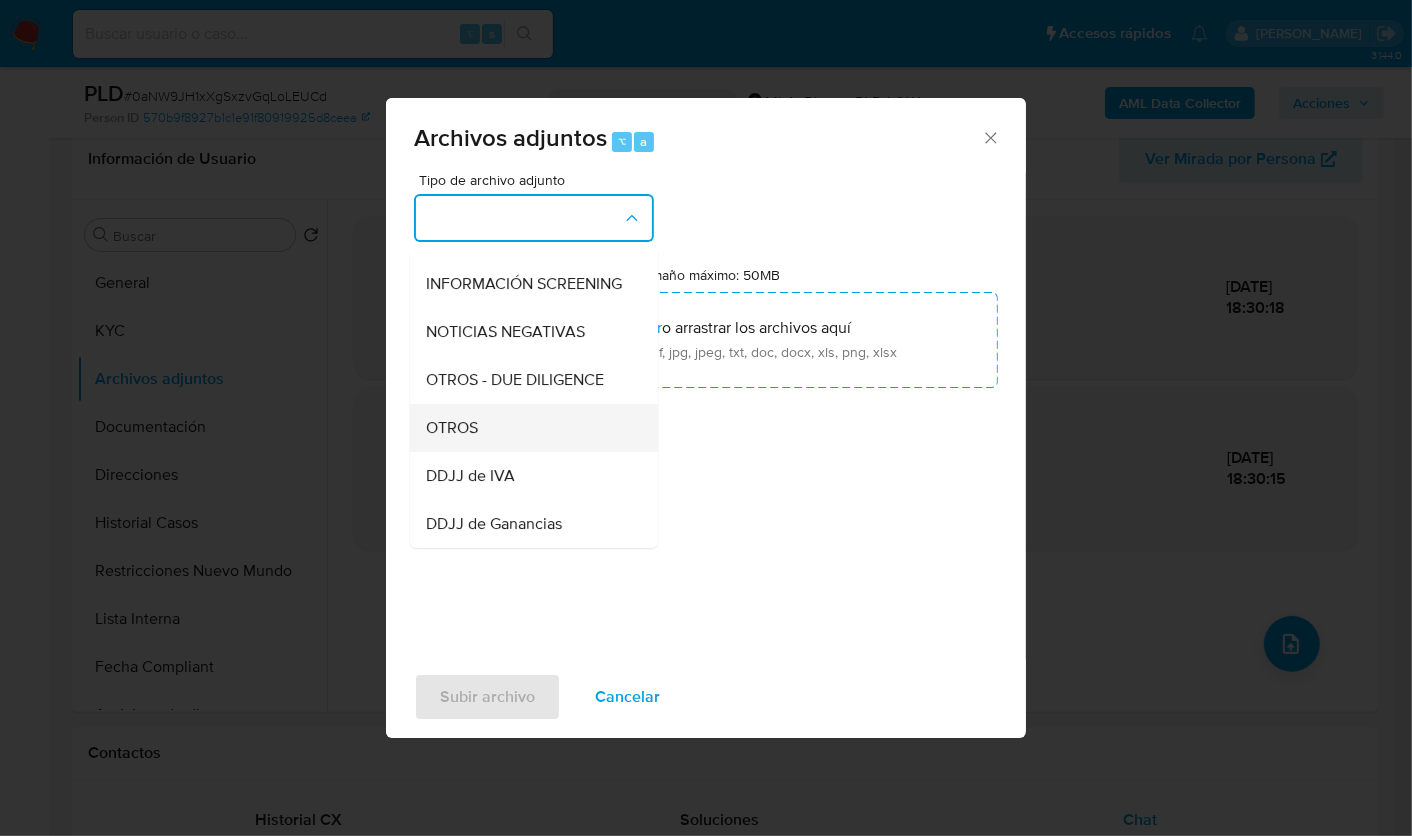 click on "OTROS" at bounding box center [528, 427] 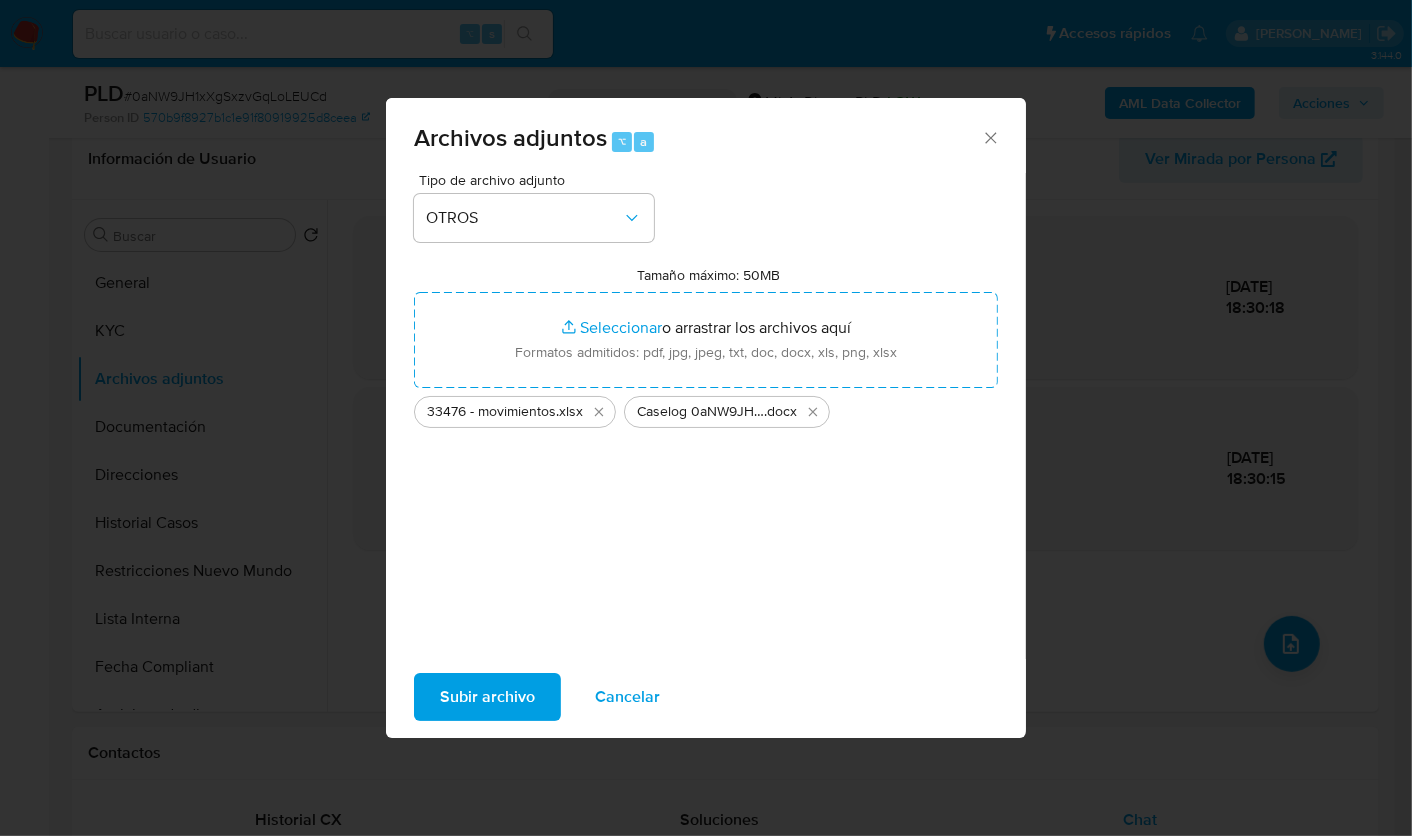 click on "Subir archivo" at bounding box center [487, 697] 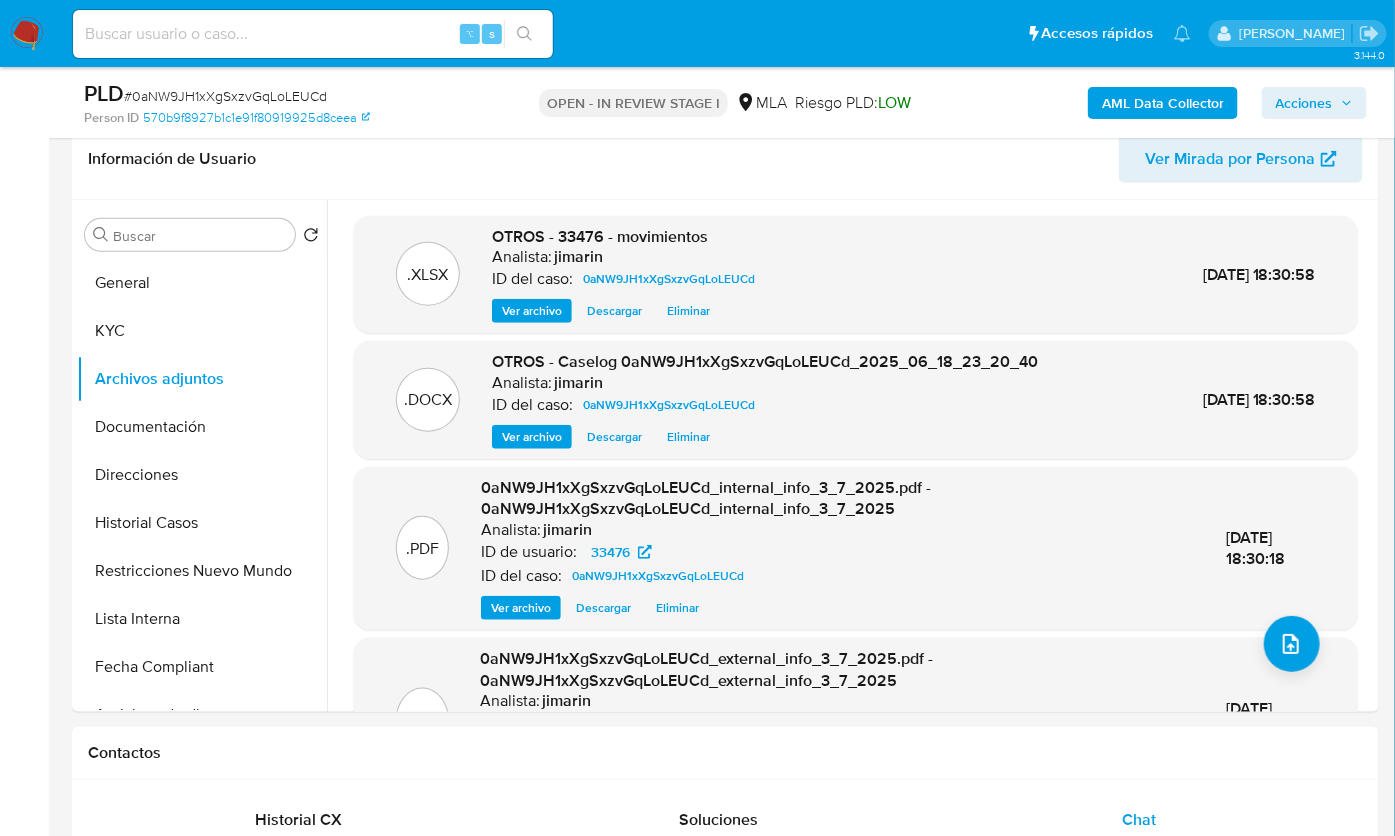 click on "Acciones" at bounding box center [1304, 103] 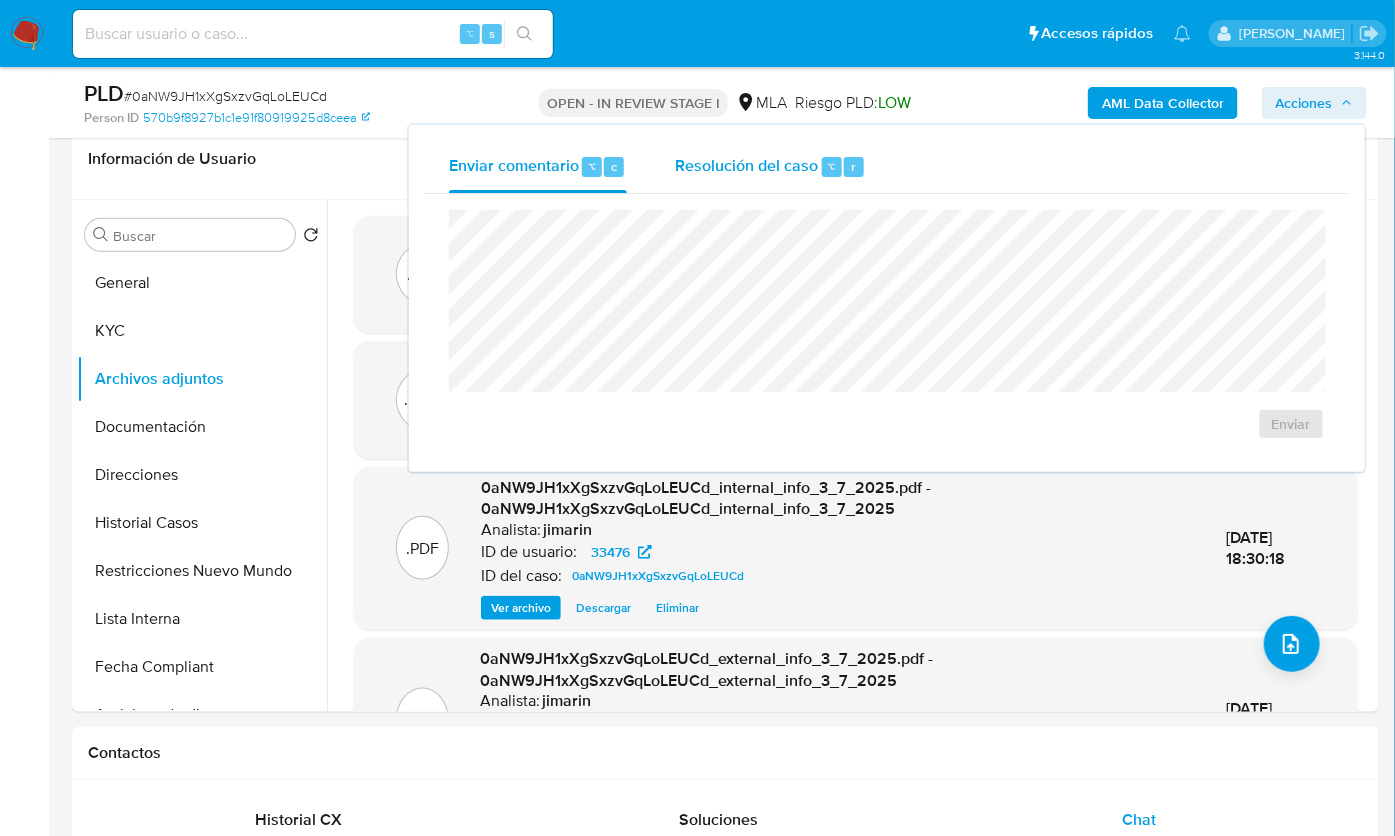 click on "Resolución del caso" at bounding box center [746, 165] 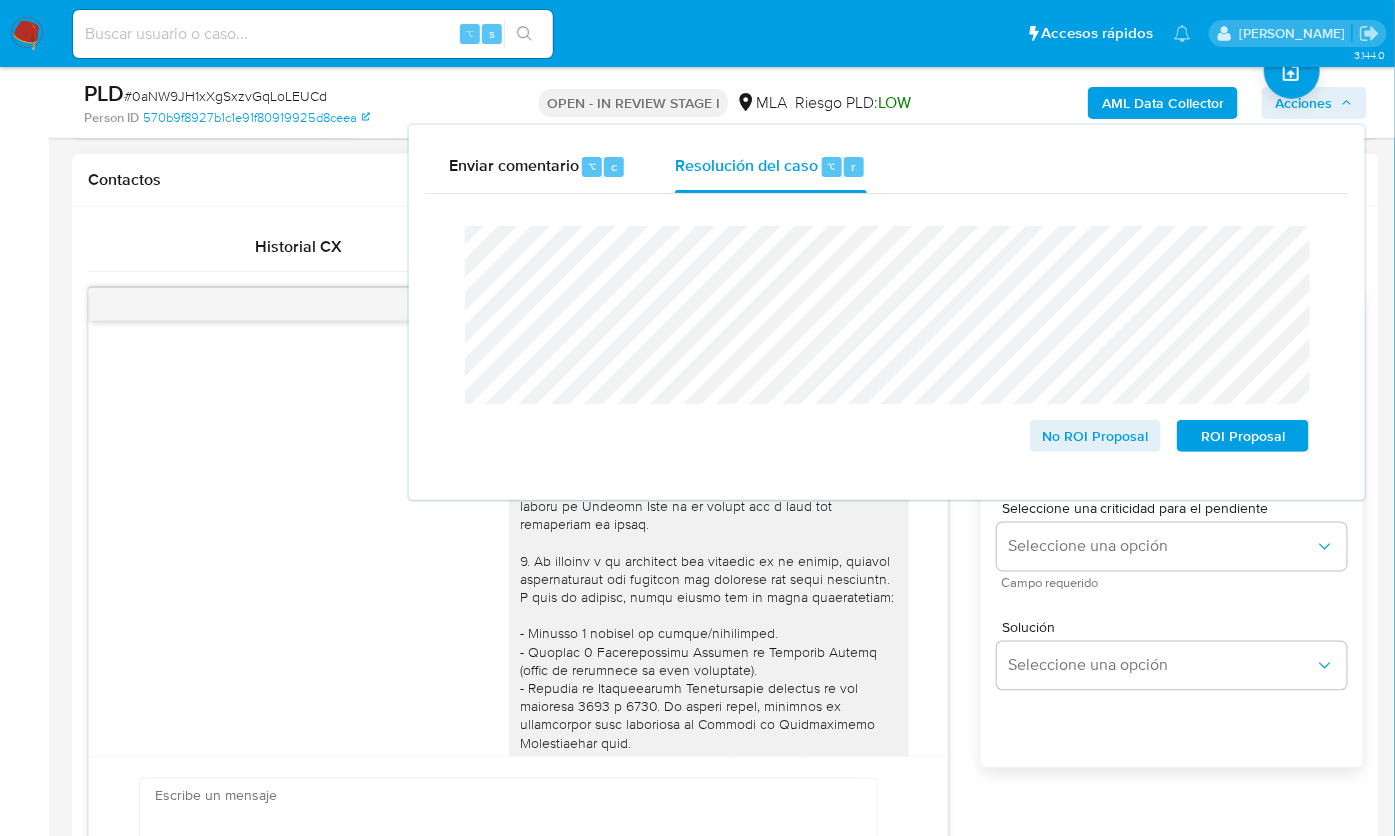 scroll, scrollTop: 915, scrollLeft: 0, axis: vertical 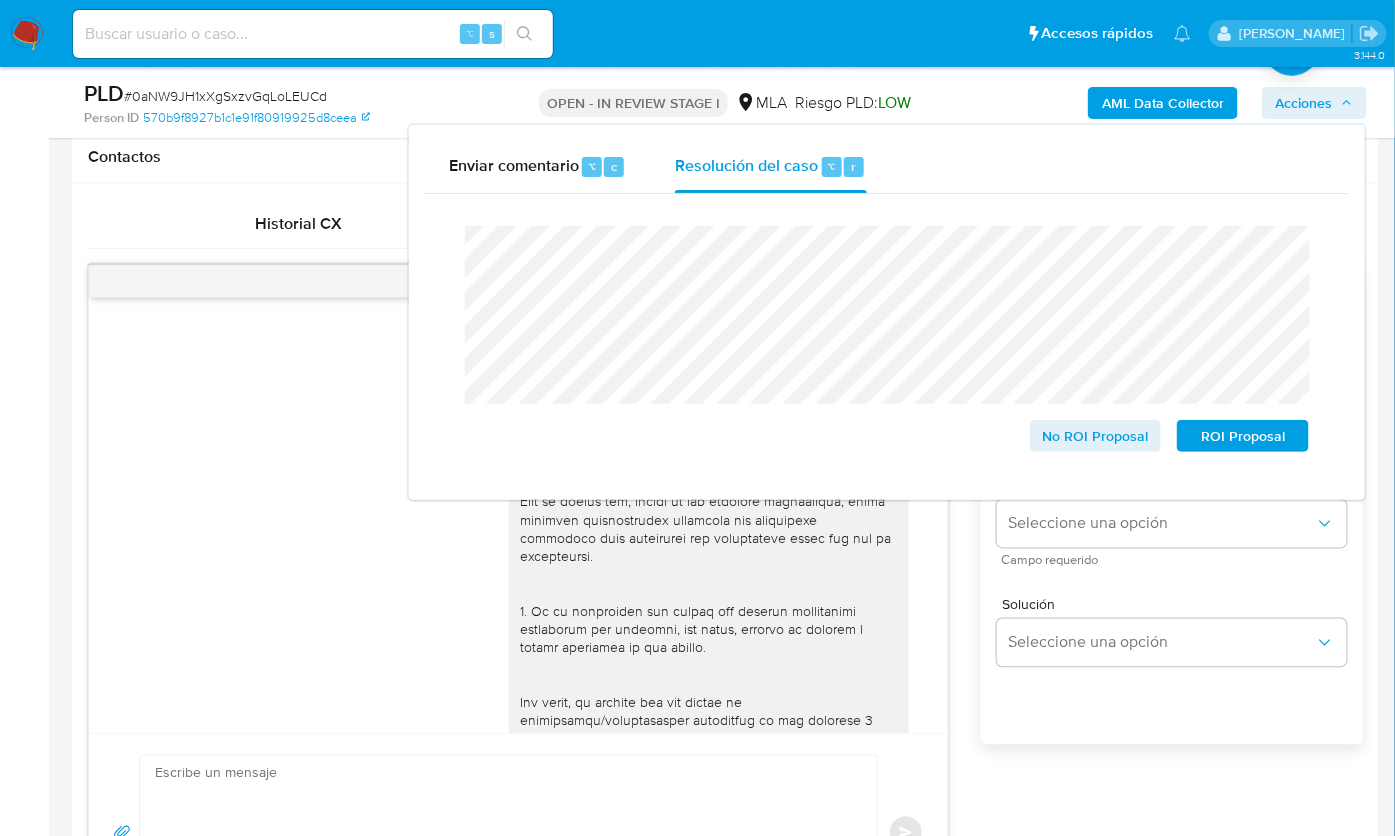 click on "18/06/2025 18:05:22 Estimados recién veo el mensaje 20/06/2025 00:24:38 Enviar Configuración para el envío de chat Esperar Respuesta (días) El número debe ser mayor a 0 y menor a 31 Días laborales Seleccione una criticidad para el pendiente Seleccione una opción Campo requerido Solución Seleccione una opción" at bounding box center [725, 598] 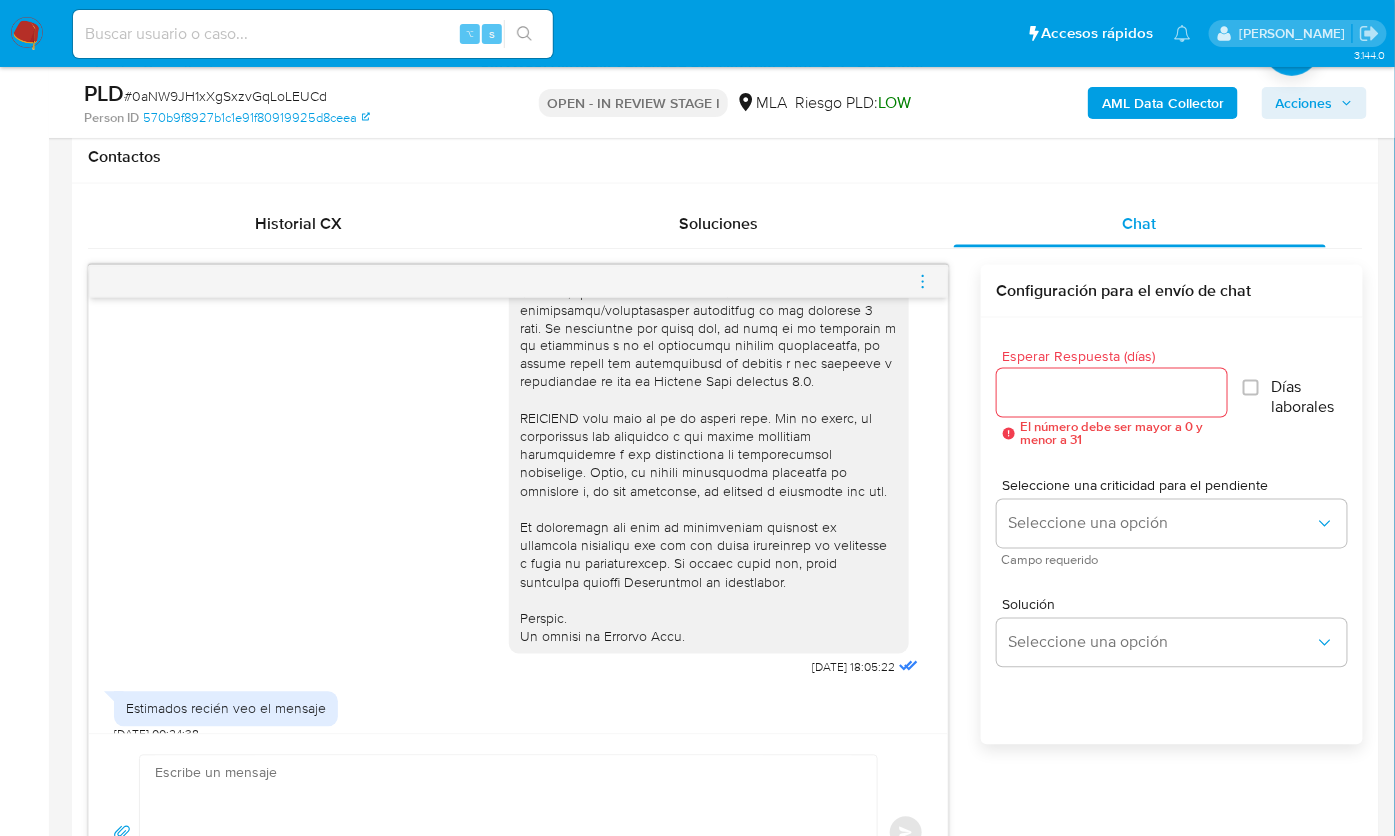 scroll, scrollTop: 775, scrollLeft: 0, axis: vertical 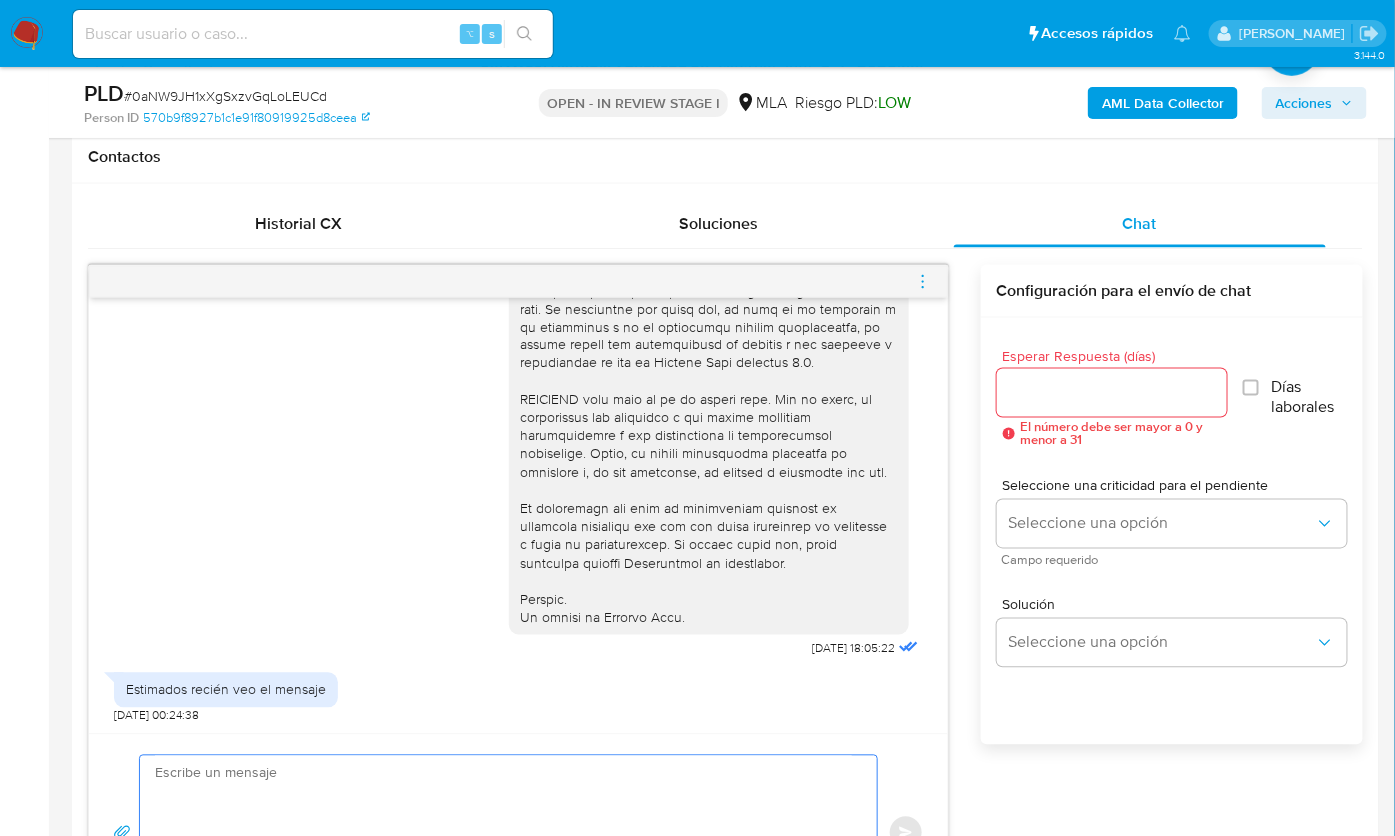 click at bounding box center (503, 833) 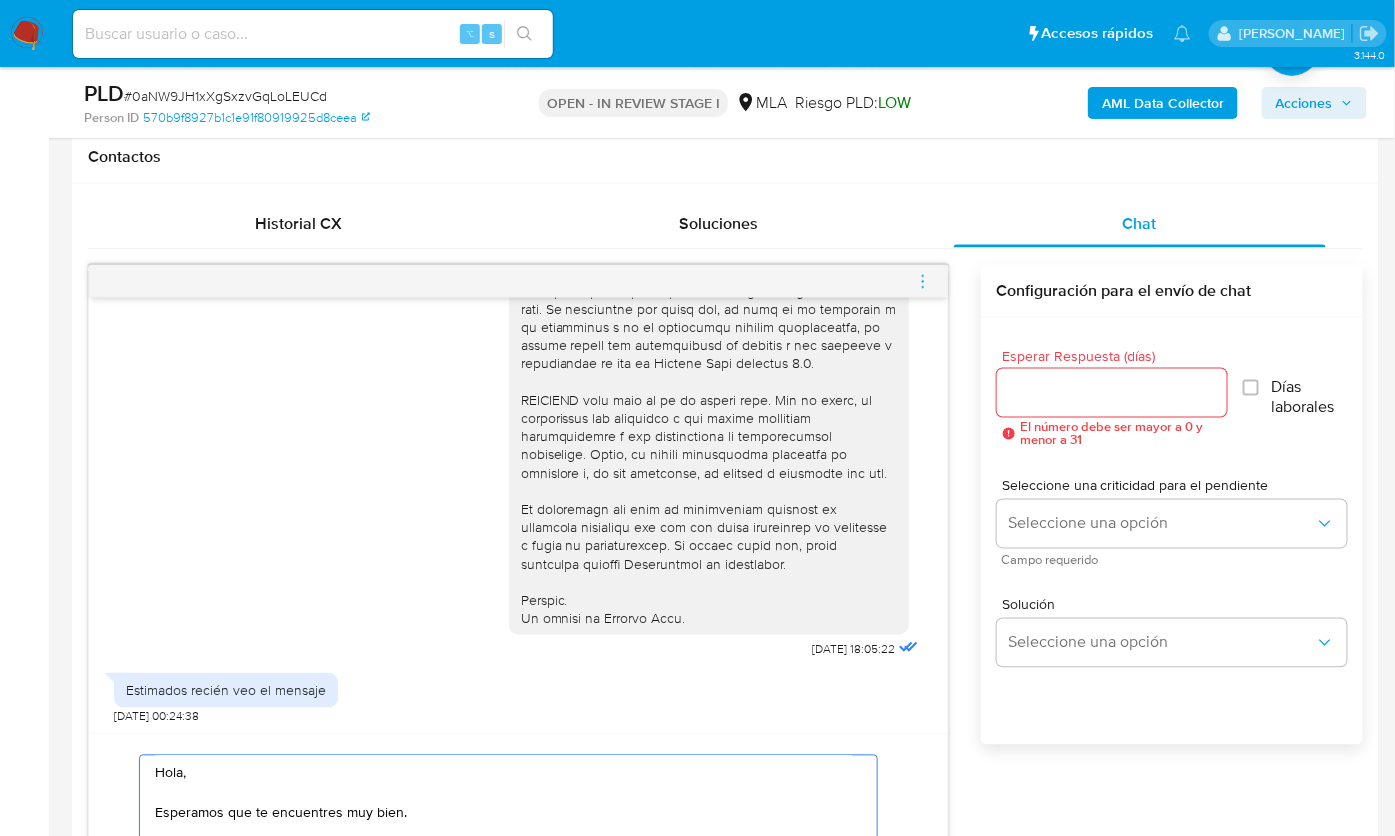 scroll, scrollTop: 87, scrollLeft: 0, axis: vertical 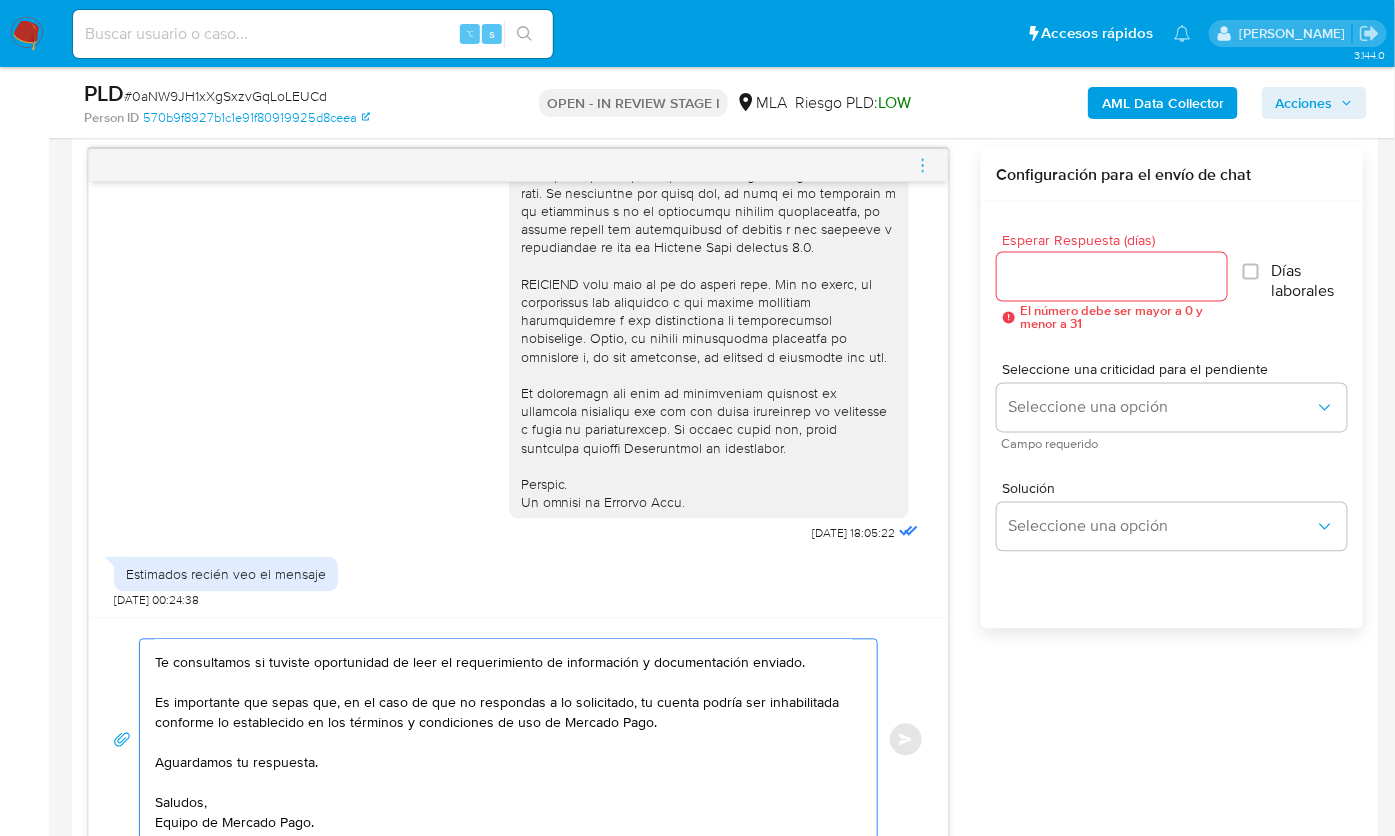 type on "Hola,
Esperamos que te encuentres muy bien.
Te consultamos si tuviste oportunidad de leer el requerimiento de información y documentación enviado.
Es importante que sepas que, en el caso de que no respondas a lo solicitado, tu cuenta podría ser inhabilitada conforme lo establecido en los términos y condiciones de uso de Mercado Pago.
Aguardamos tu respuesta.
Saludos,
Equipo de Mercado Pago." 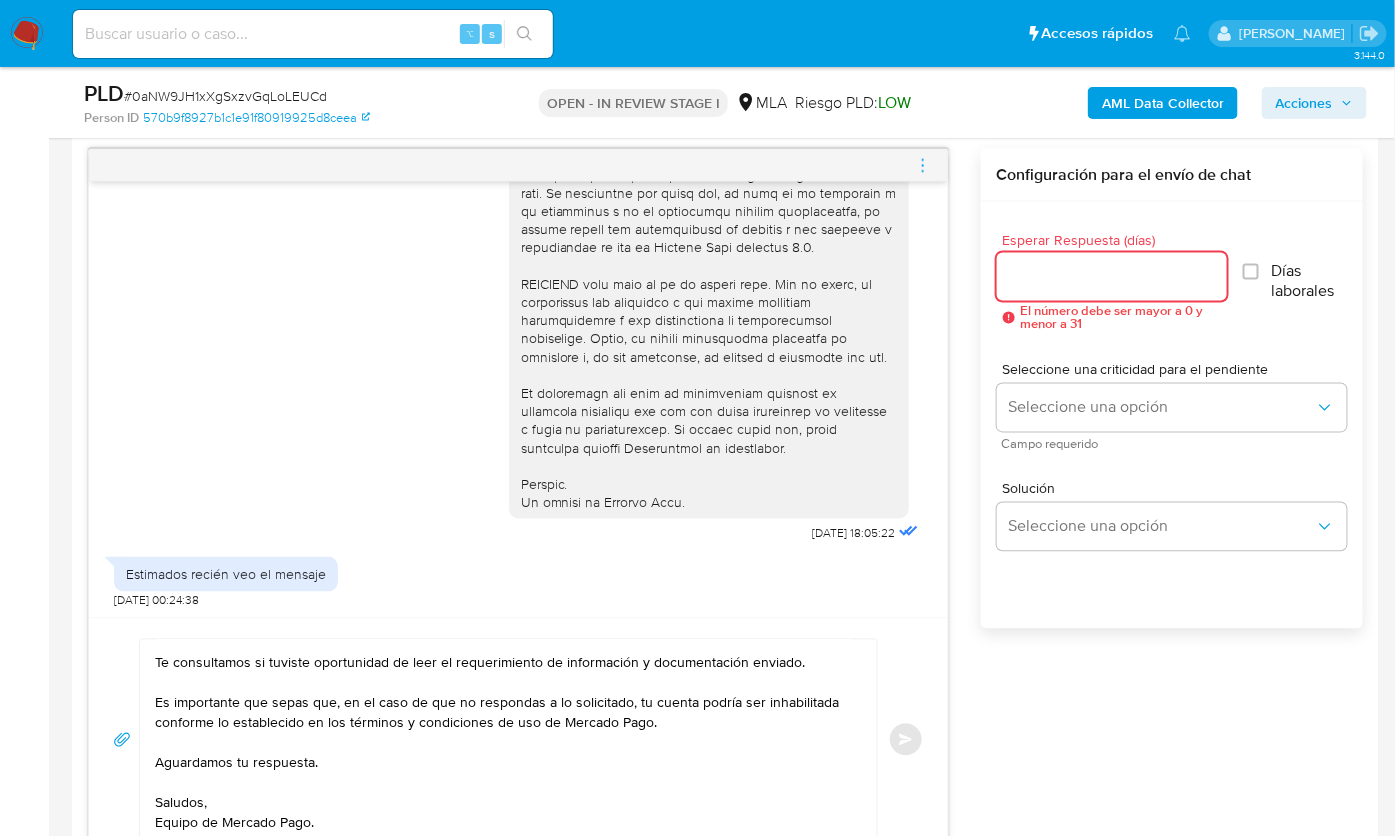 click on "Esperar Respuesta (días)" at bounding box center (1112, 277) 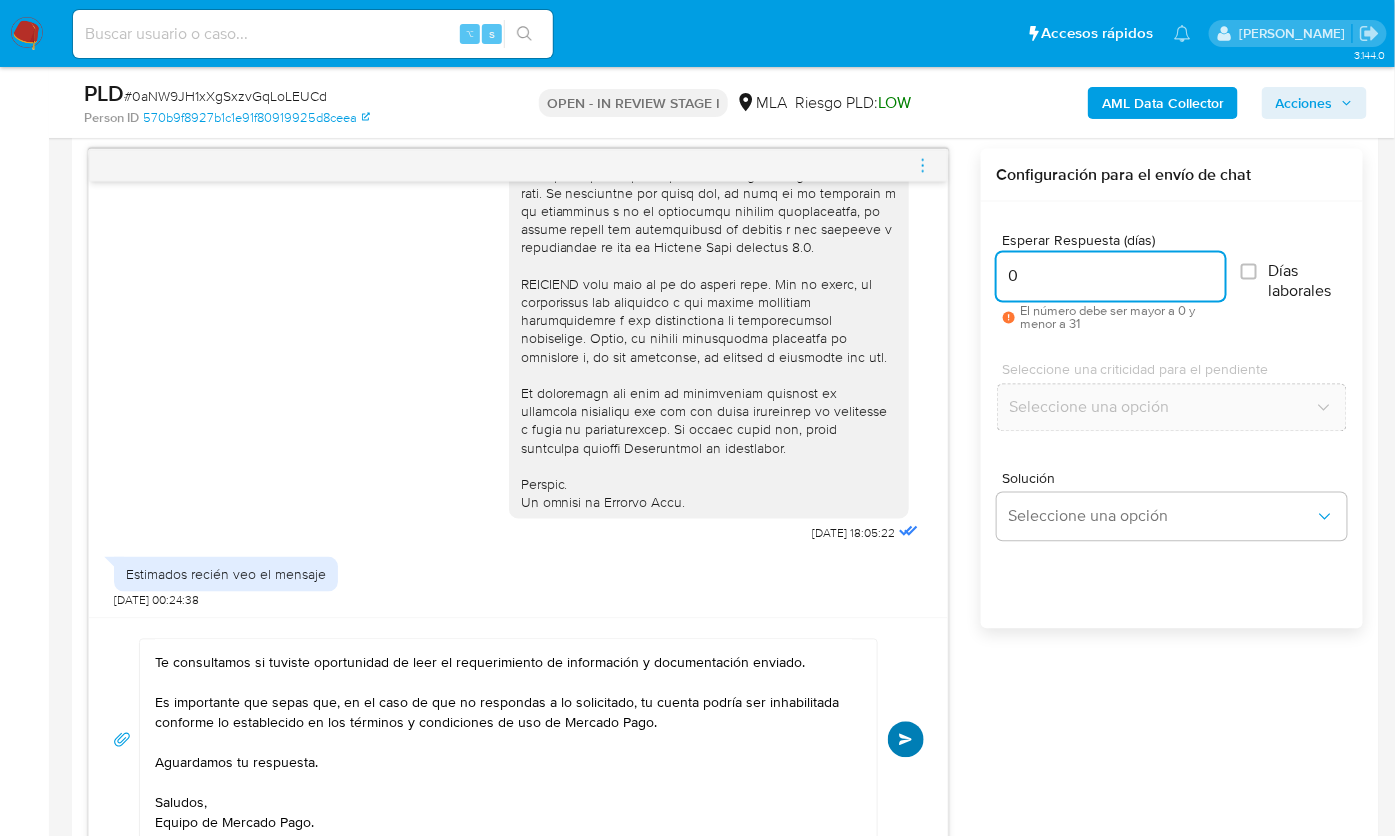 type on "0" 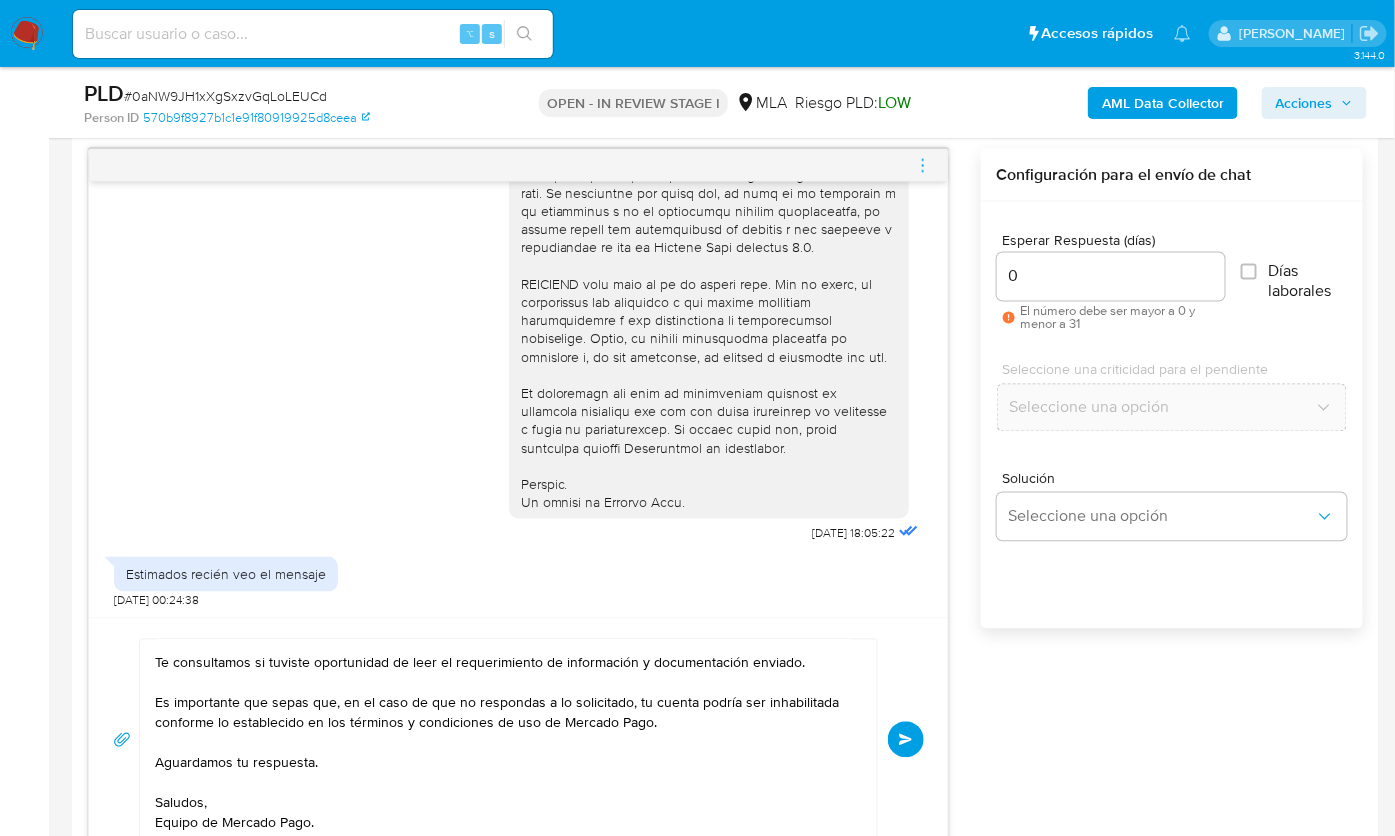 click on "Enviar" at bounding box center [906, 740] 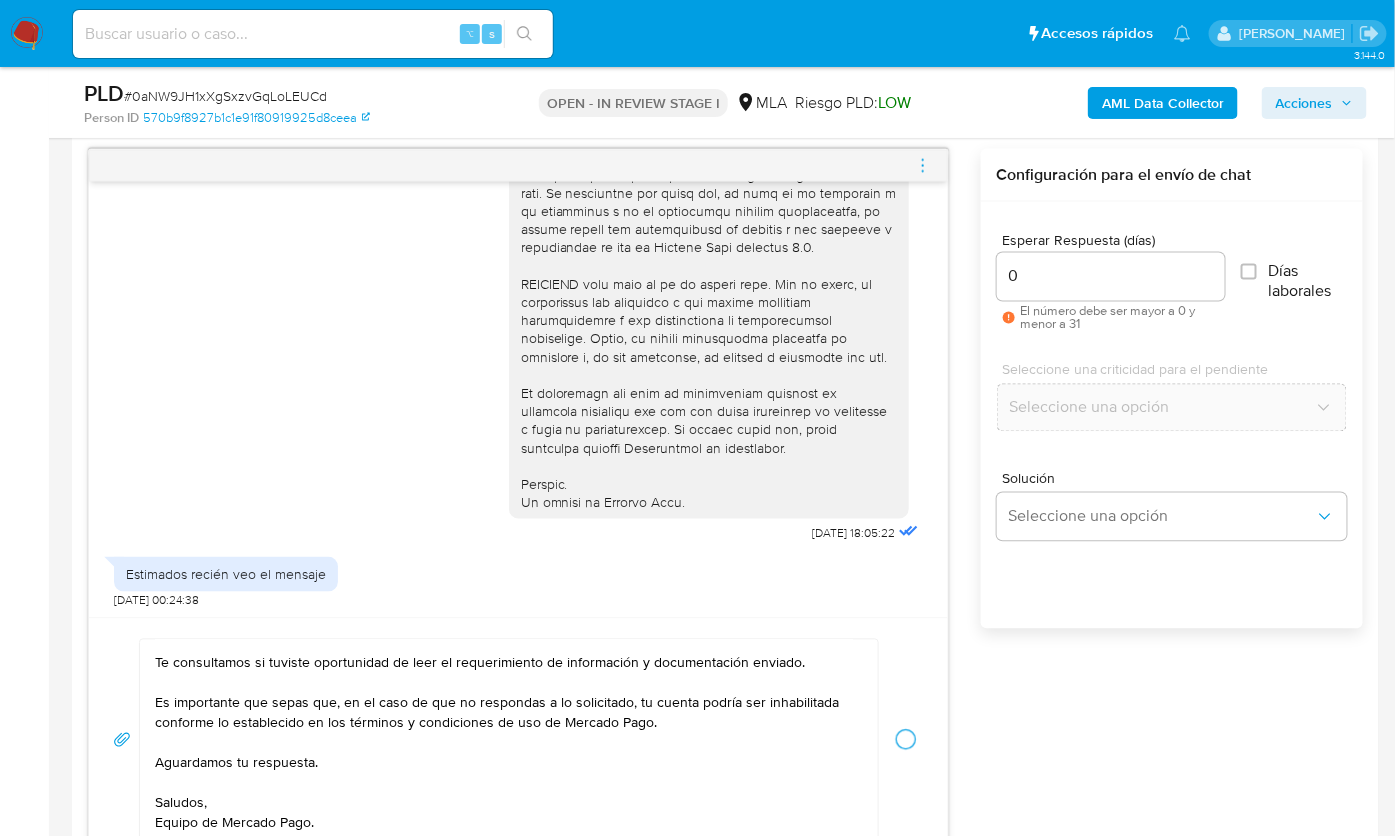 type 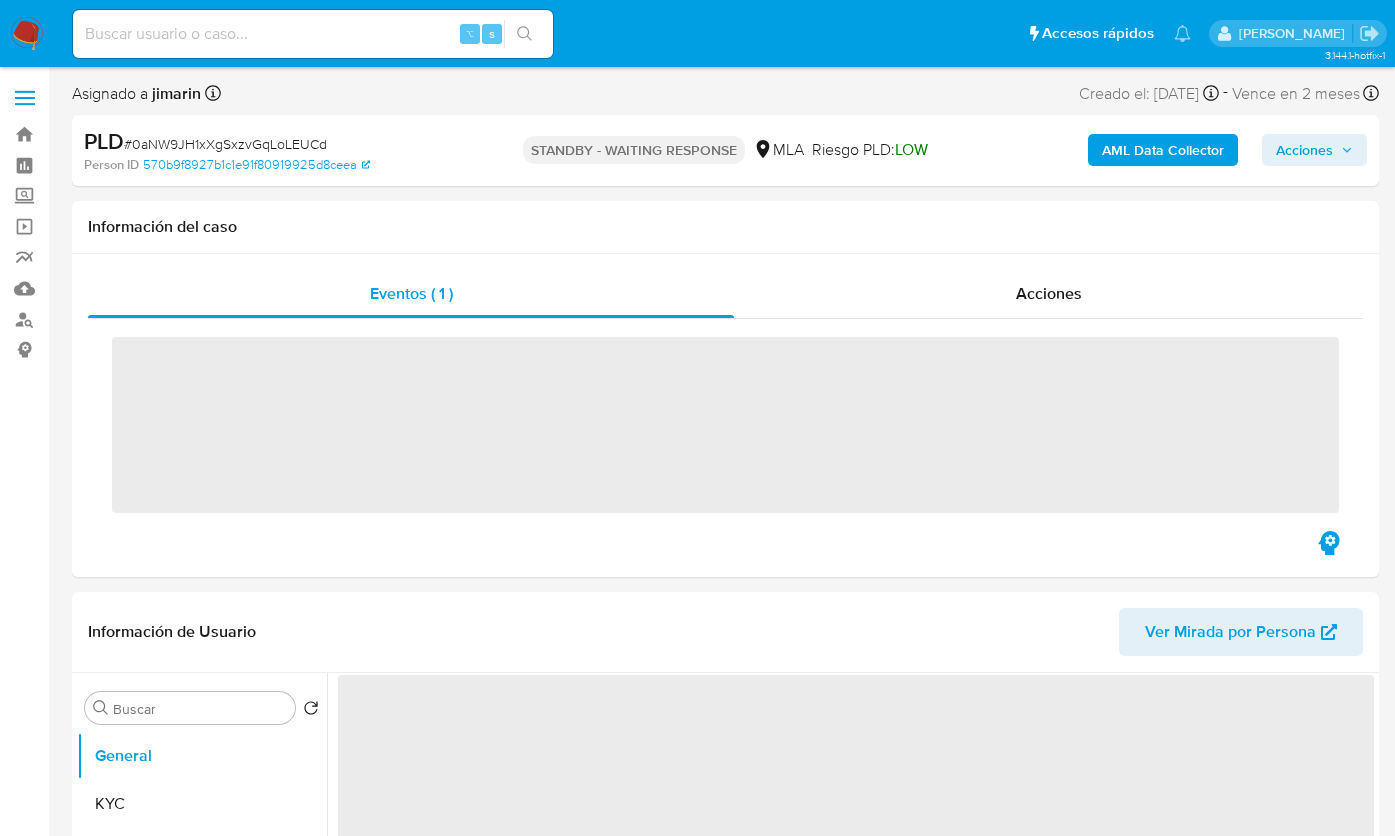 scroll, scrollTop: 0, scrollLeft: 0, axis: both 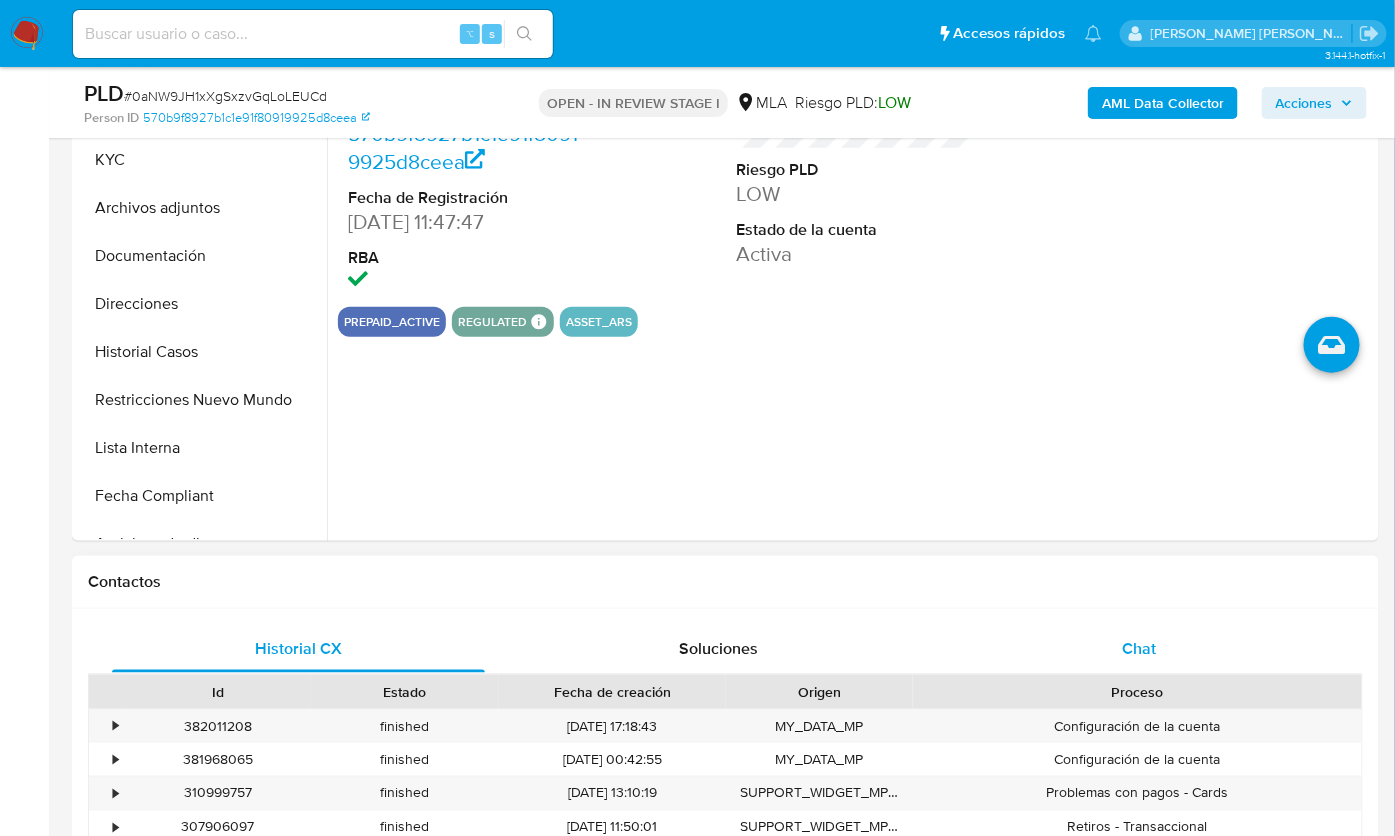 click on "Chat" at bounding box center [1140, 648] 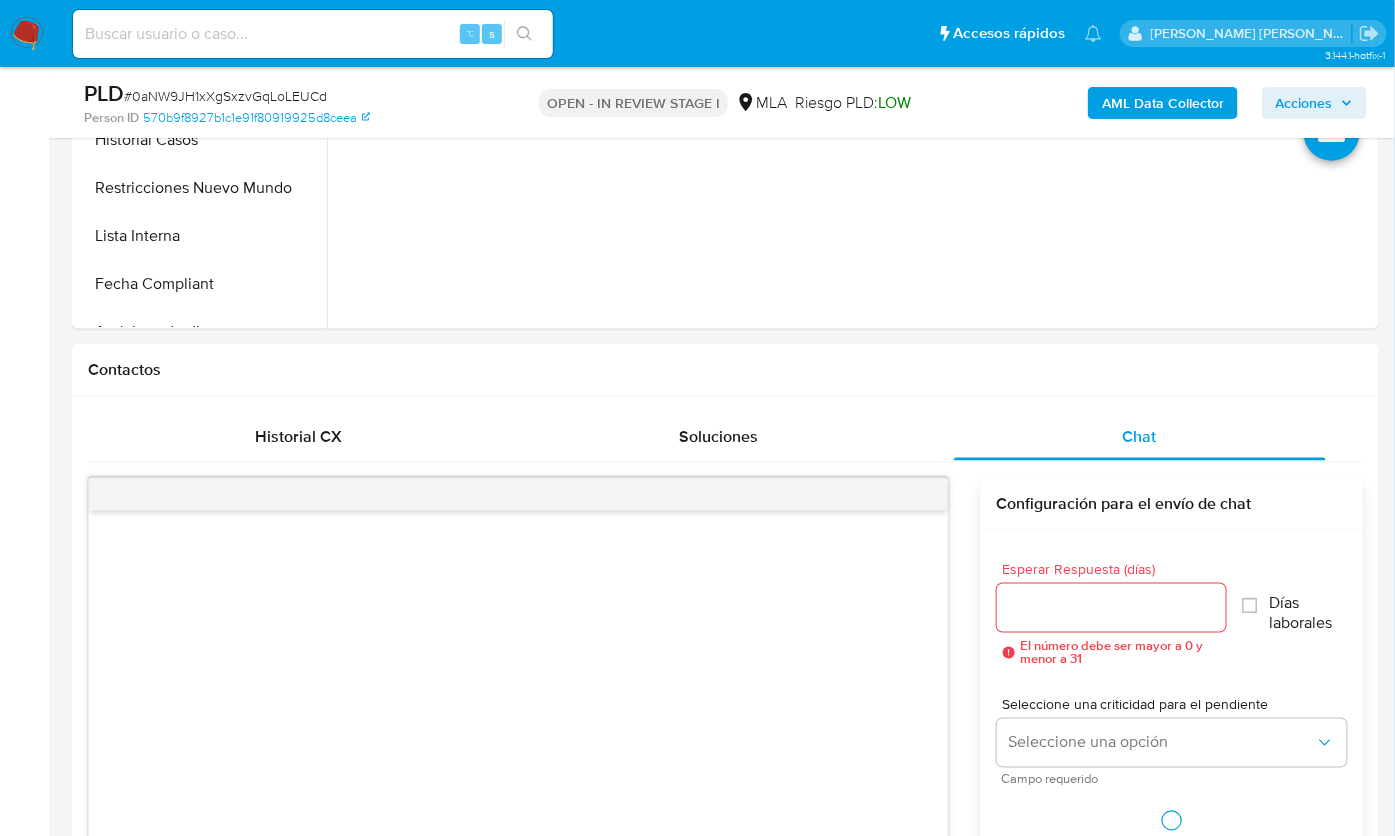 scroll, scrollTop: 776, scrollLeft: 0, axis: vertical 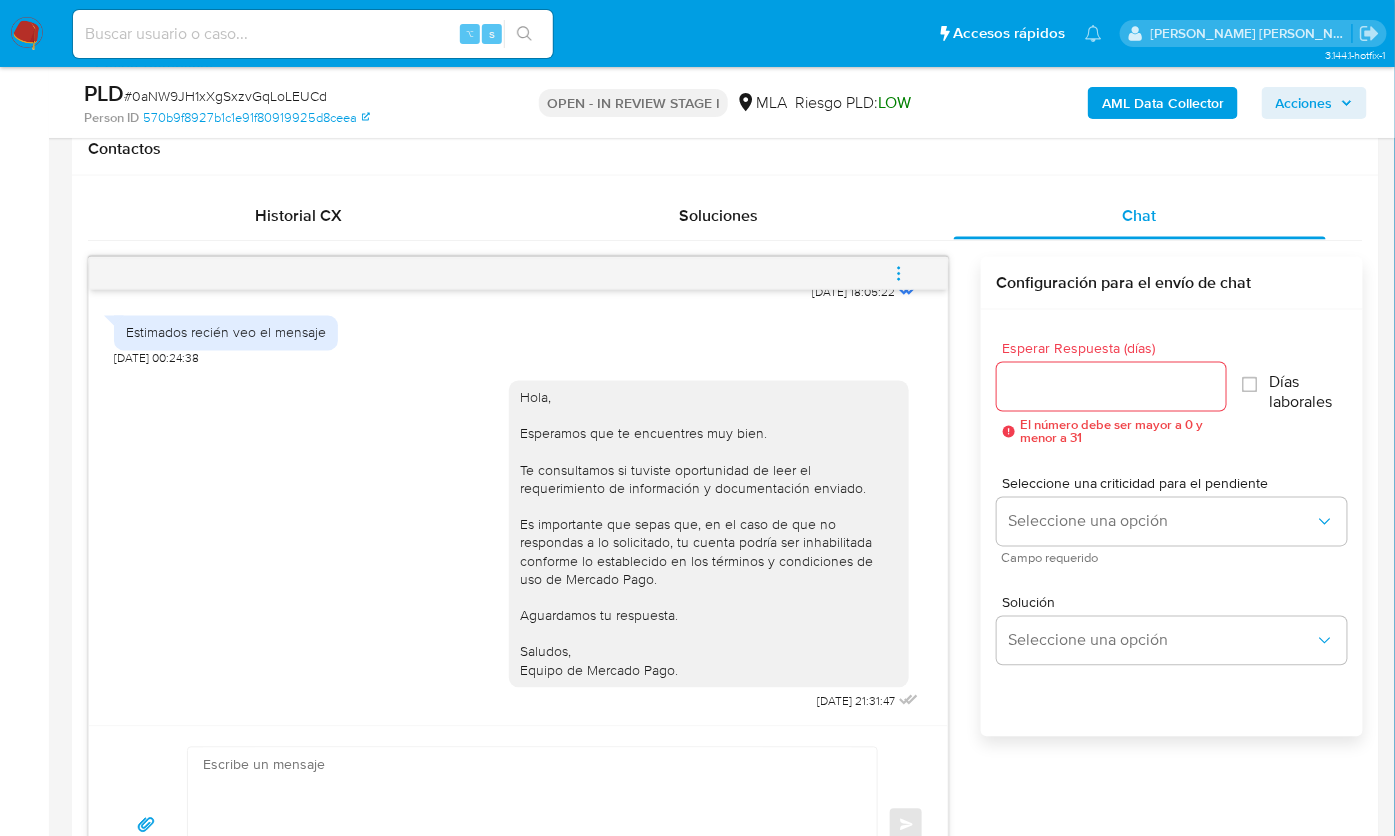 click at bounding box center (899, 274) 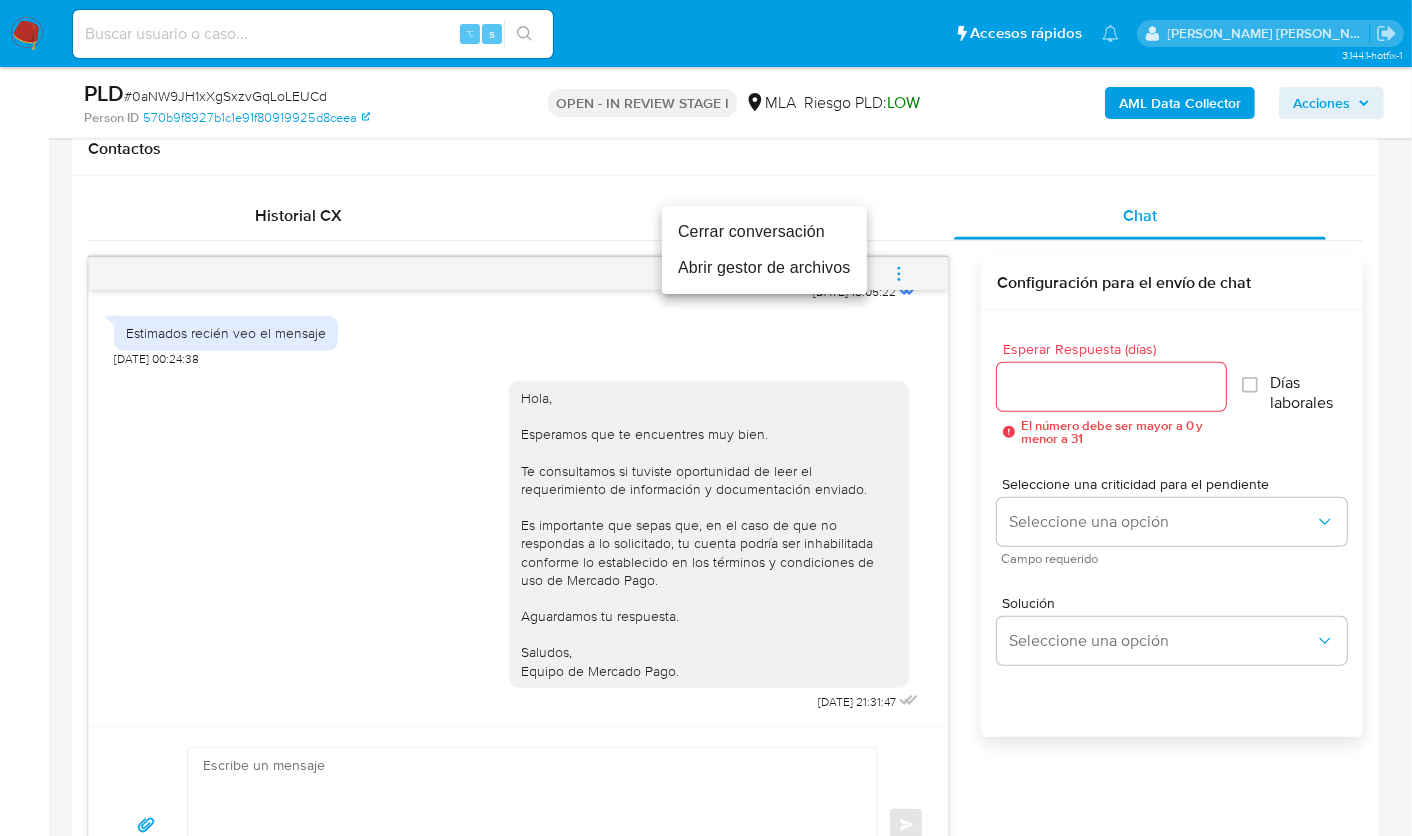 click on "Cerrar conversación" at bounding box center (764, 232) 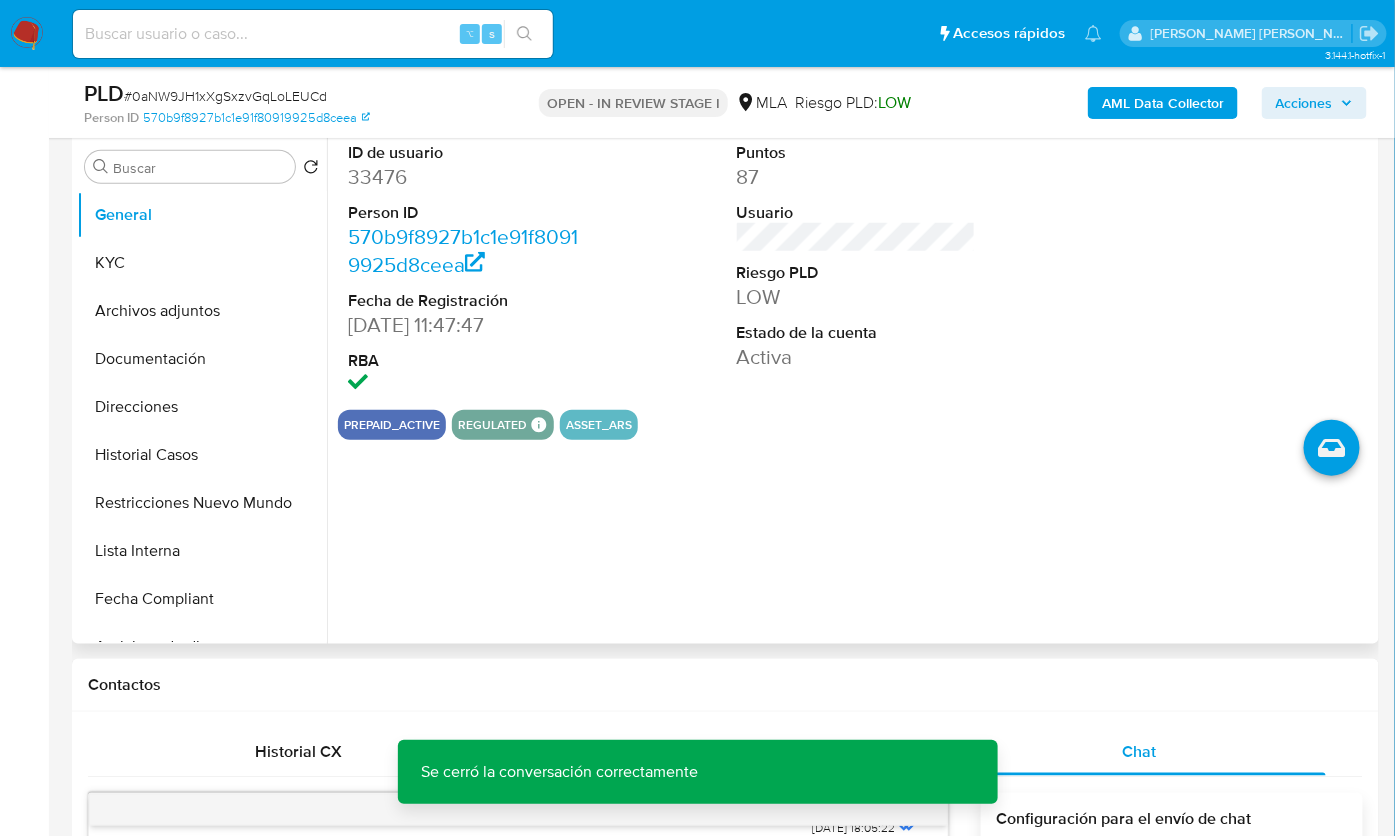 scroll, scrollTop: 366, scrollLeft: 0, axis: vertical 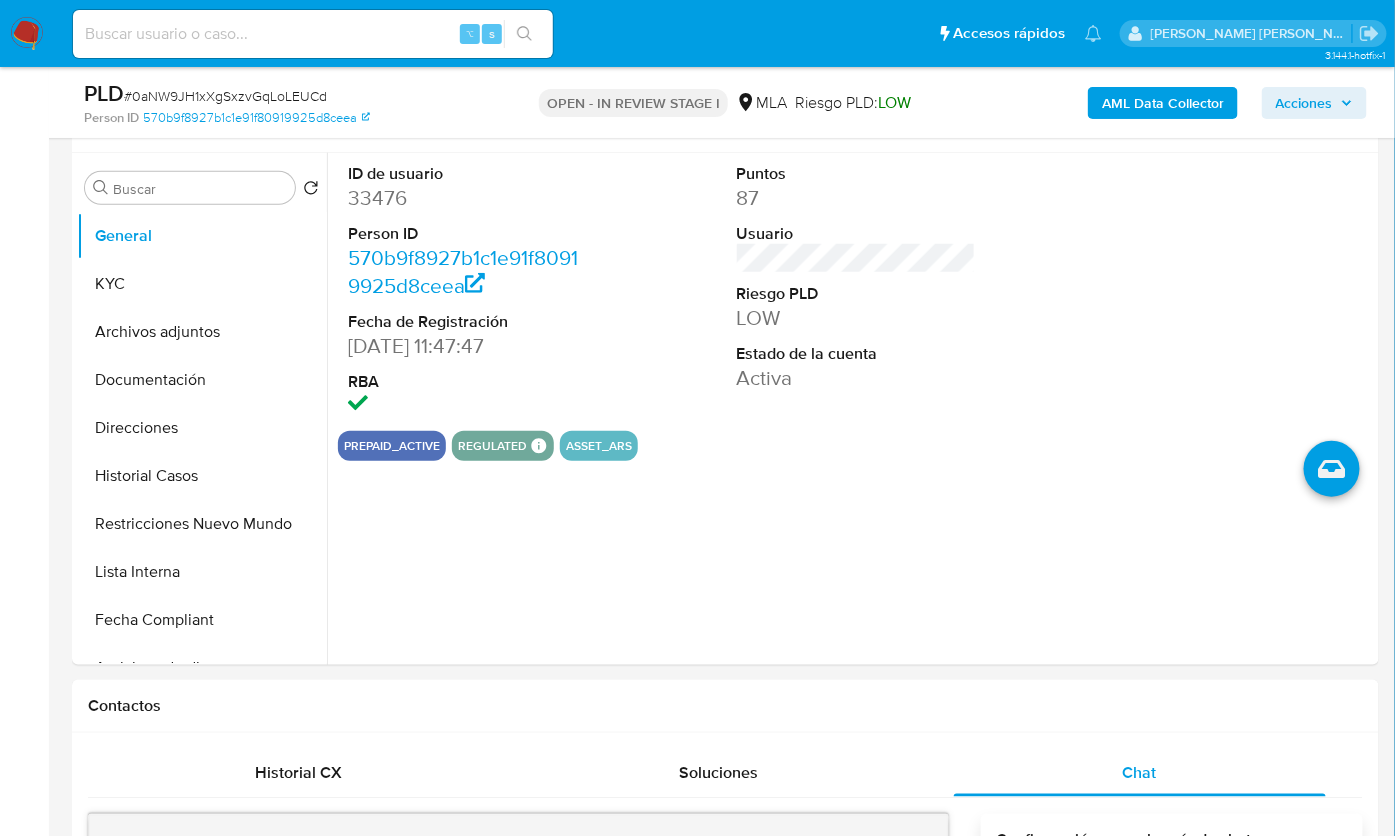 click on "Acciones" at bounding box center (1304, 103) 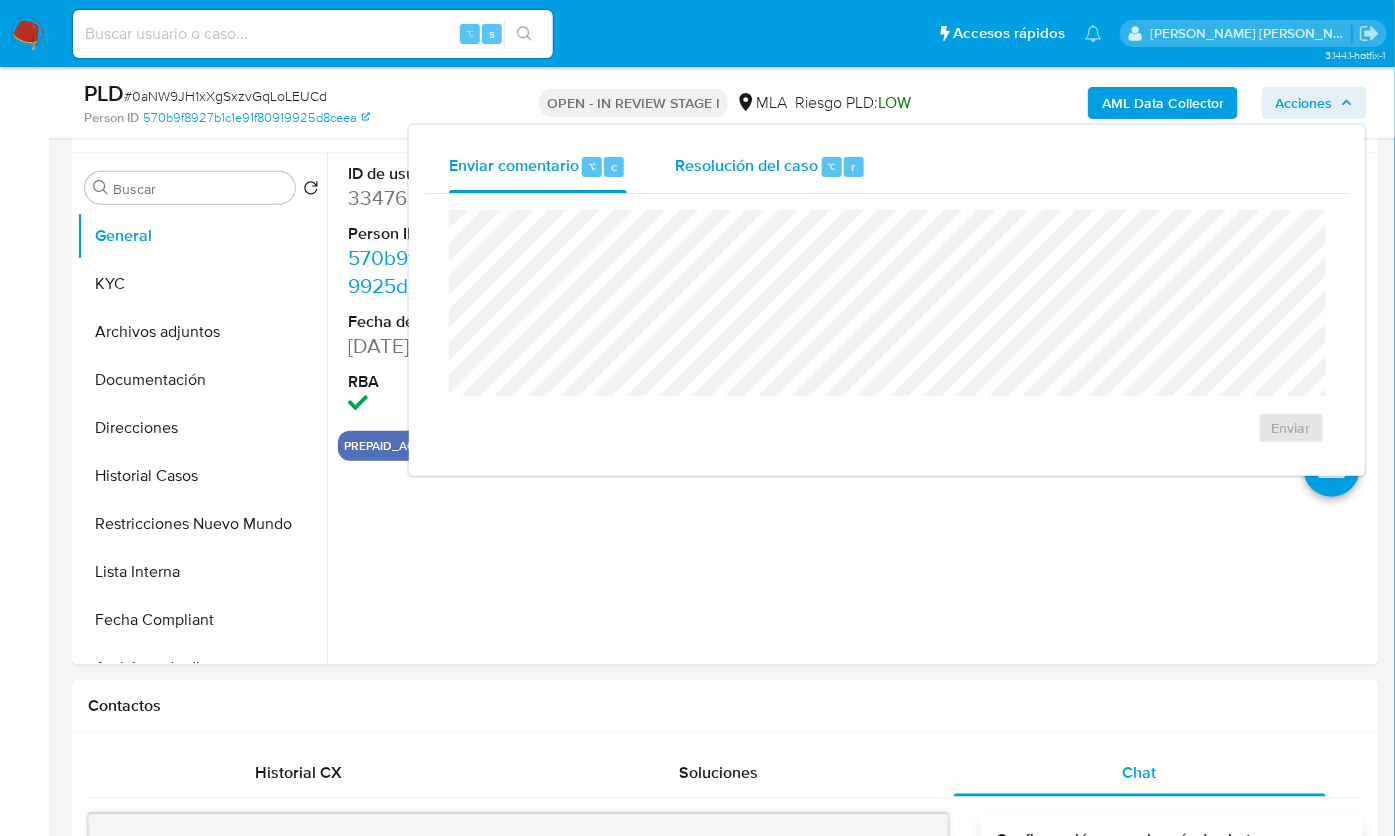 click on "Resolución del caso" at bounding box center [746, 165] 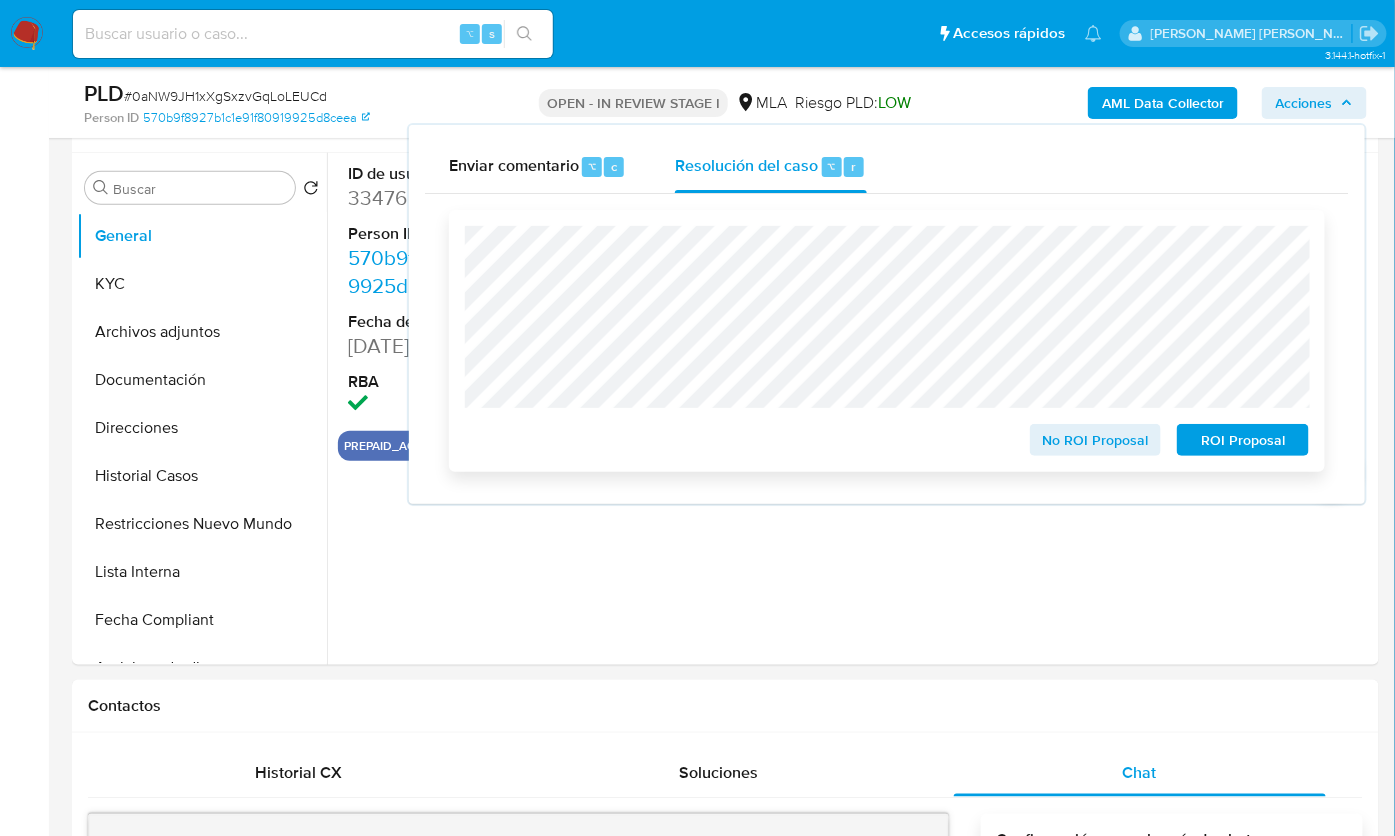 click on "No ROI Proposal" at bounding box center (1096, 440) 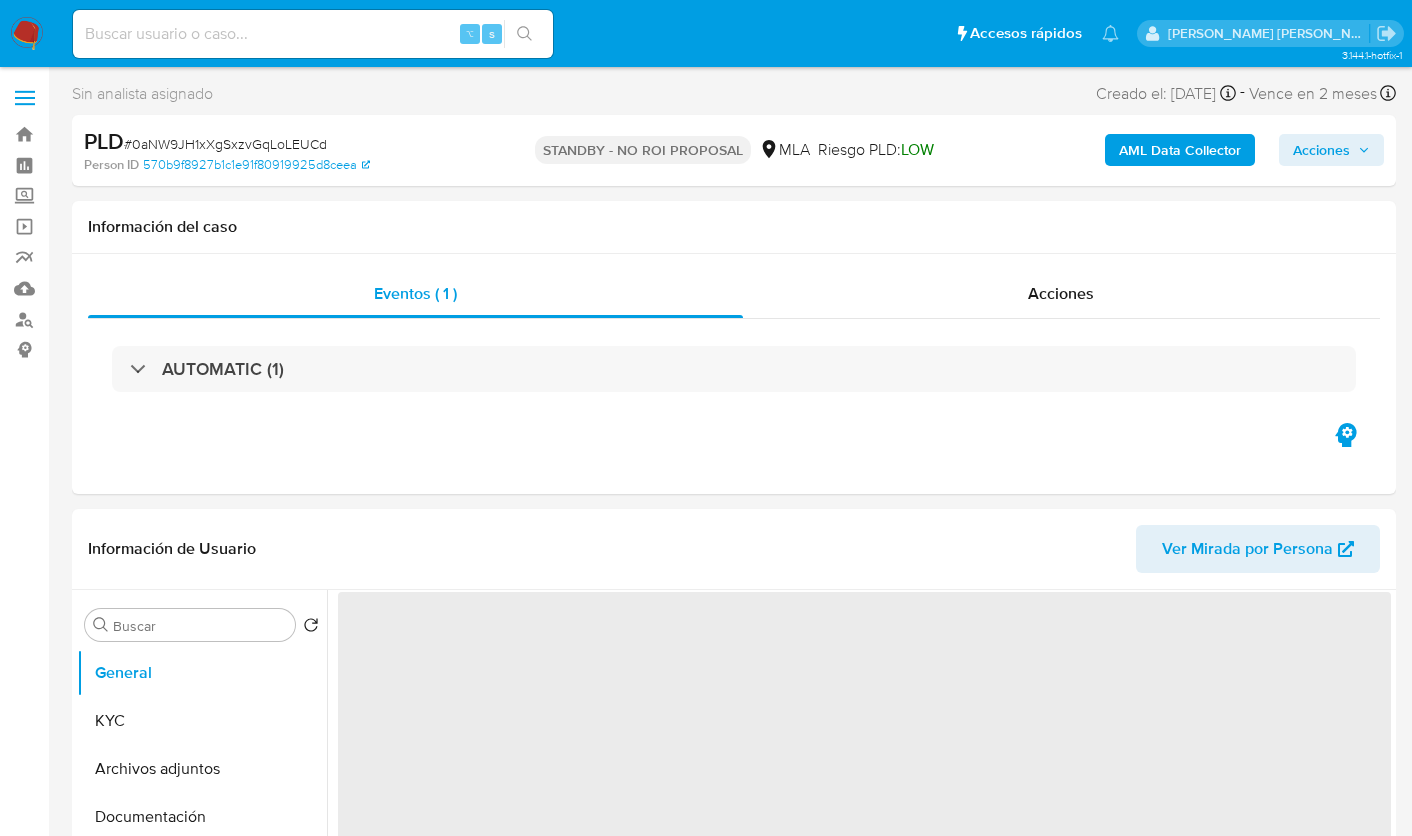 select on "10" 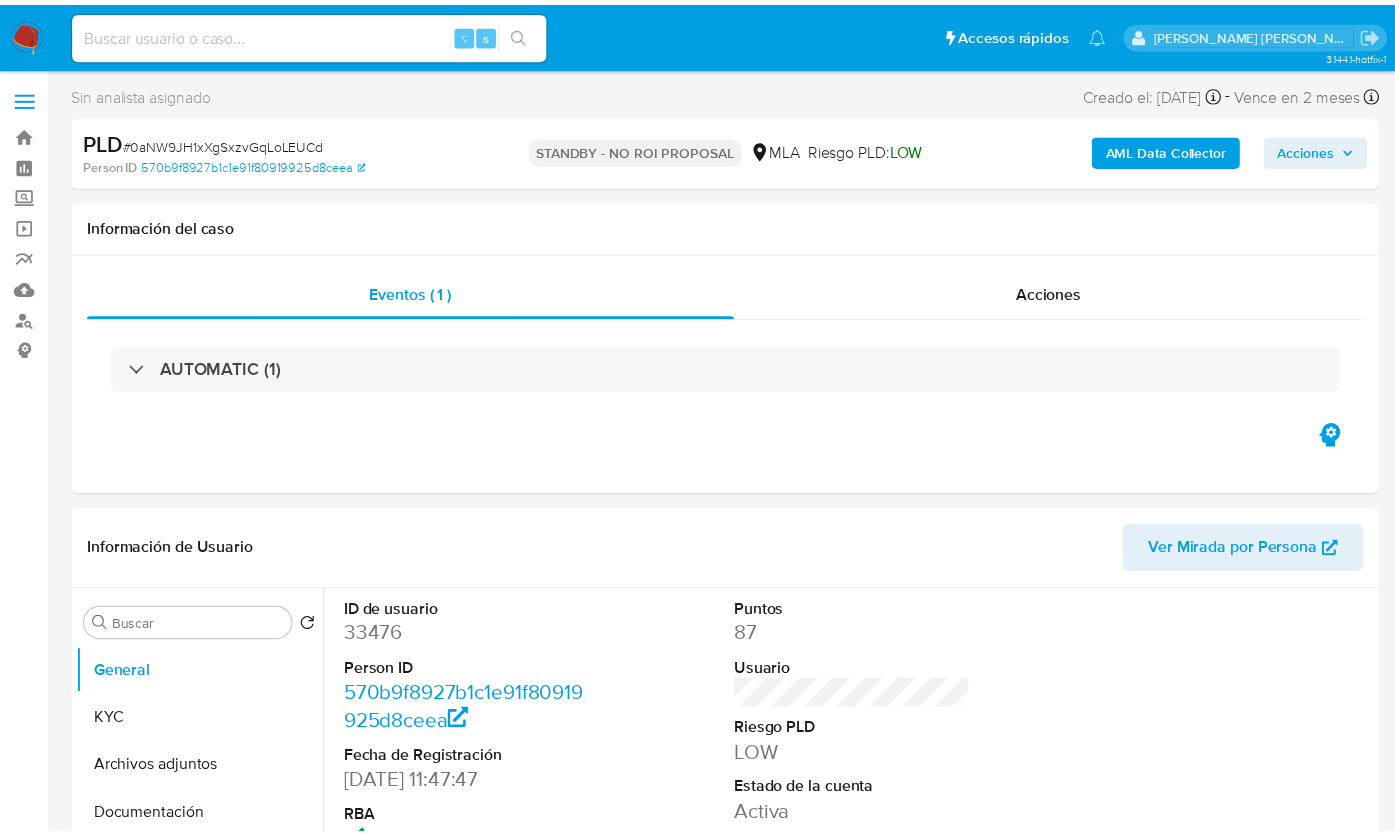 scroll, scrollTop: 0, scrollLeft: 0, axis: both 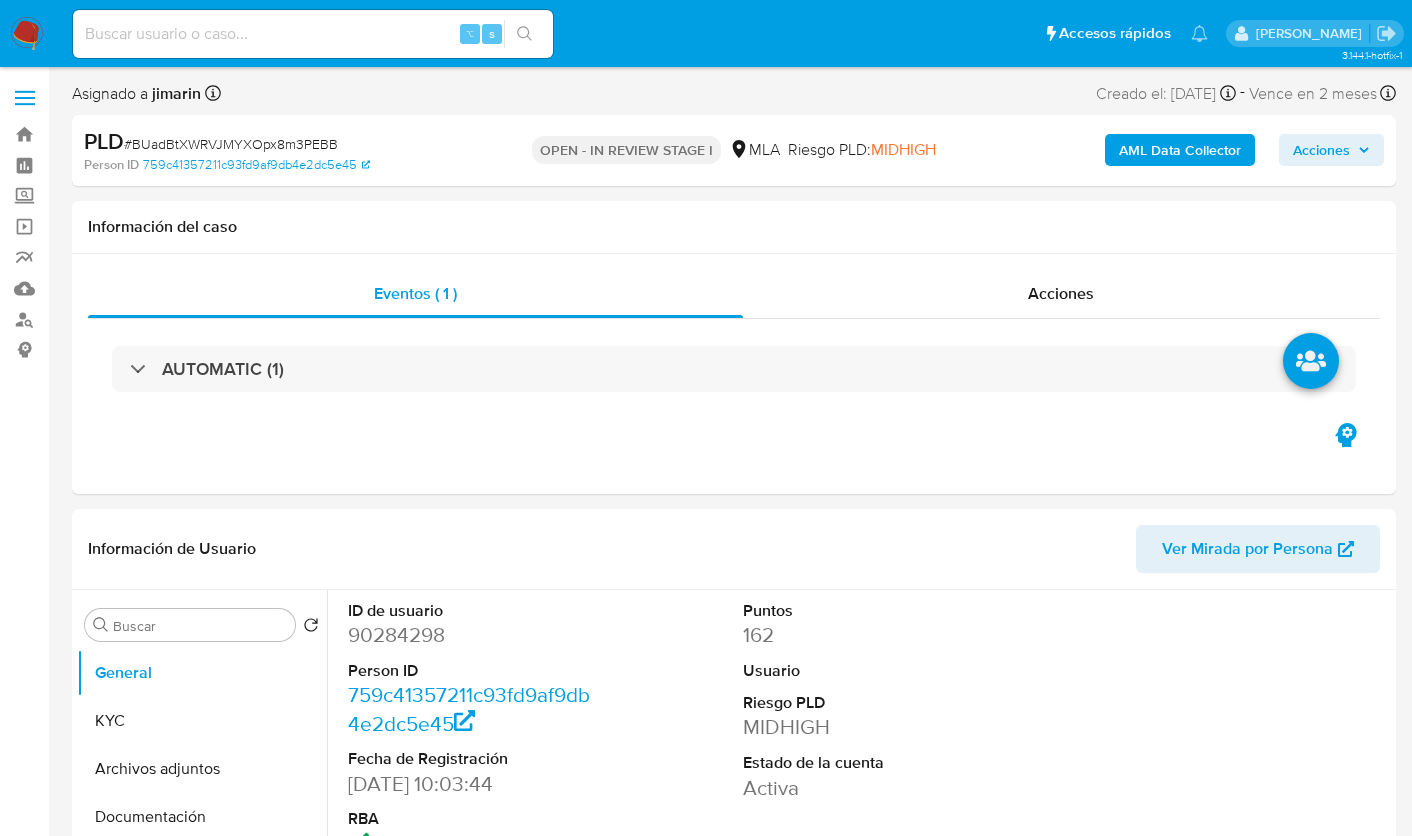 select on "10" 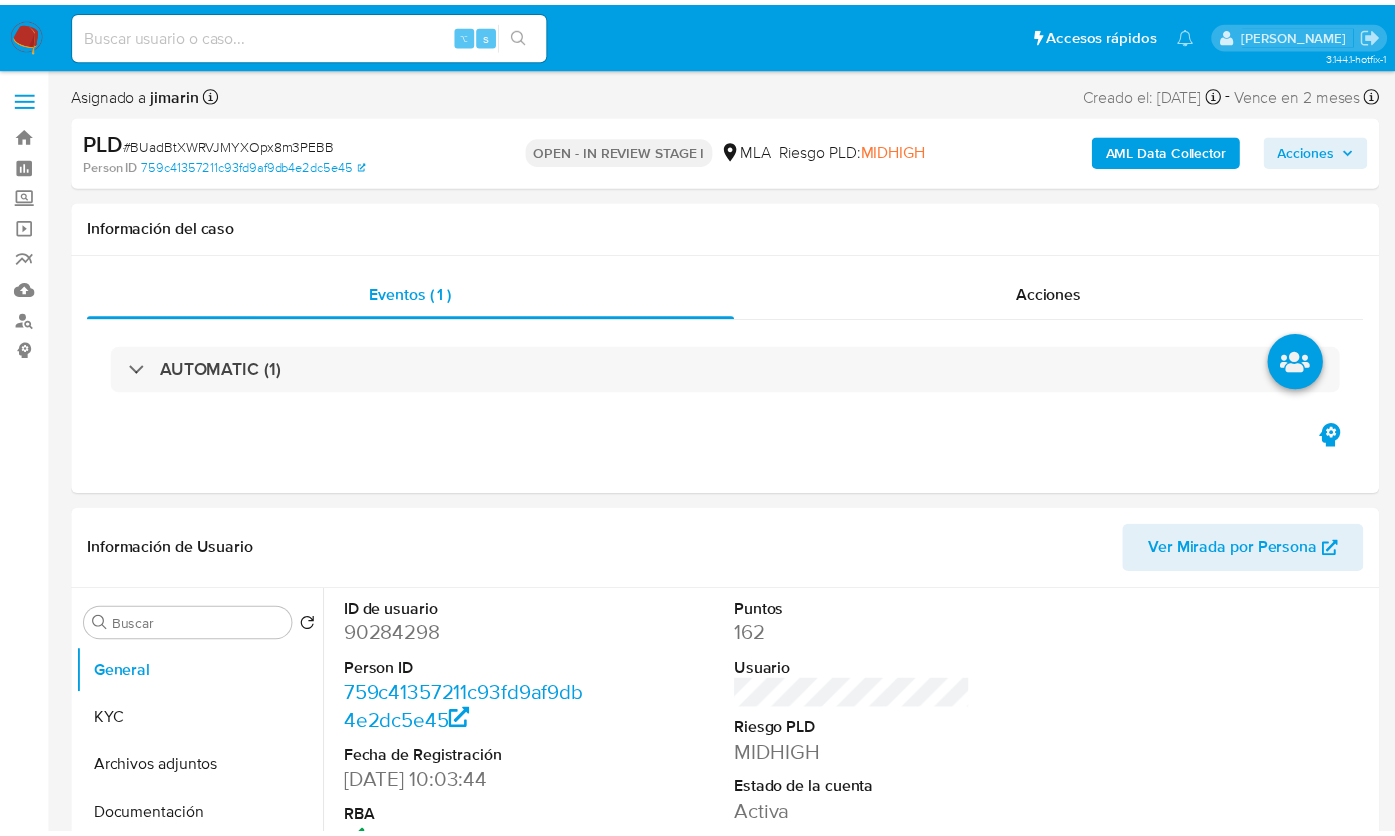scroll, scrollTop: 0, scrollLeft: 0, axis: both 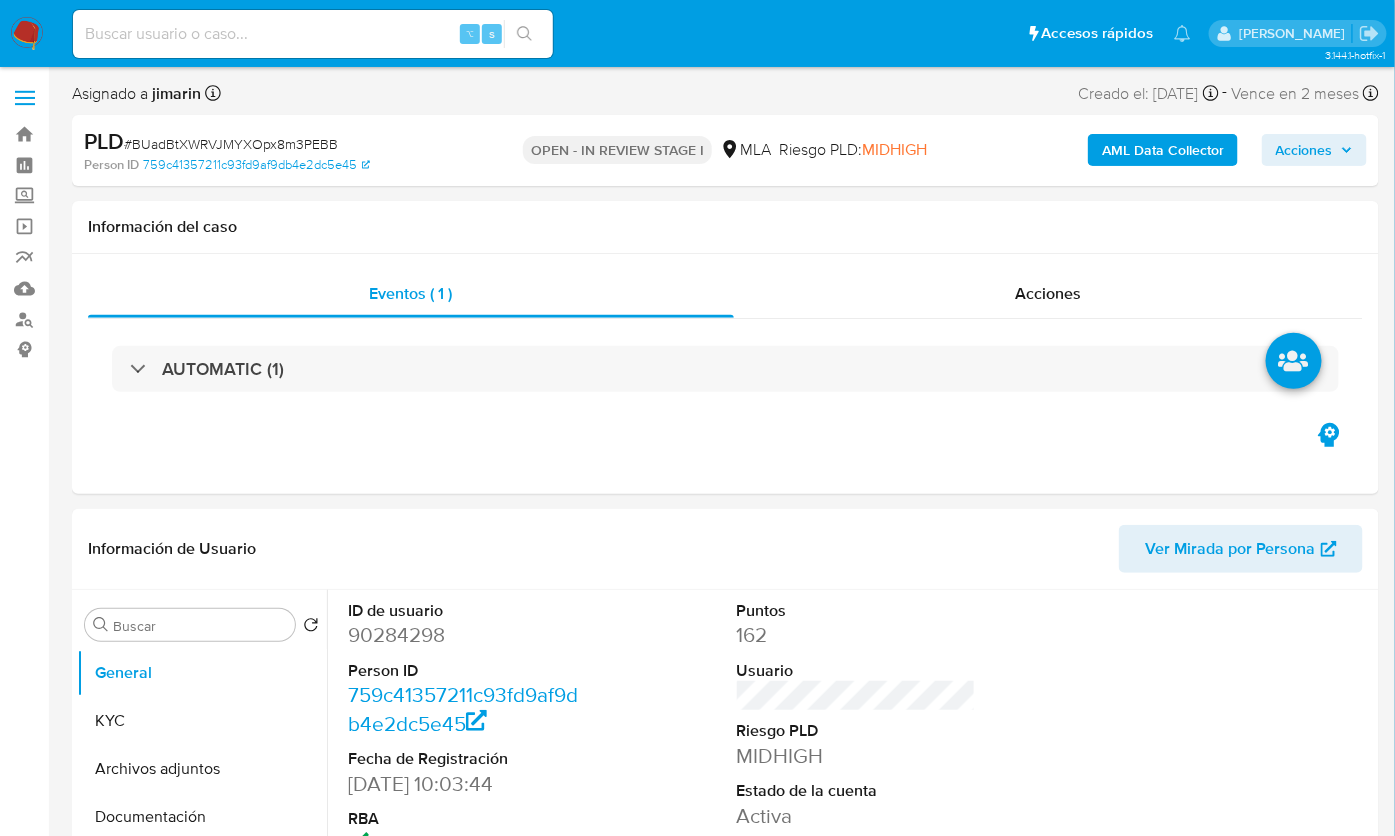click on "# BUadBtXWRVJMYXOpx8m3PEBB" at bounding box center (231, 144) 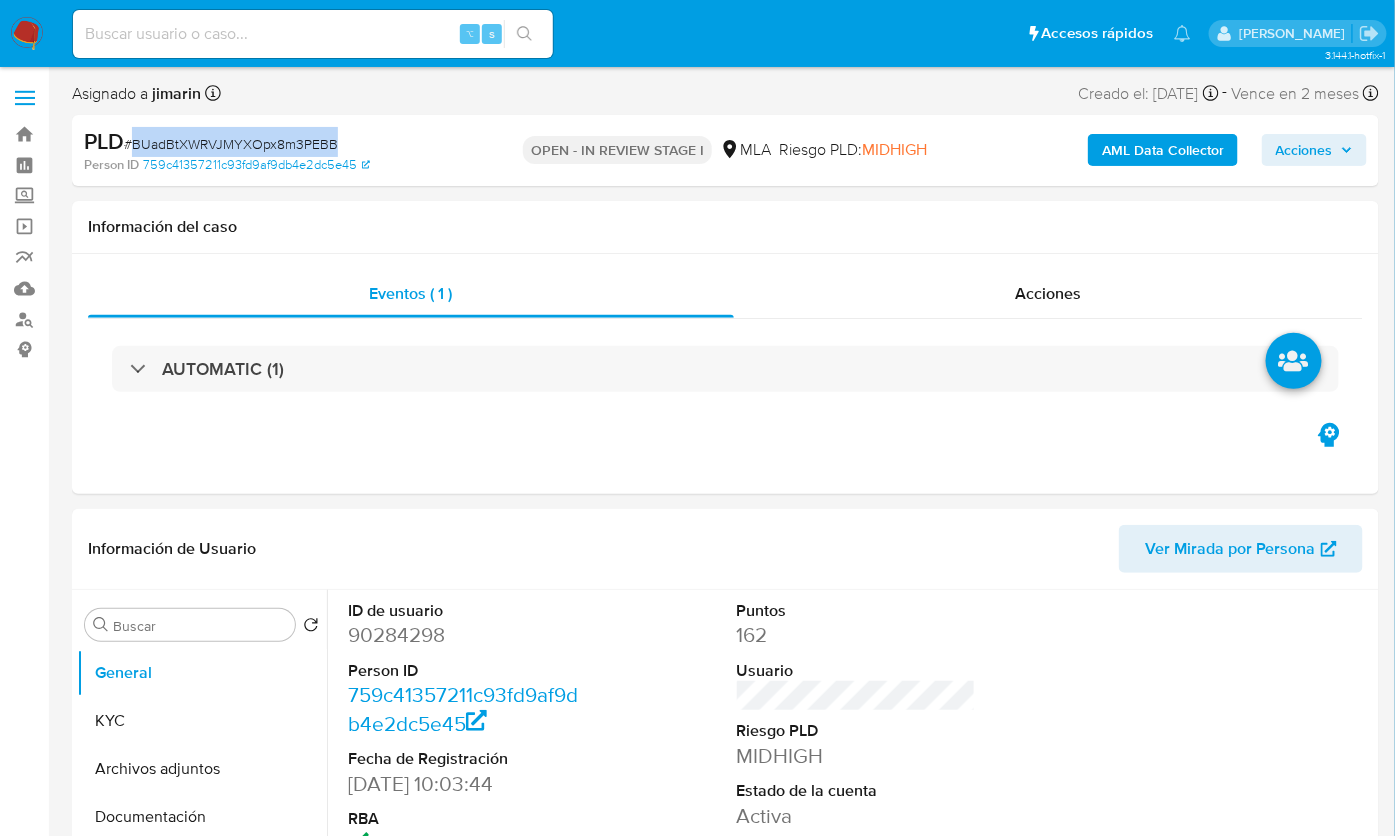 click on "# BUadBtXWRVJMYXOpx8m3PEBB" at bounding box center (231, 144) 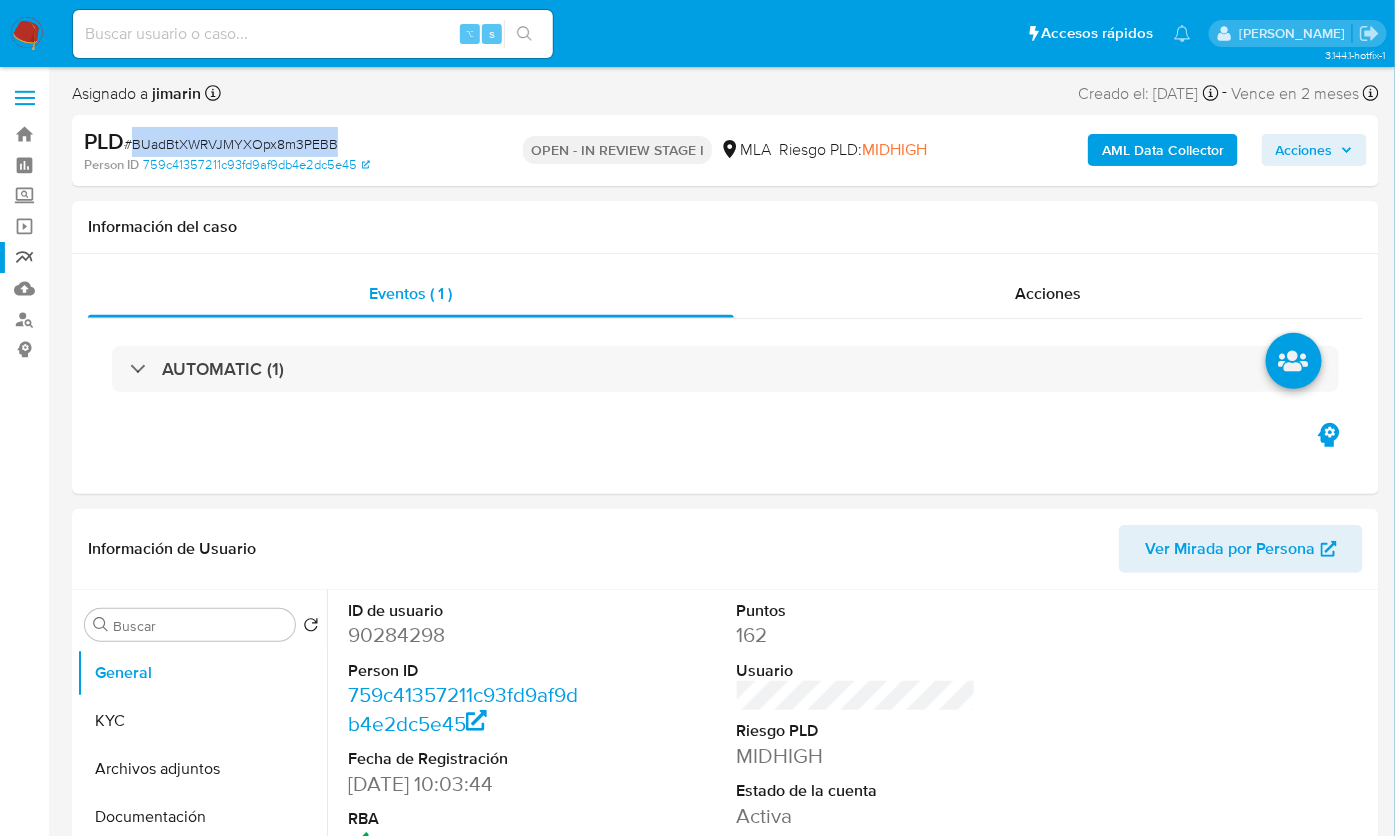 copy on "BUadBtXWRVJMYXOpx8m3PEBB" 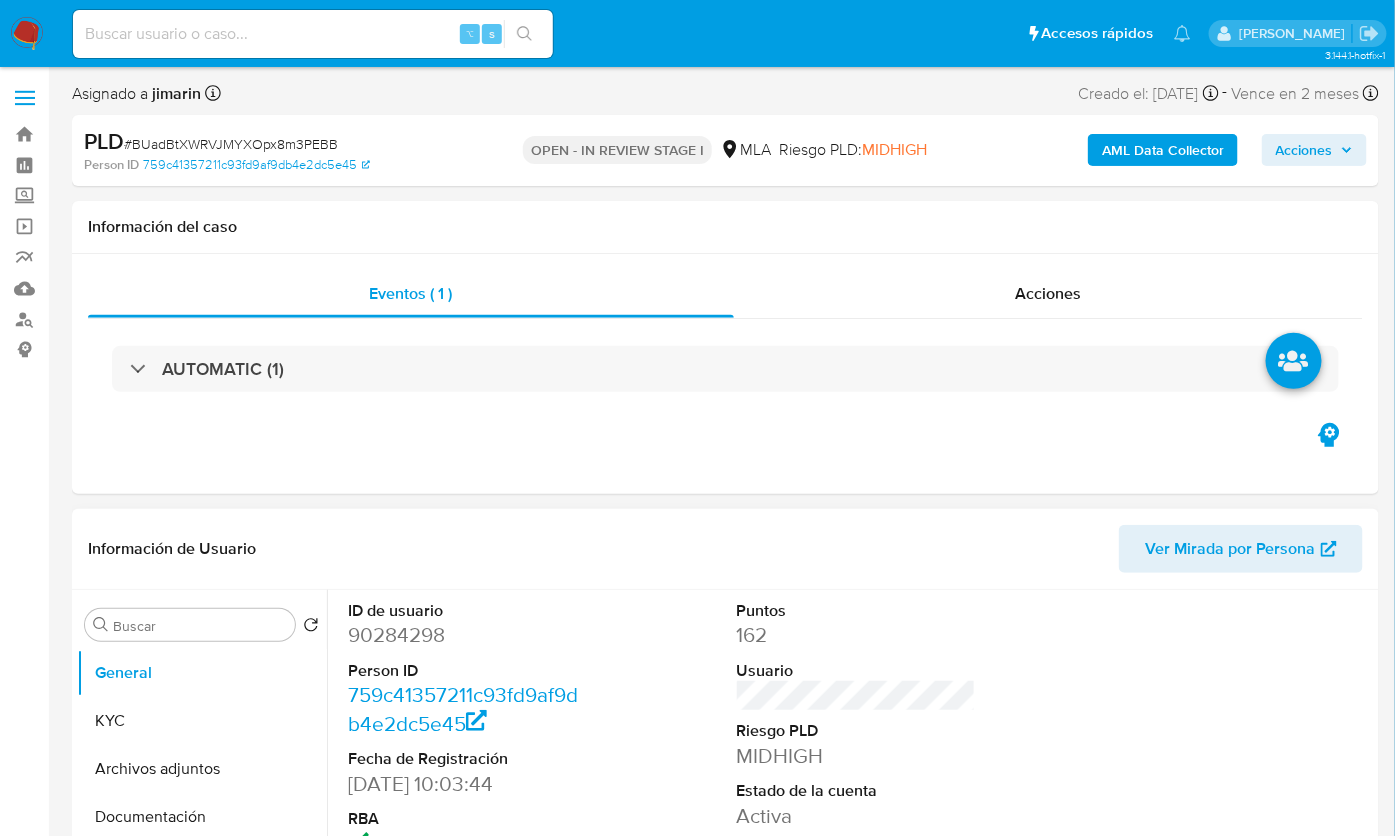 click on "ID de usuario 90284298 Person ID 759c41357211c93fd9af9db4e2dc5e45 Fecha de Registración 28/12/2005 10:03:44 RBA" at bounding box center (467, 729) 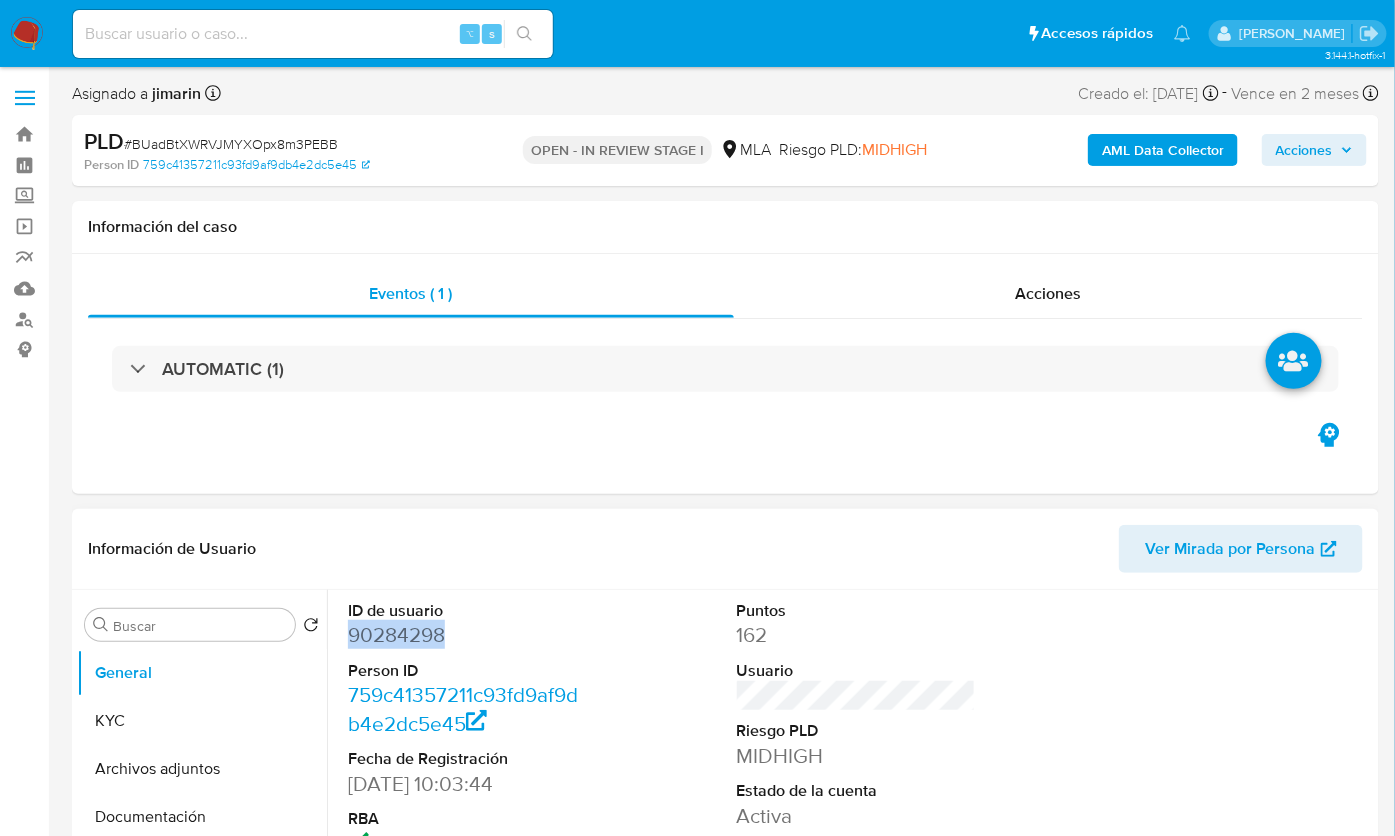 click on "90284298" at bounding box center [467, 635] 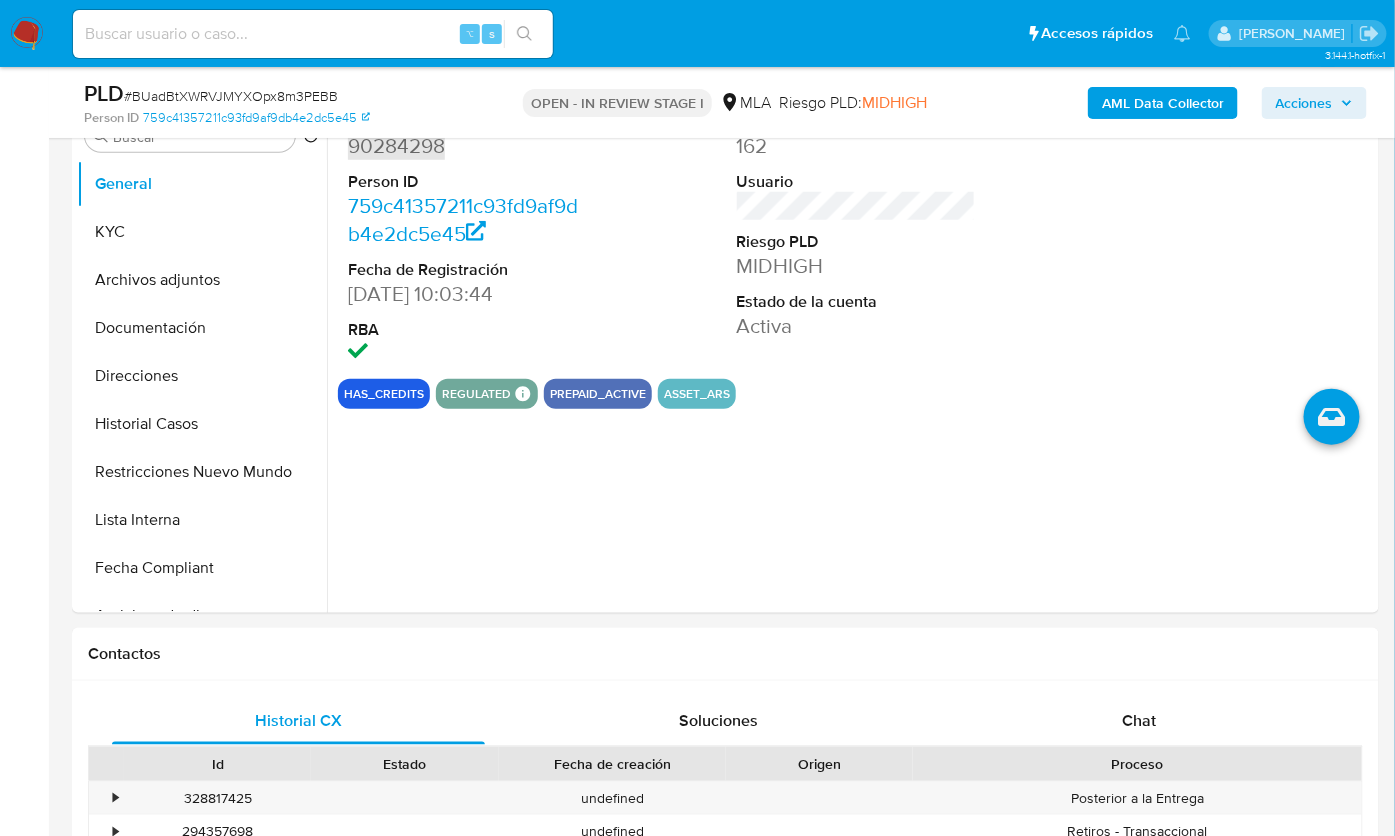 scroll, scrollTop: 440, scrollLeft: 0, axis: vertical 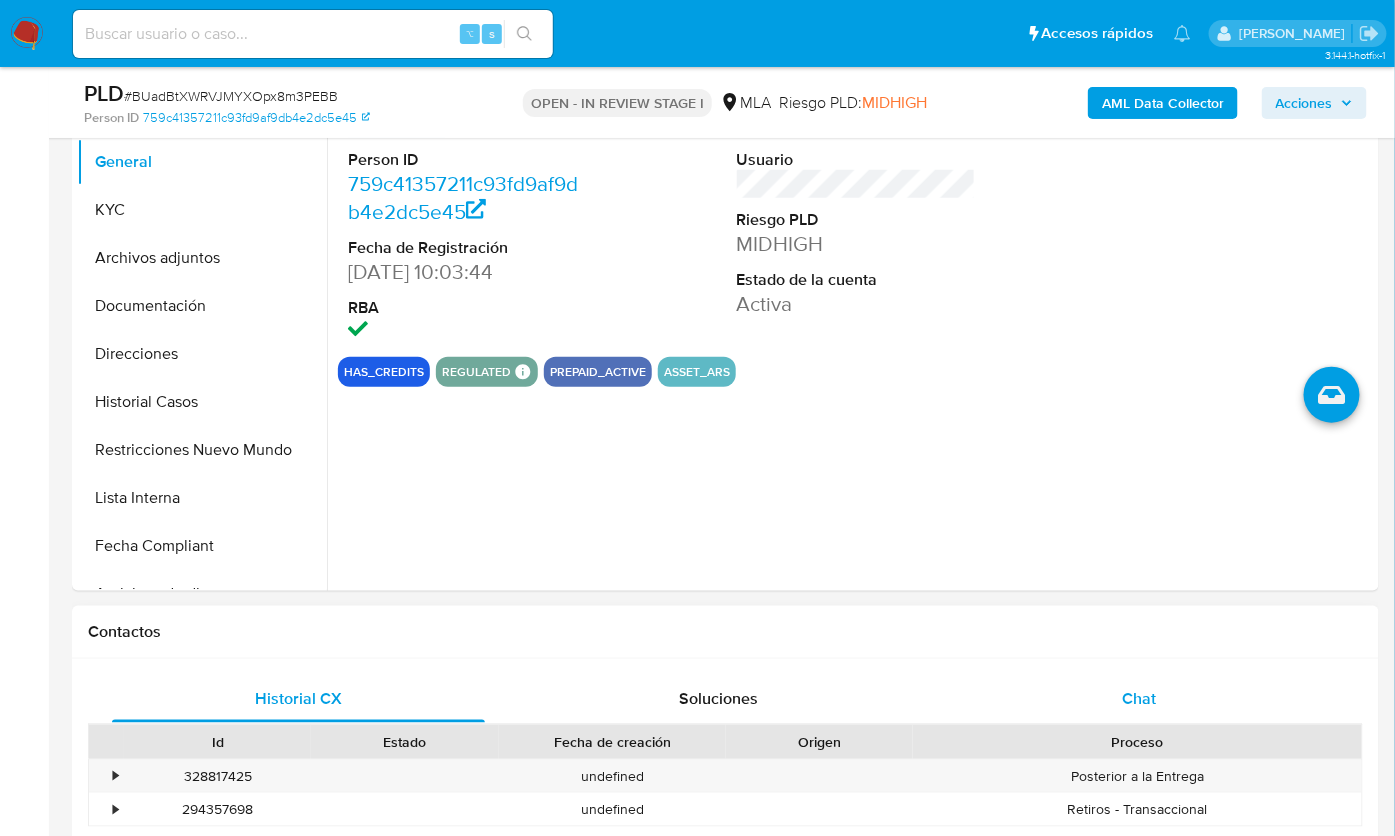 click on "Chat" at bounding box center (1140, 699) 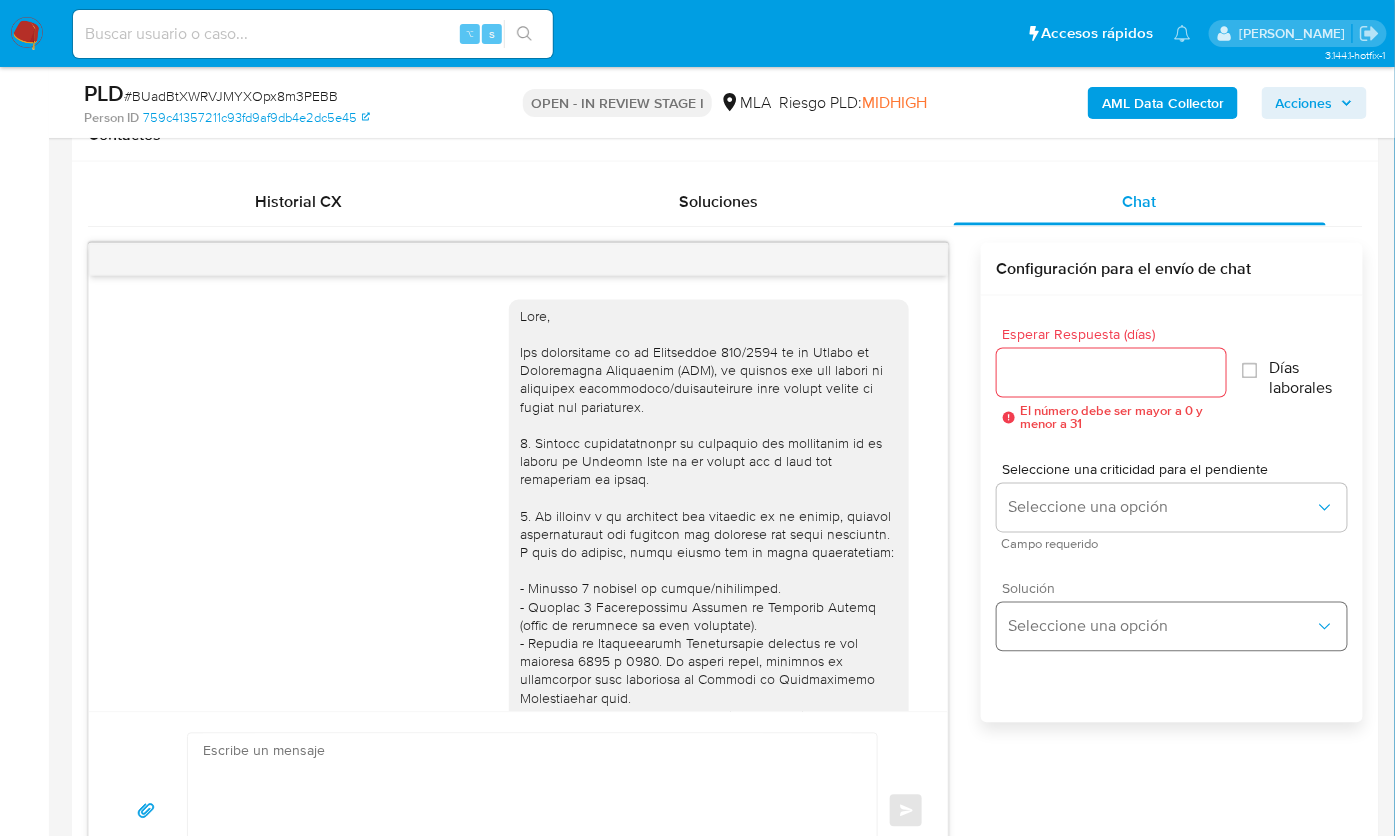 scroll, scrollTop: 980, scrollLeft: 0, axis: vertical 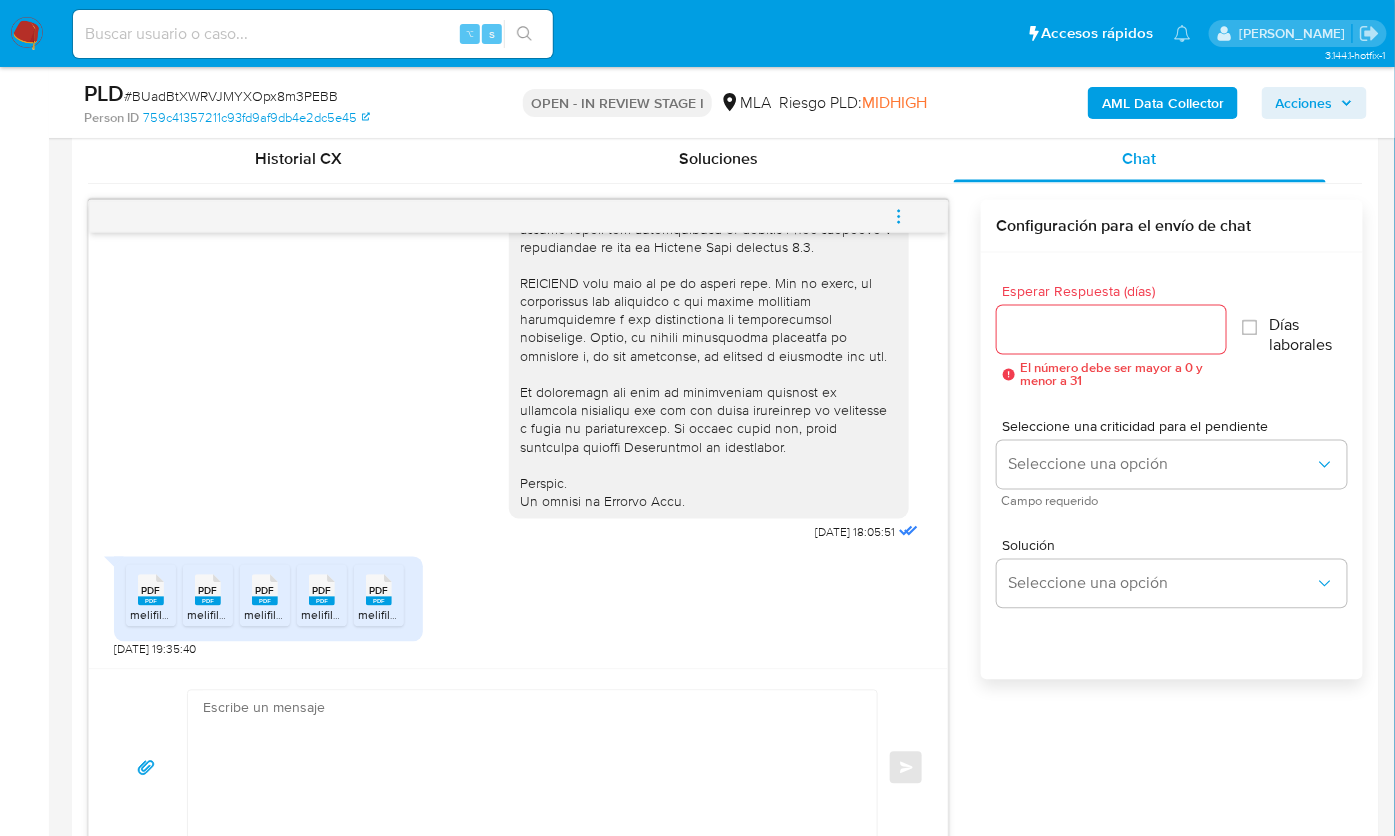 click on "PDF PDF" at bounding box center [151, 588] 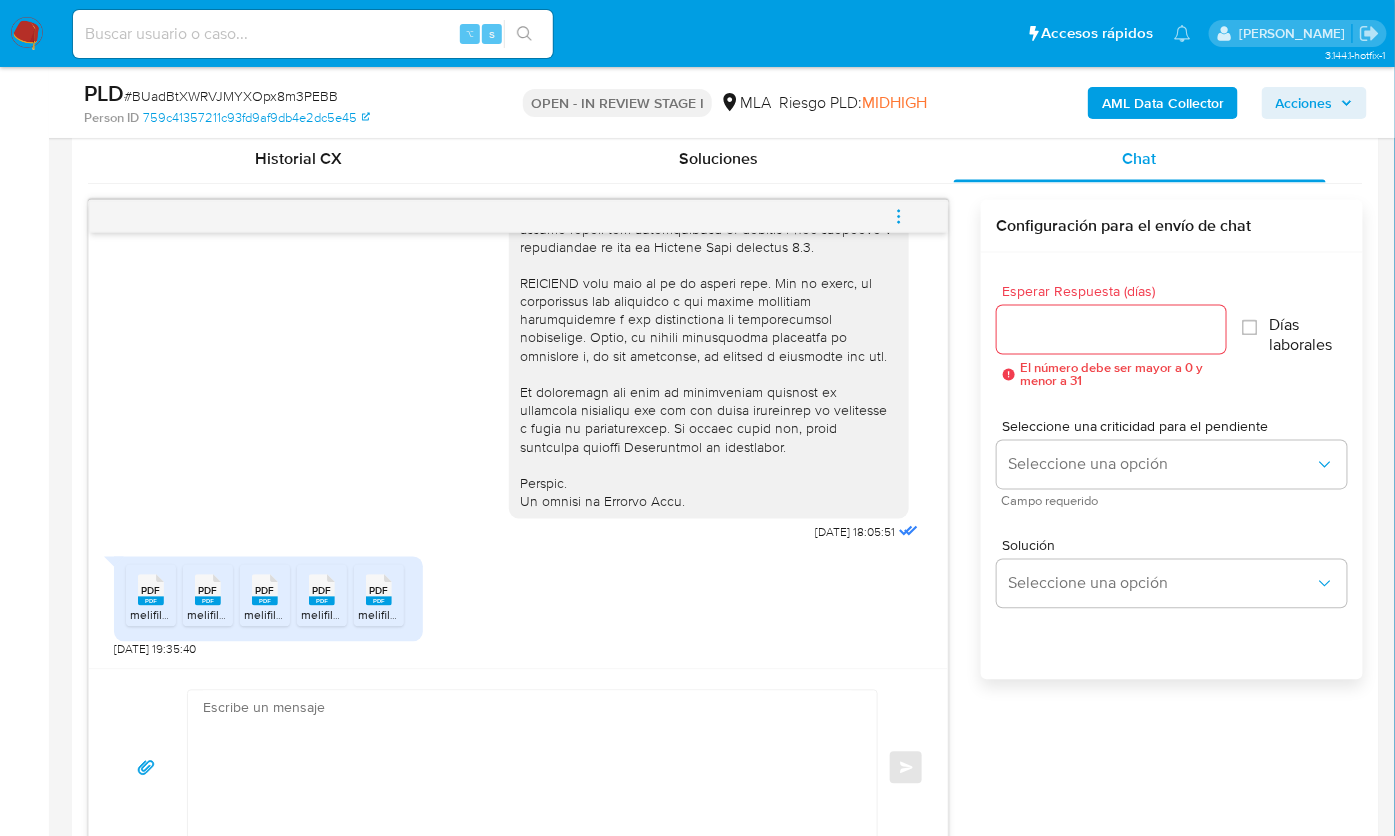 click on "PDF PDF" at bounding box center [265, 588] 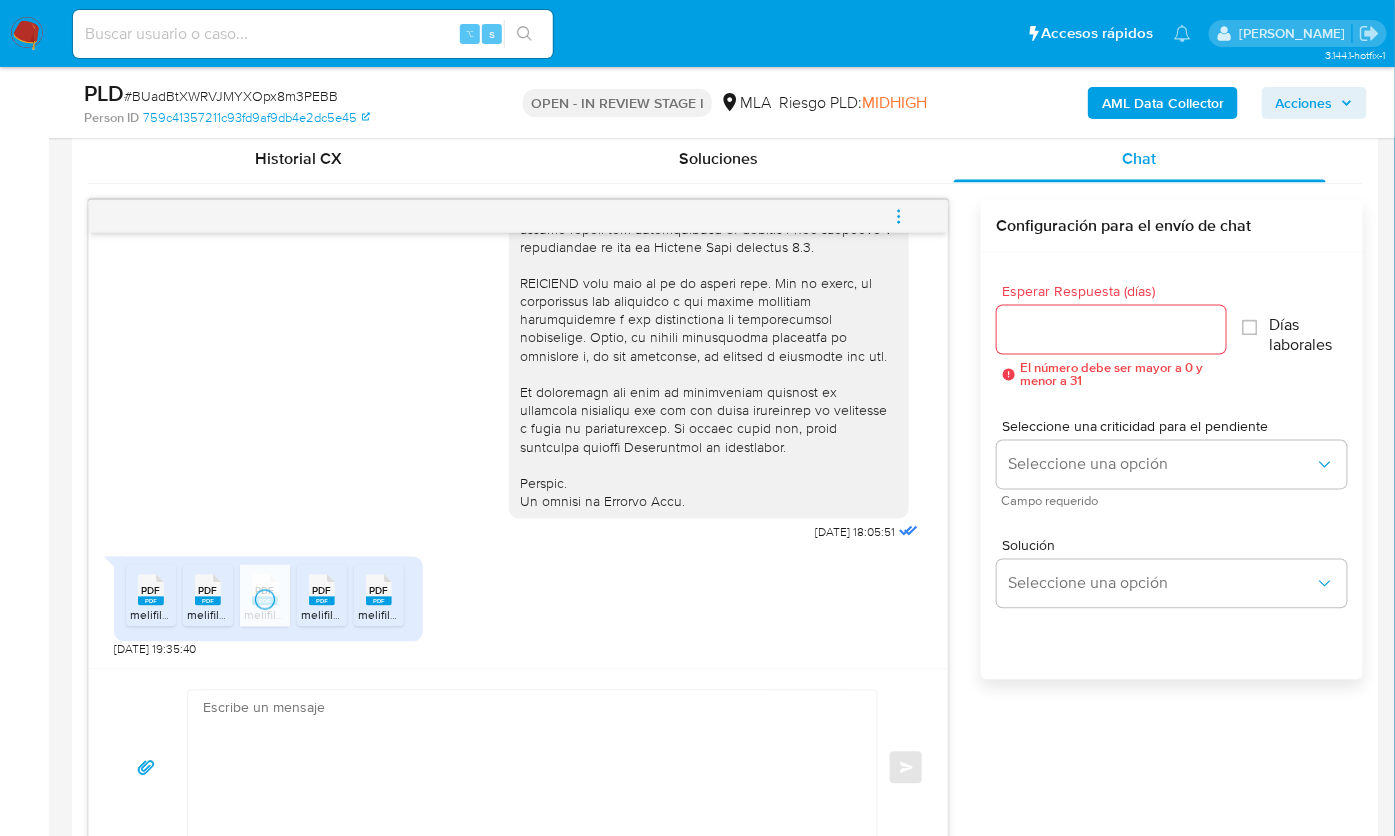 click 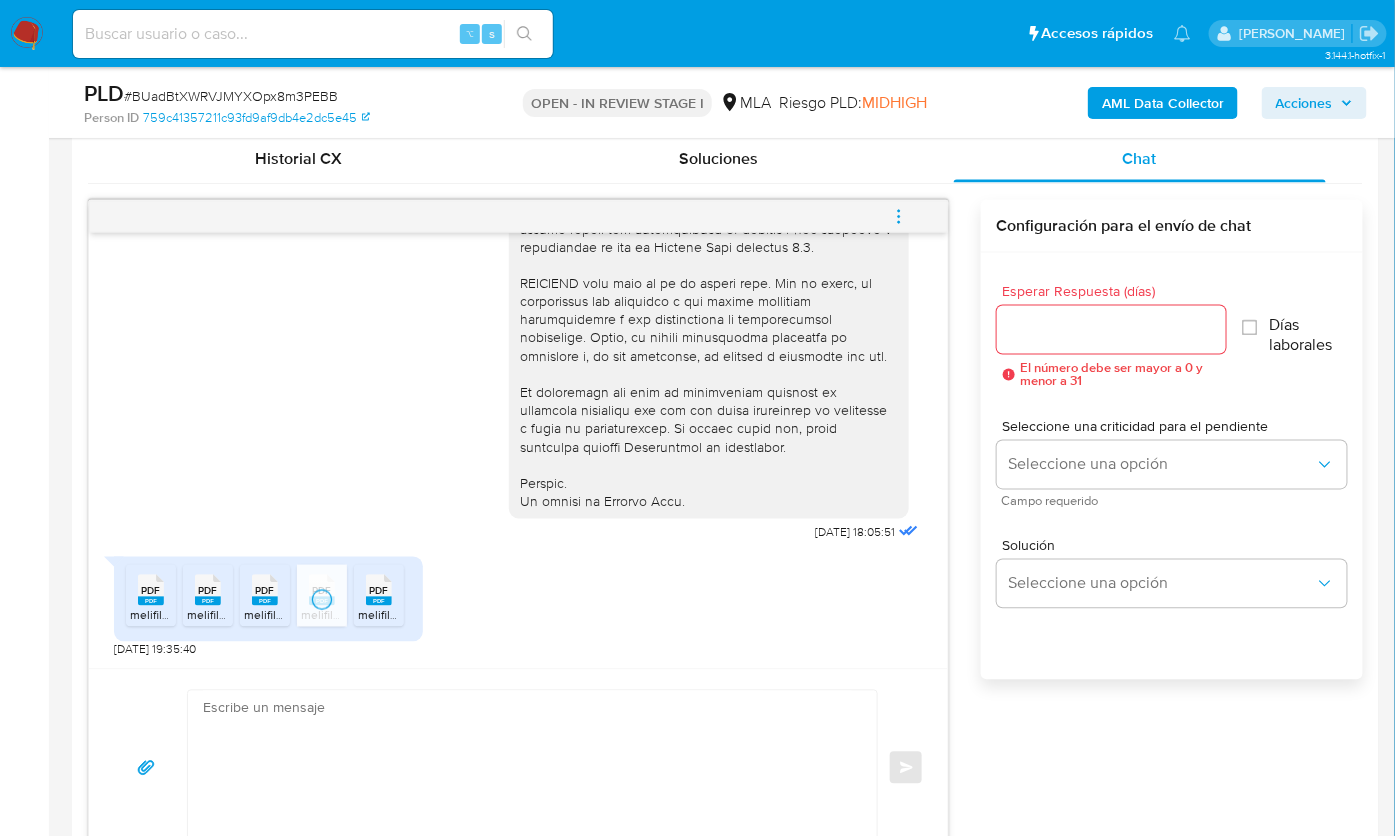 click 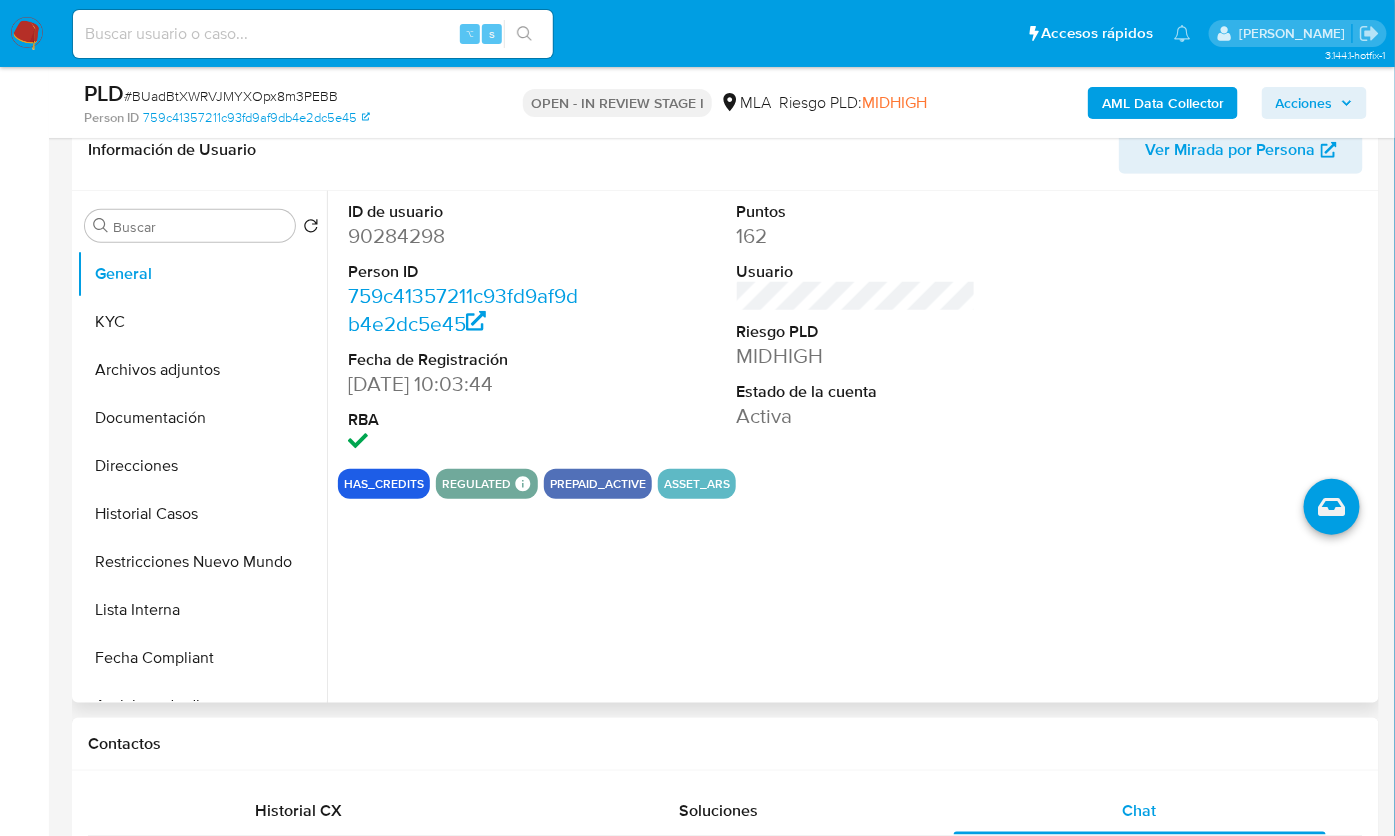 scroll, scrollTop: 326, scrollLeft: 0, axis: vertical 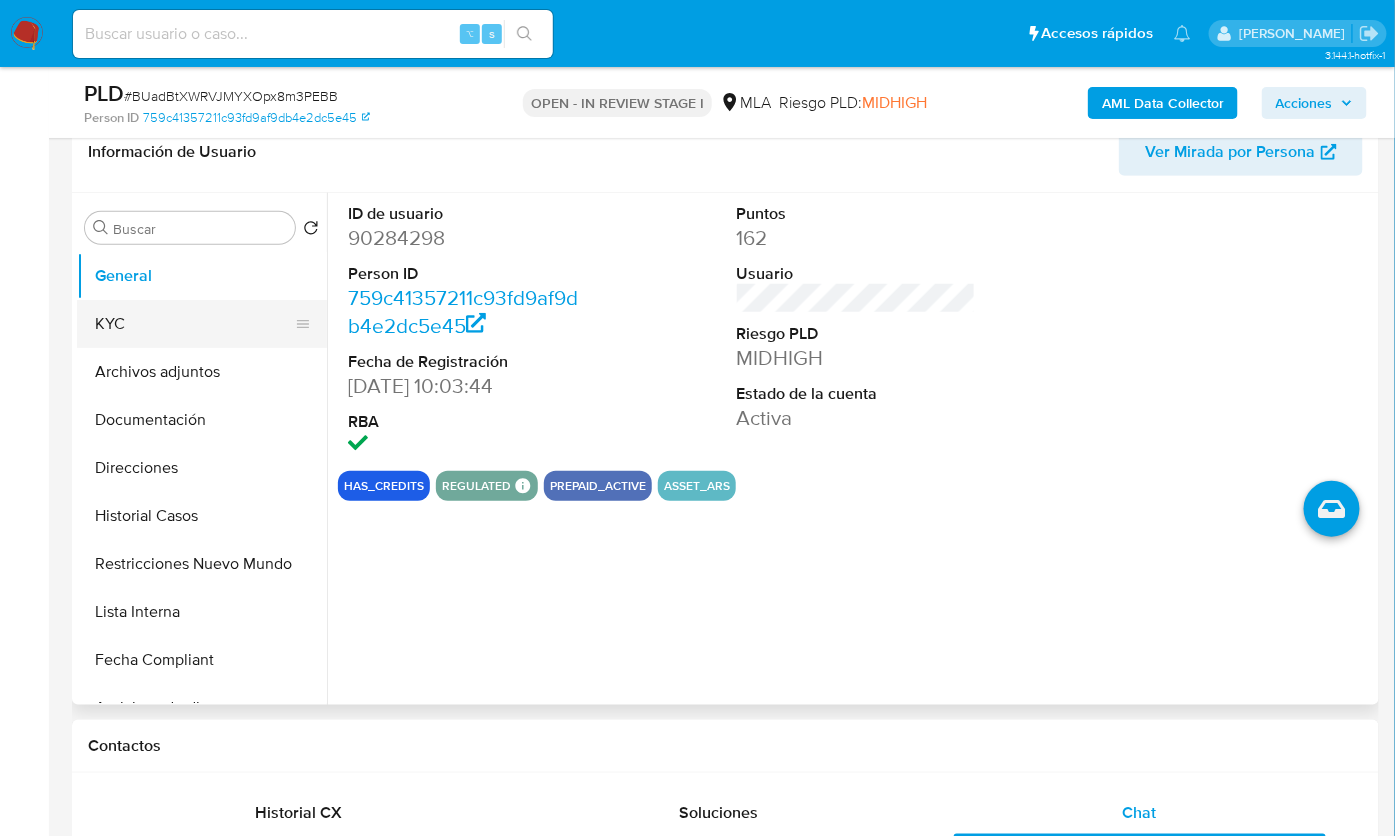 click on "KYC" at bounding box center (194, 324) 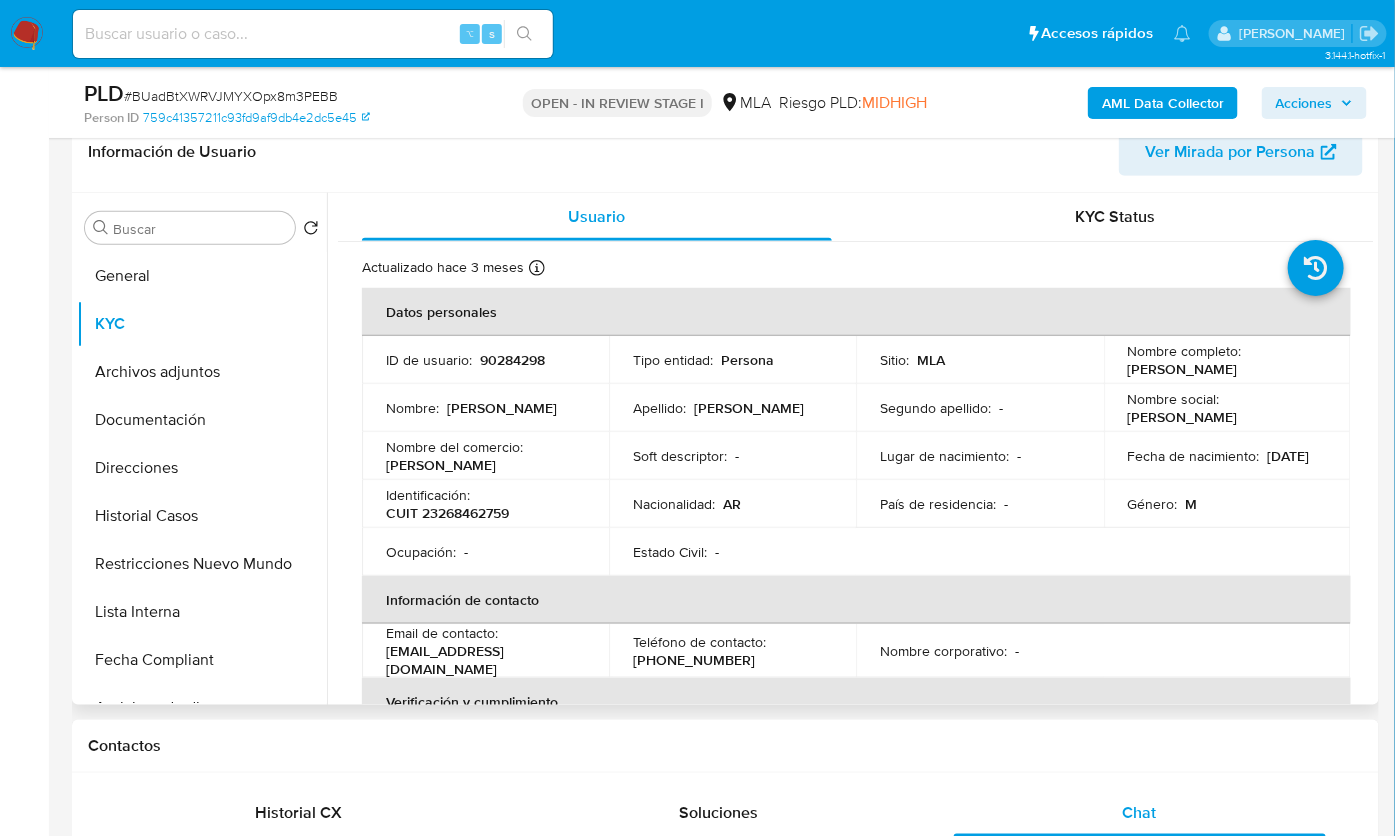 click on "Identificación :    CUIT 23268462759" at bounding box center (485, 504) 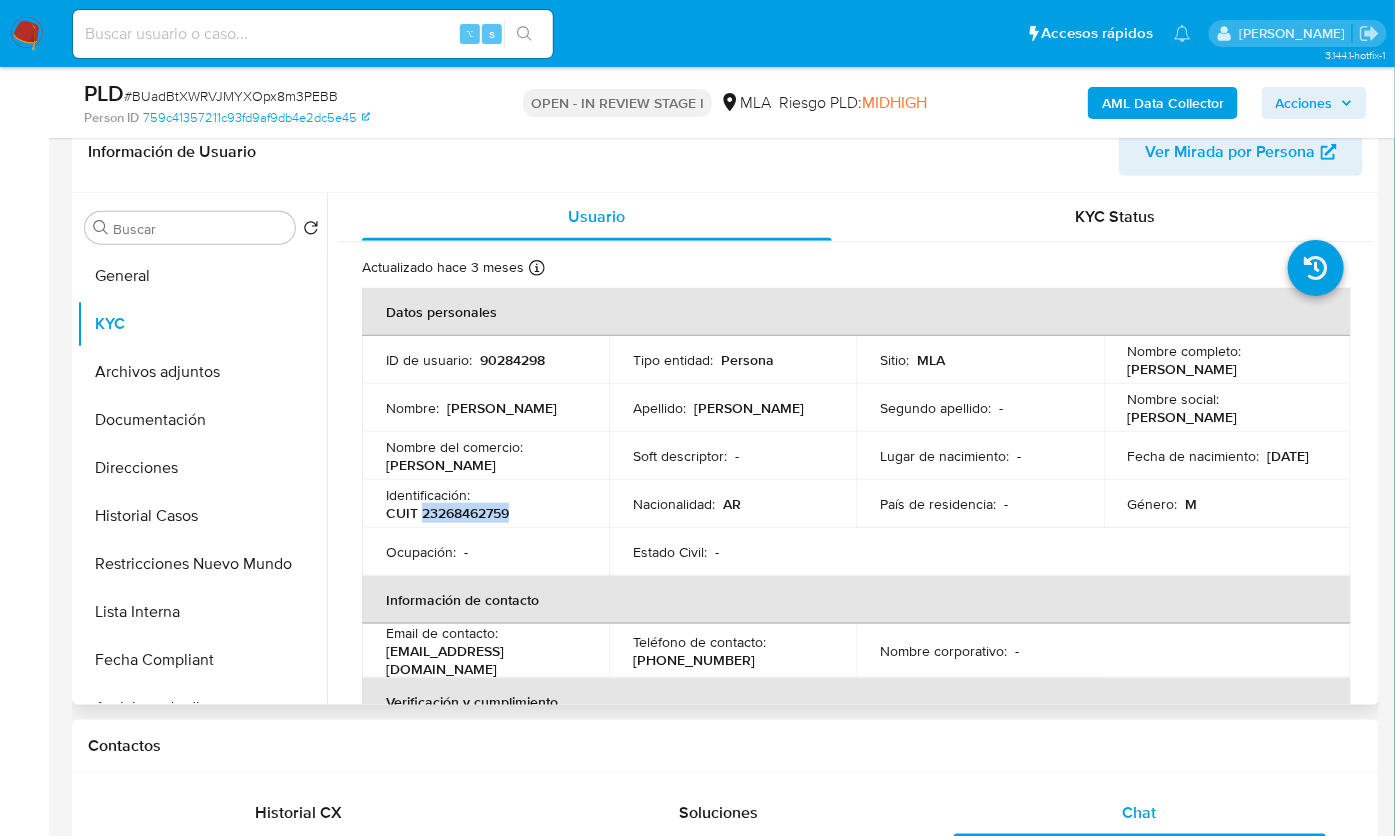 click on "CUIT 23268462759" at bounding box center (447, 513) 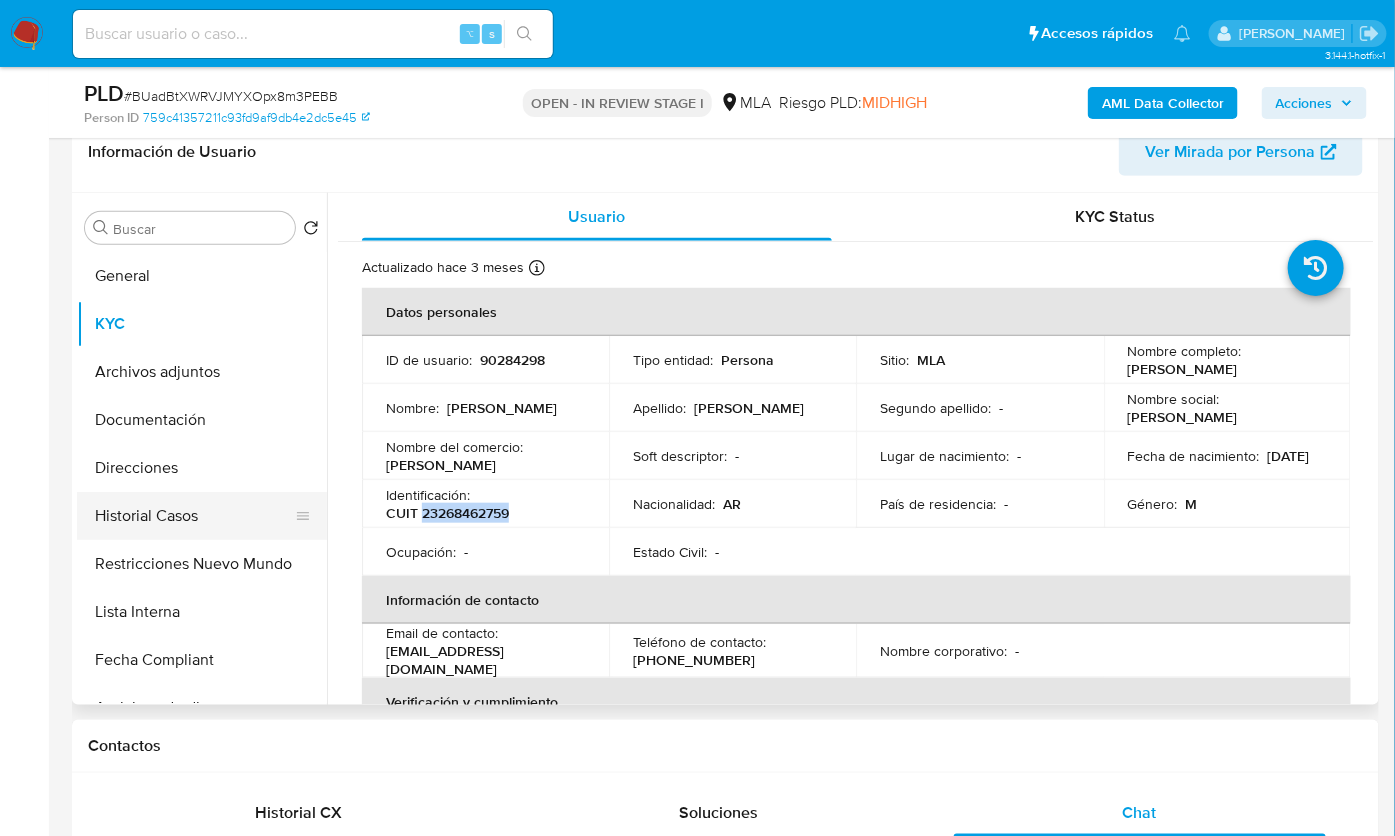copy on "23268462759" 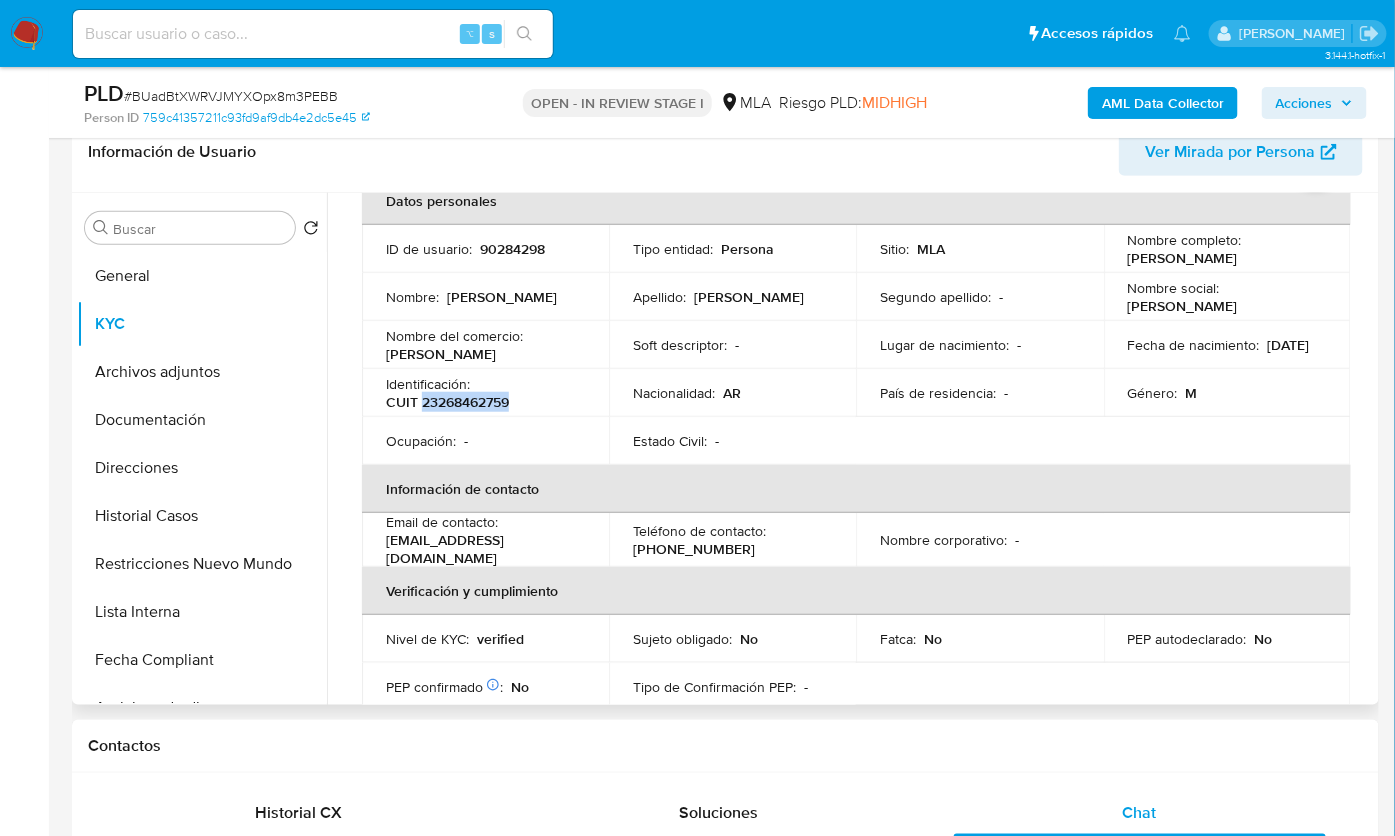 scroll, scrollTop: 0, scrollLeft: 0, axis: both 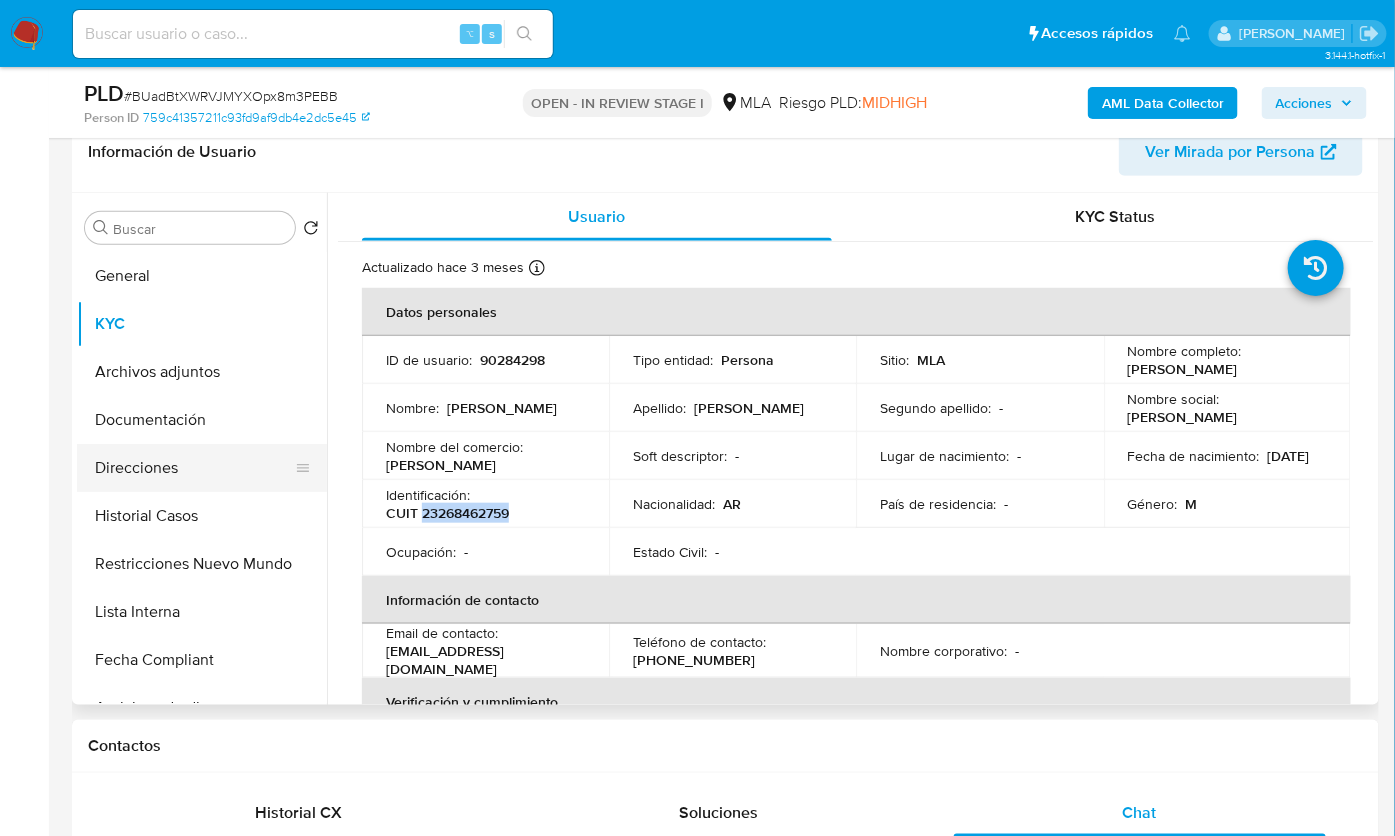 click on "Direcciones" at bounding box center [194, 468] 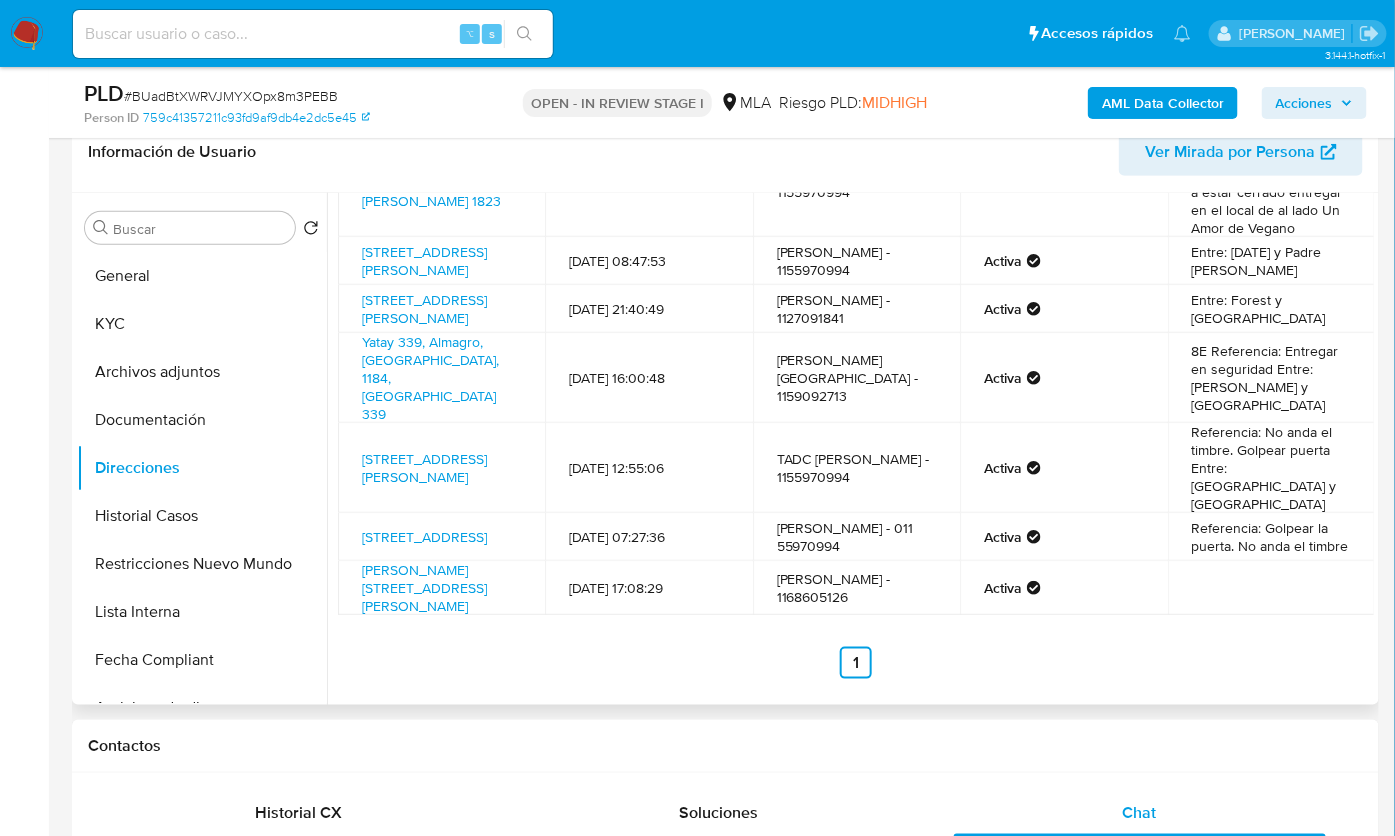 scroll, scrollTop: 271, scrollLeft: 0, axis: vertical 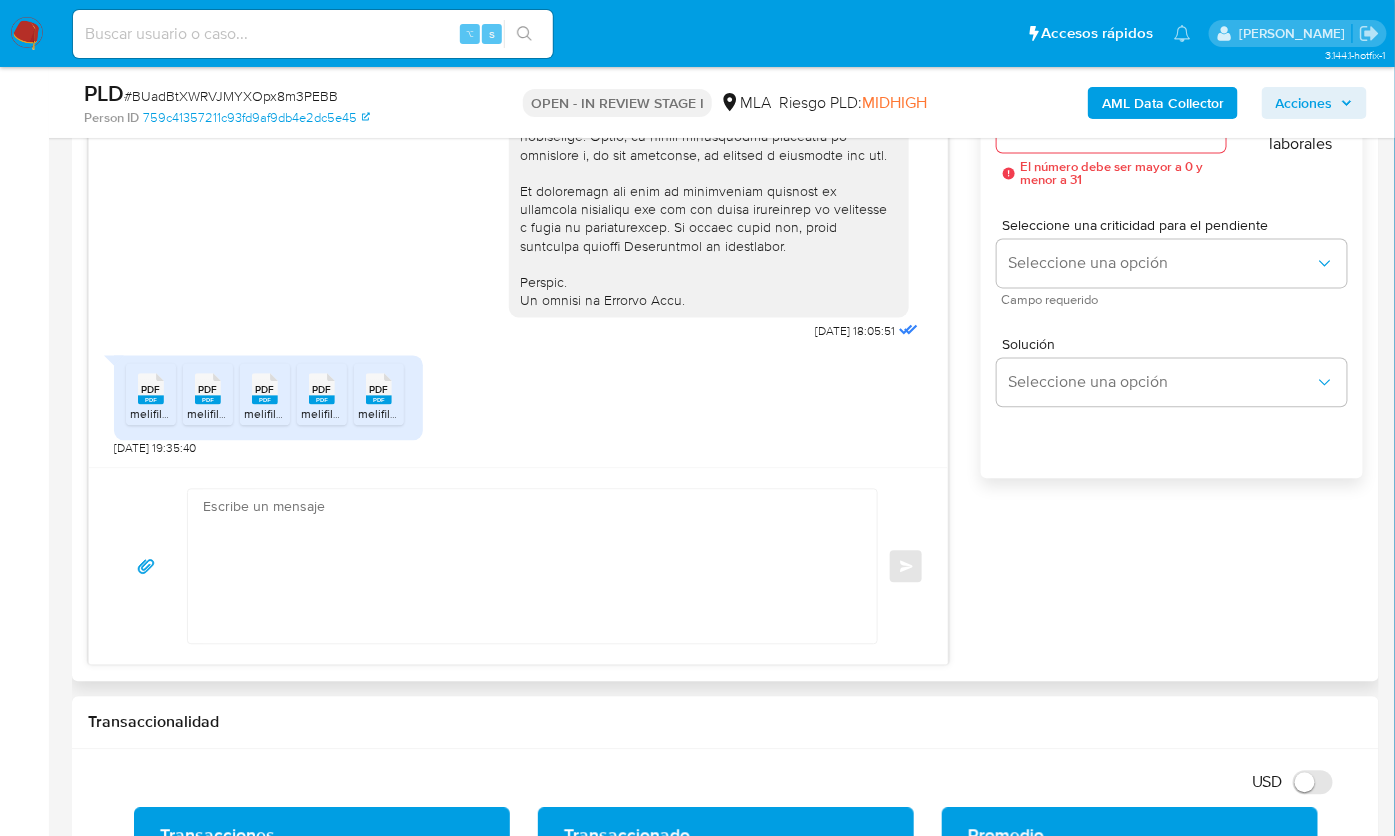 click at bounding box center [527, 567] 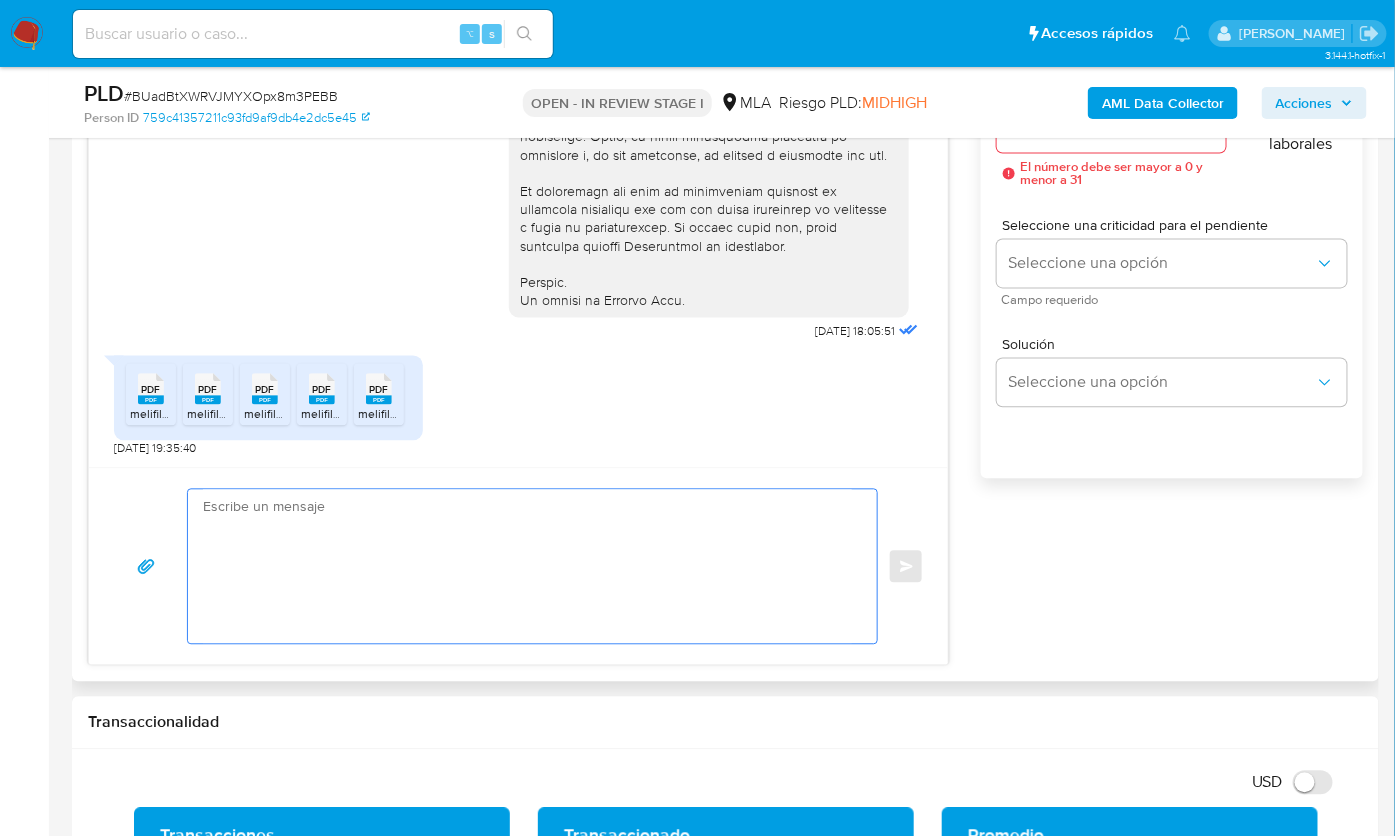 paste on "Hola,
¡Muchas gracias por tu respuesta! Confirmamos la recepción de la documentación.
Te informamos que estaremos analizando la misma y en caso de necesitar información adicional nos pondremos en contacto con vos nuevamente.
Saludos, Equipo de Mercado Pago." 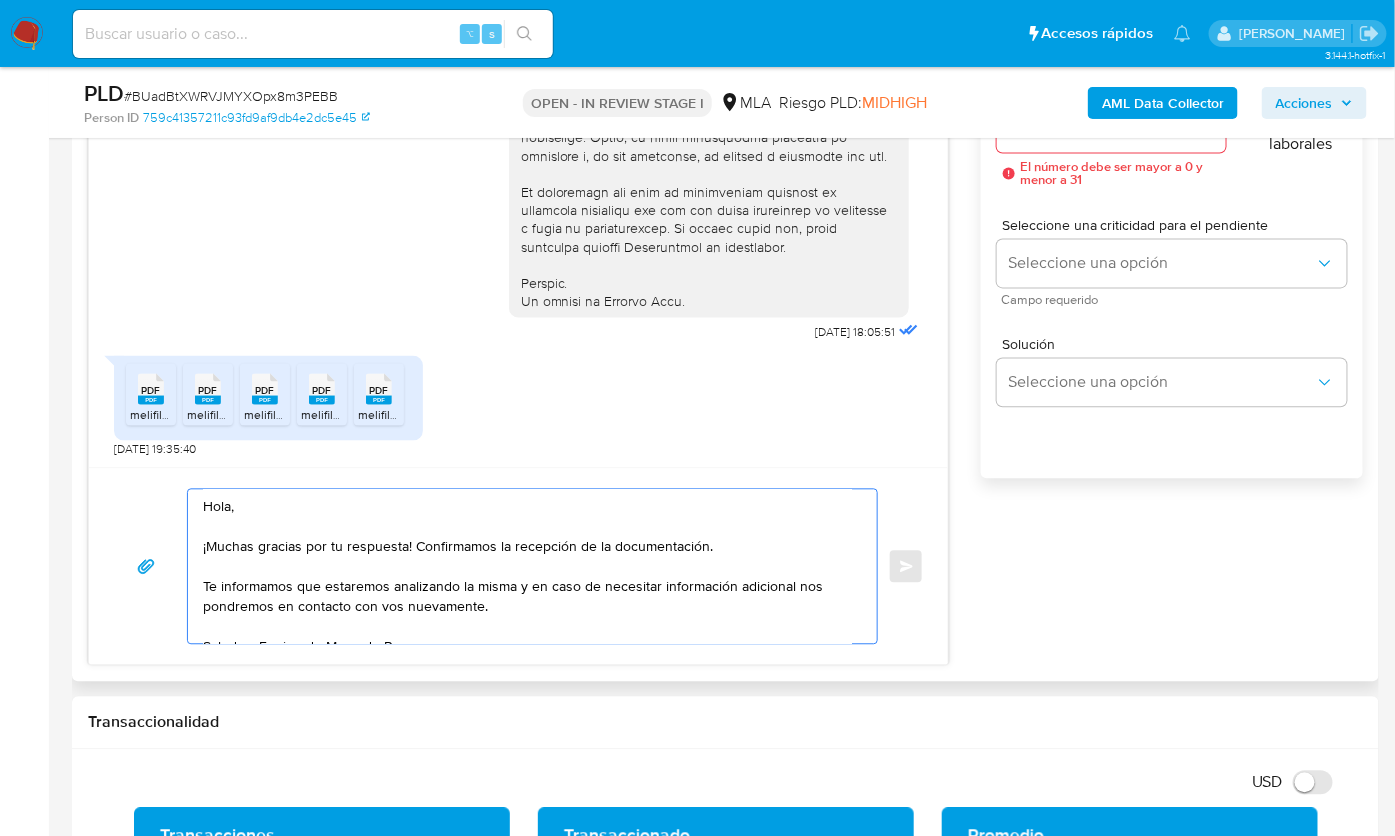 scroll, scrollTop: 7, scrollLeft: 0, axis: vertical 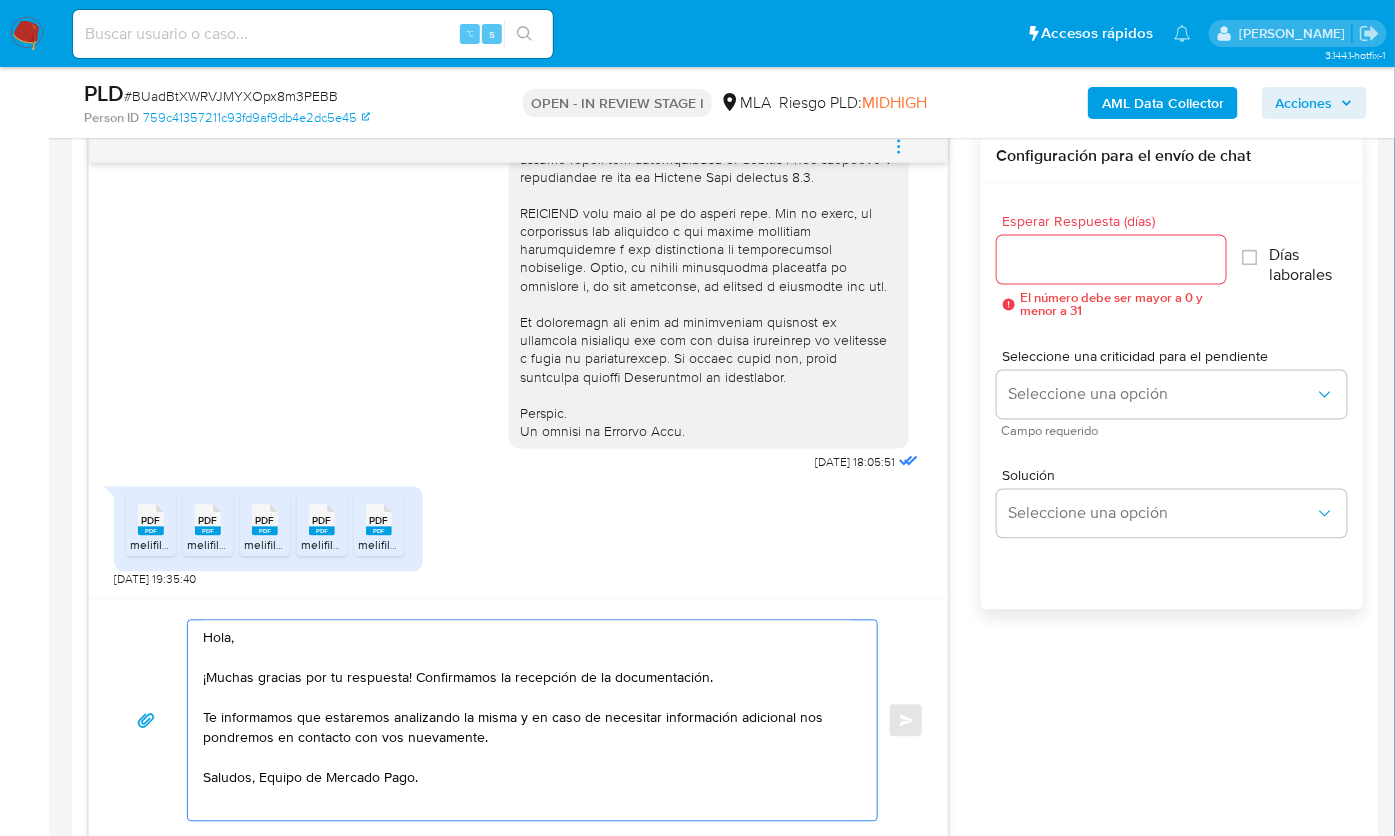 type on "Hola,
¡Muchas gracias por tu respuesta! Confirmamos la recepción de la documentación.
Te informamos que estaremos analizando la misma y en caso de necesitar información adicional nos pondremos en contacto con vos nuevamente.
Saludos, Equipo de Mercado Pago." 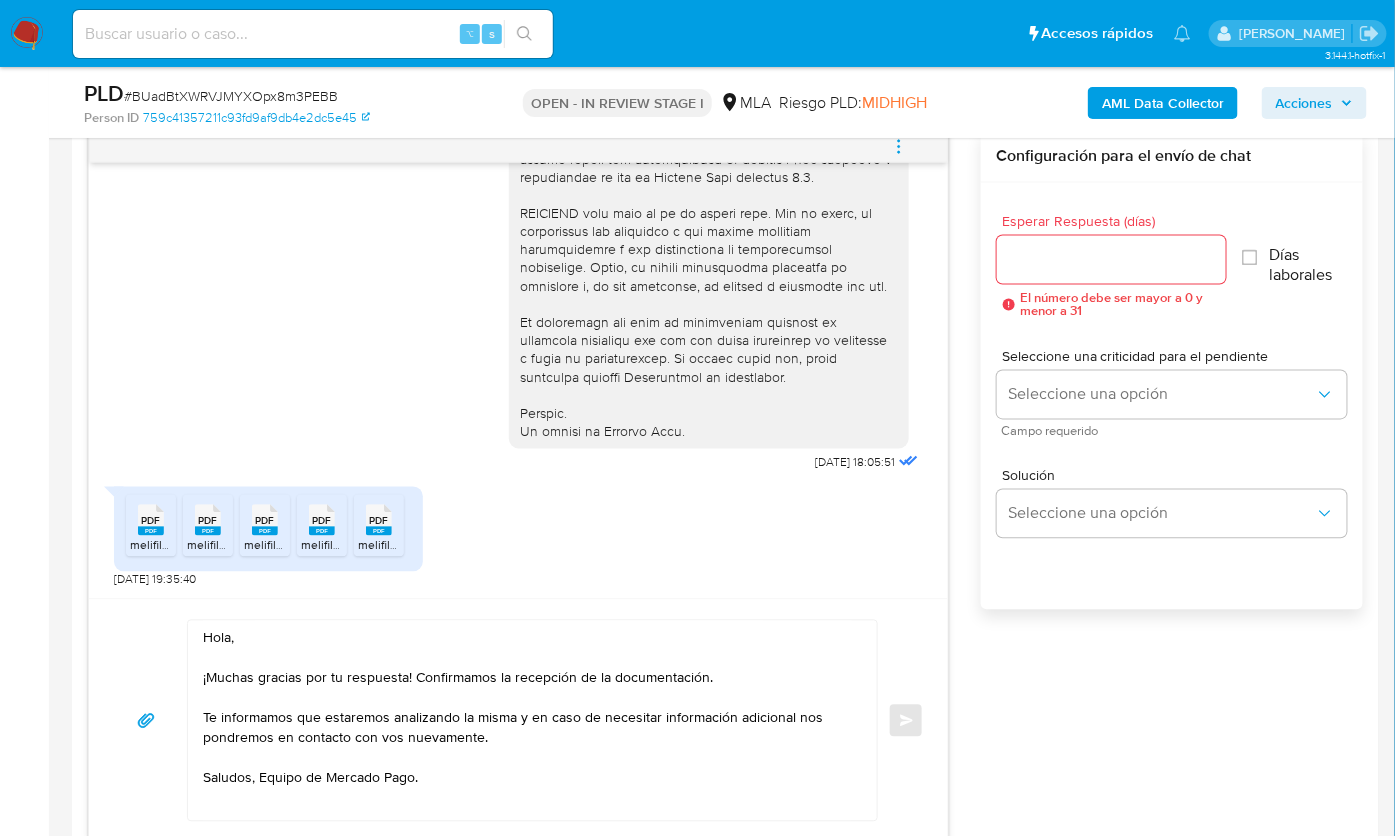 click on "Esperar Respuesta (días)" at bounding box center (1111, 260) 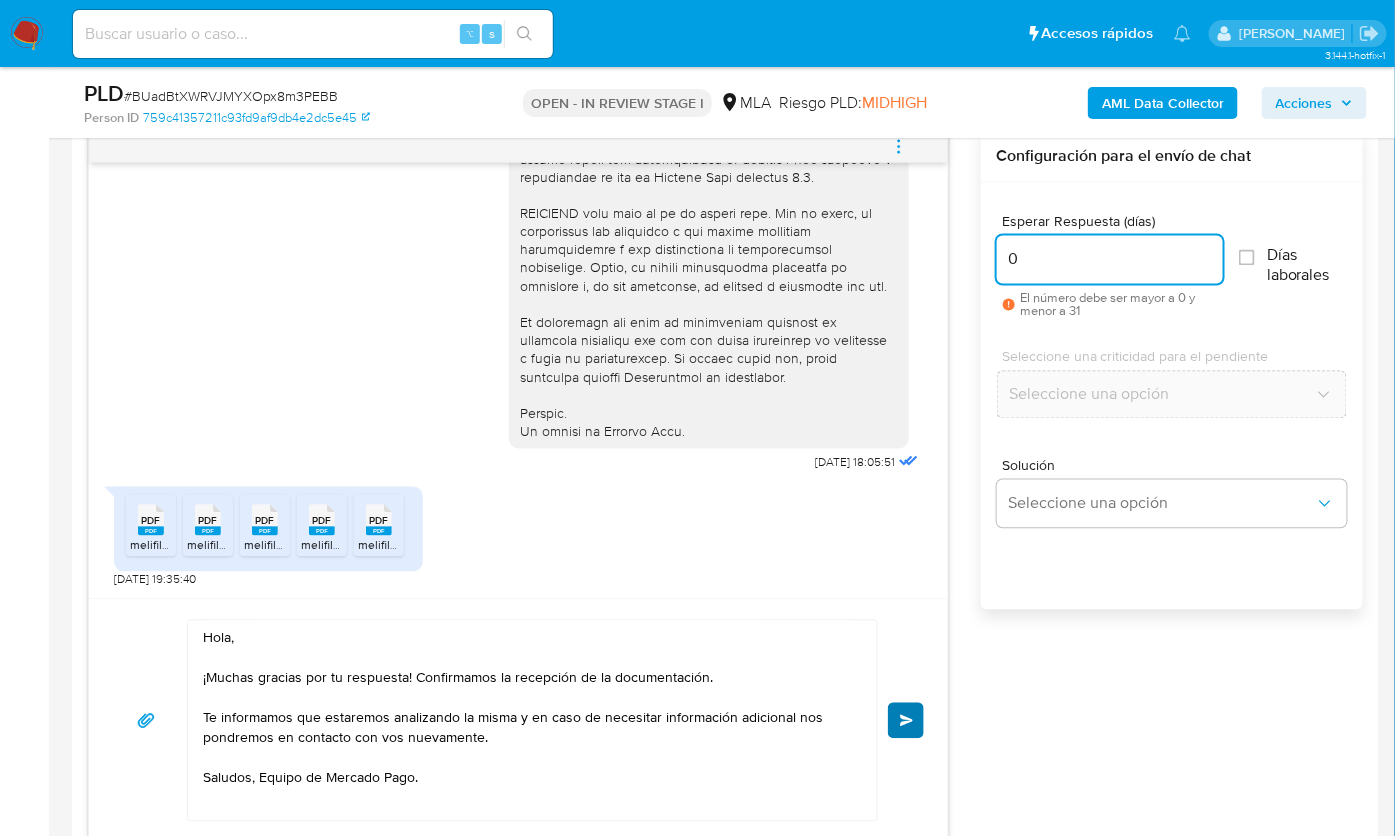 type on "0" 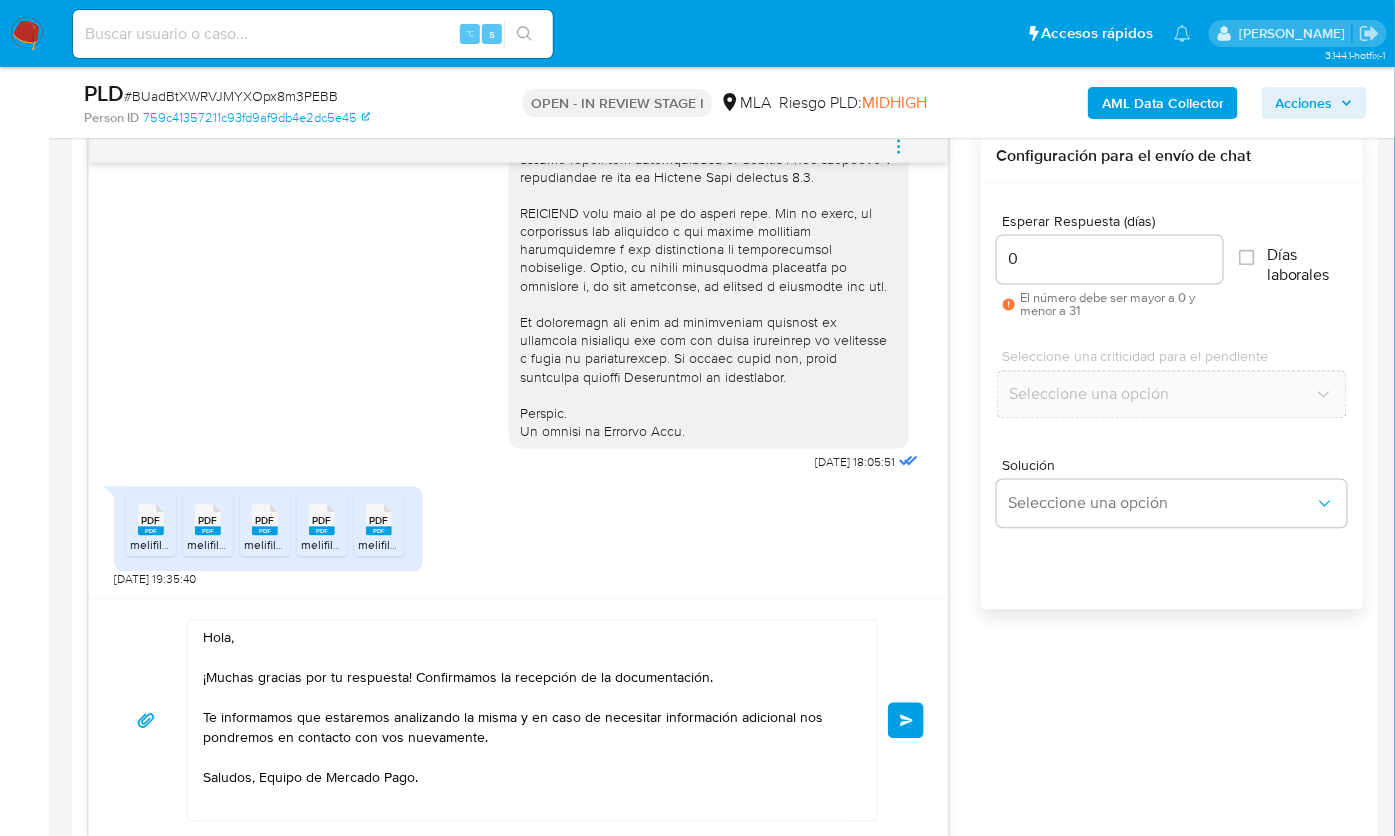 click on "Enviar" at bounding box center (906, 721) 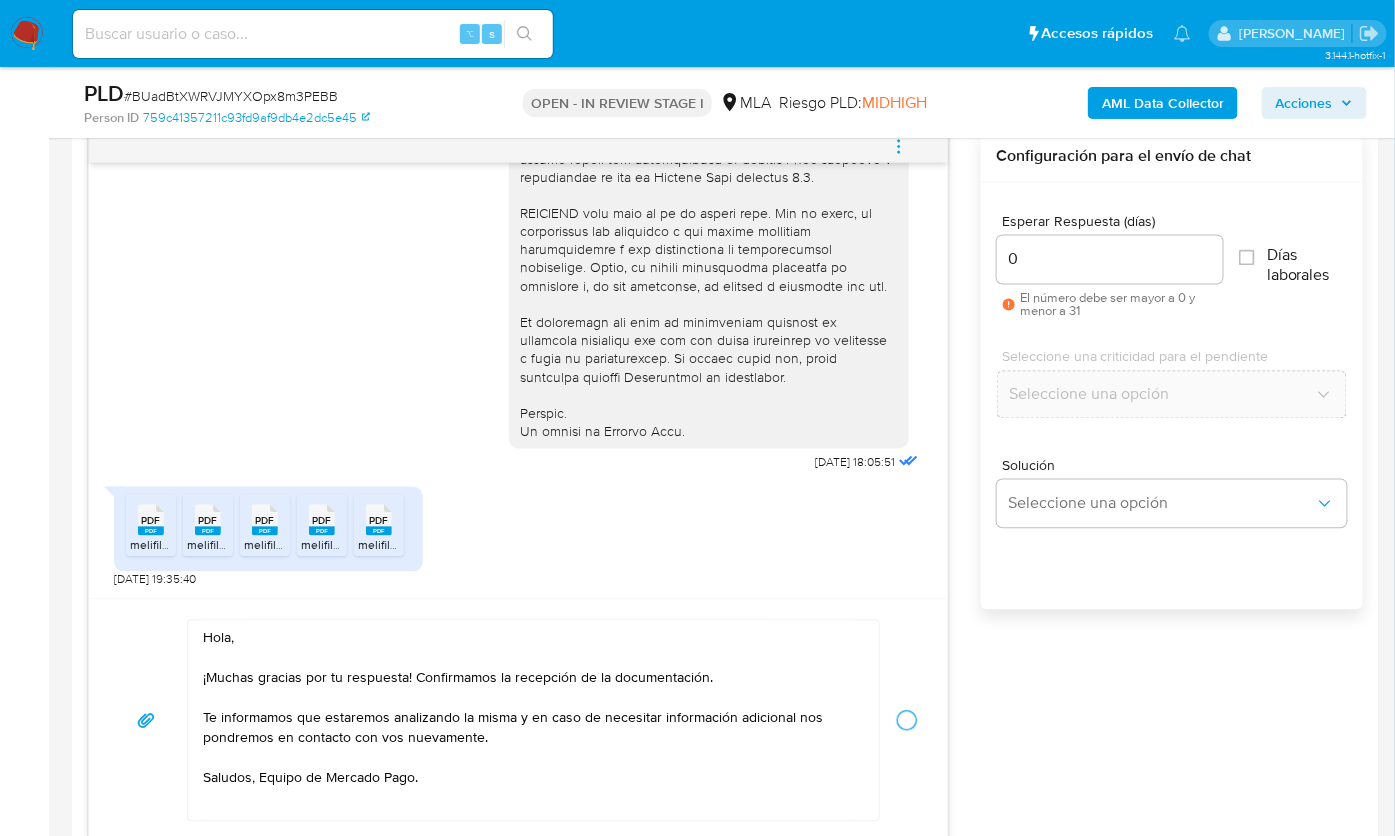 type 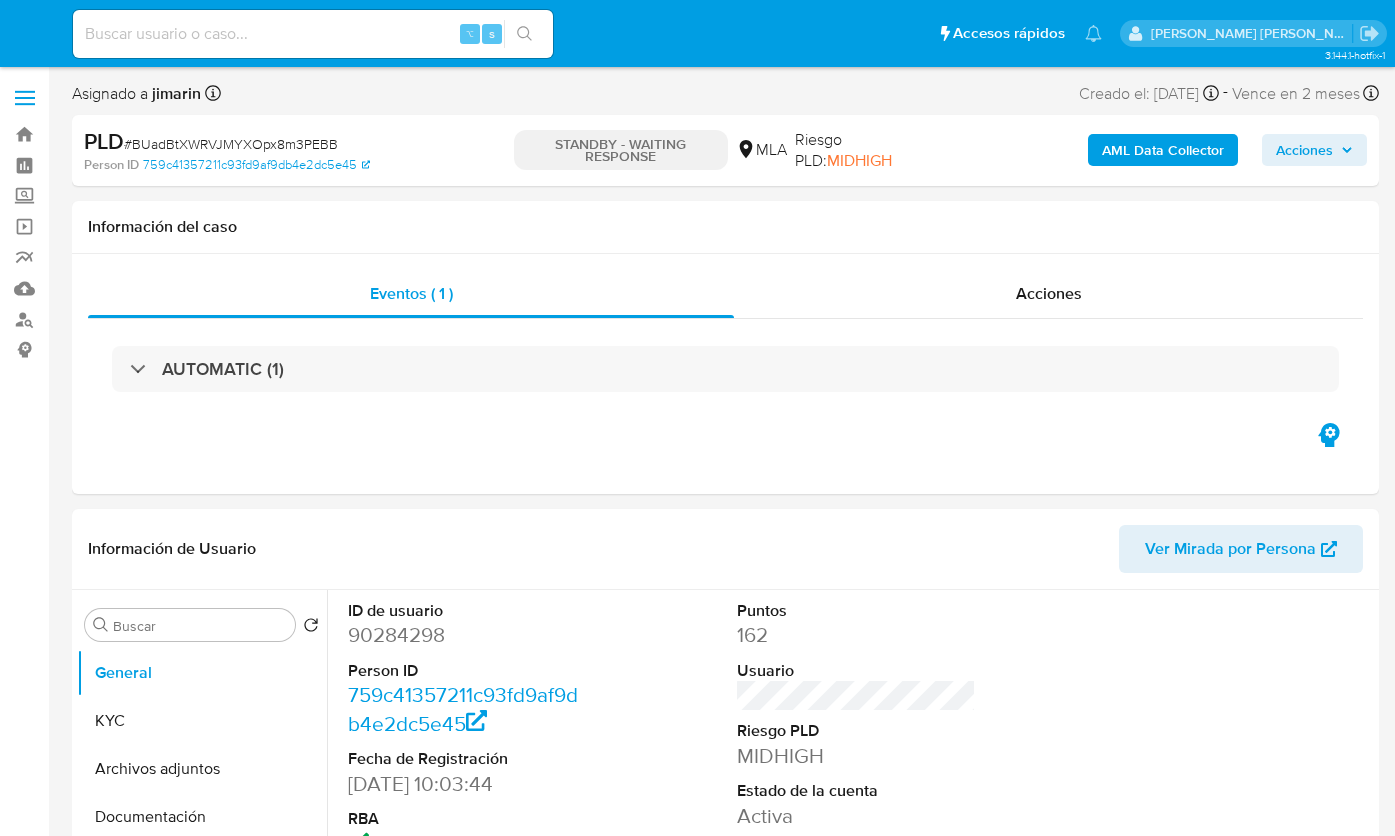 scroll, scrollTop: 0, scrollLeft: 0, axis: both 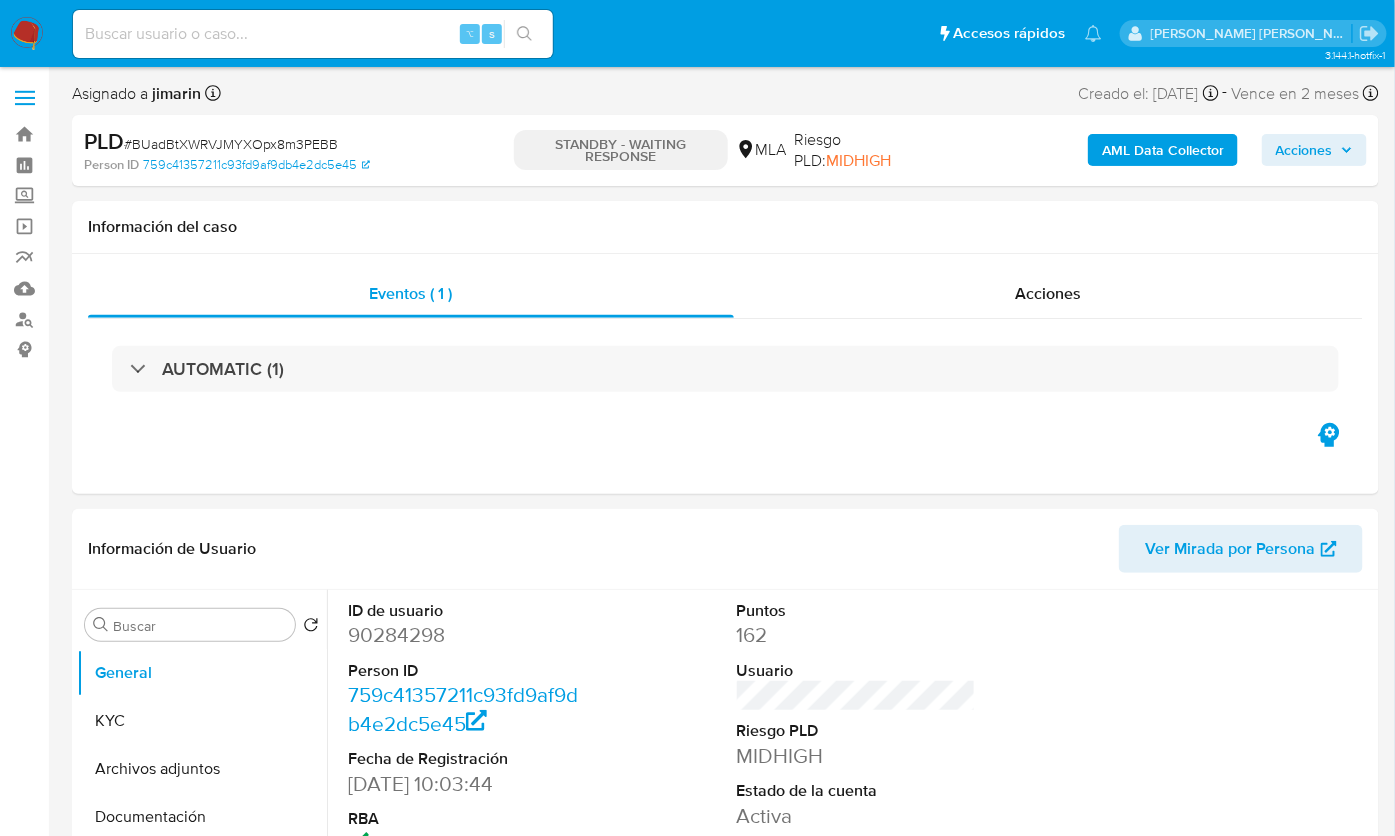 select on "10" 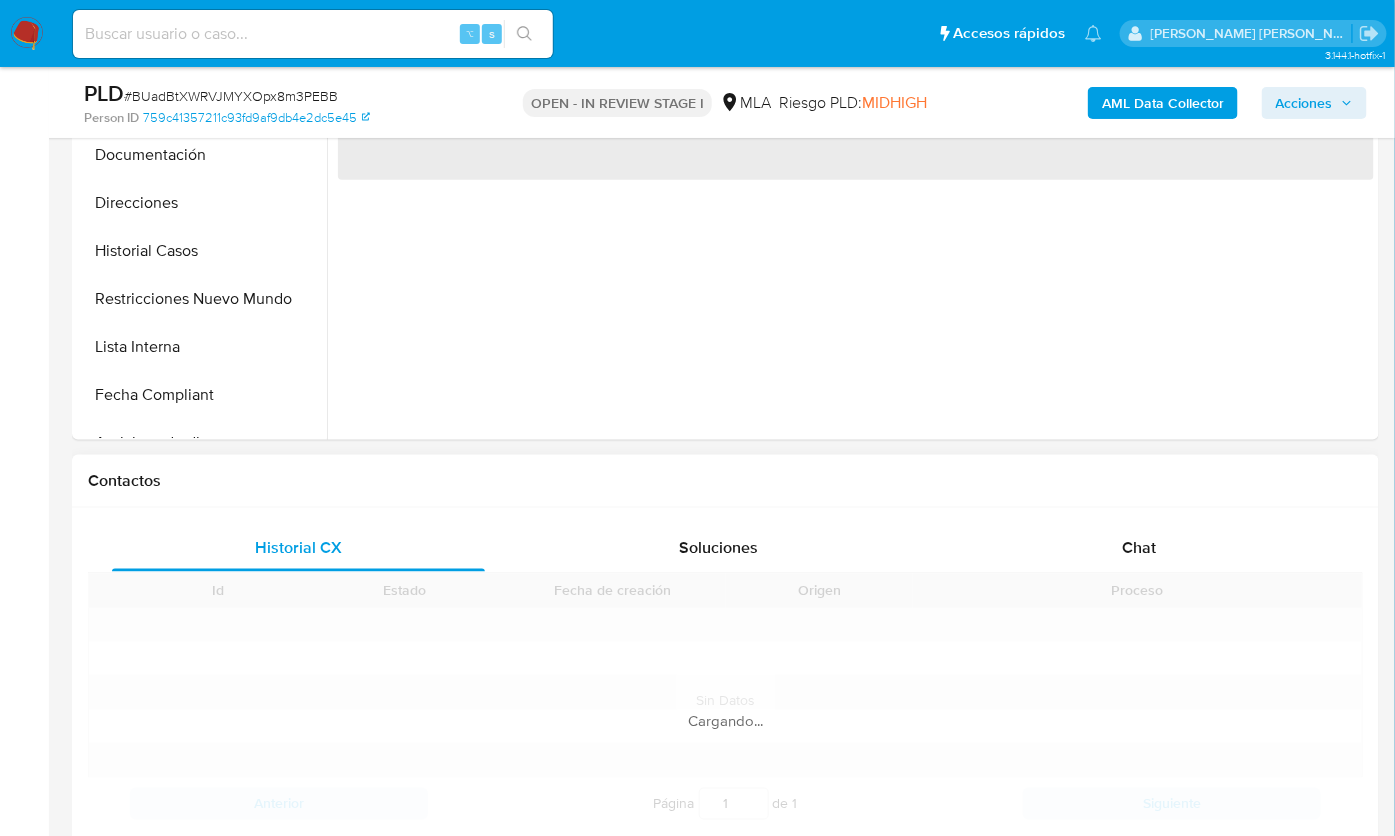scroll, scrollTop: 801, scrollLeft: 0, axis: vertical 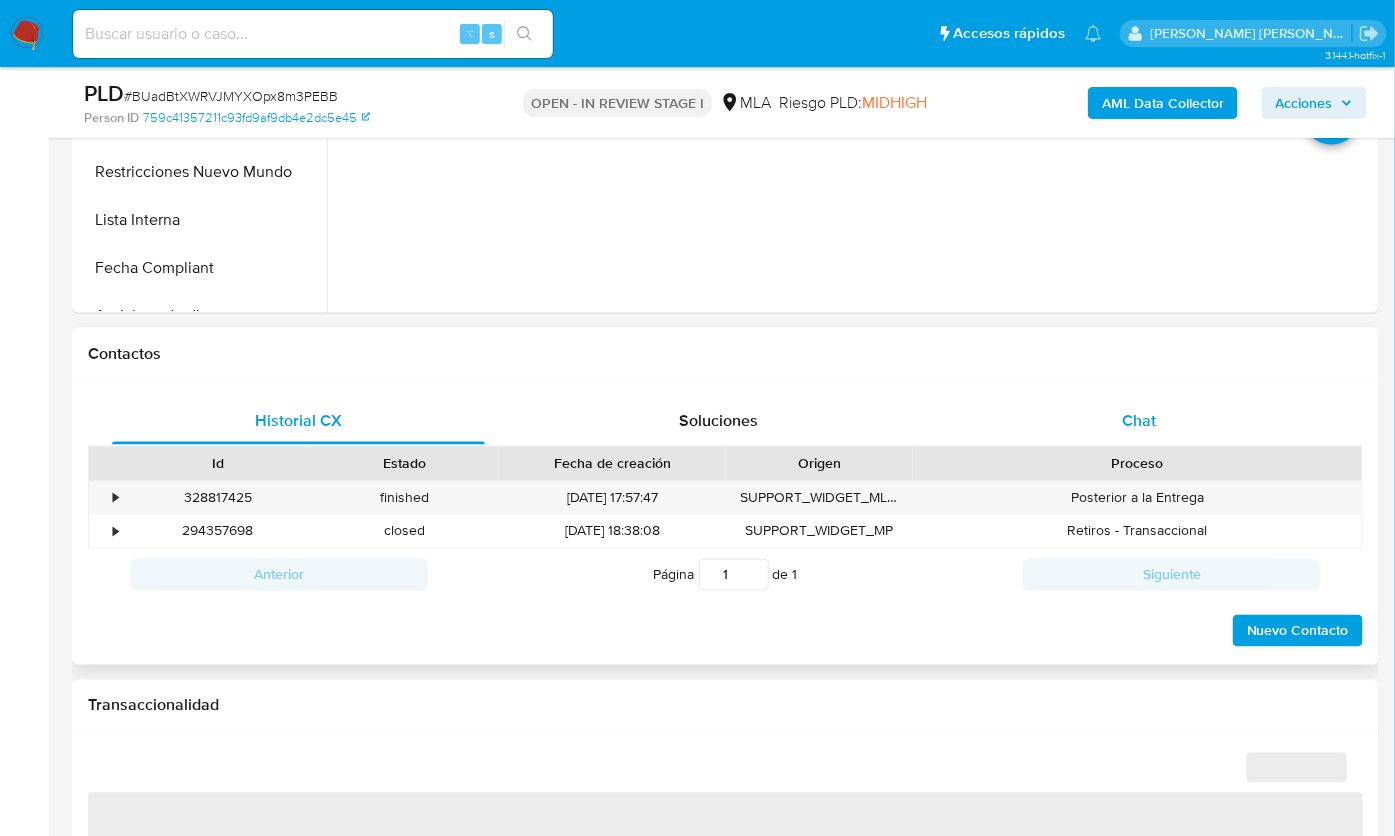 click on "Chat" at bounding box center (1140, 420) 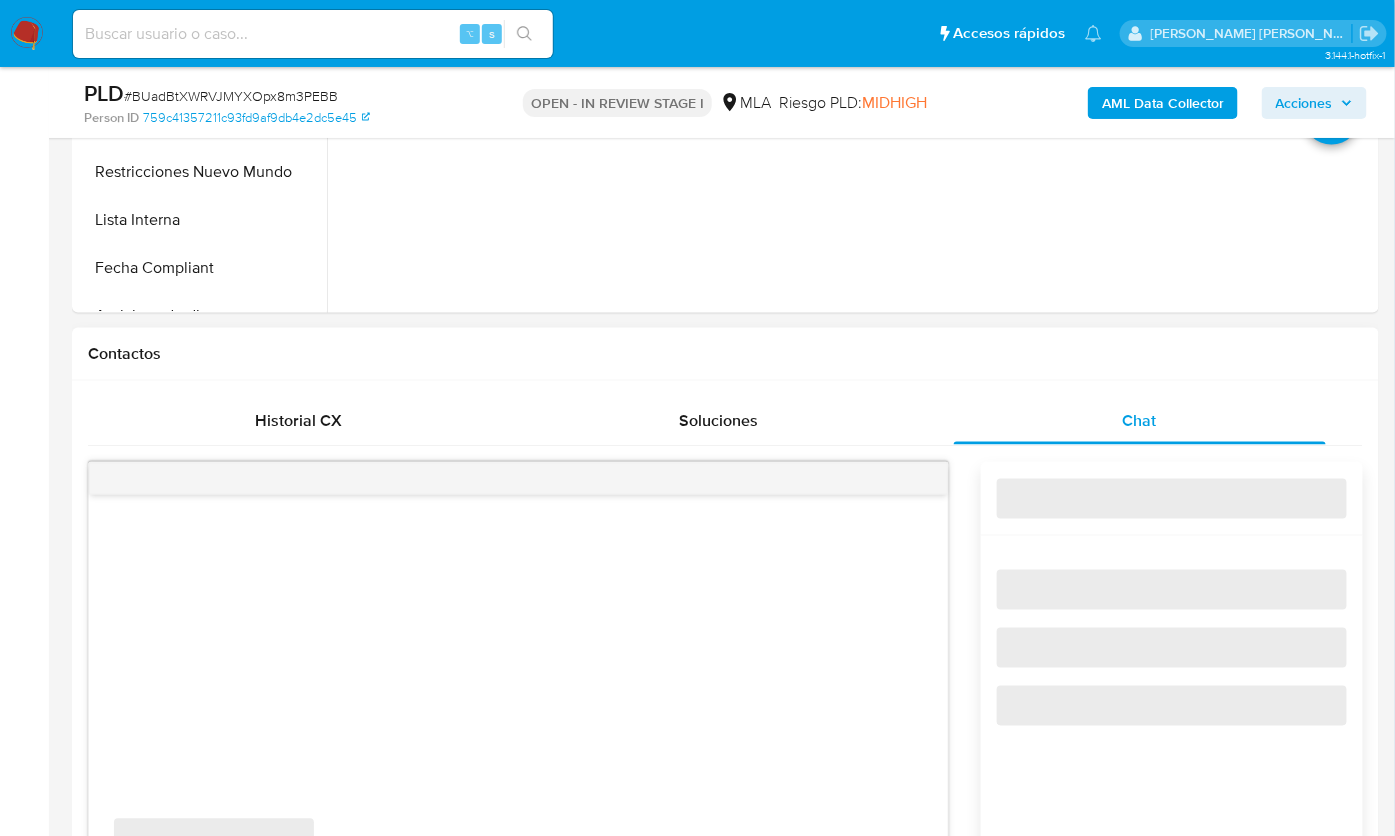 select on "10" 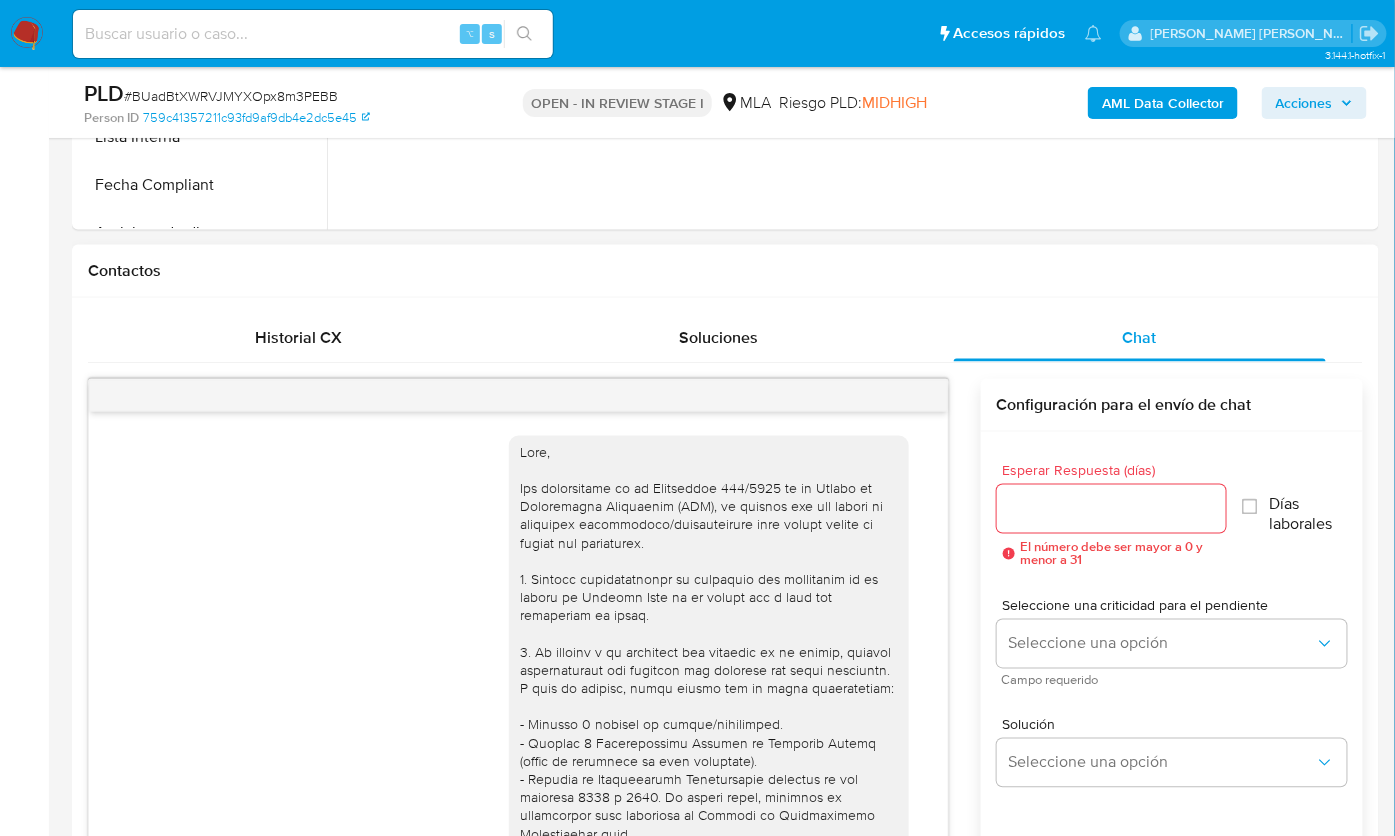 scroll, scrollTop: 902, scrollLeft: 0, axis: vertical 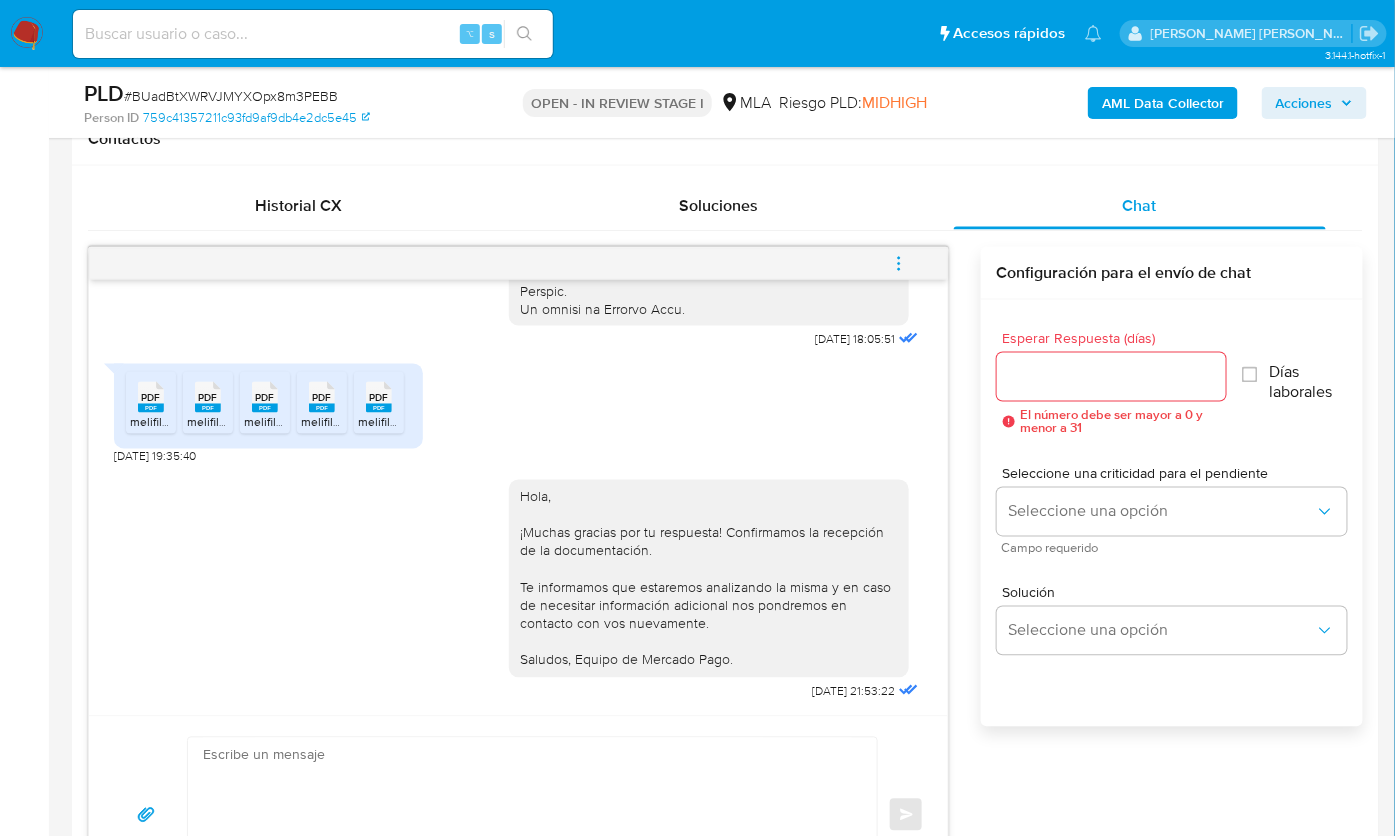 click at bounding box center [899, 264] 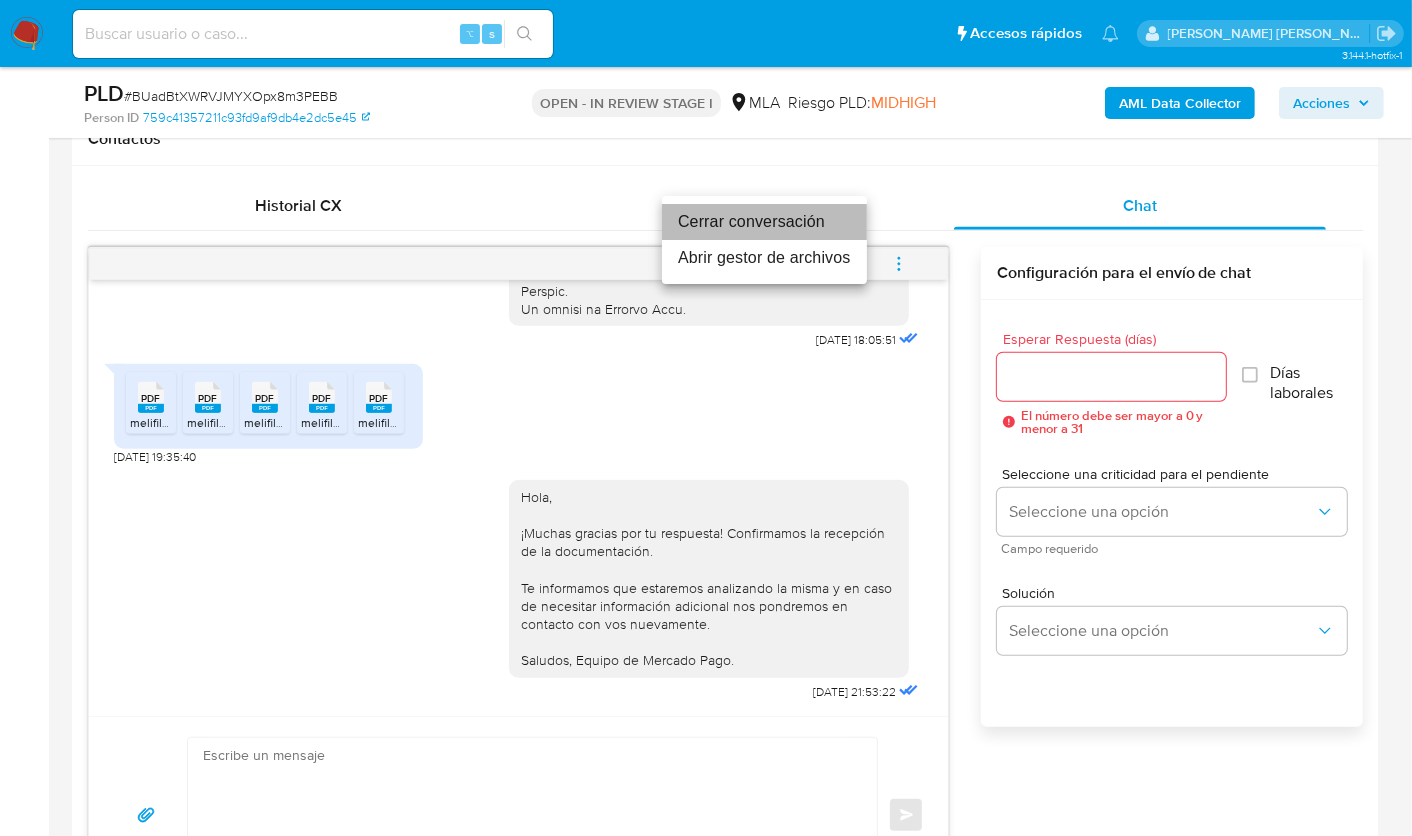 click on "Cerrar conversación" at bounding box center (764, 222) 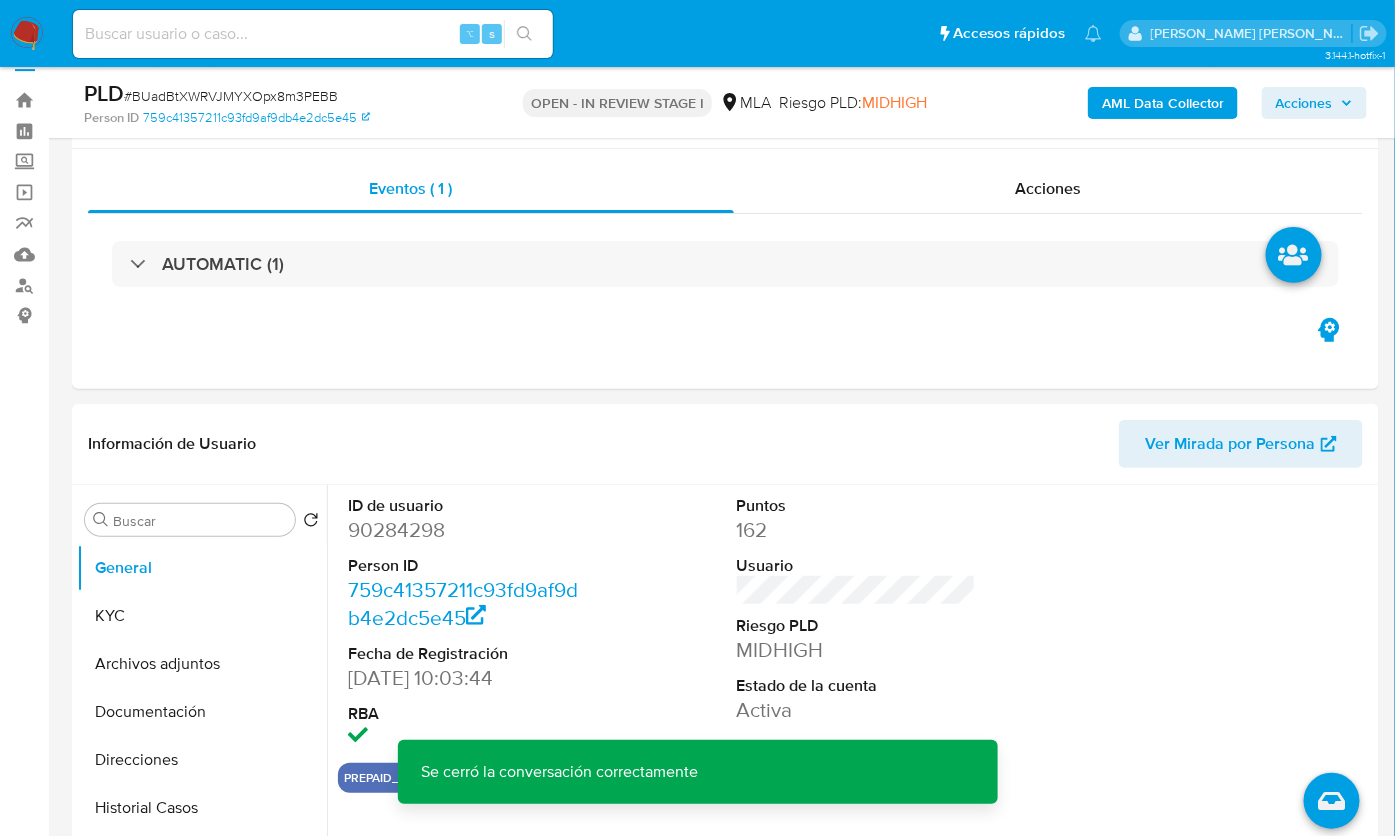 scroll, scrollTop: 24, scrollLeft: 0, axis: vertical 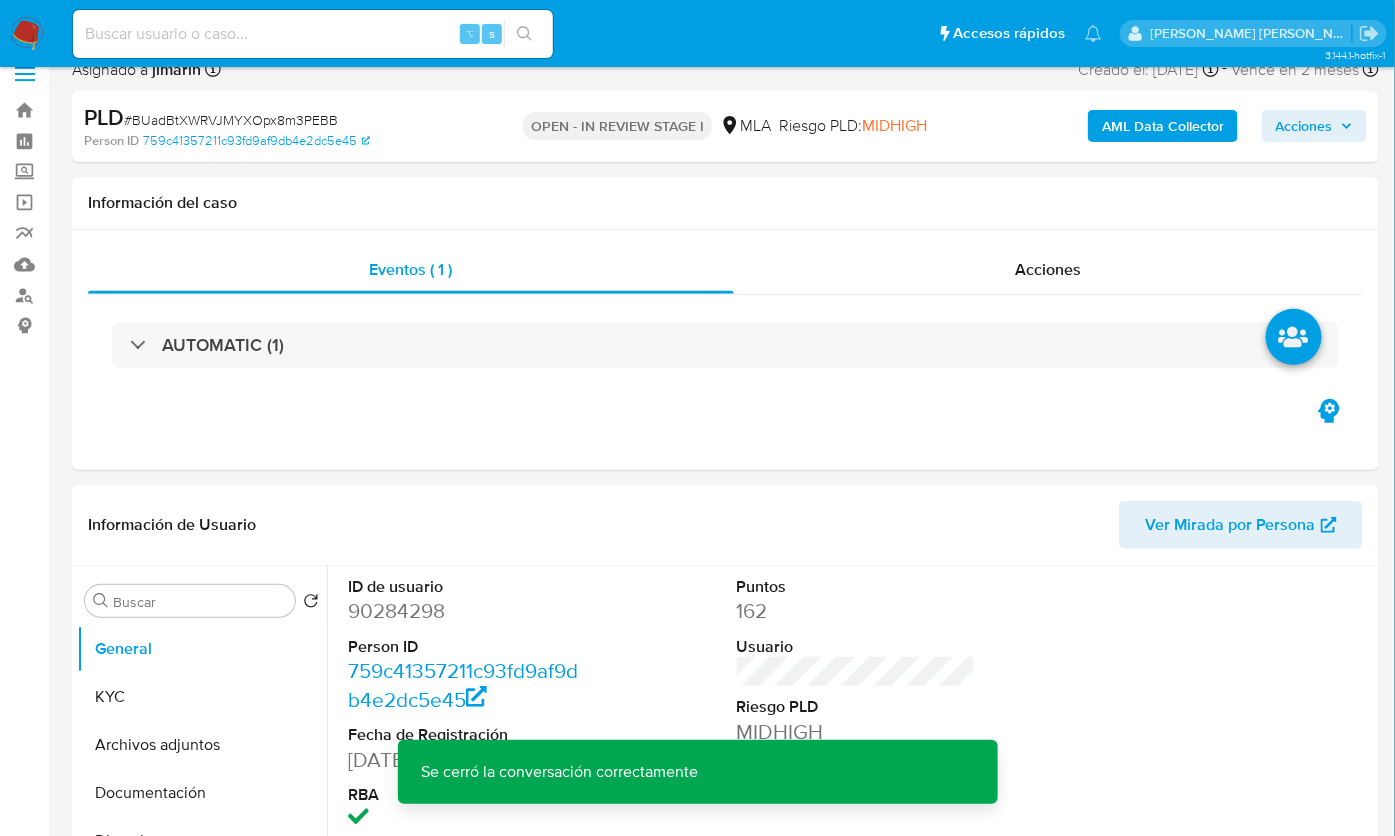 click on "AML Data Collector" at bounding box center [1163, 126] 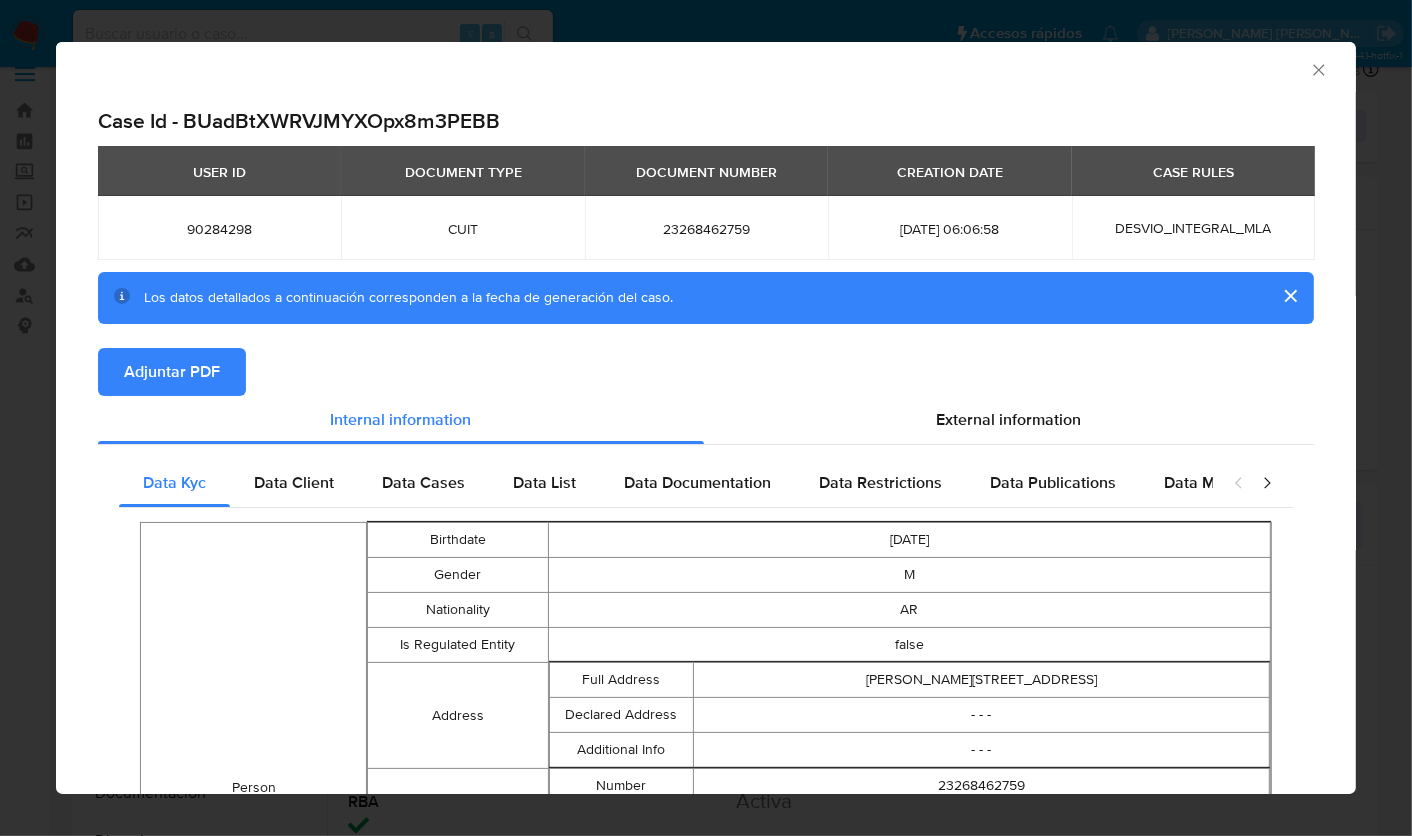 click on "Adjuntar PDF" at bounding box center (706, 372) 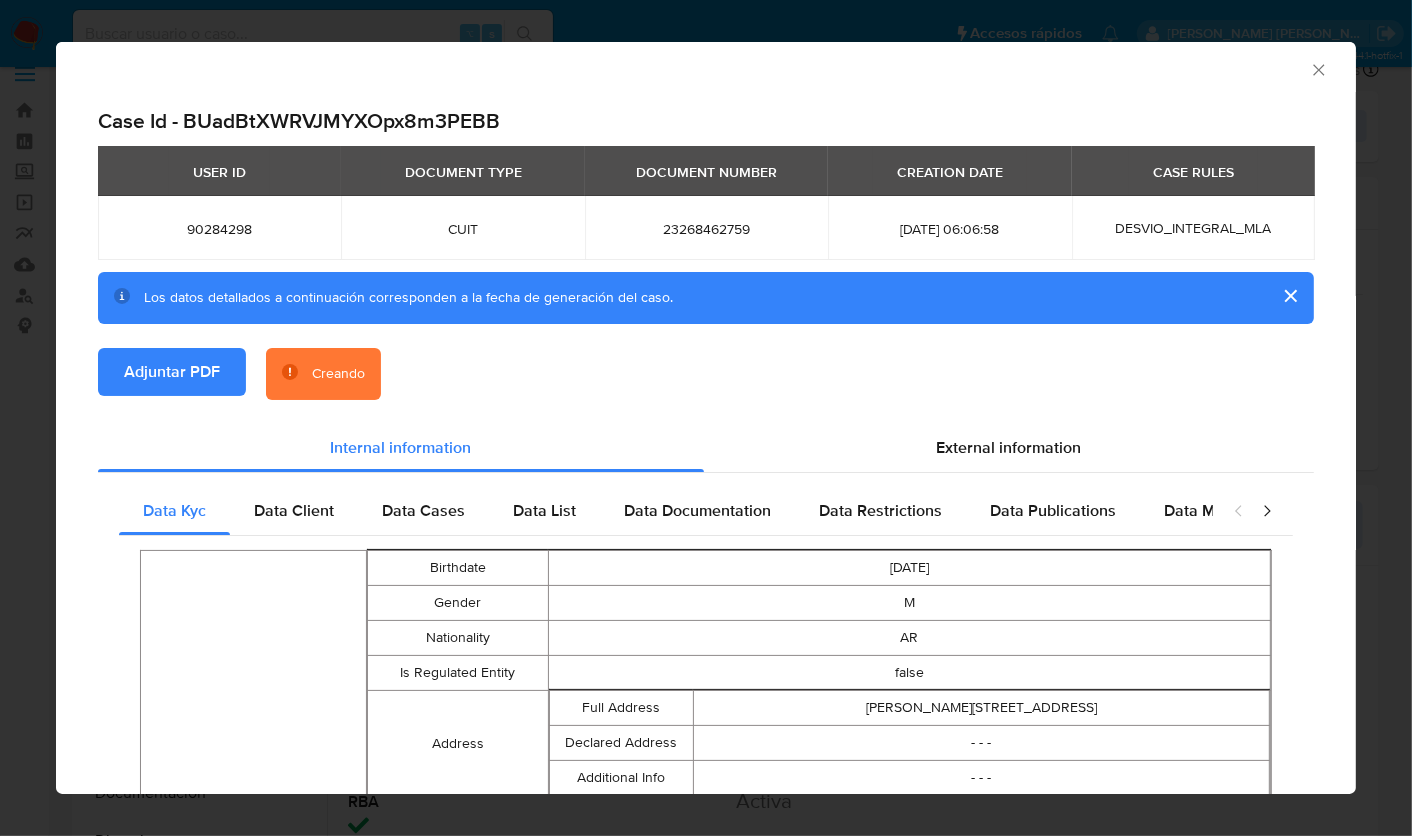 click on "Adjuntar PDF     Creando" at bounding box center [706, 386] 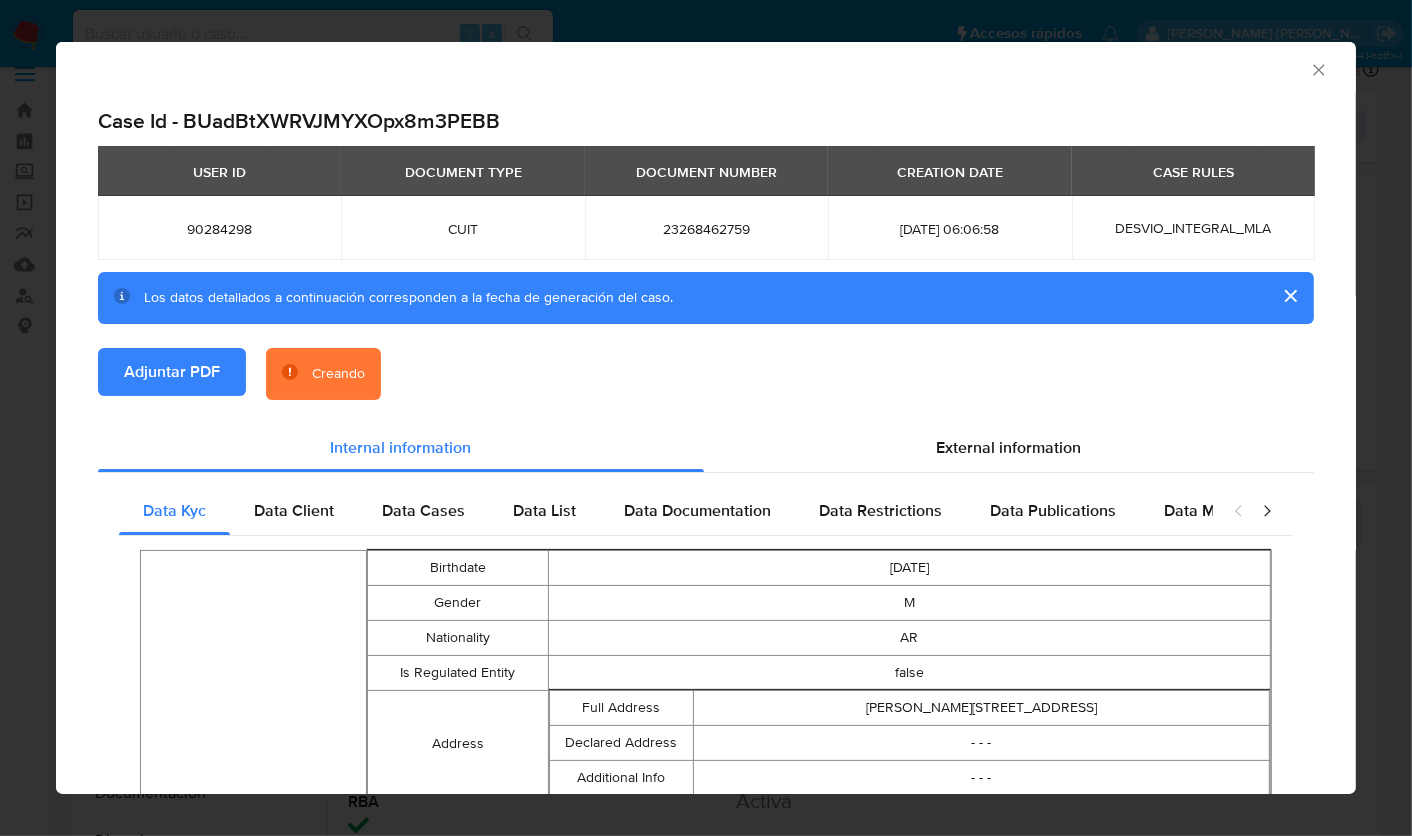 click on "Adjuntar PDF     Creando" at bounding box center [706, 386] 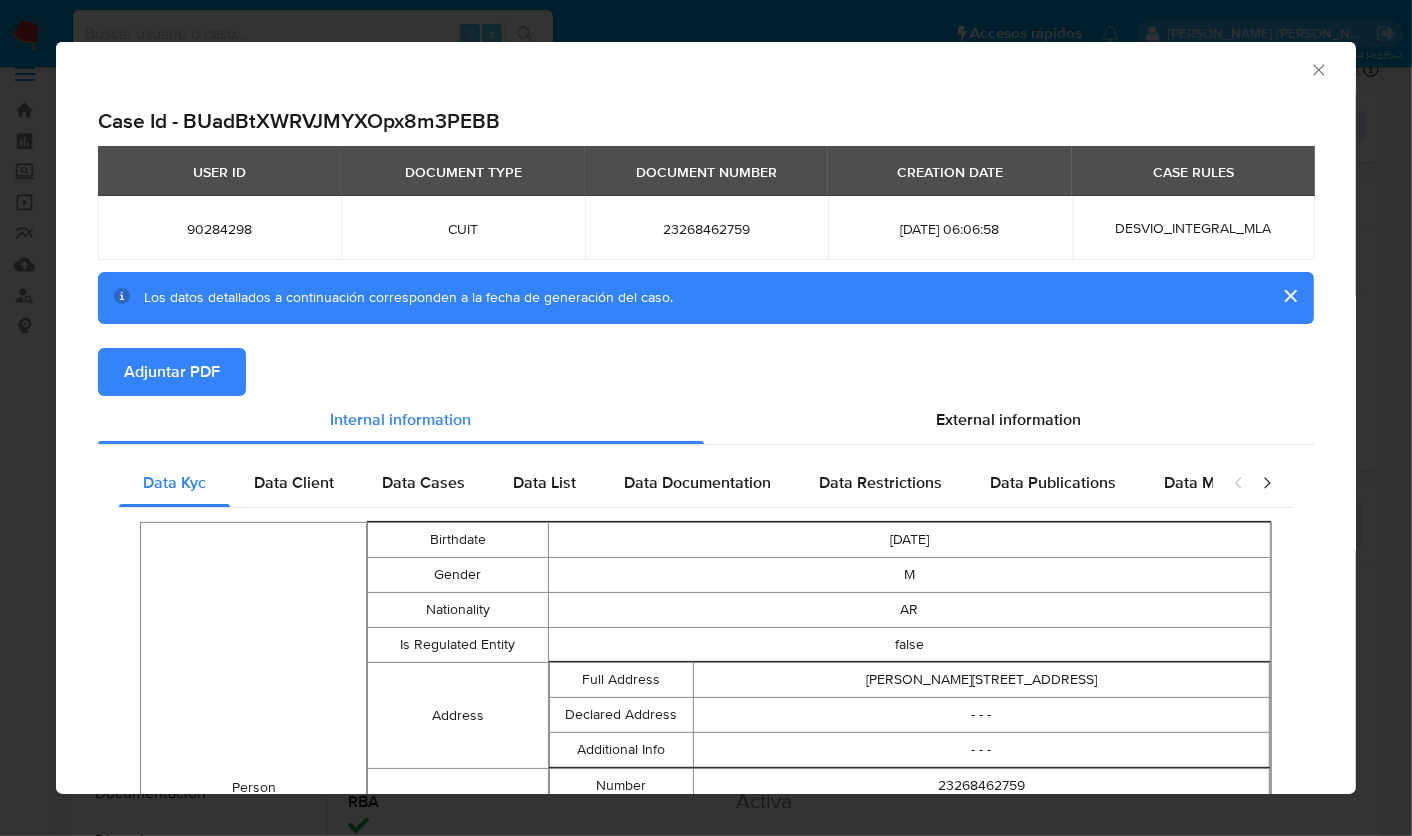 click 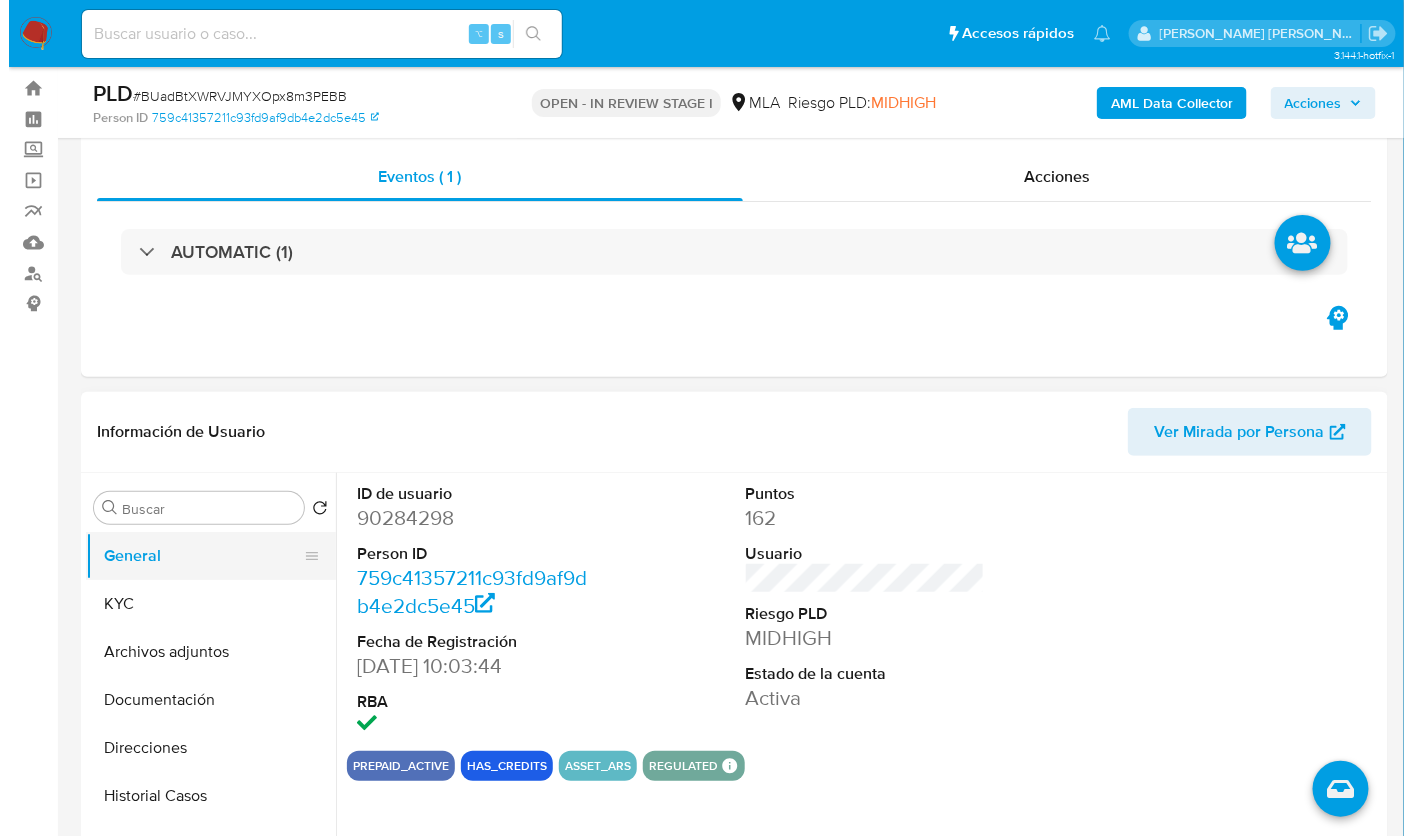 scroll, scrollTop: 156, scrollLeft: 0, axis: vertical 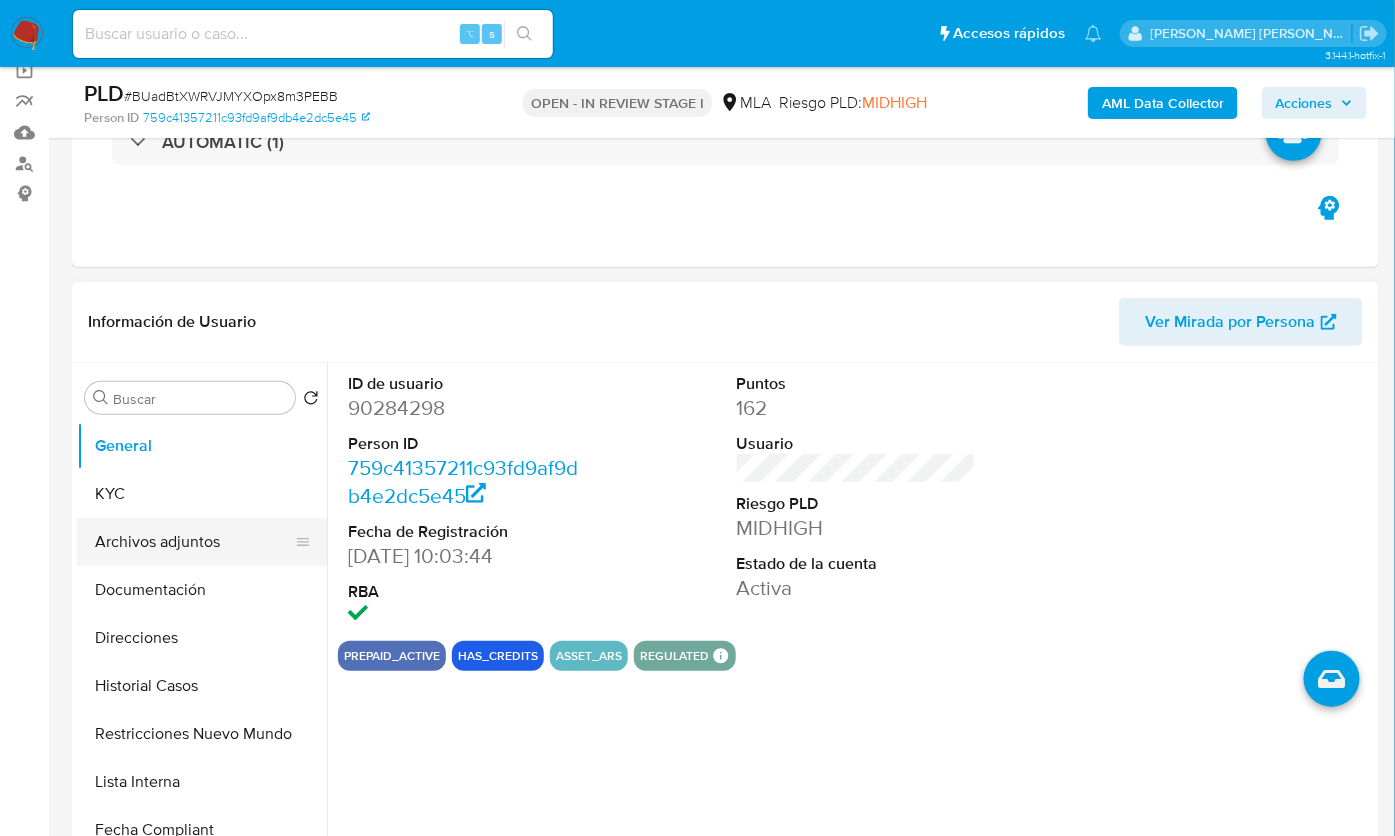 click on "Archivos adjuntos" at bounding box center [194, 542] 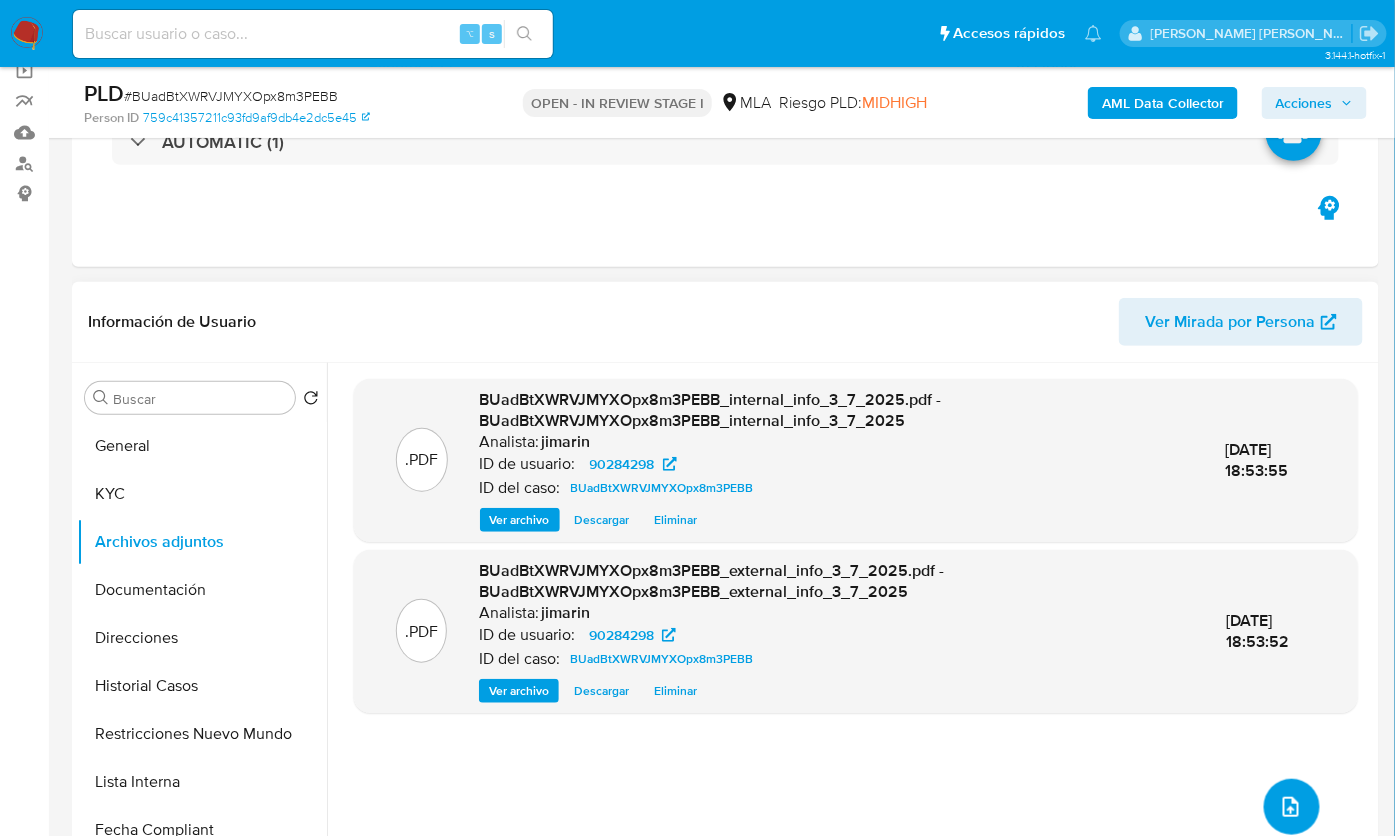 click at bounding box center (1292, 807) 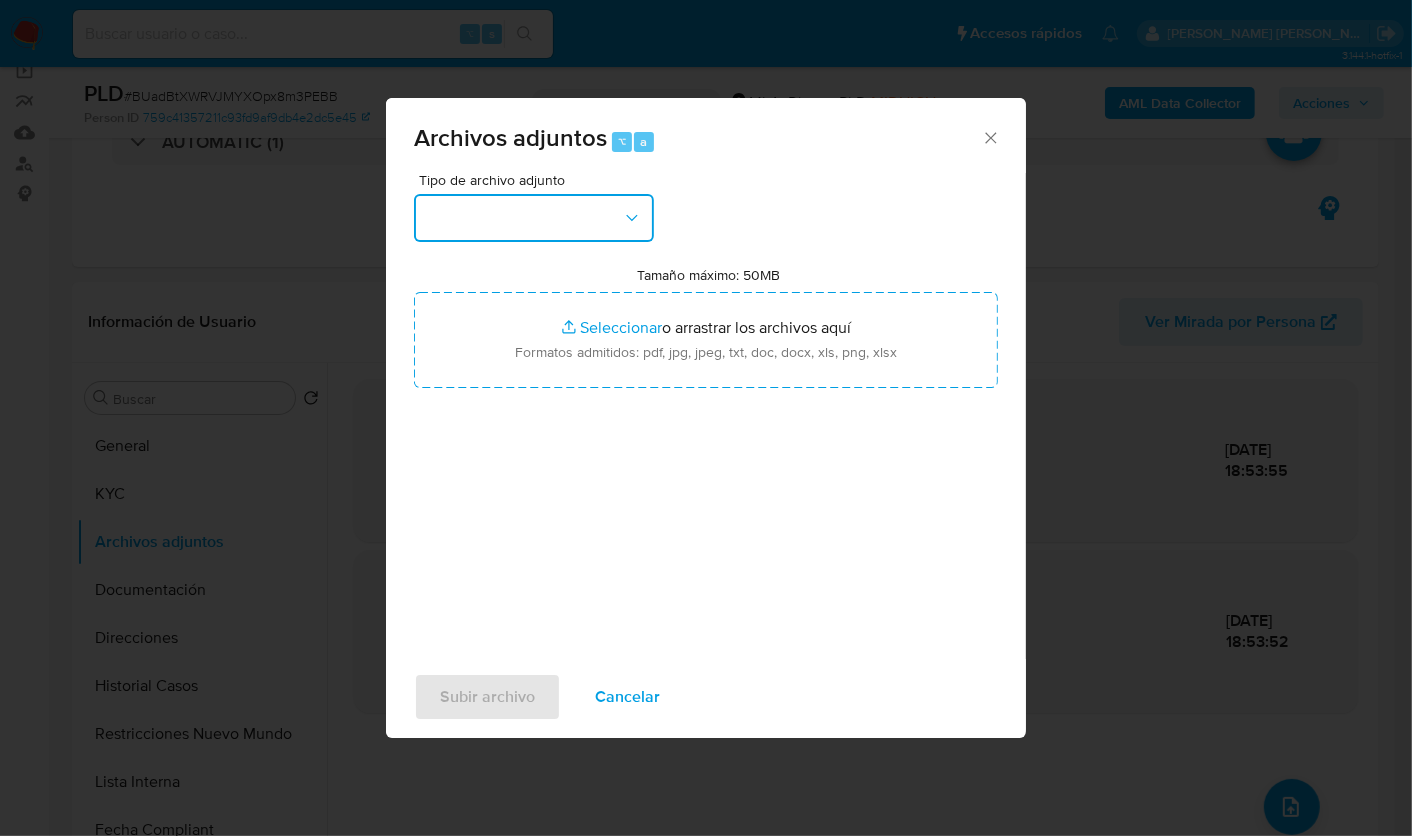 click at bounding box center [534, 218] 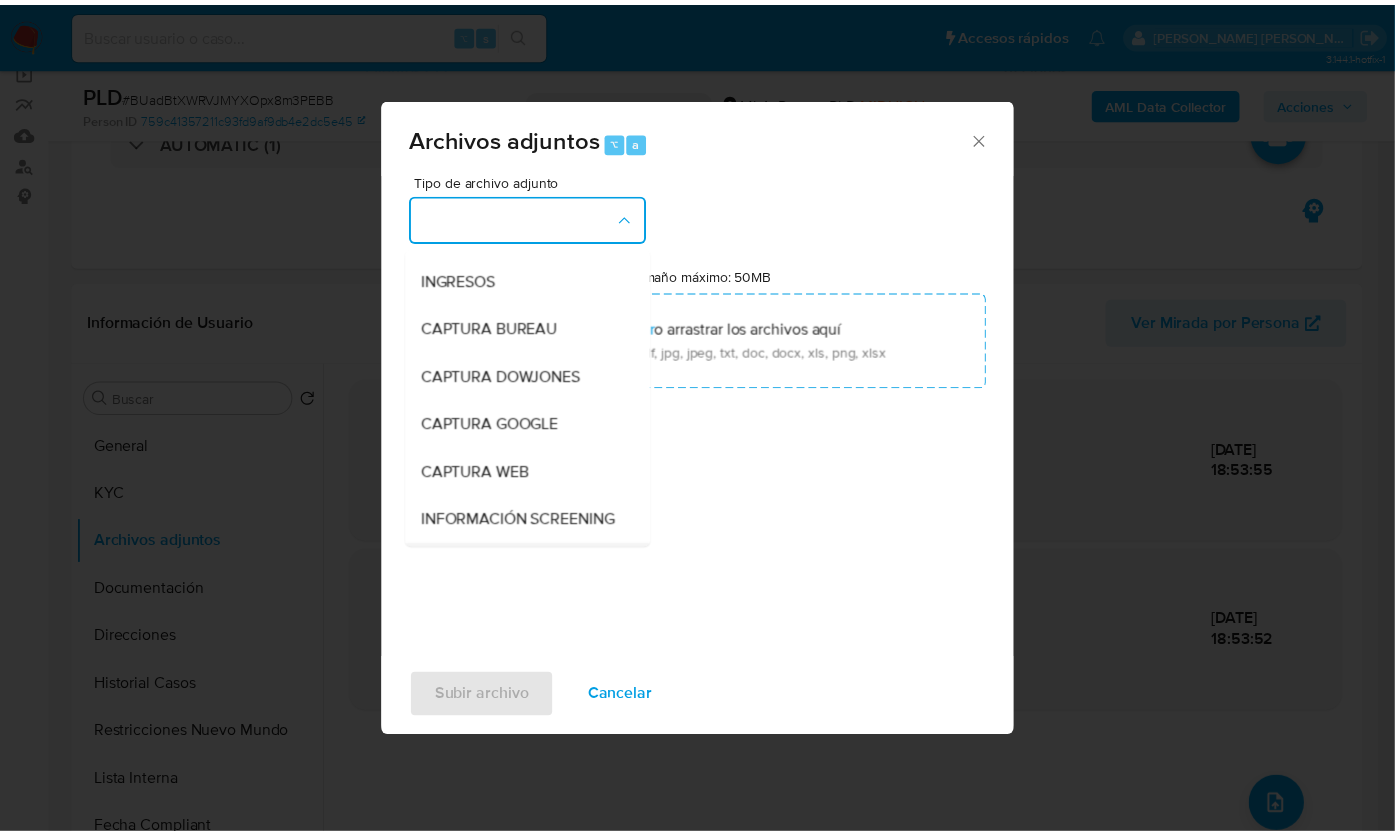 scroll, scrollTop: 308, scrollLeft: 0, axis: vertical 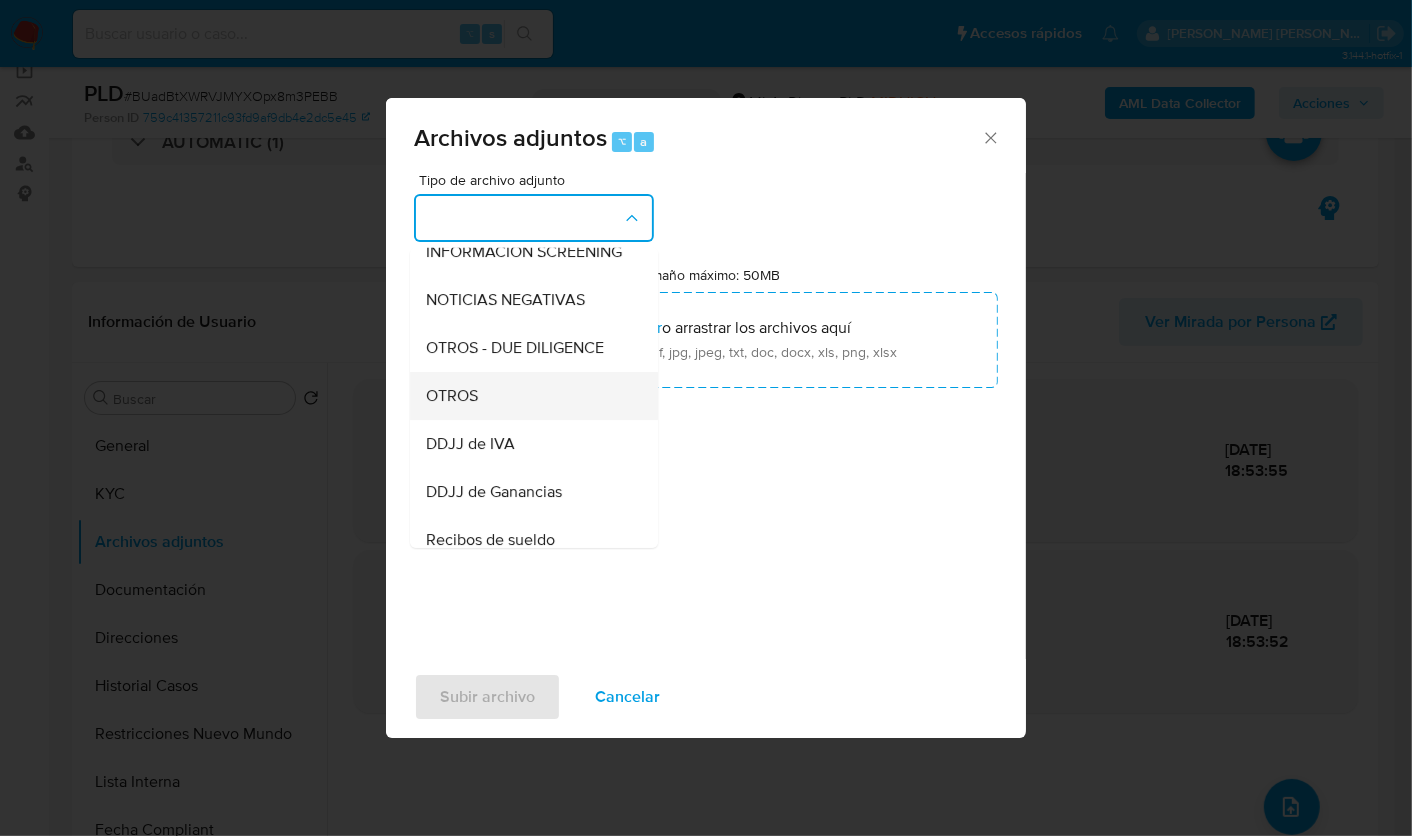 click on "OTROS" at bounding box center [528, 395] 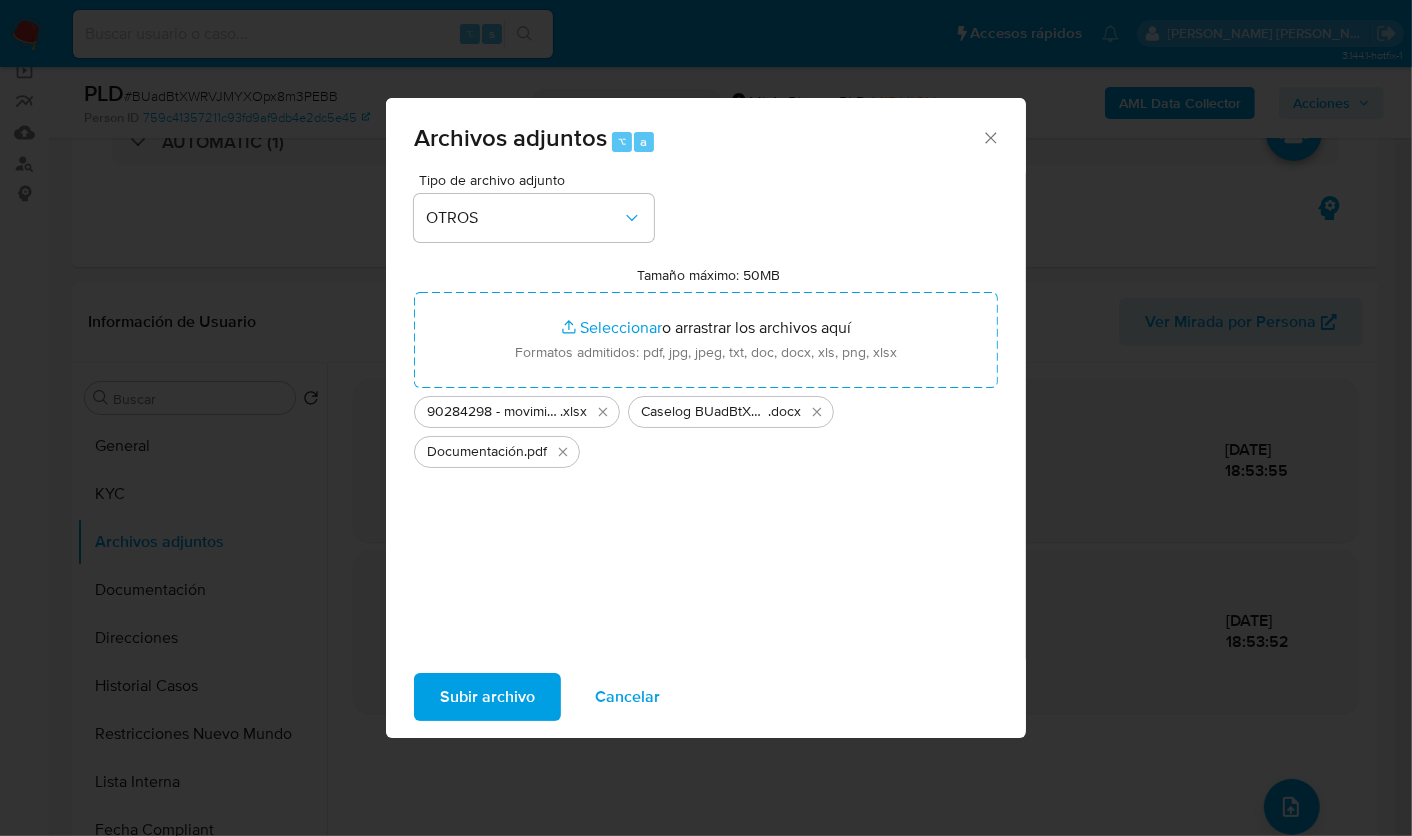 click on "Subir archivo" at bounding box center (487, 697) 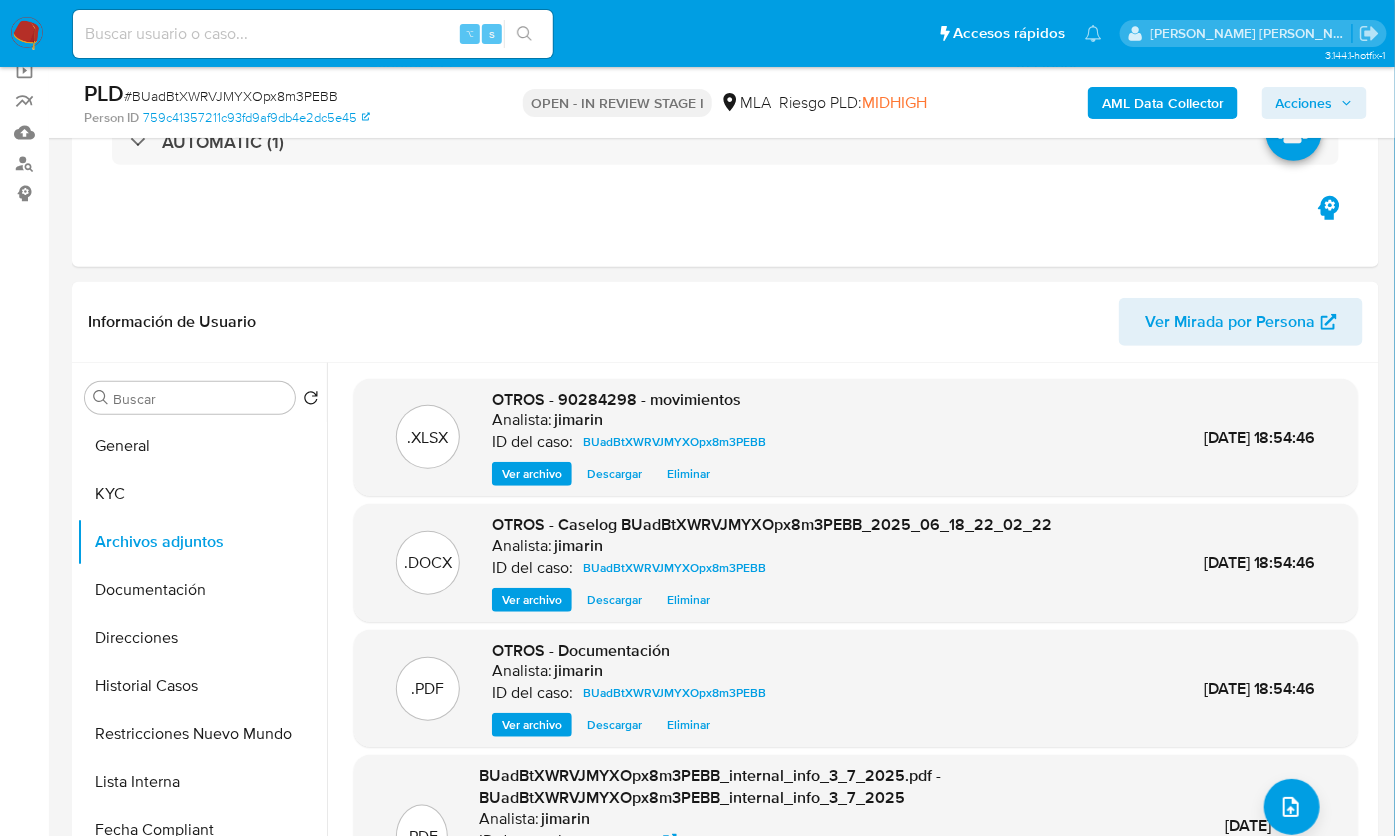 click on "Acciones" at bounding box center [1304, 103] 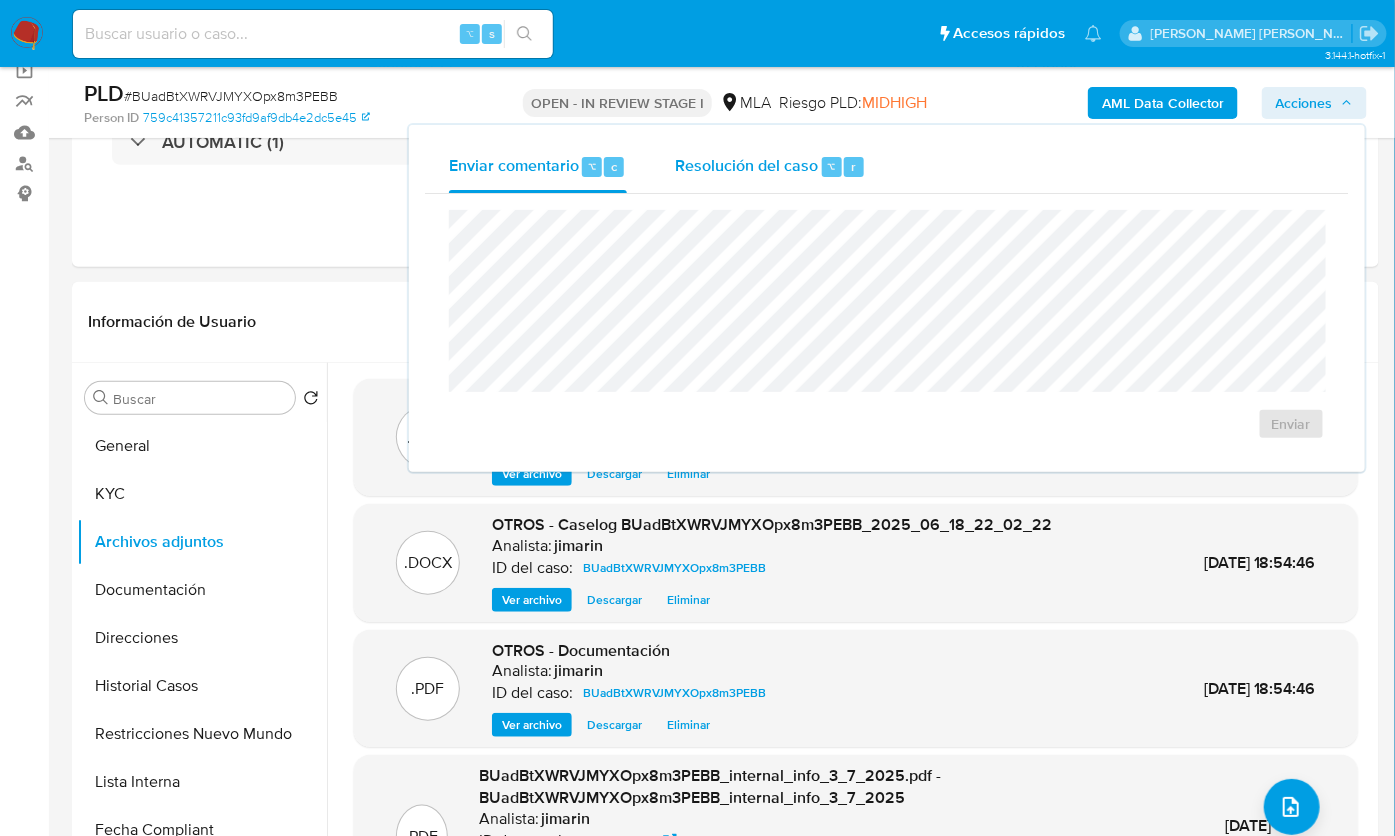 click on "Resolución del caso ⌥ r" at bounding box center [770, 167] 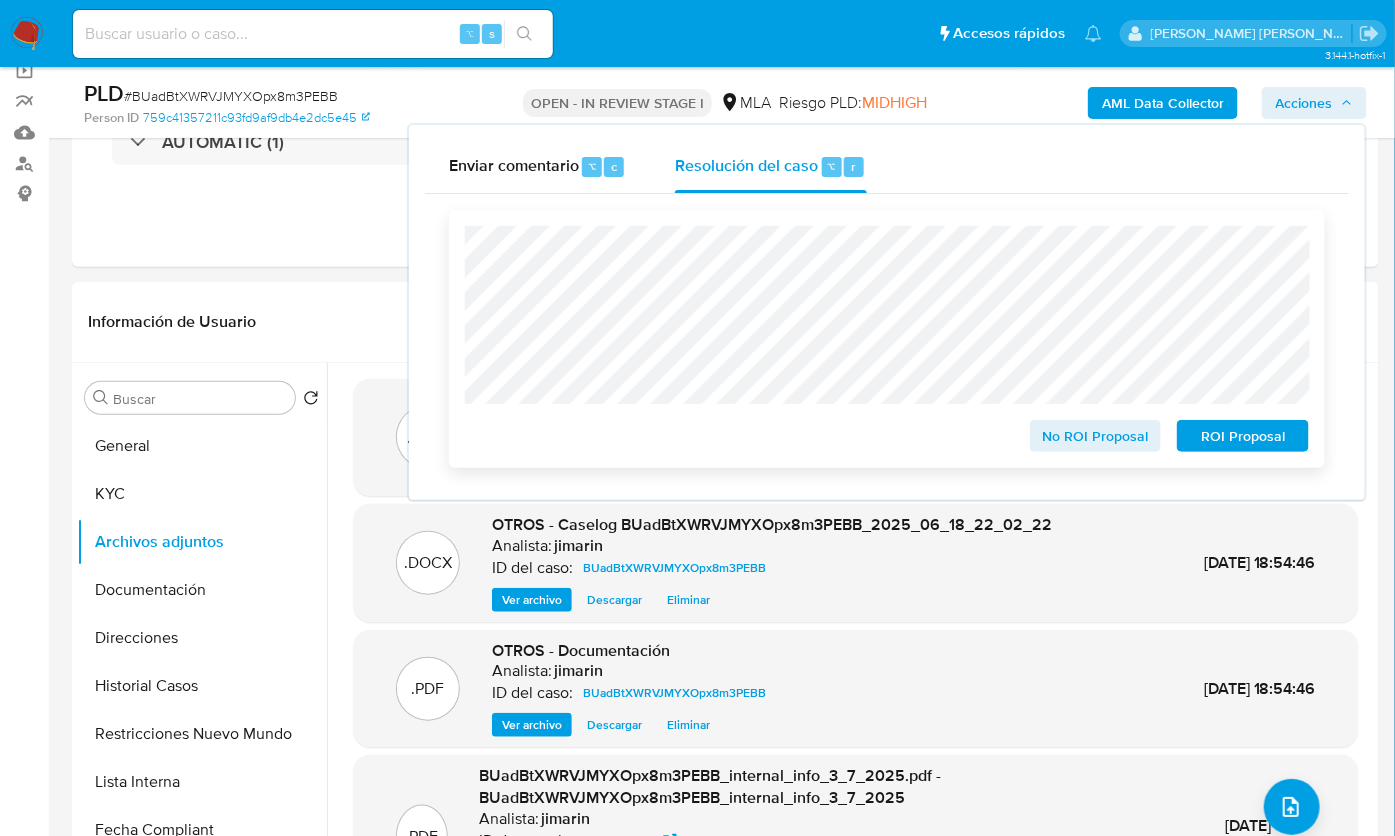 click on "No ROI Proposal" at bounding box center (1096, 436) 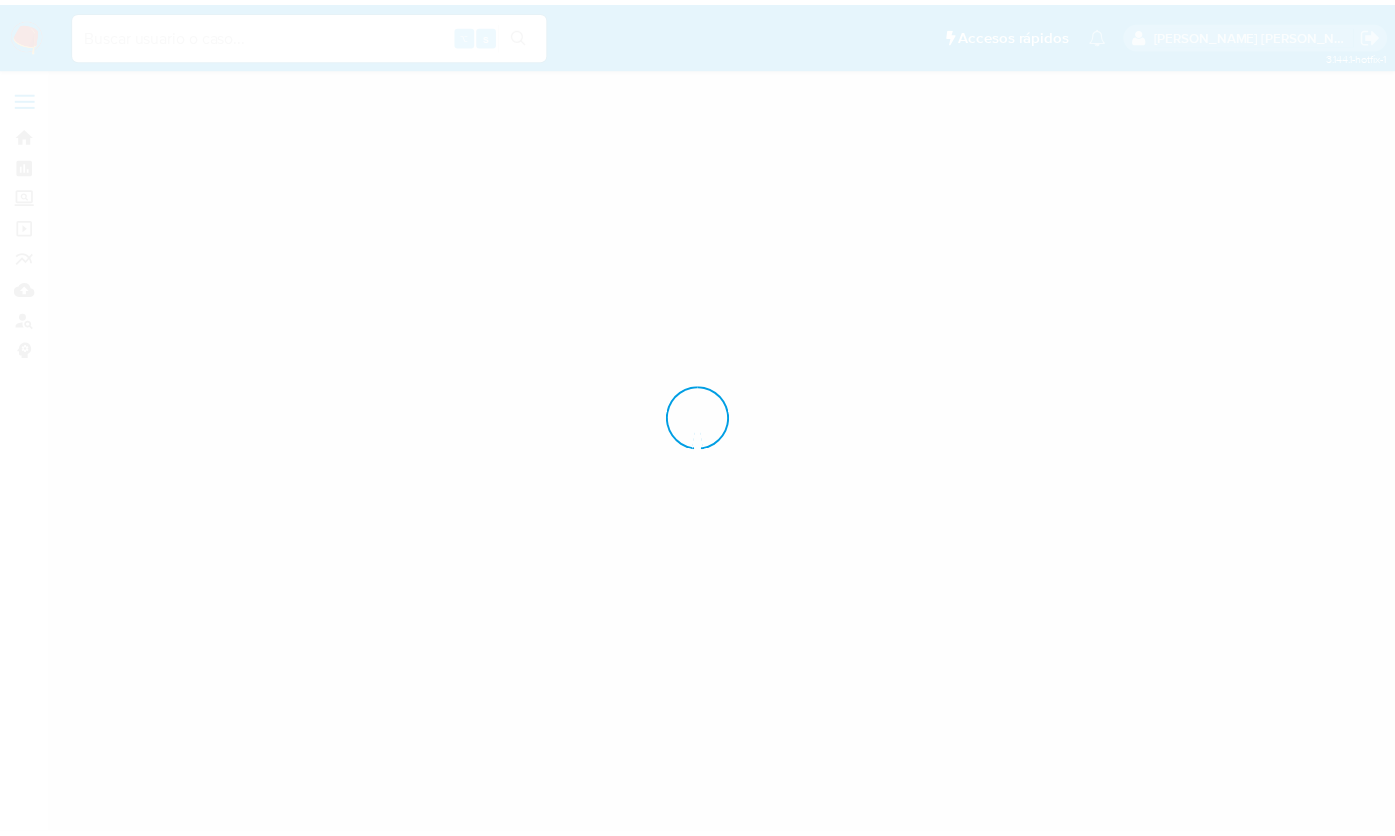 scroll, scrollTop: 0, scrollLeft: 0, axis: both 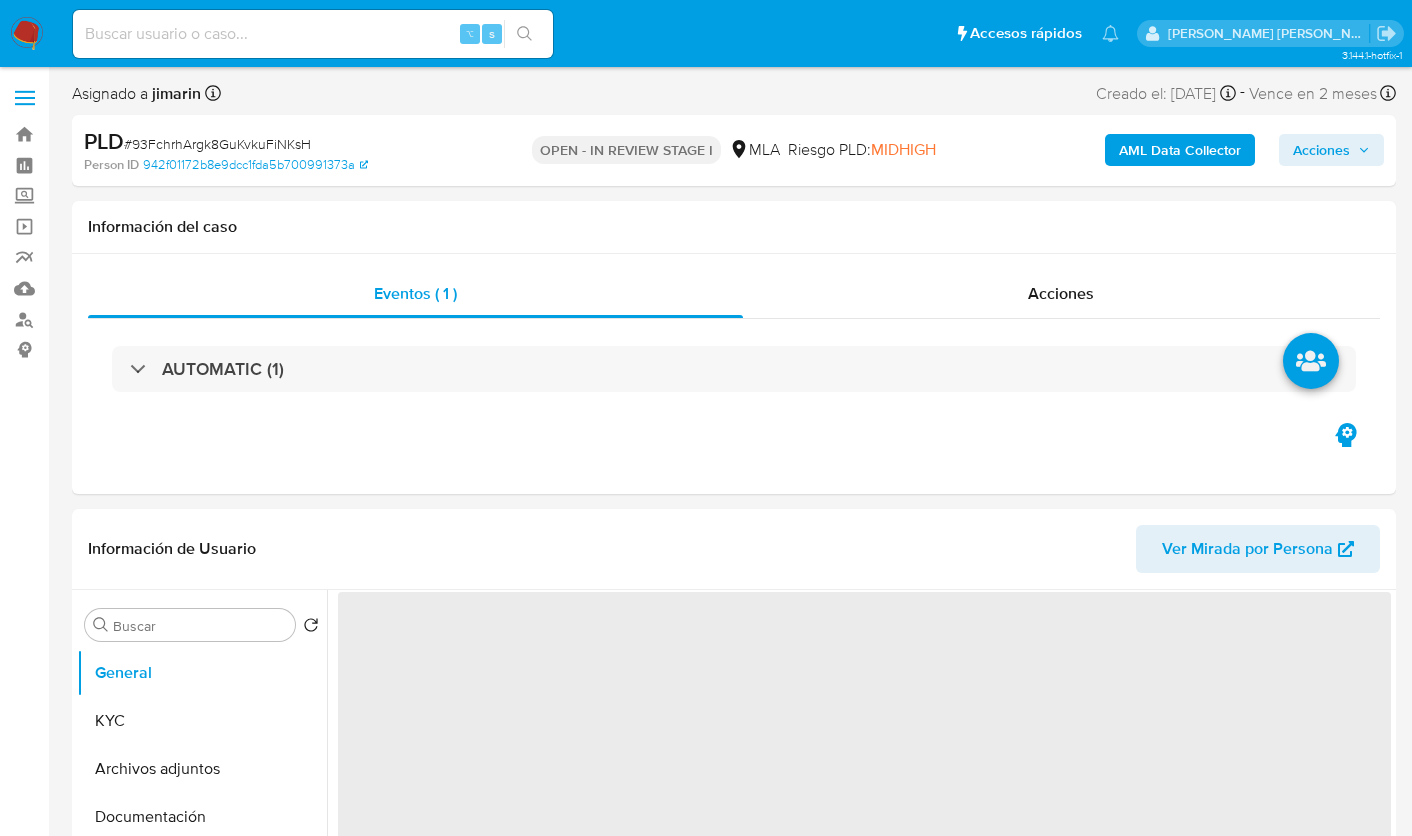 select on "10" 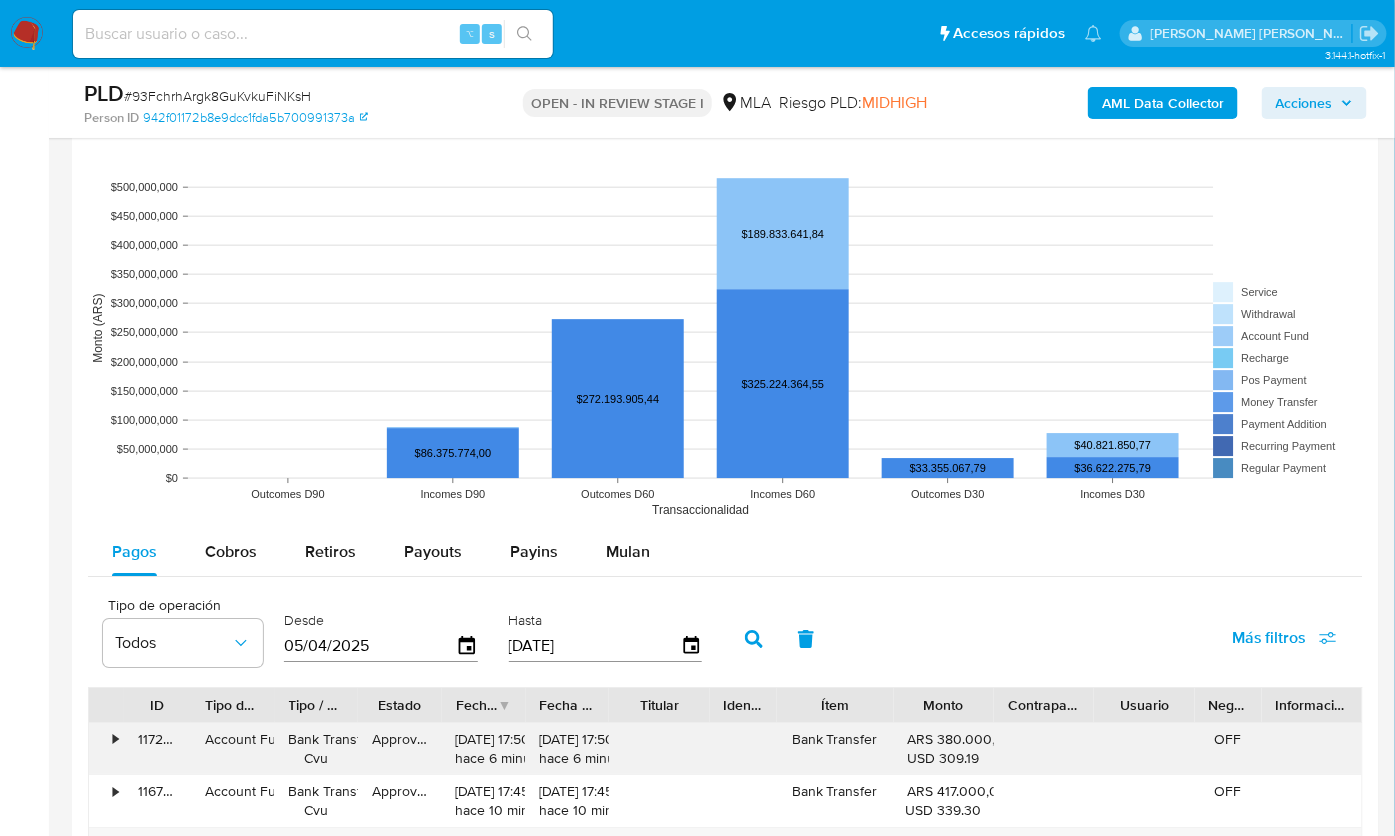 scroll, scrollTop: 2121, scrollLeft: 0, axis: vertical 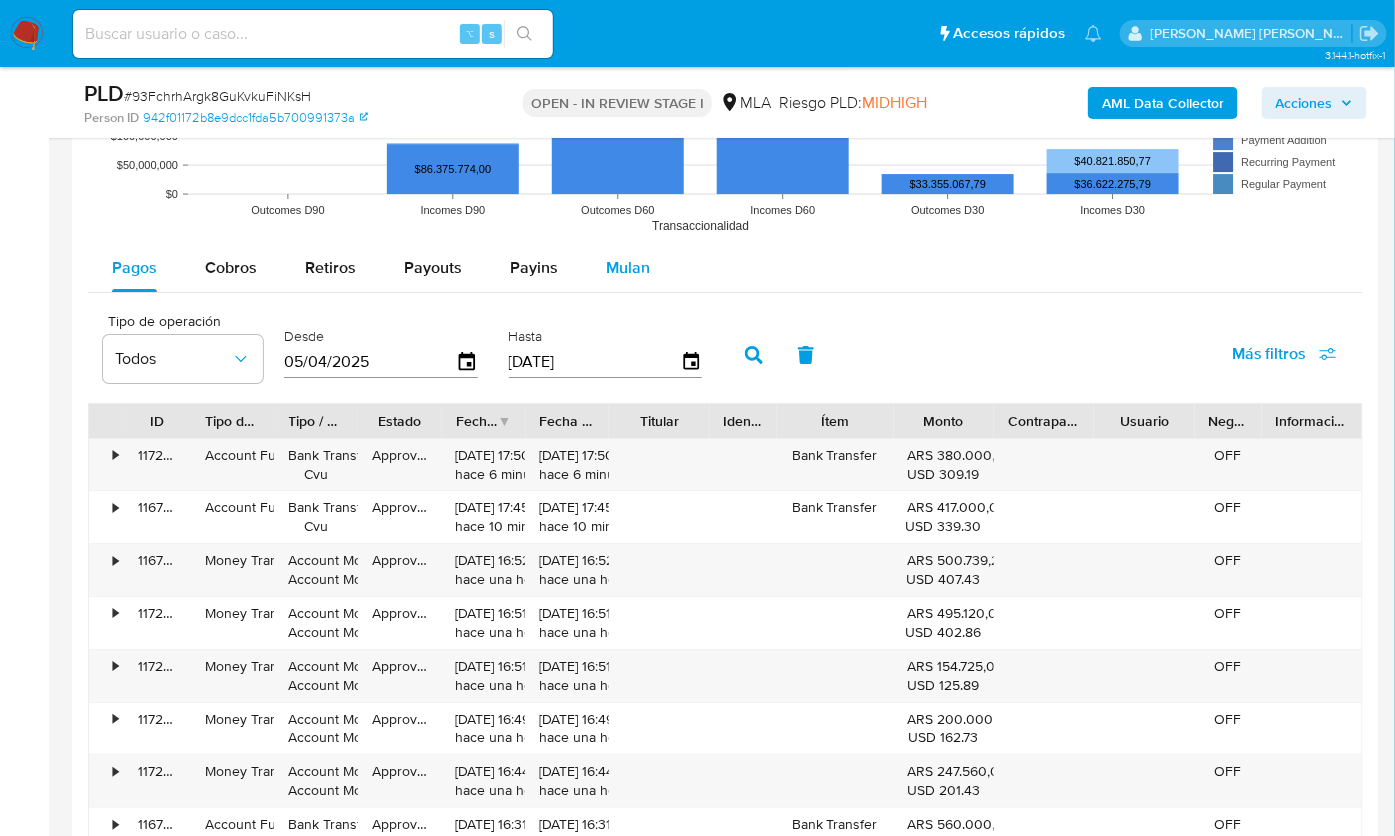 click on "Mulan" at bounding box center [628, 267] 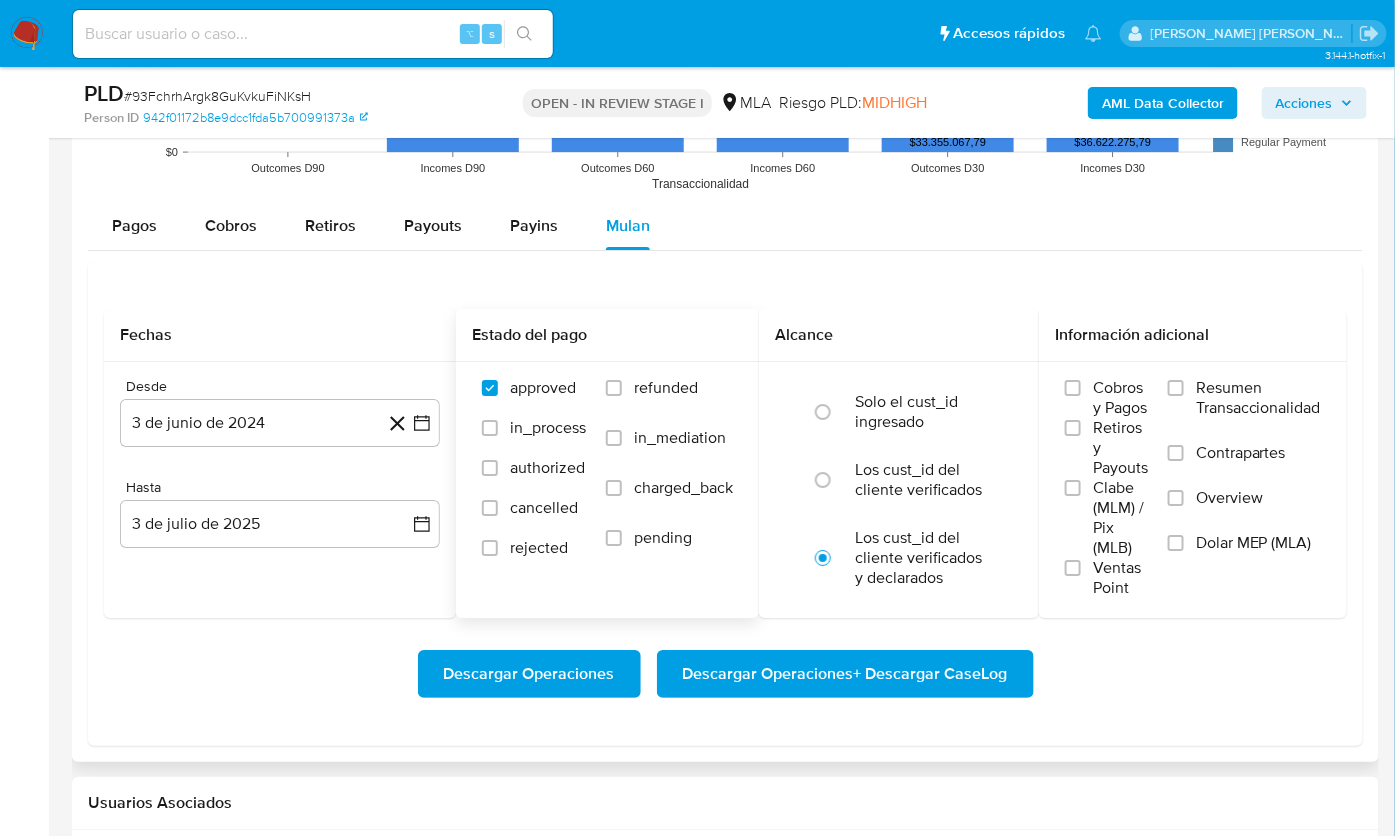 scroll, scrollTop: 2221, scrollLeft: 0, axis: vertical 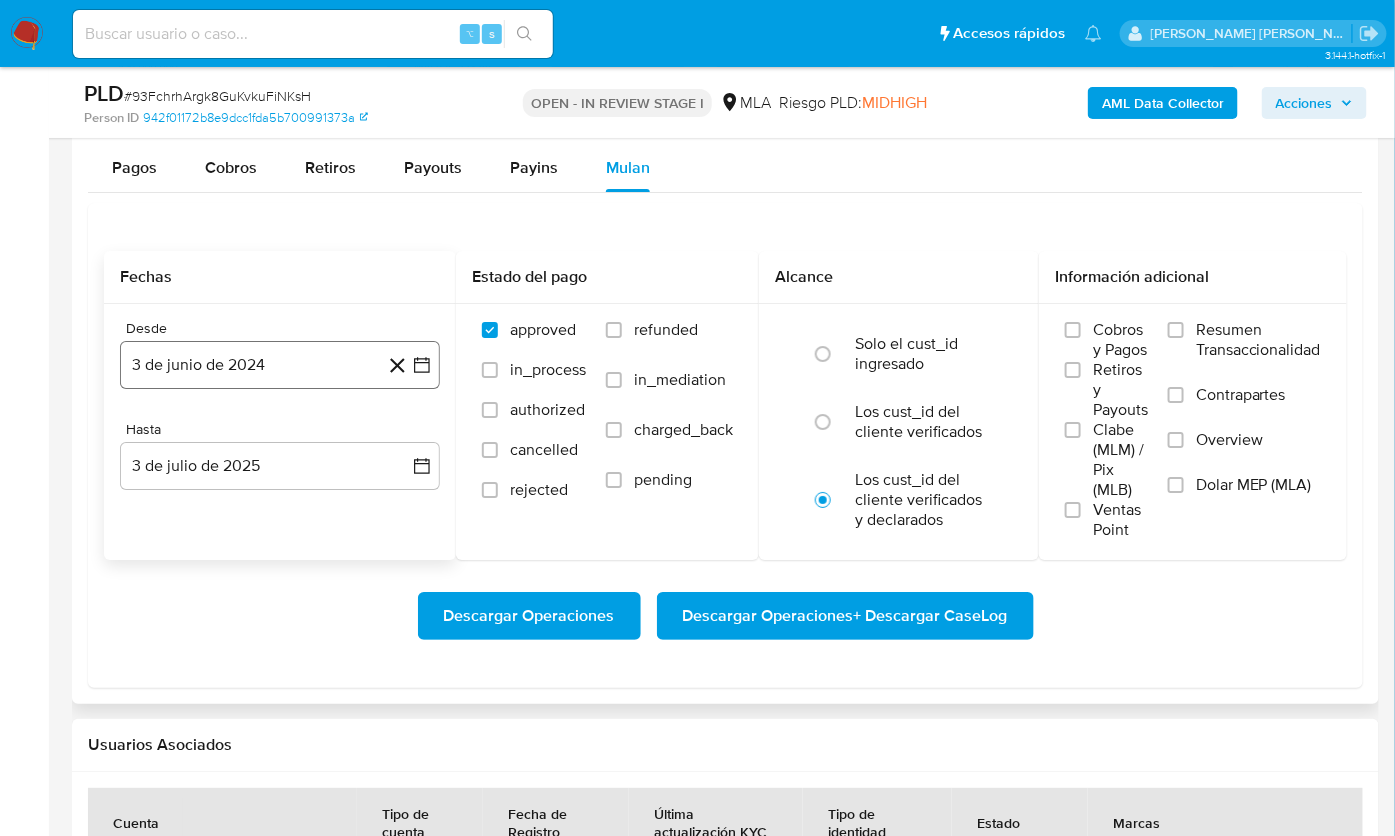 click on "3 de junio de 2024" at bounding box center [280, 365] 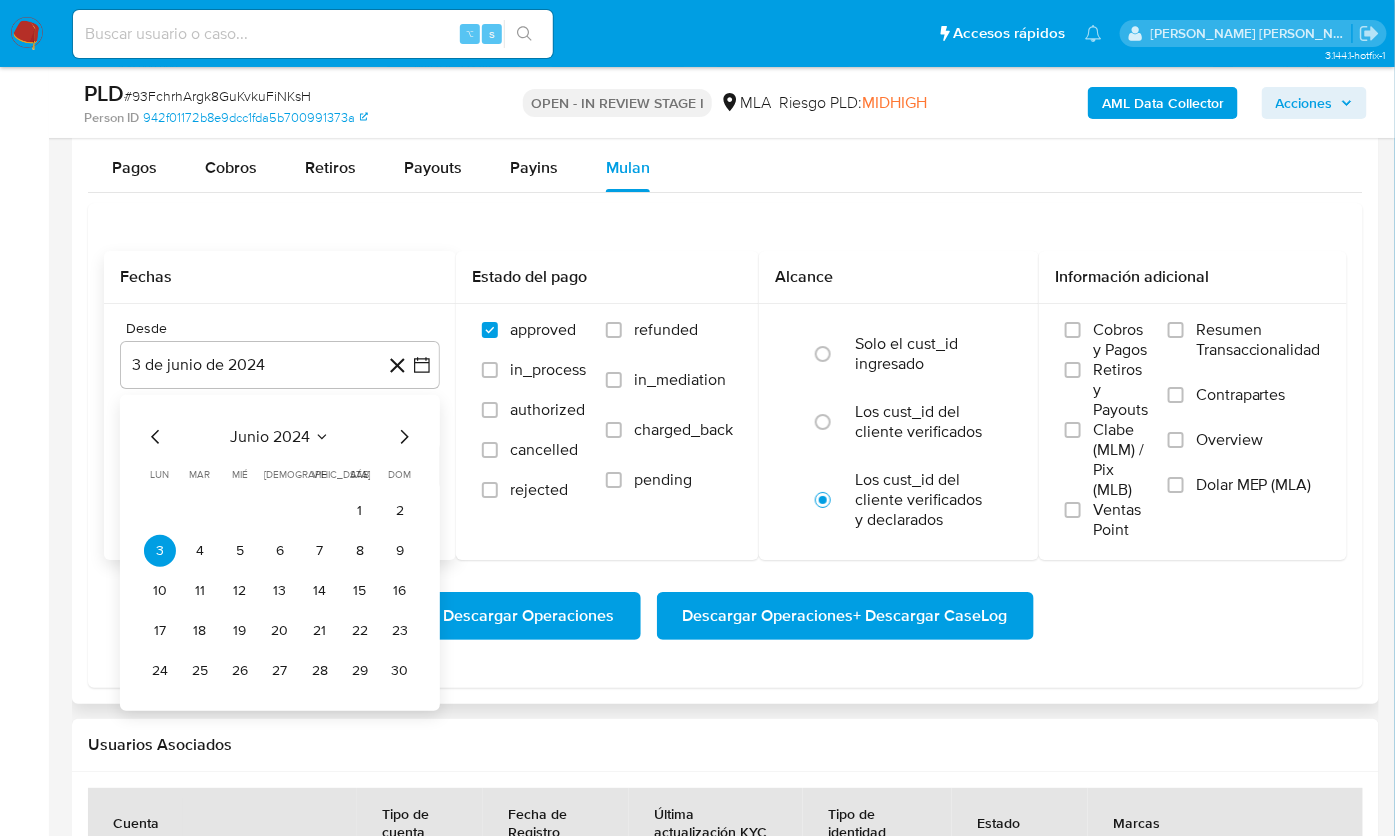 click on "junio 2024" at bounding box center [270, 437] 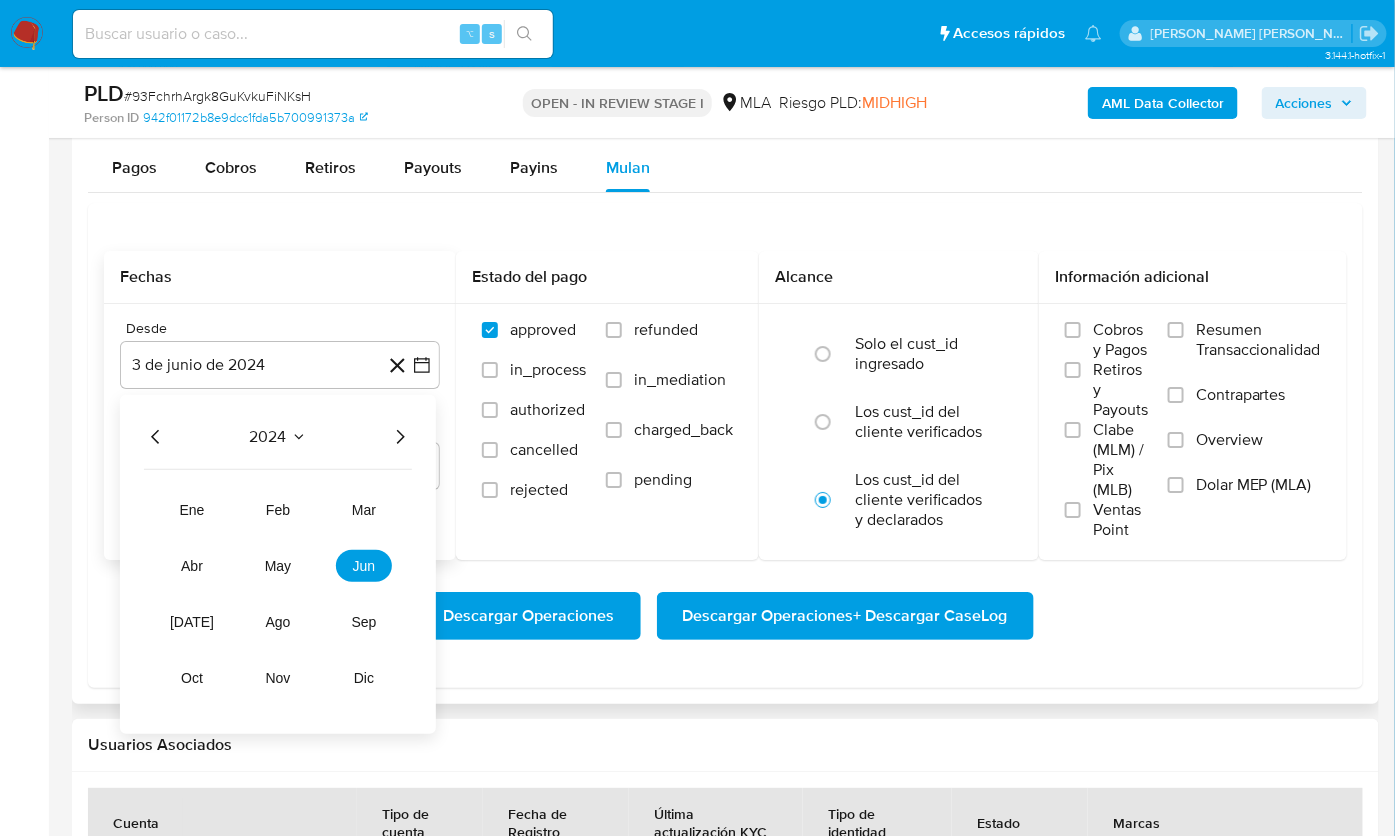 click 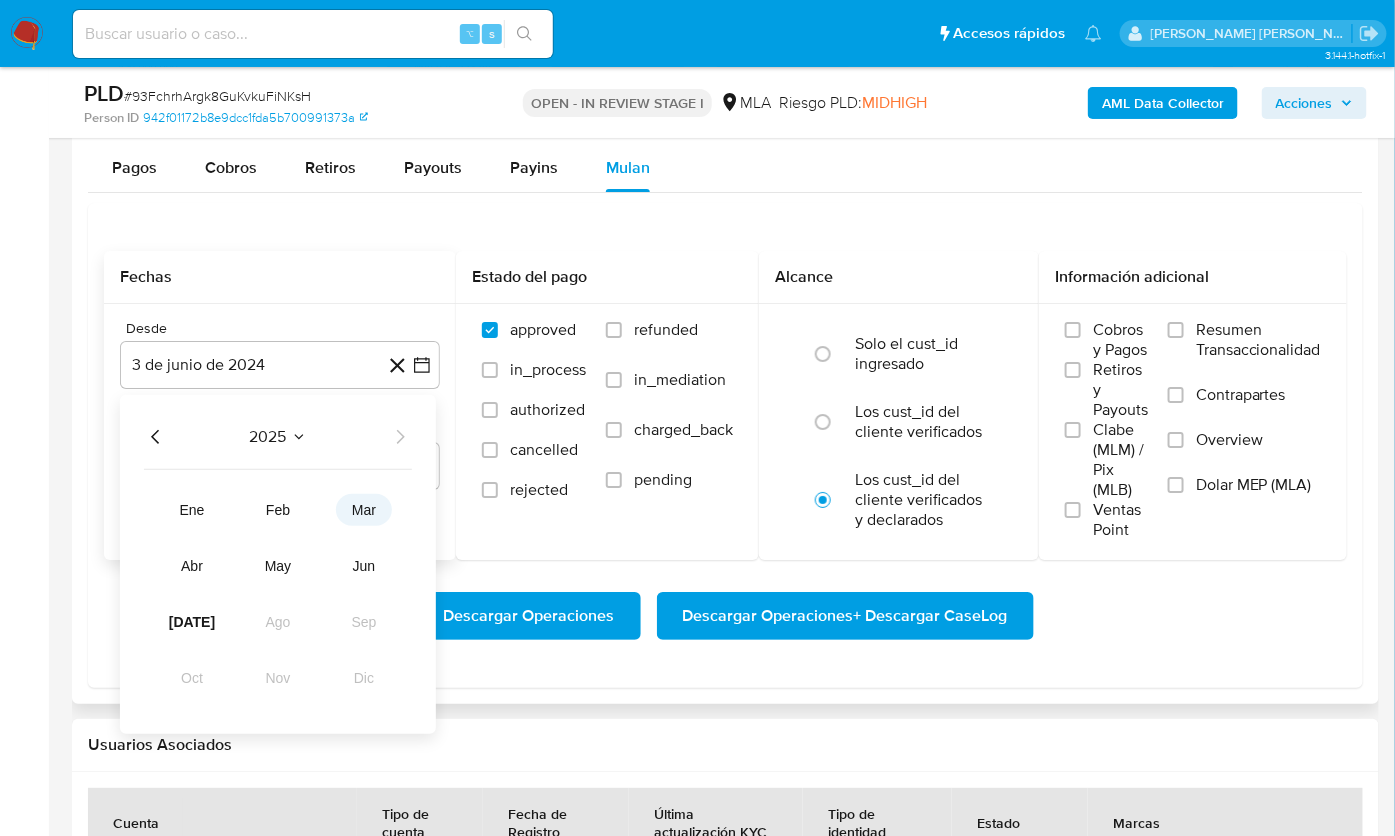 click on "mar" at bounding box center [364, 510] 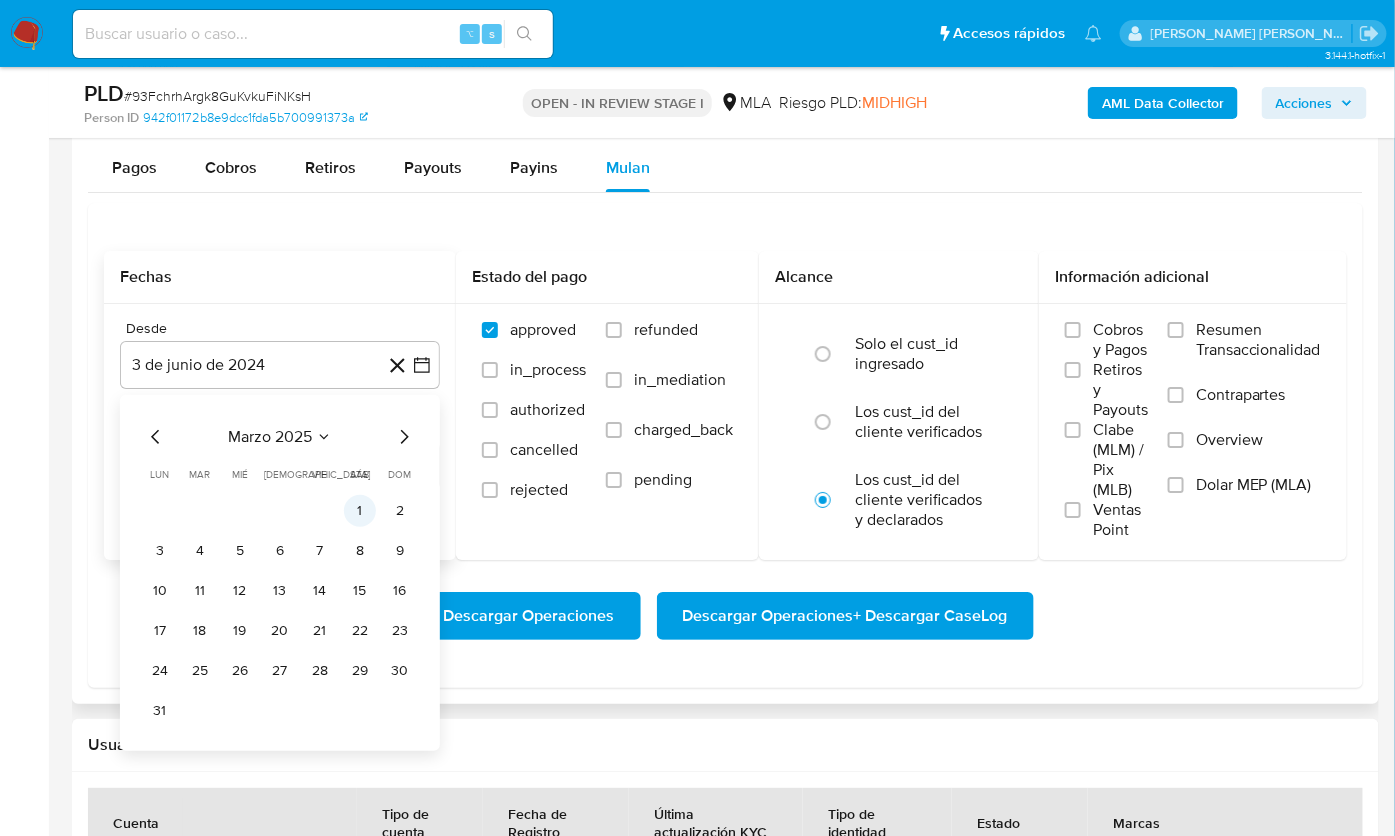 click on "1" at bounding box center [360, 511] 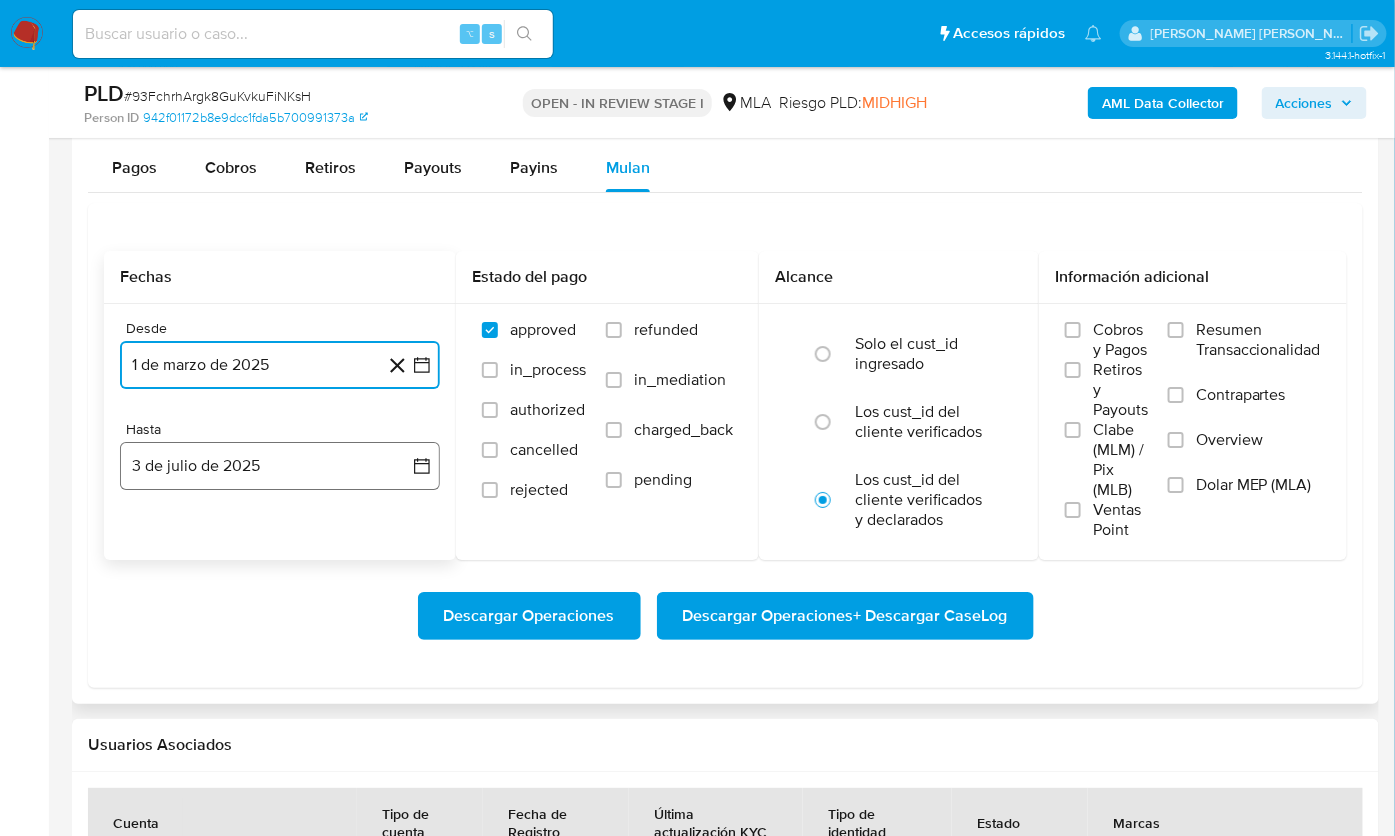 click on "3 de julio de 2025" at bounding box center [280, 466] 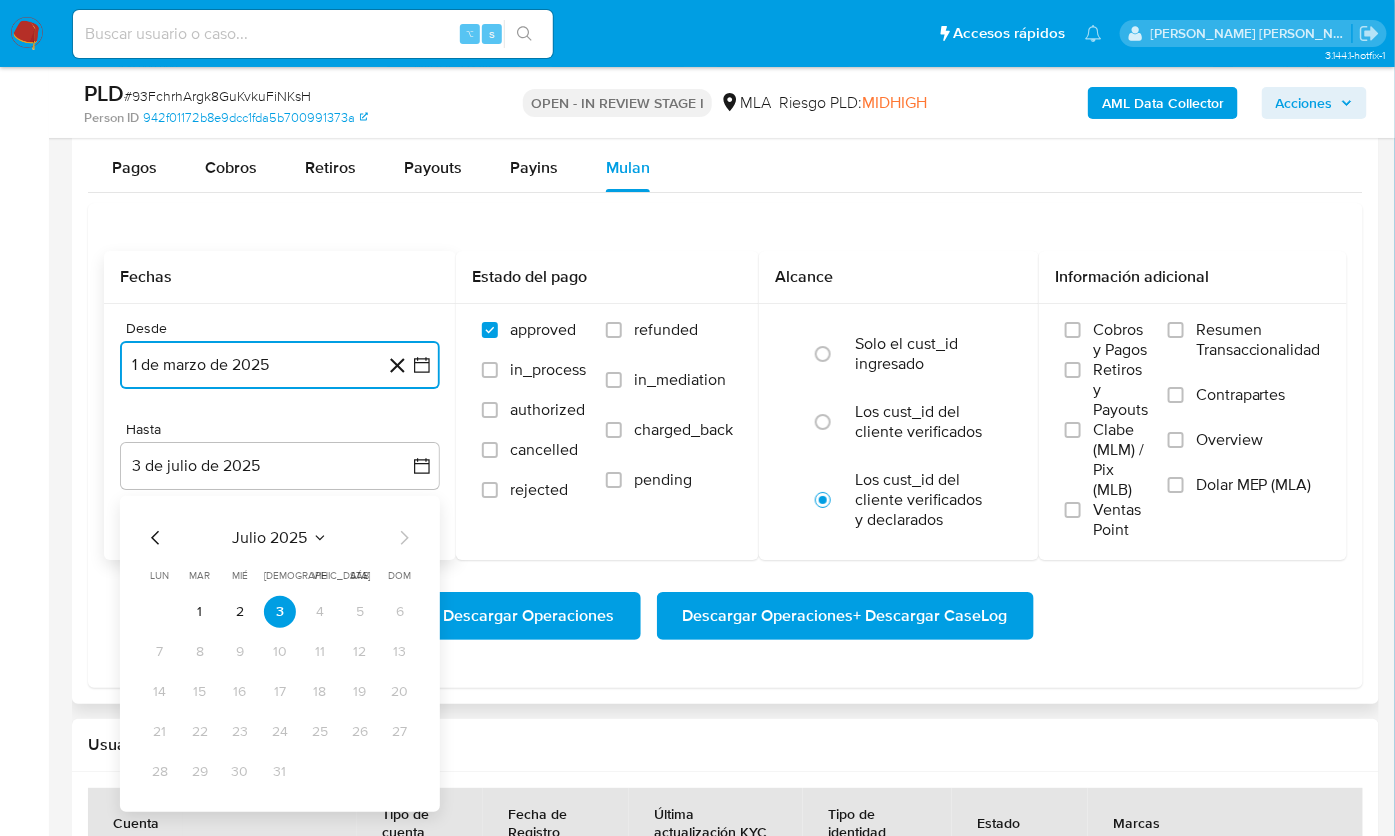 click 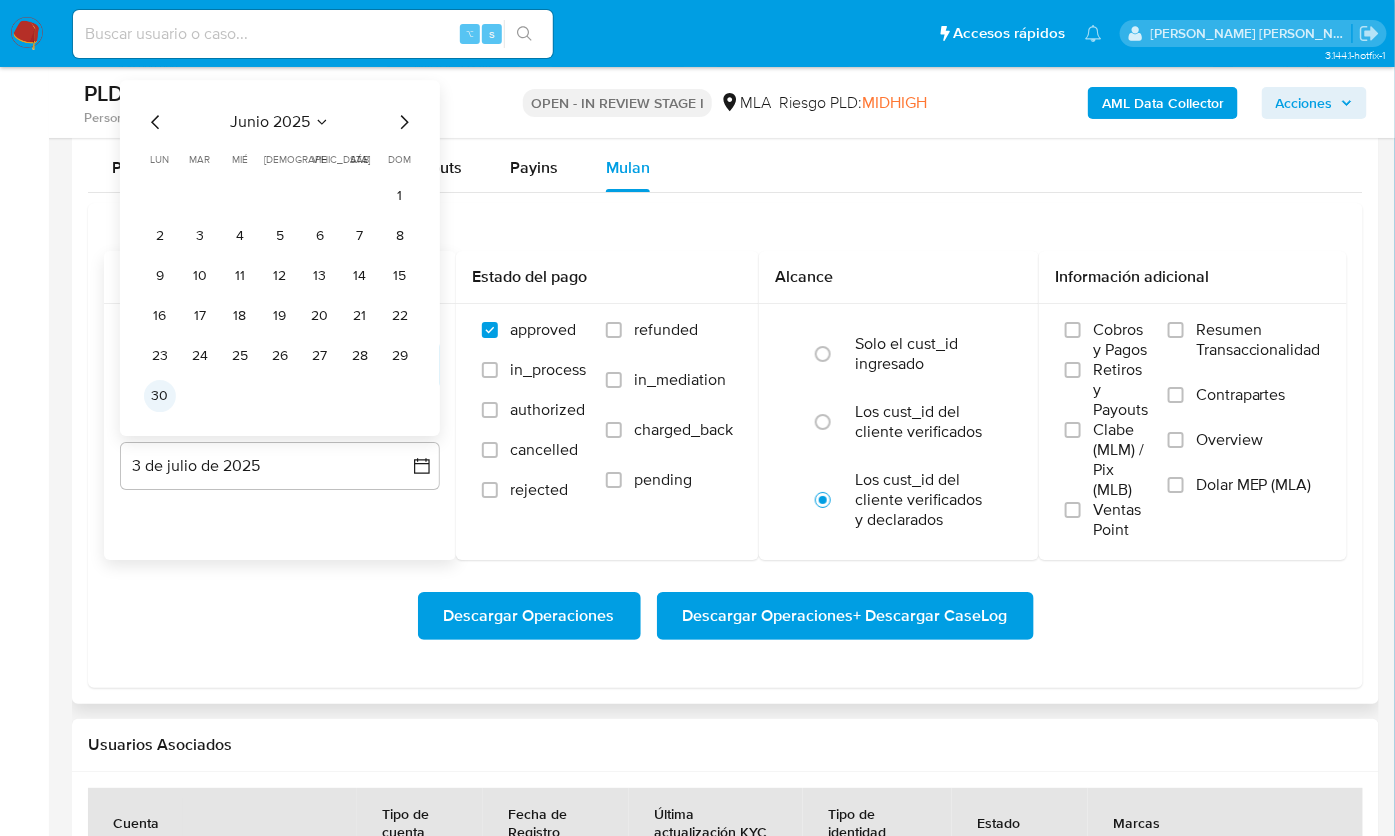 click on "30" at bounding box center (160, 396) 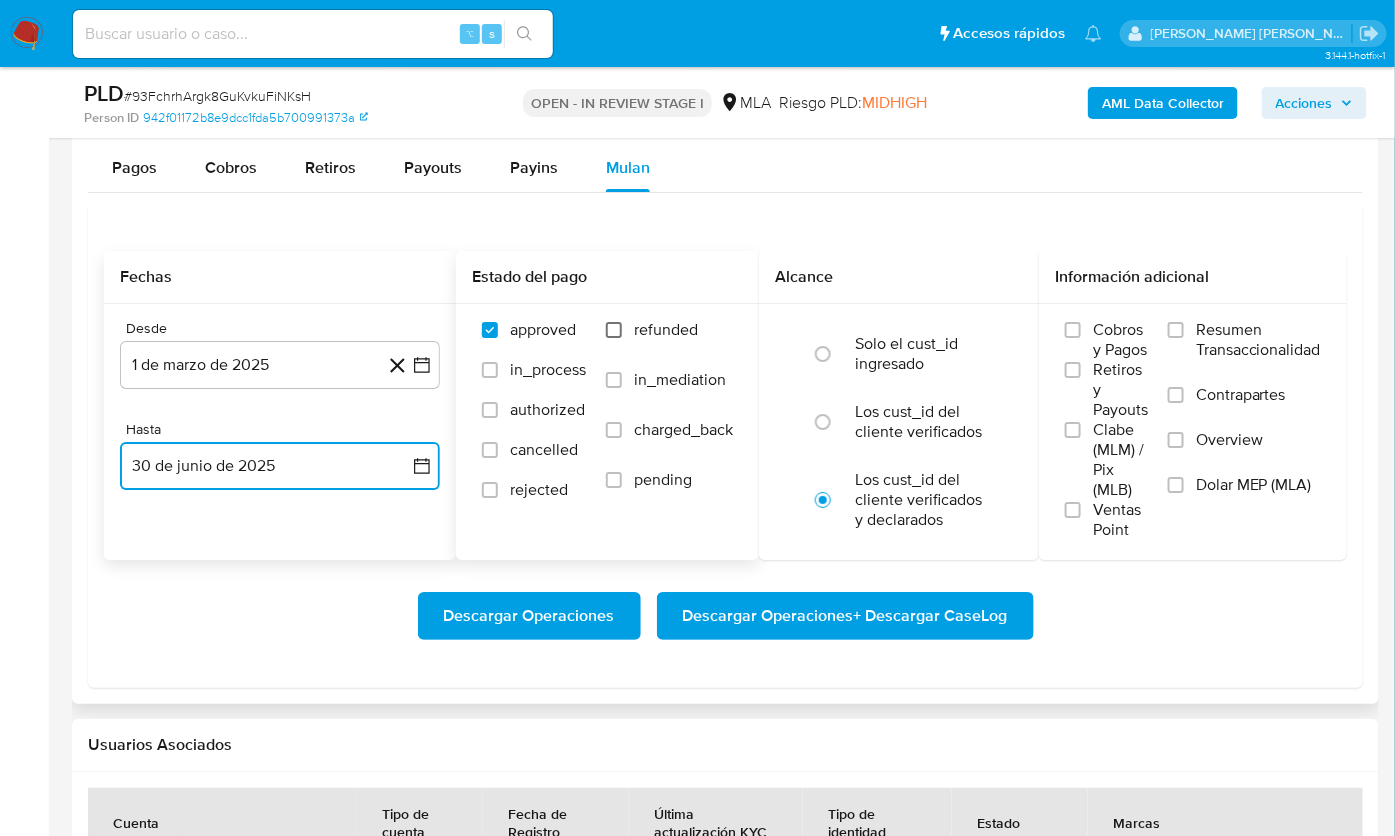 click on "refunded" at bounding box center (614, 330) 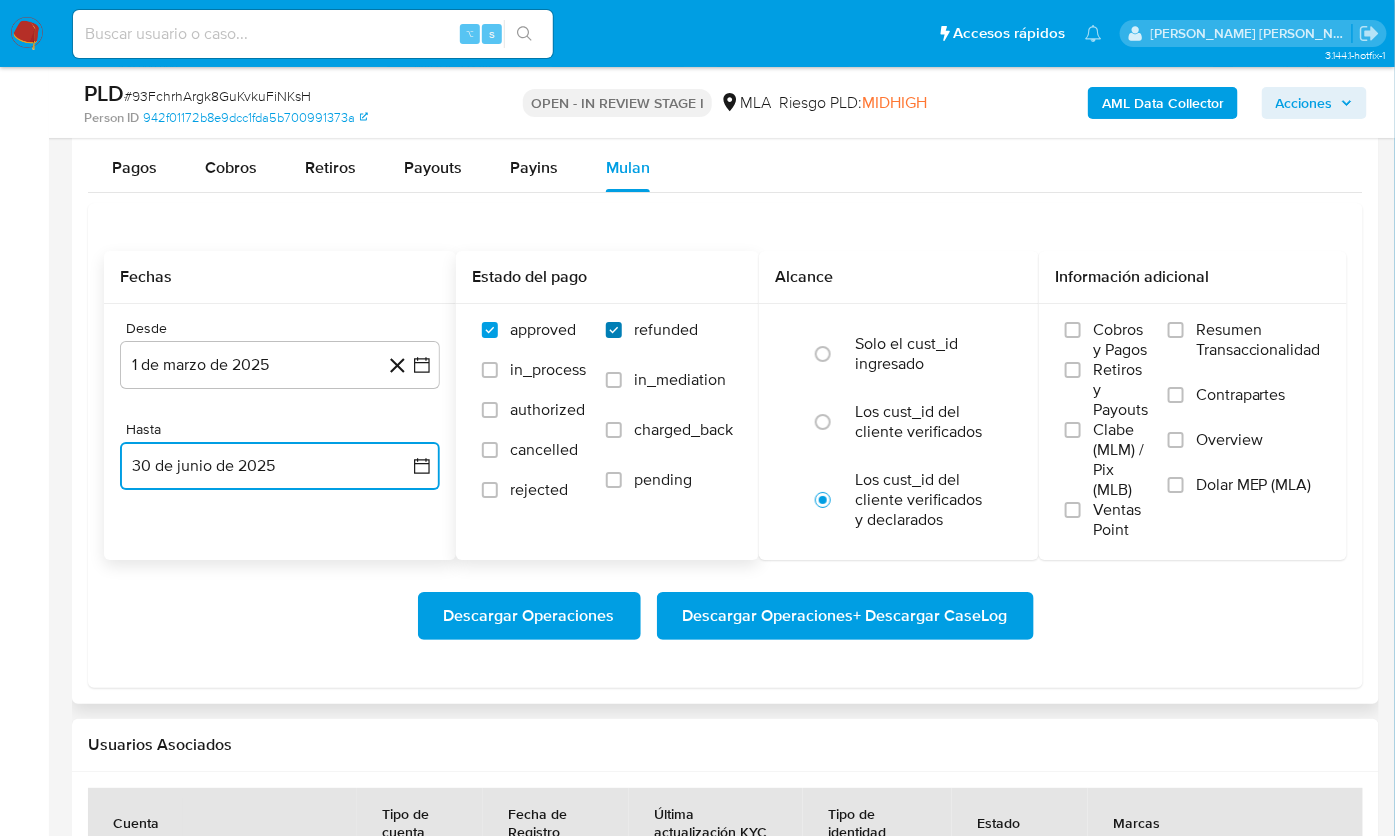checkbox on "true" 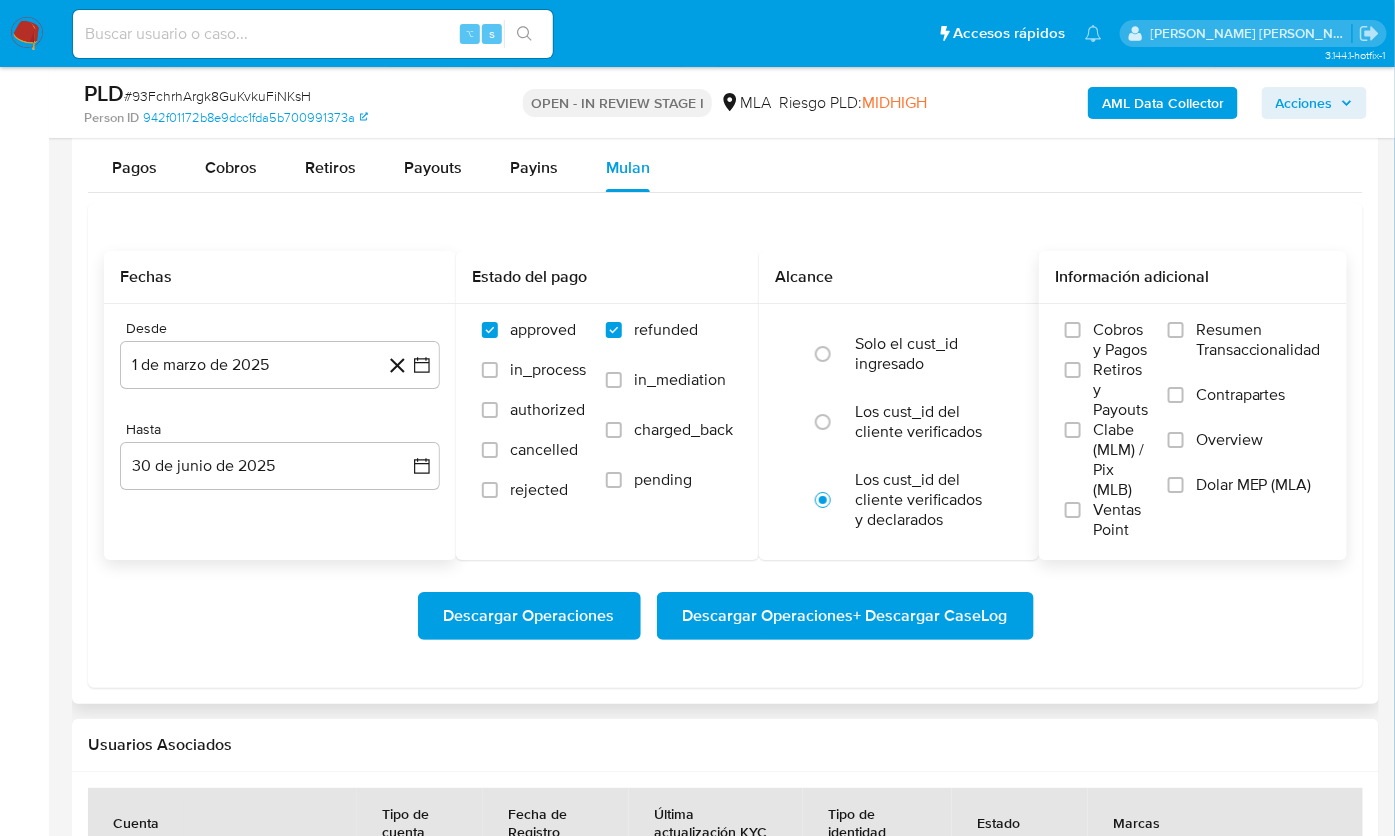 click on "Dolar MEP (MLA)" at bounding box center (1254, 485) 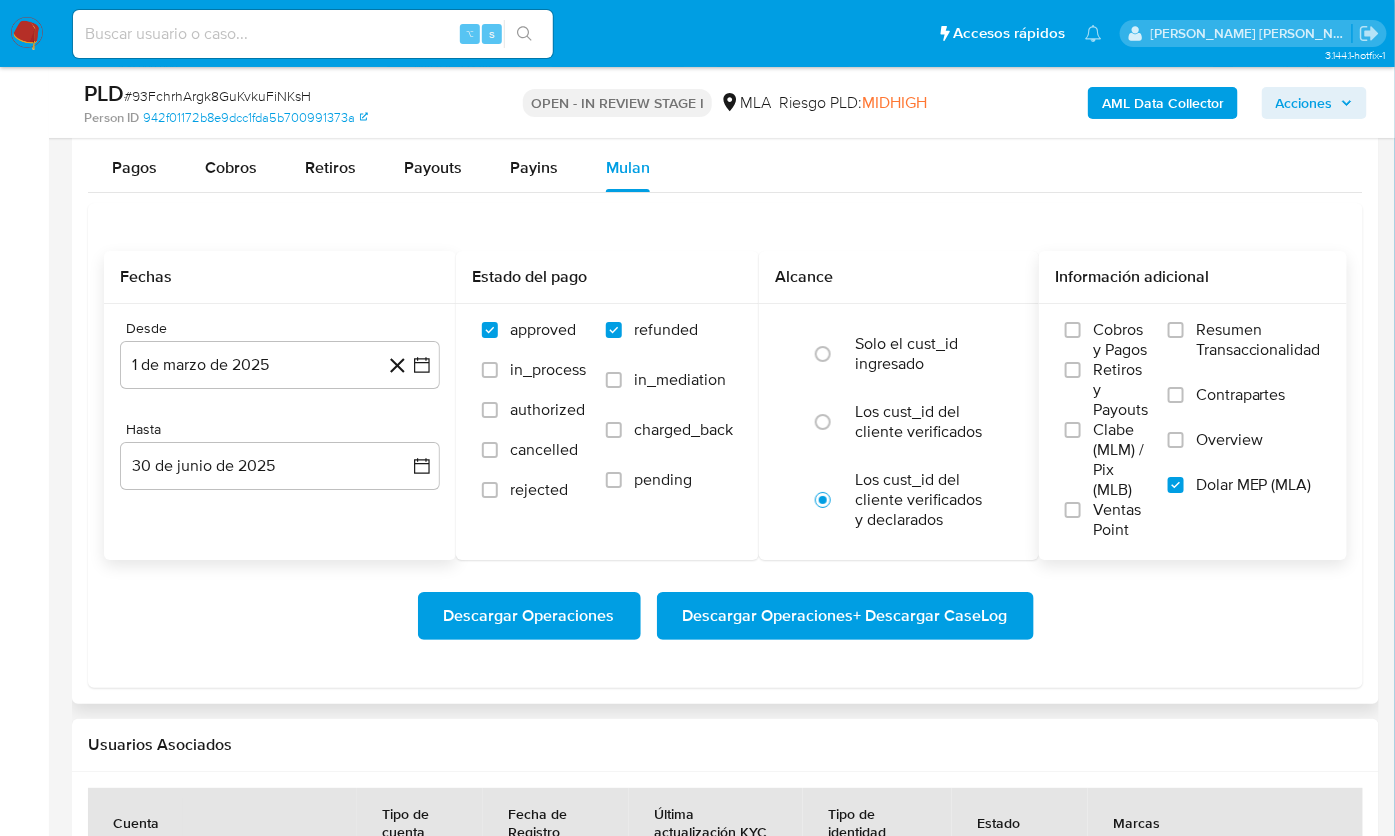 click on "Descargar Operaciones Descargar Operaciones  +   Descargar CaseLog" at bounding box center [725, 616] 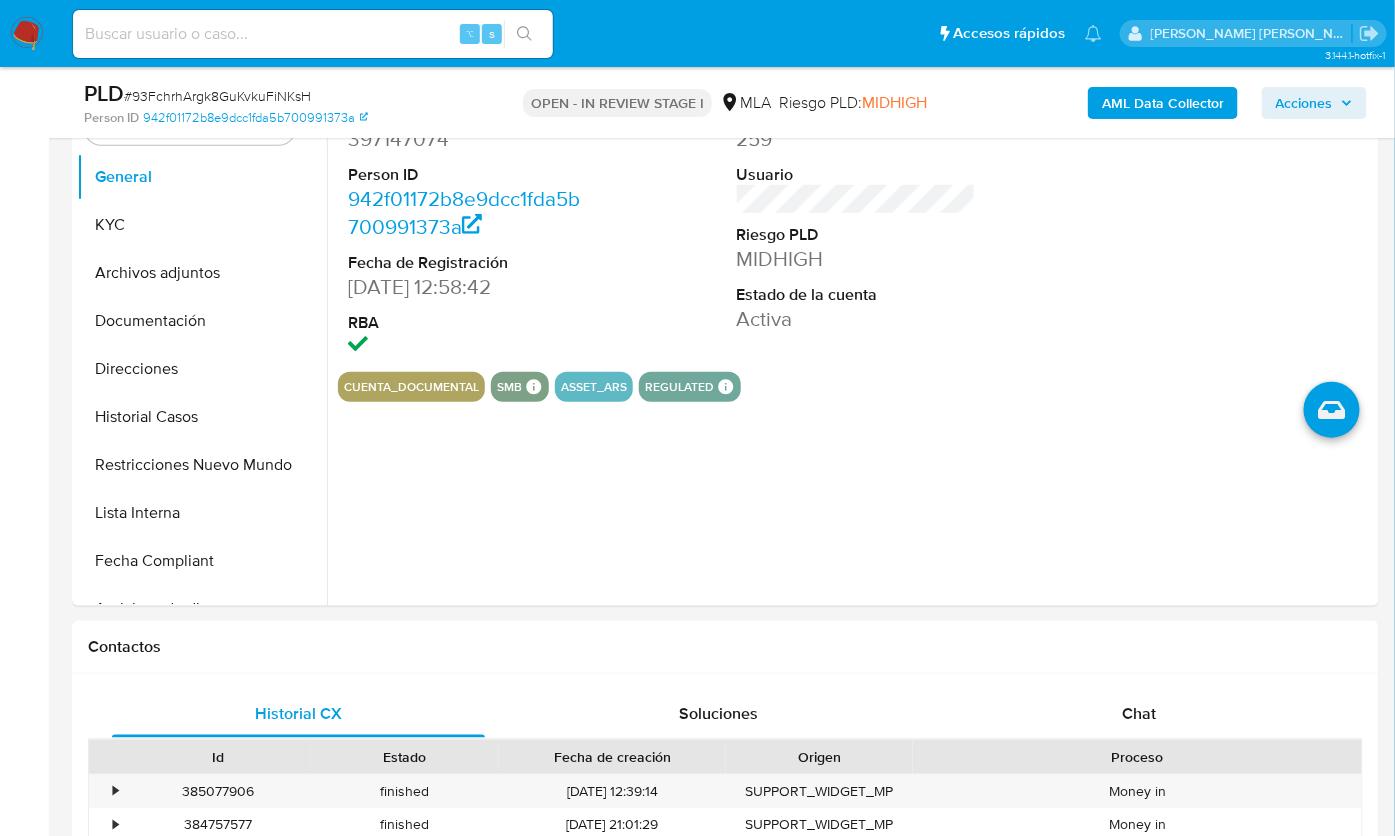 scroll, scrollTop: 143, scrollLeft: 0, axis: vertical 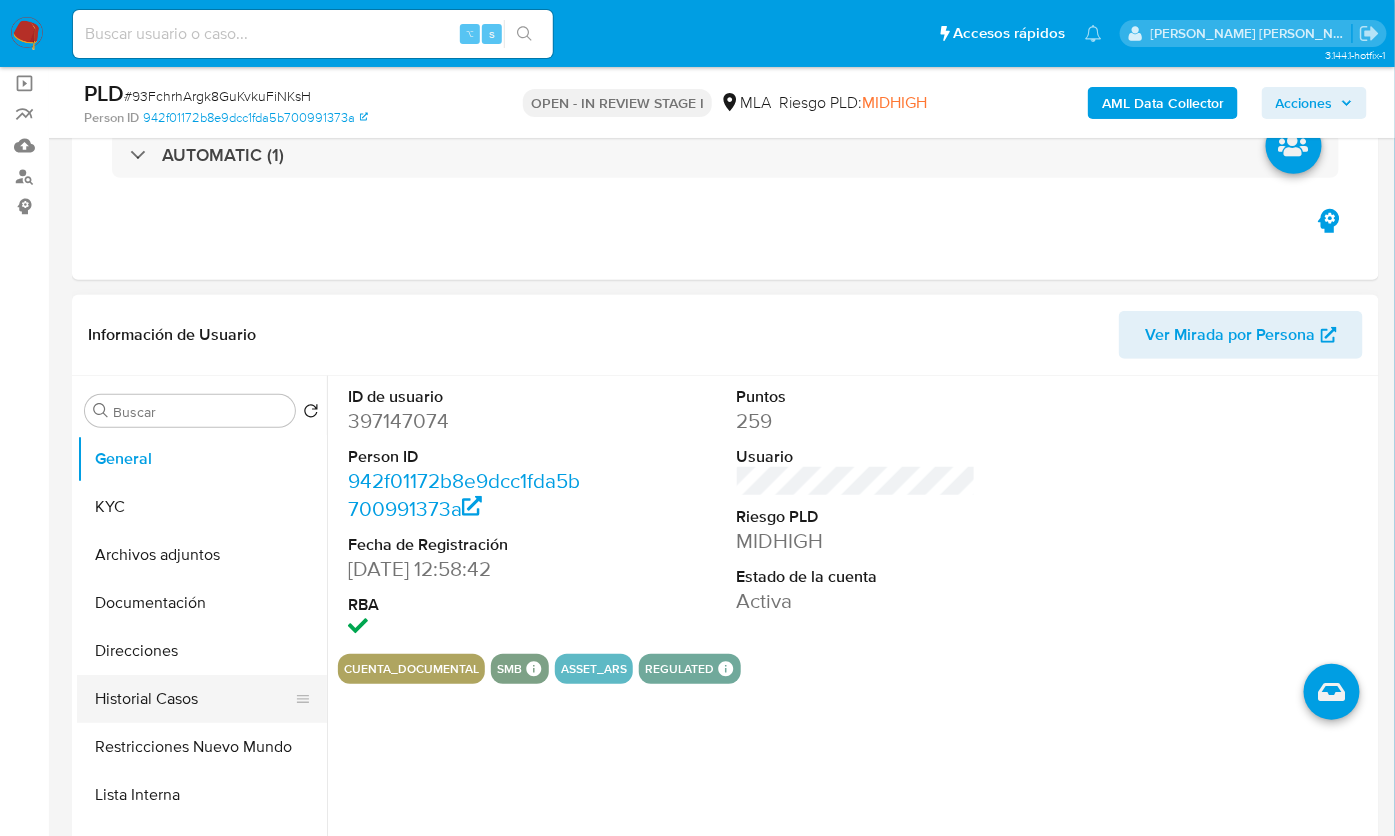 click on "Historial Casos" at bounding box center (194, 699) 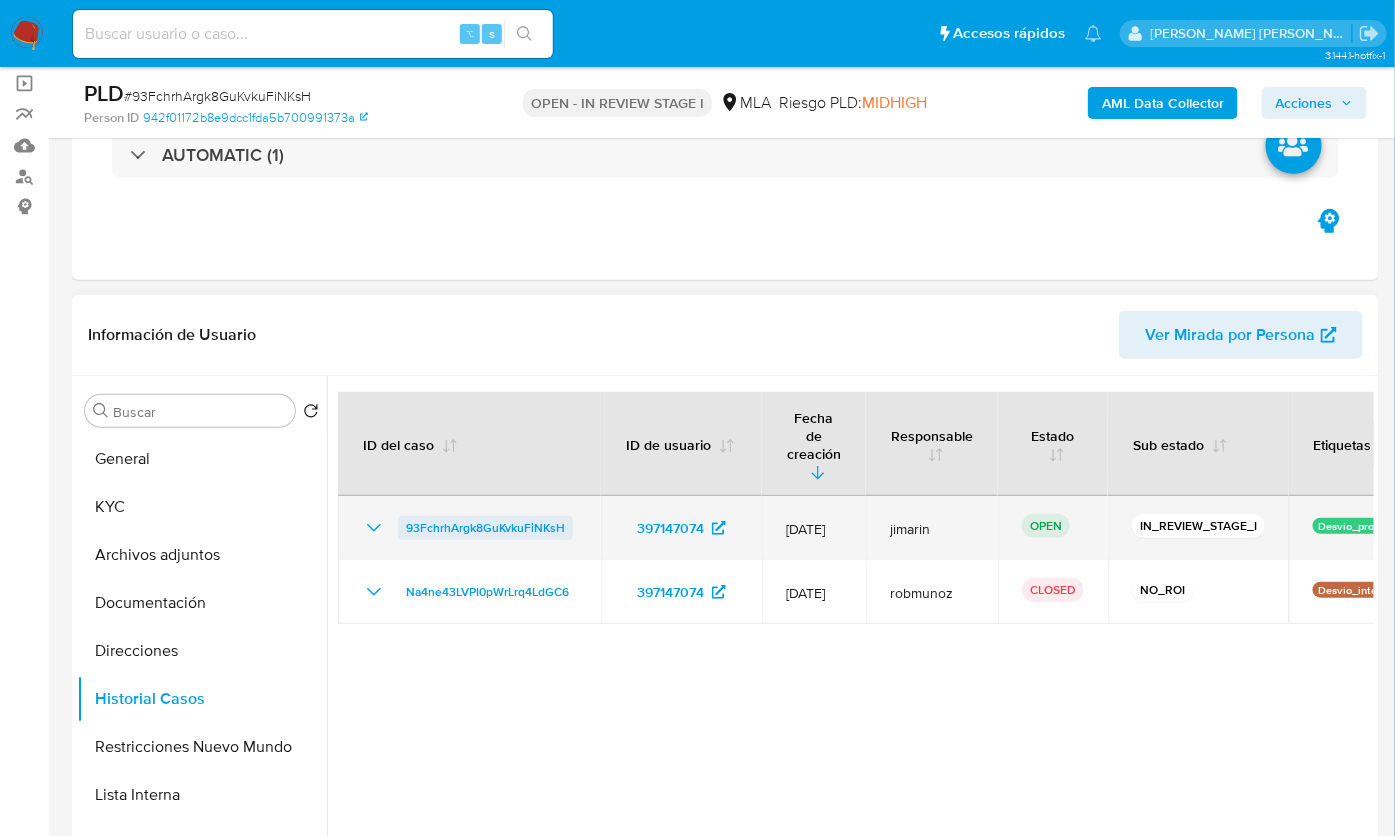 click on "93FchrhArgk8GuKvkuFiNKsH" at bounding box center [485, 528] 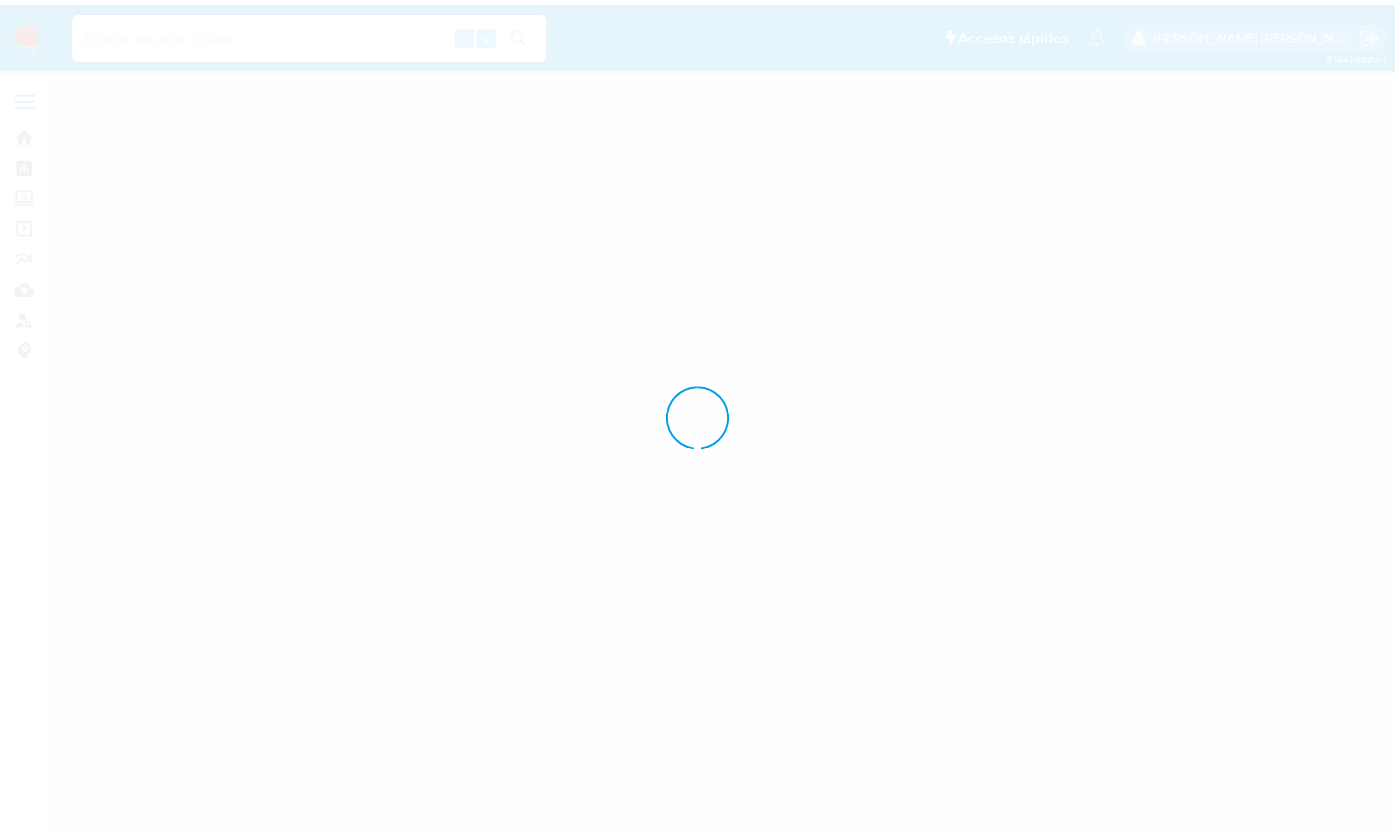 scroll, scrollTop: 0, scrollLeft: 0, axis: both 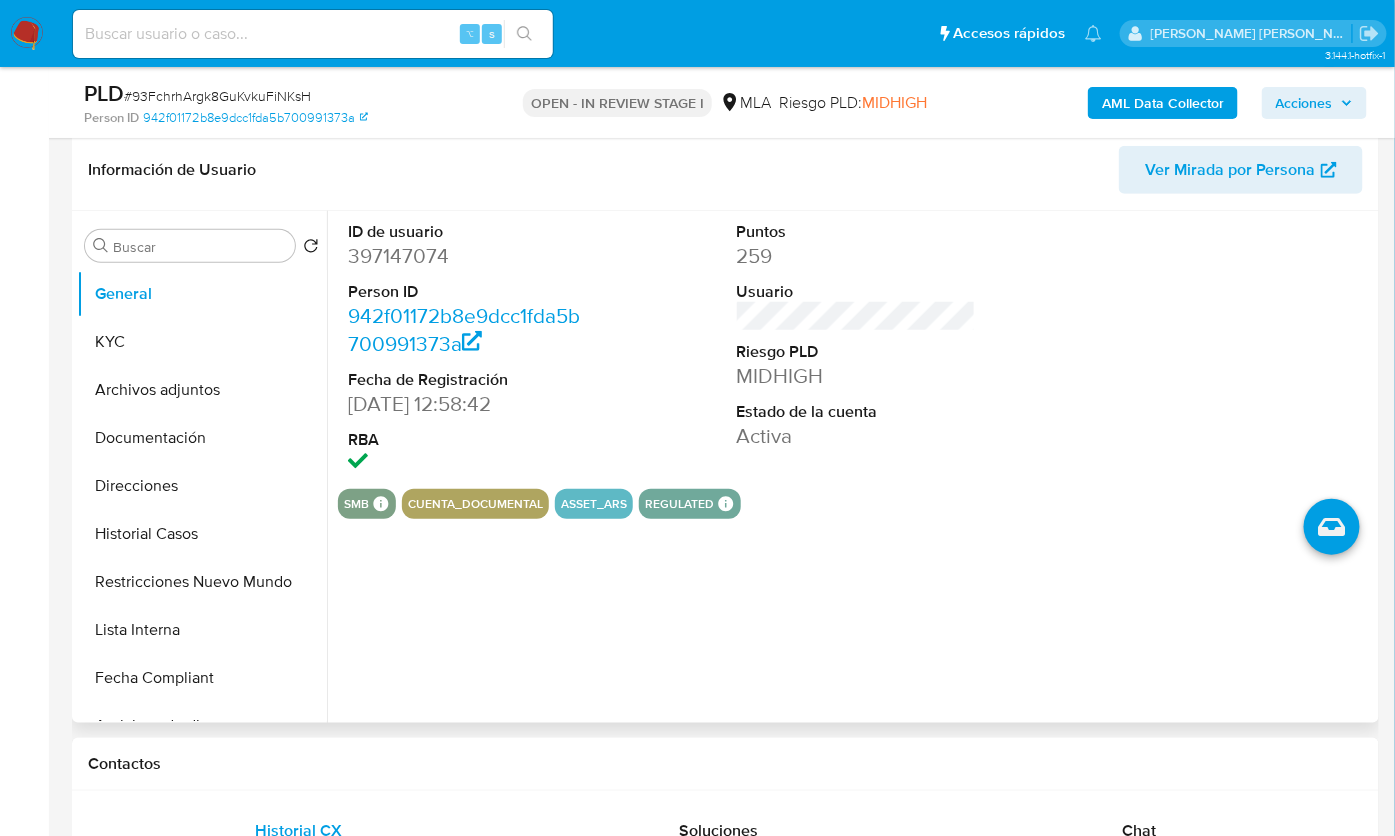 select on "10" 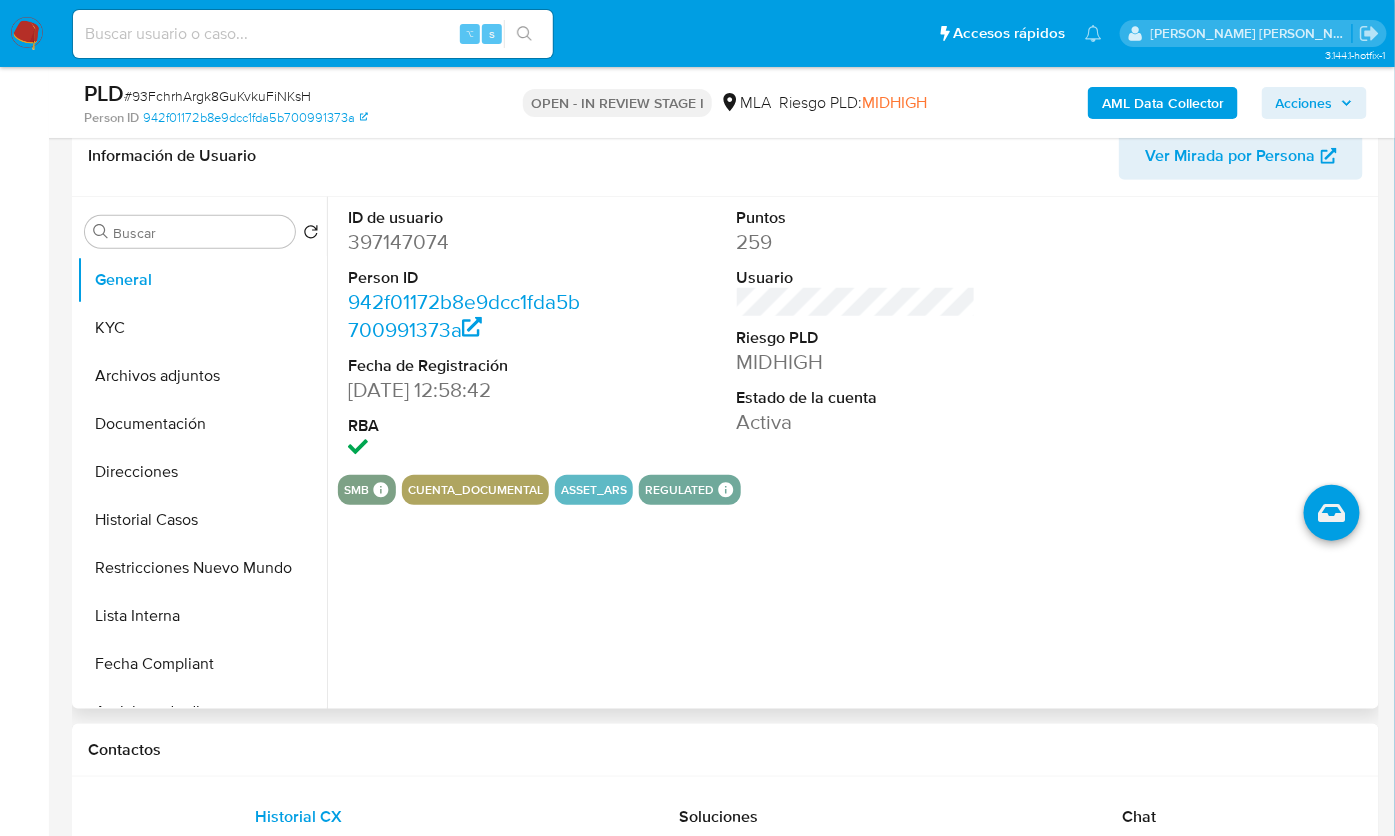 scroll, scrollTop: 323, scrollLeft: 0, axis: vertical 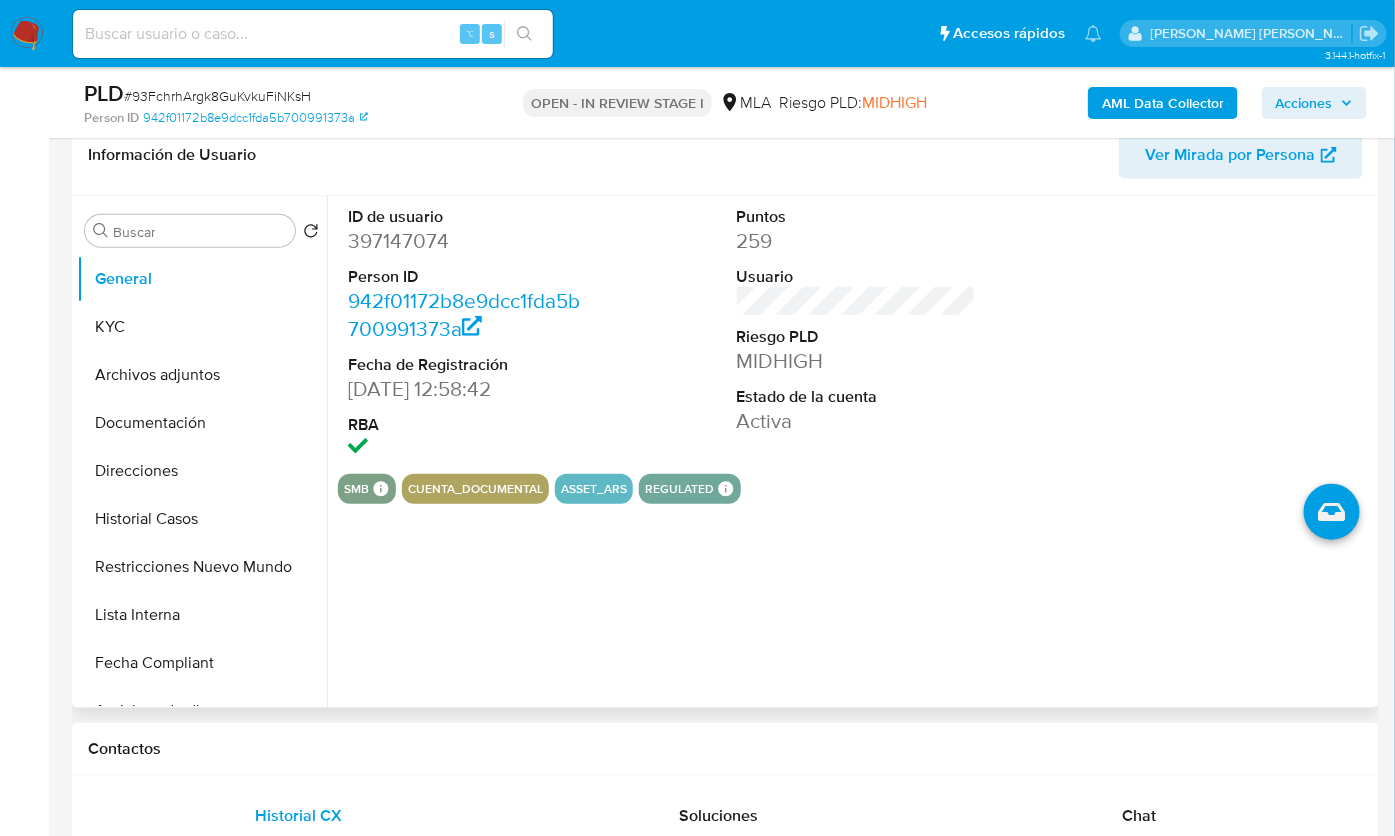 click on "ID de usuario 397147074 Person ID 942f01172b8e9dcc1fda5b700991373a Fecha de Registración [DATE] 12:58:42 RBA Puntos 259 Usuario Riesgo PLD MIDHIGH Estado de la cuenta Activa smb   SMB SMB Advisor Email - Advisor Name - cuenta_documental asset_ars regulated   Regulated MLA UIF COMPLIES LEGACY [PERSON_NAME] MLA_UIF Compliant is_compliant Created At [DATE]T21:39:05Z" at bounding box center (850, 452) 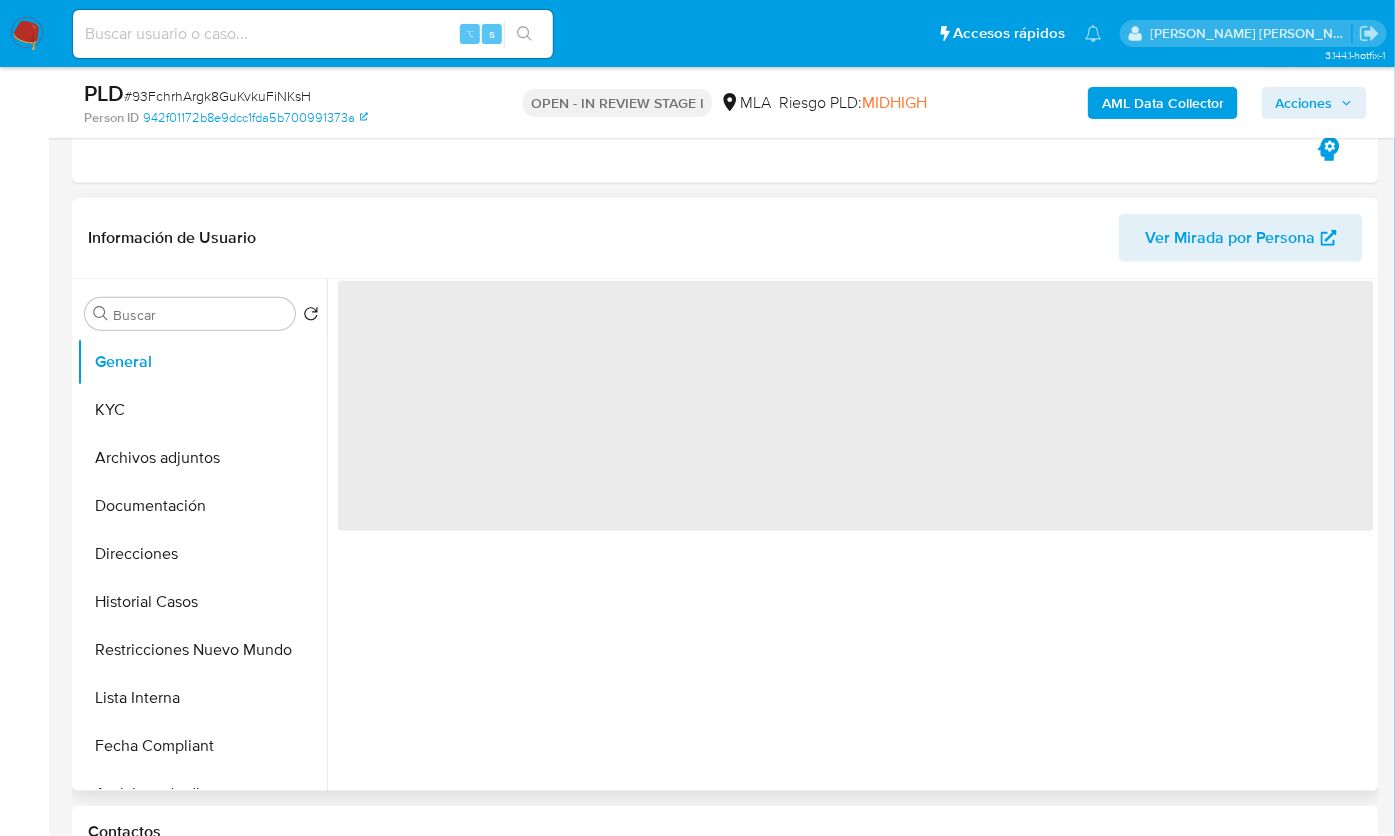 scroll, scrollTop: 323, scrollLeft: 0, axis: vertical 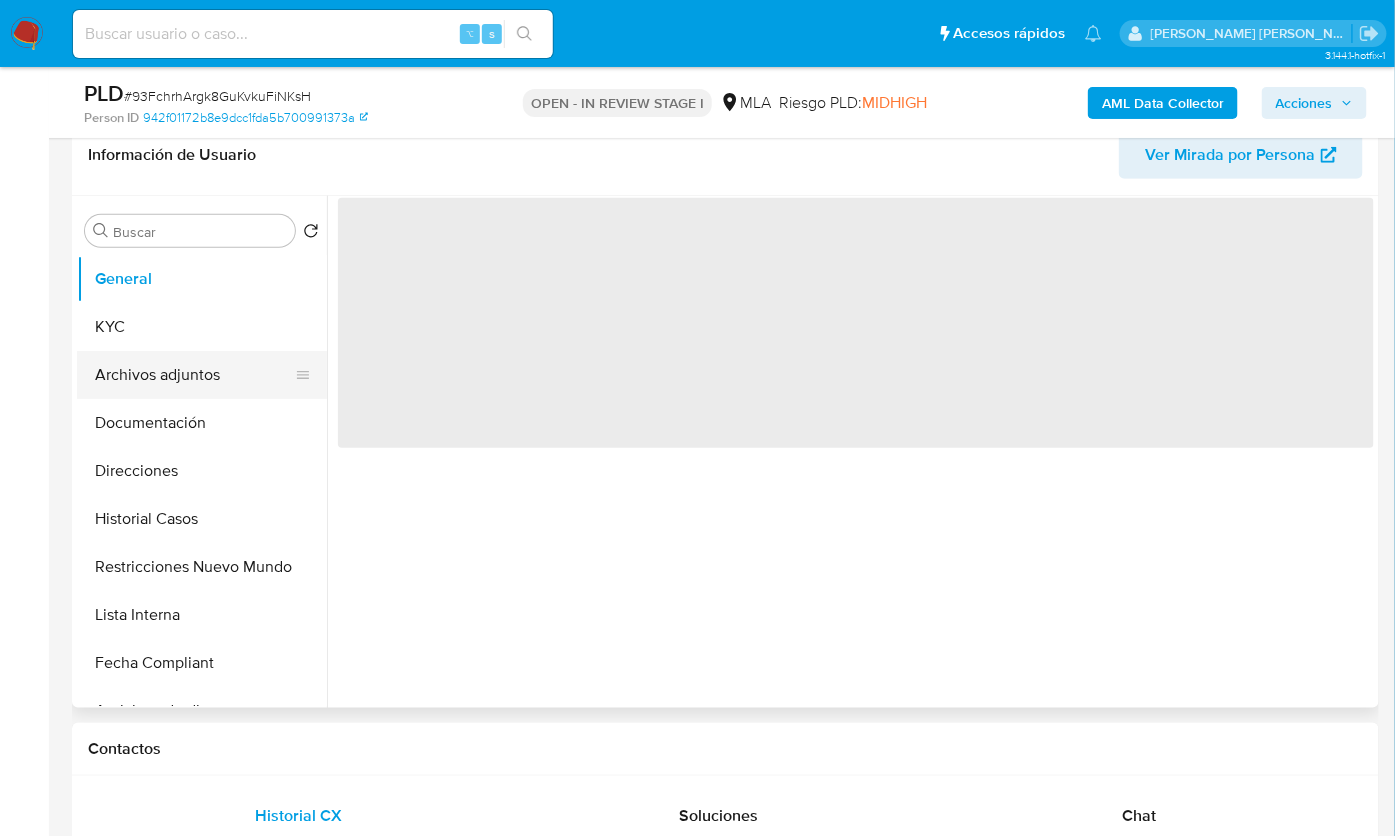click on "Archivos adjuntos" at bounding box center (194, 375) 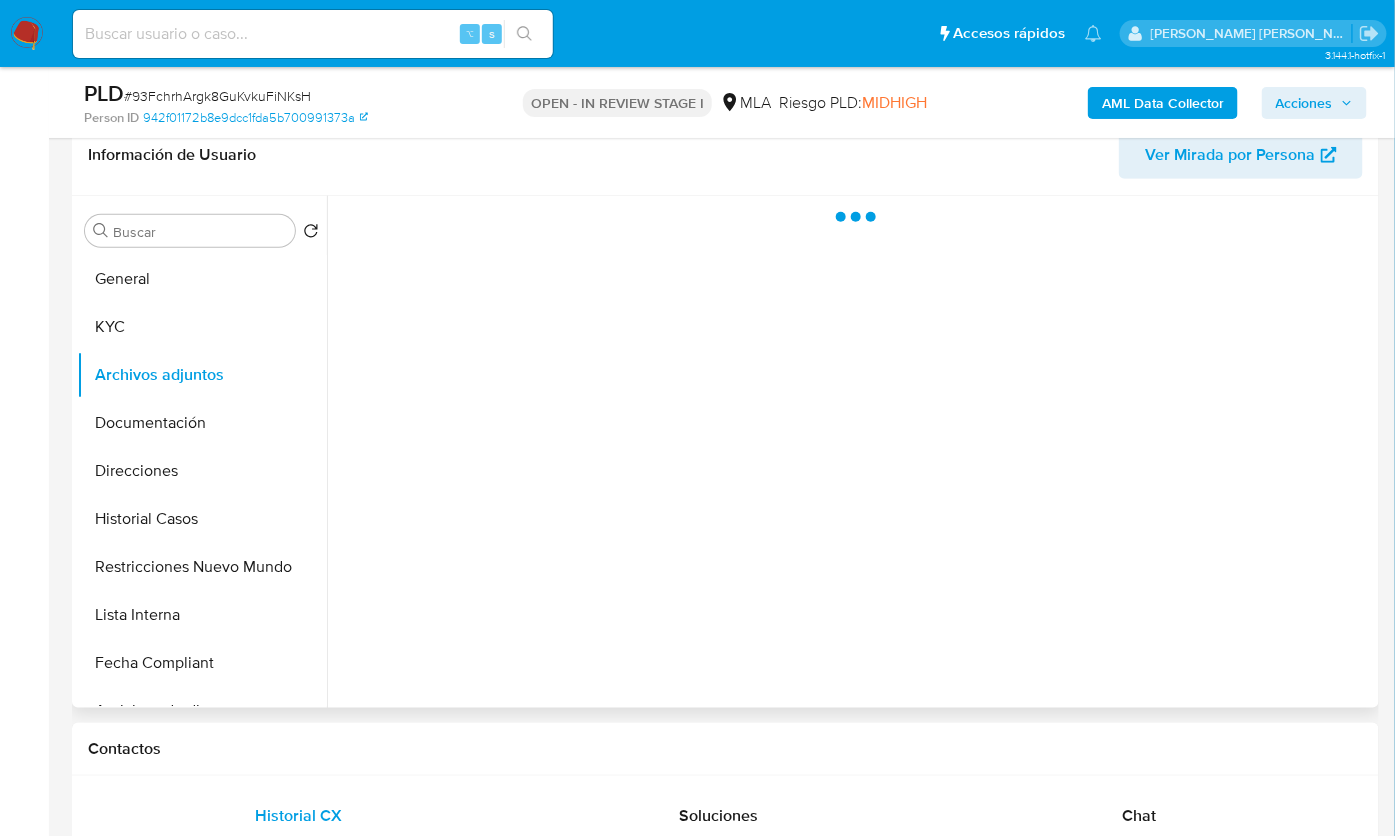 select on "10" 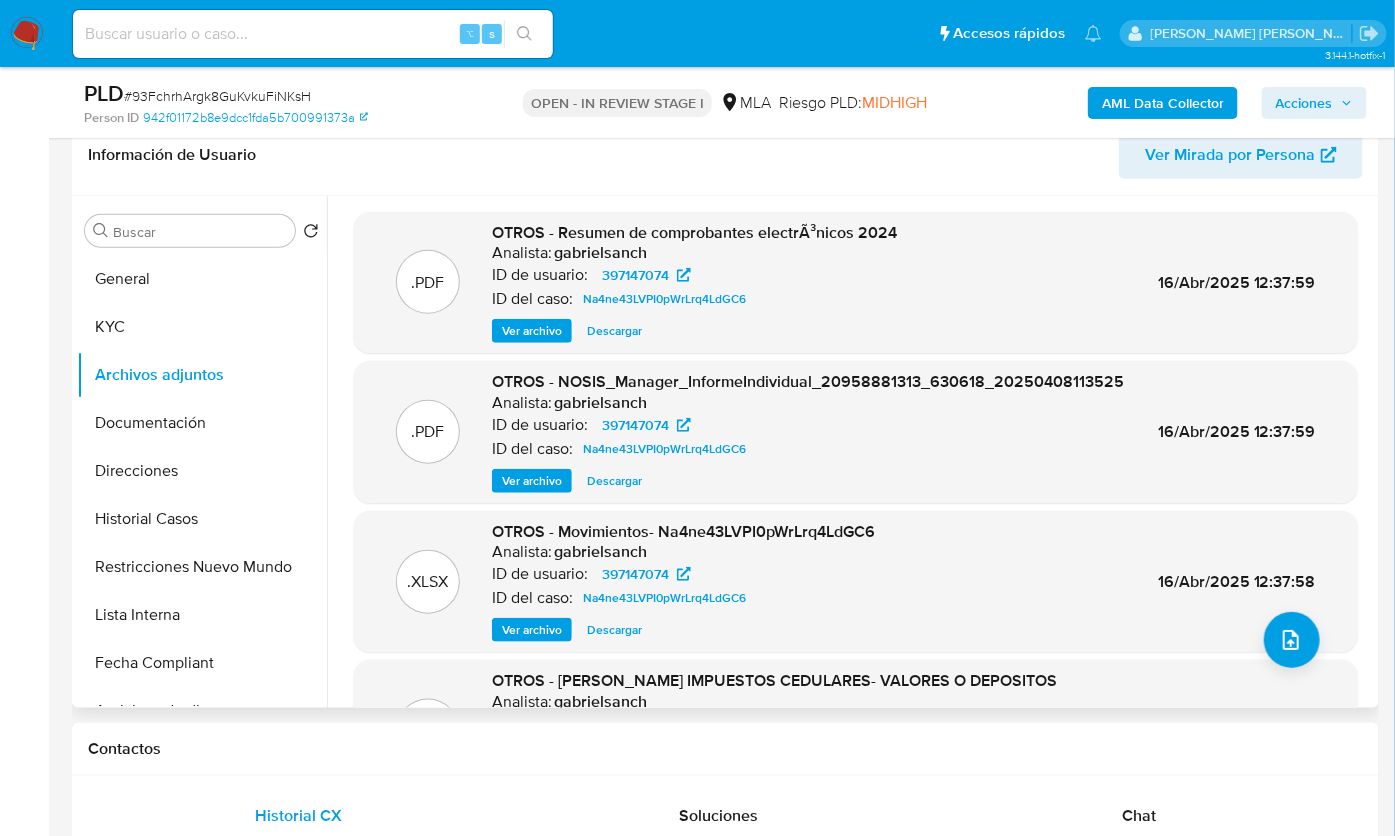 click on "Información de Usuario Ver Mirada por Persona" at bounding box center [725, 155] 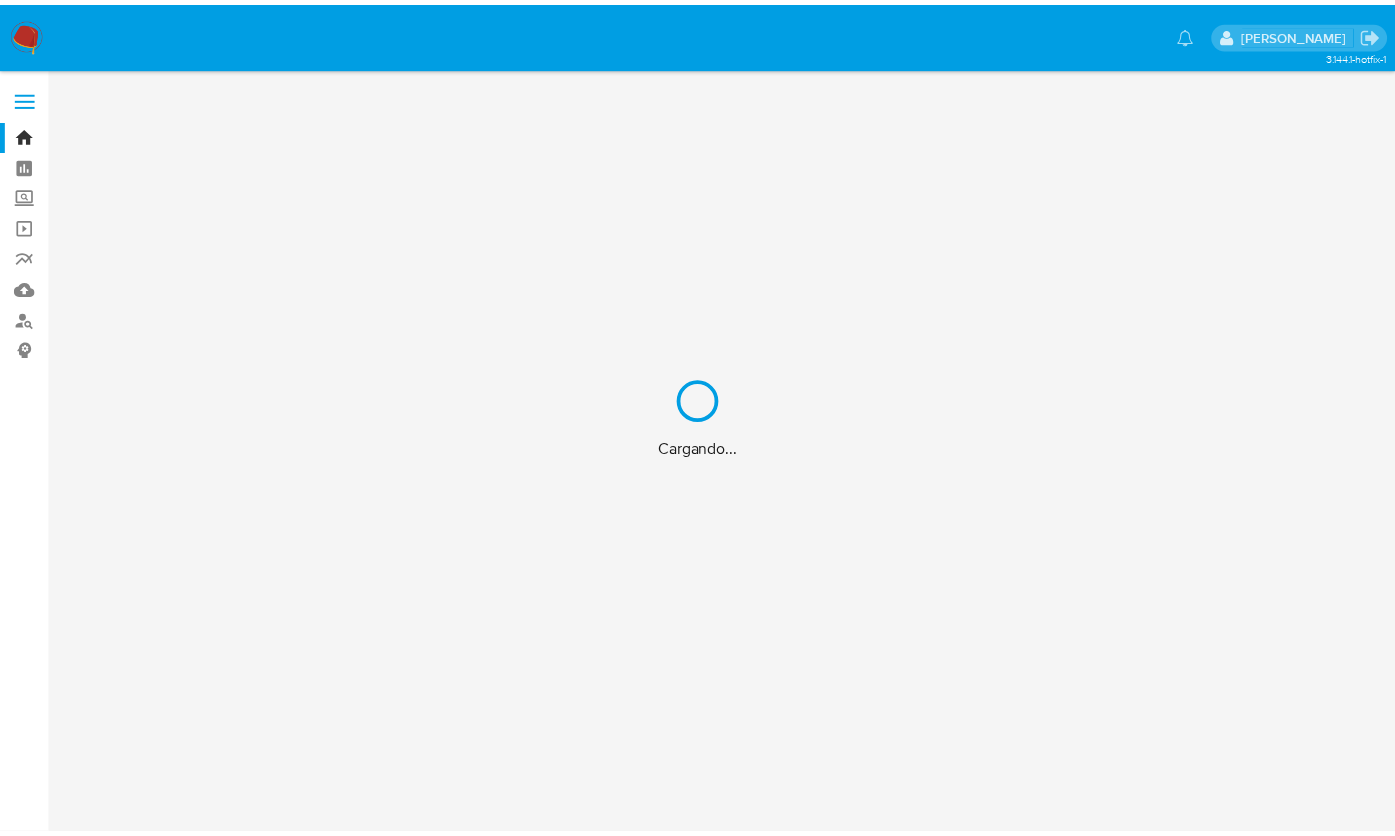 scroll, scrollTop: 0, scrollLeft: 0, axis: both 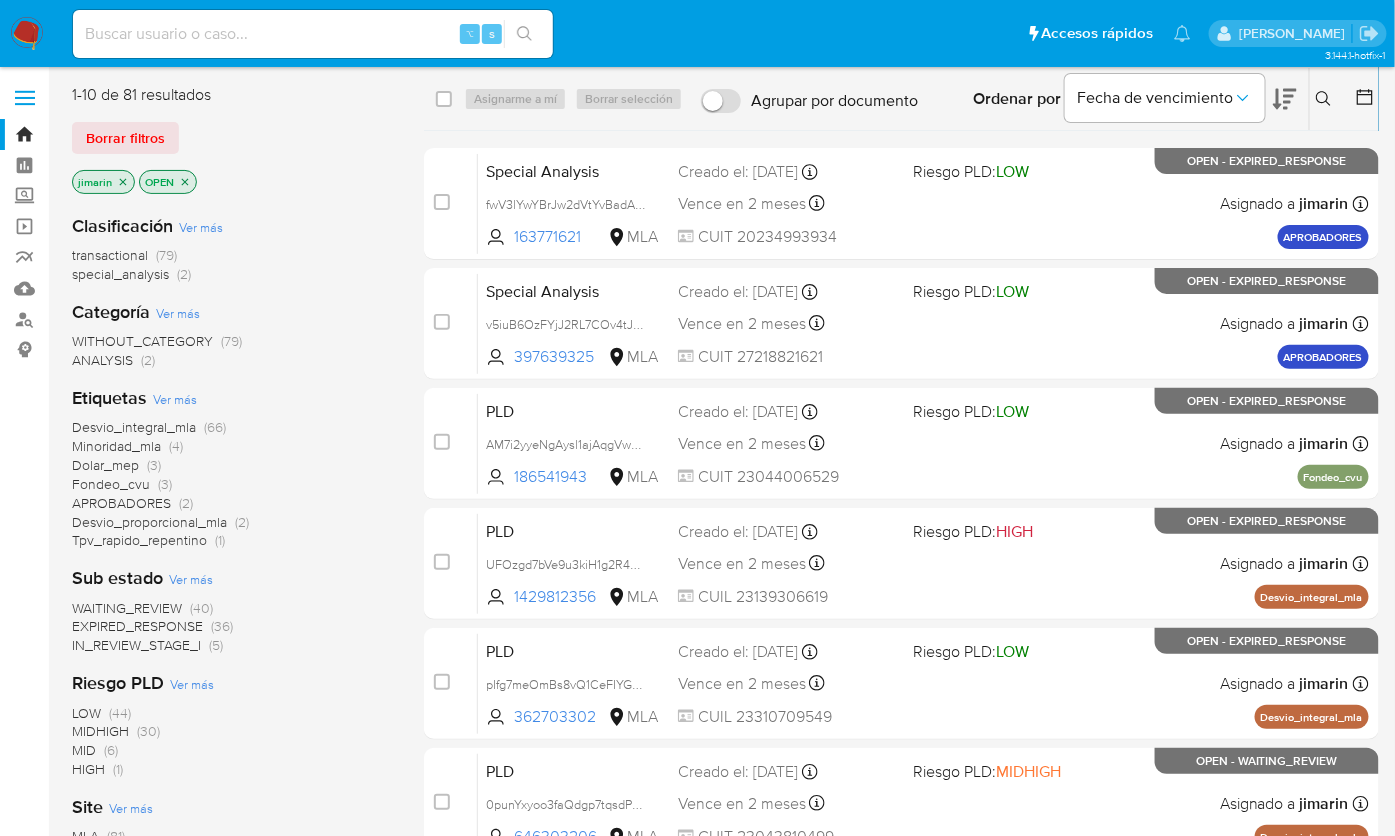 click 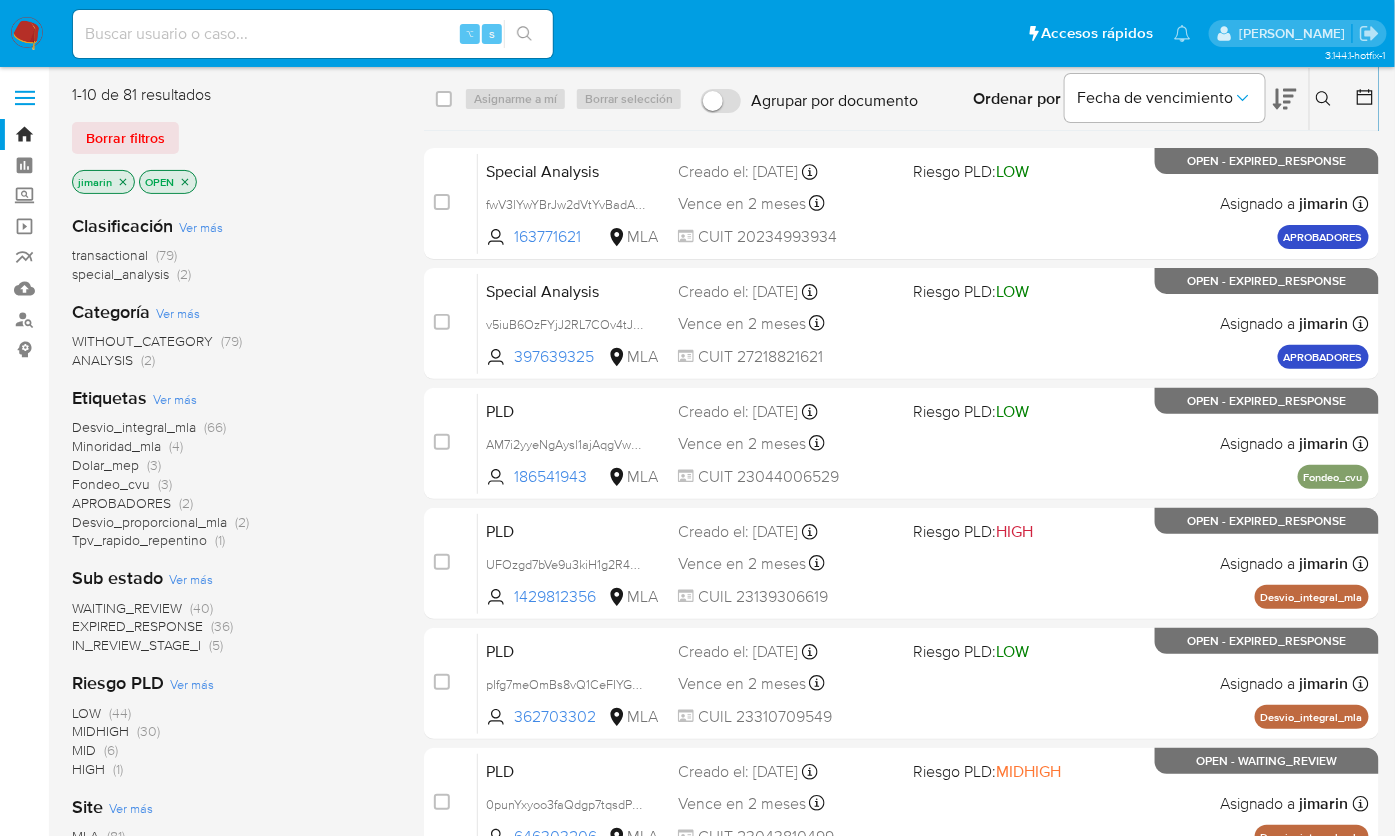 click at bounding box center [1361, 99] 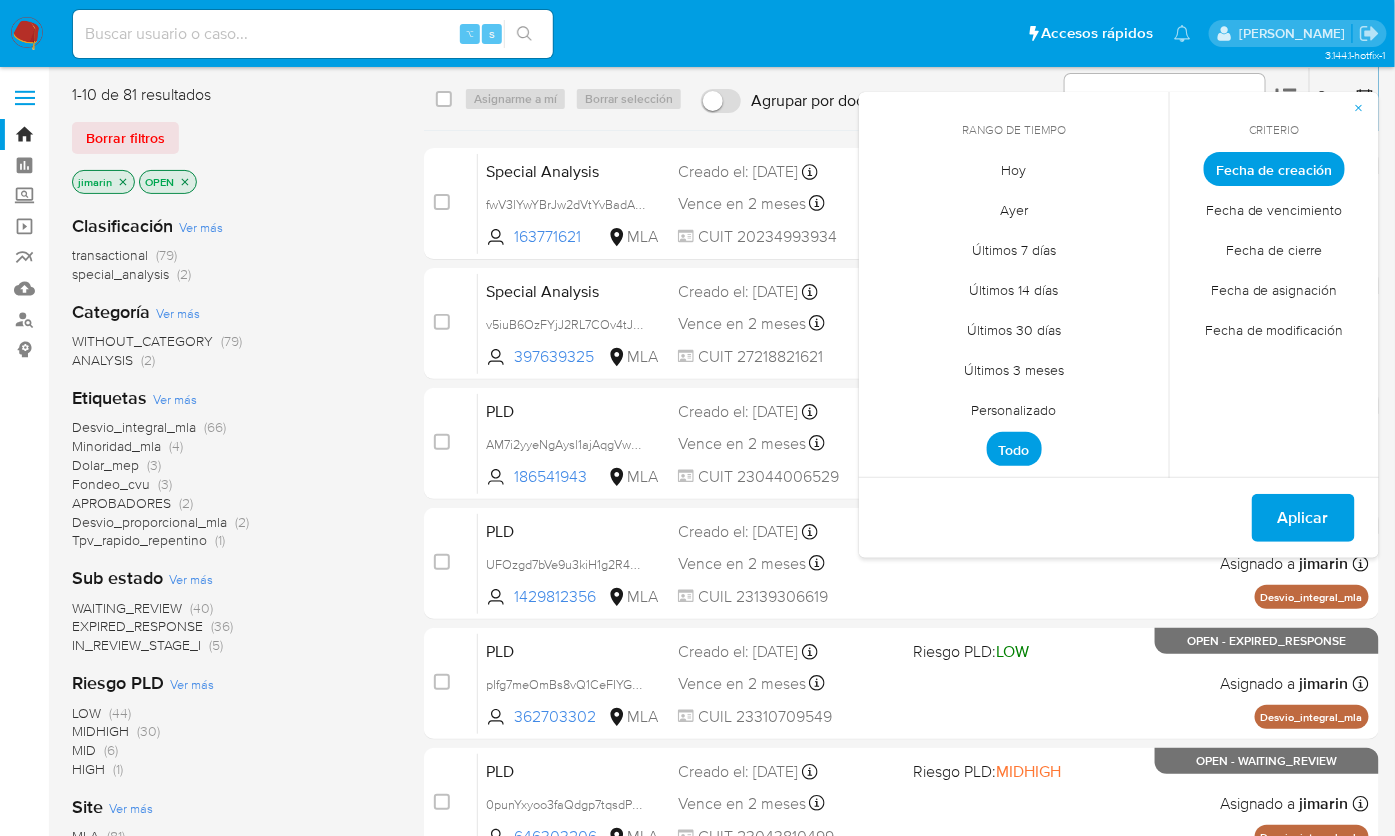 click on "Personalizado" at bounding box center (1014, 410) 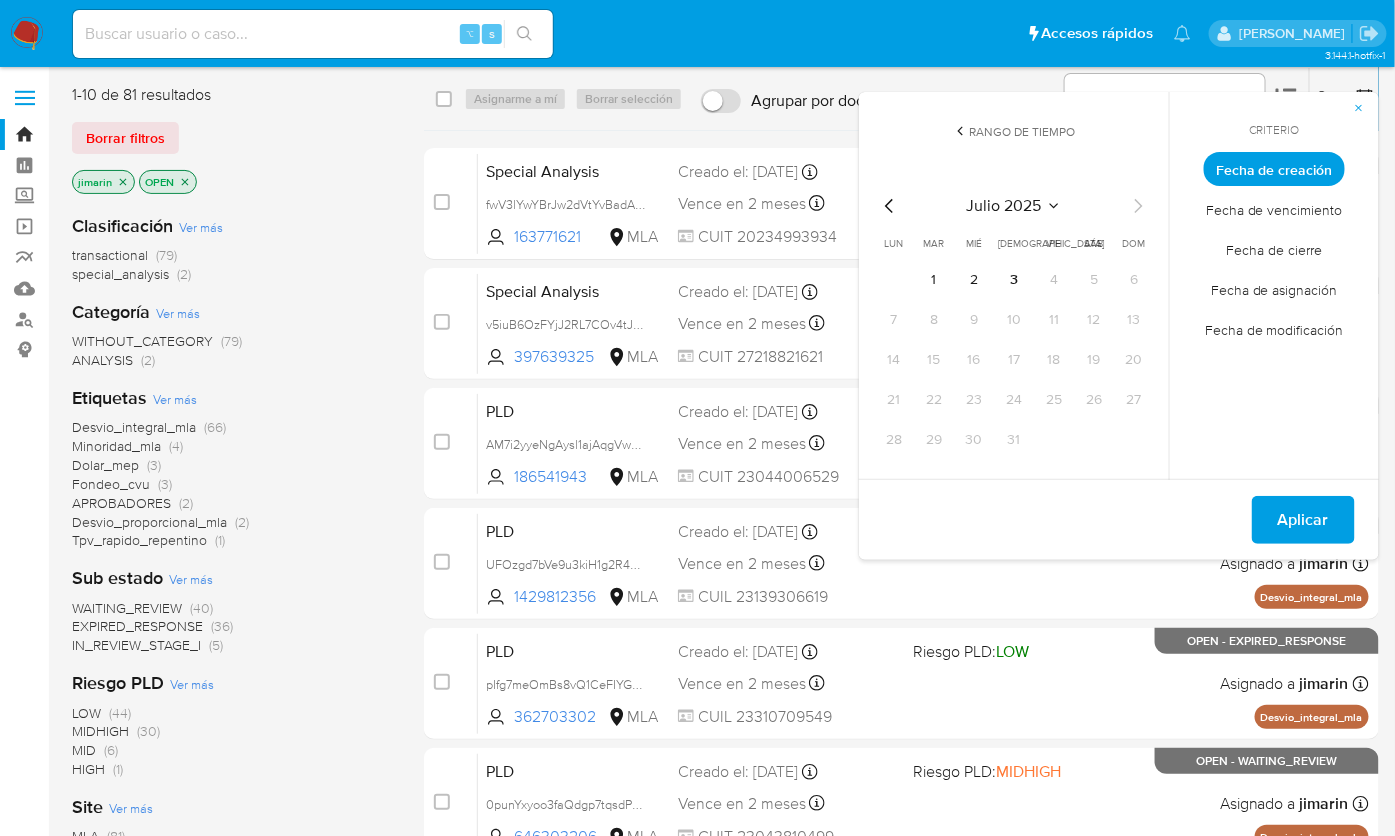 click 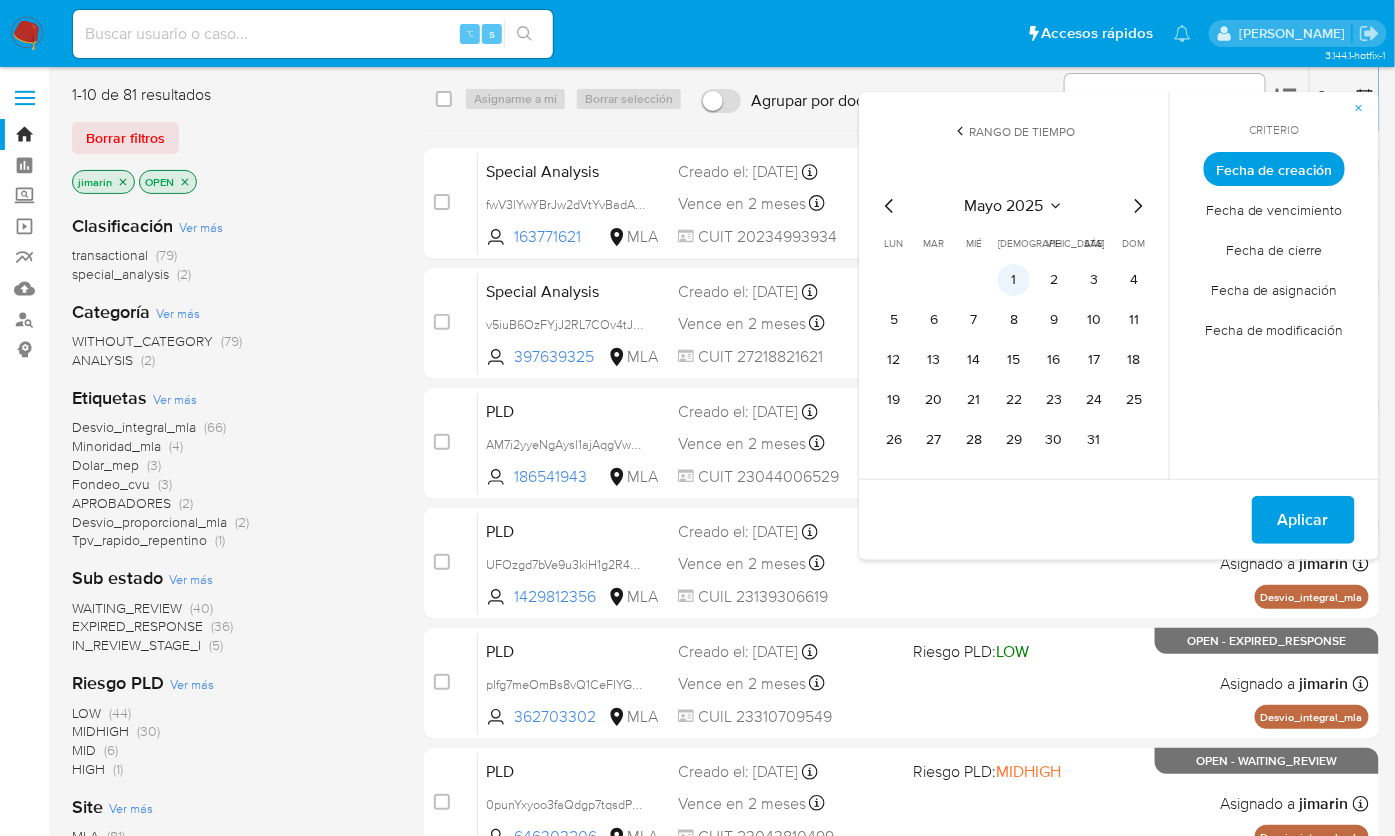 click on "1" at bounding box center (1014, 280) 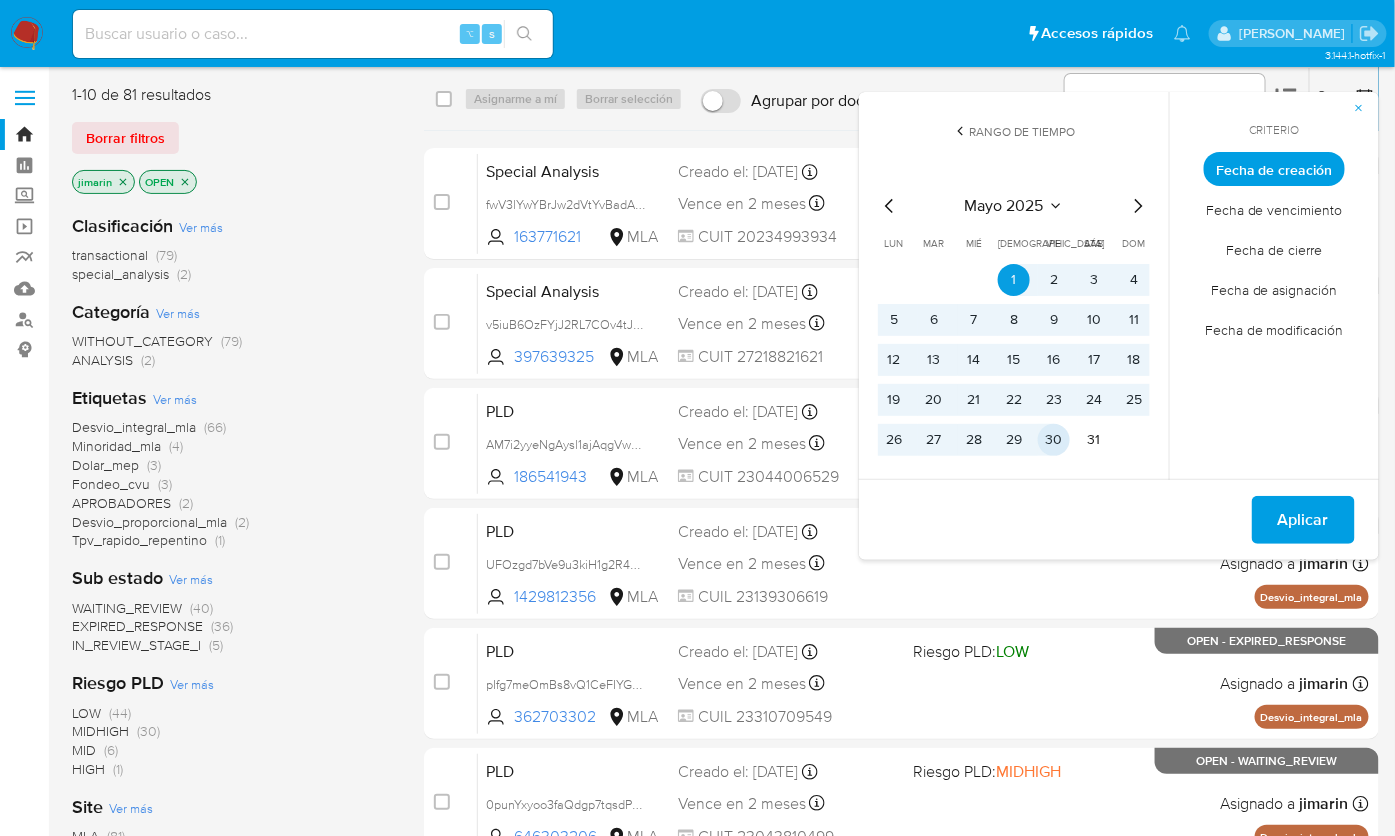 click on "26 27 28 29 30 31" at bounding box center (1014, 440) 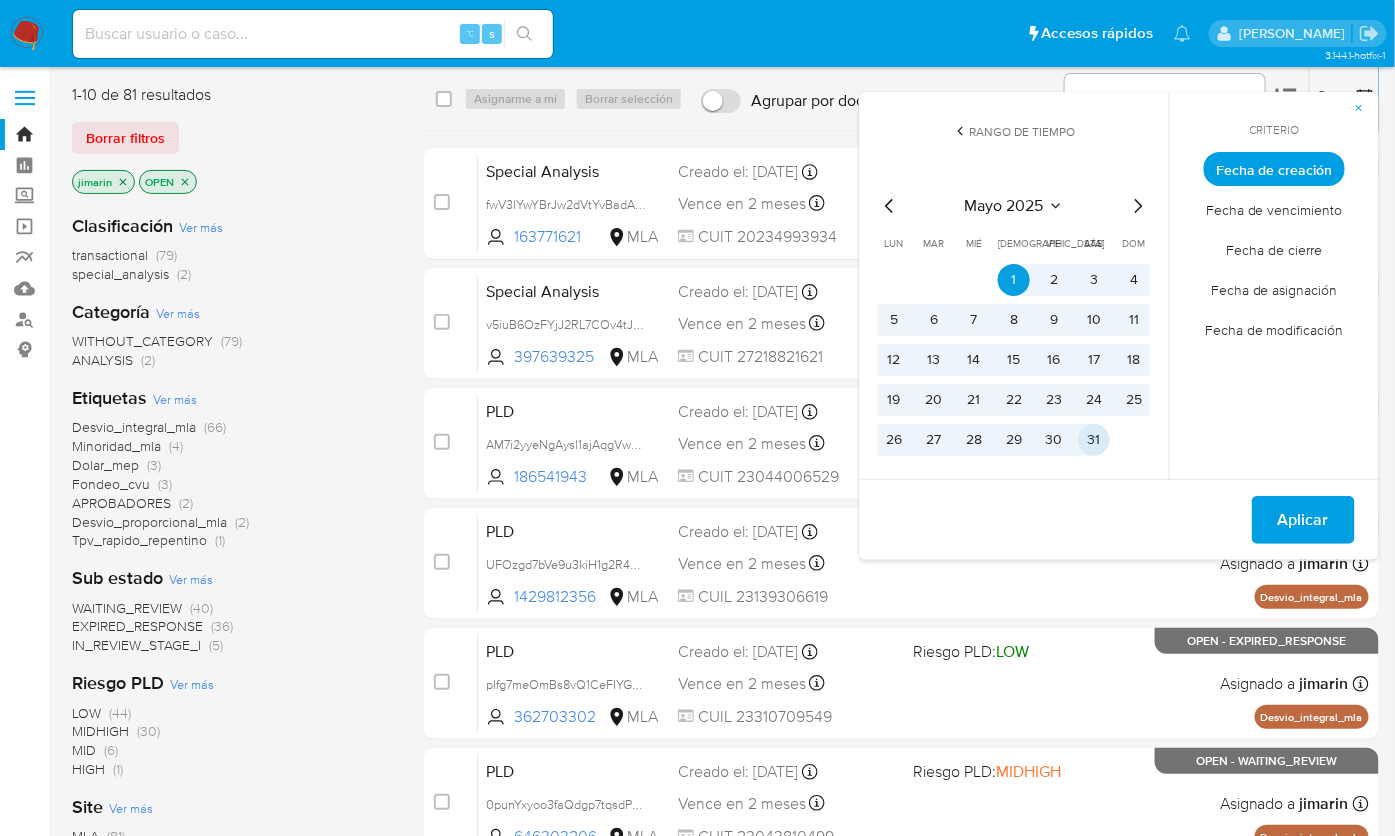 click on "31" at bounding box center [1094, 440] 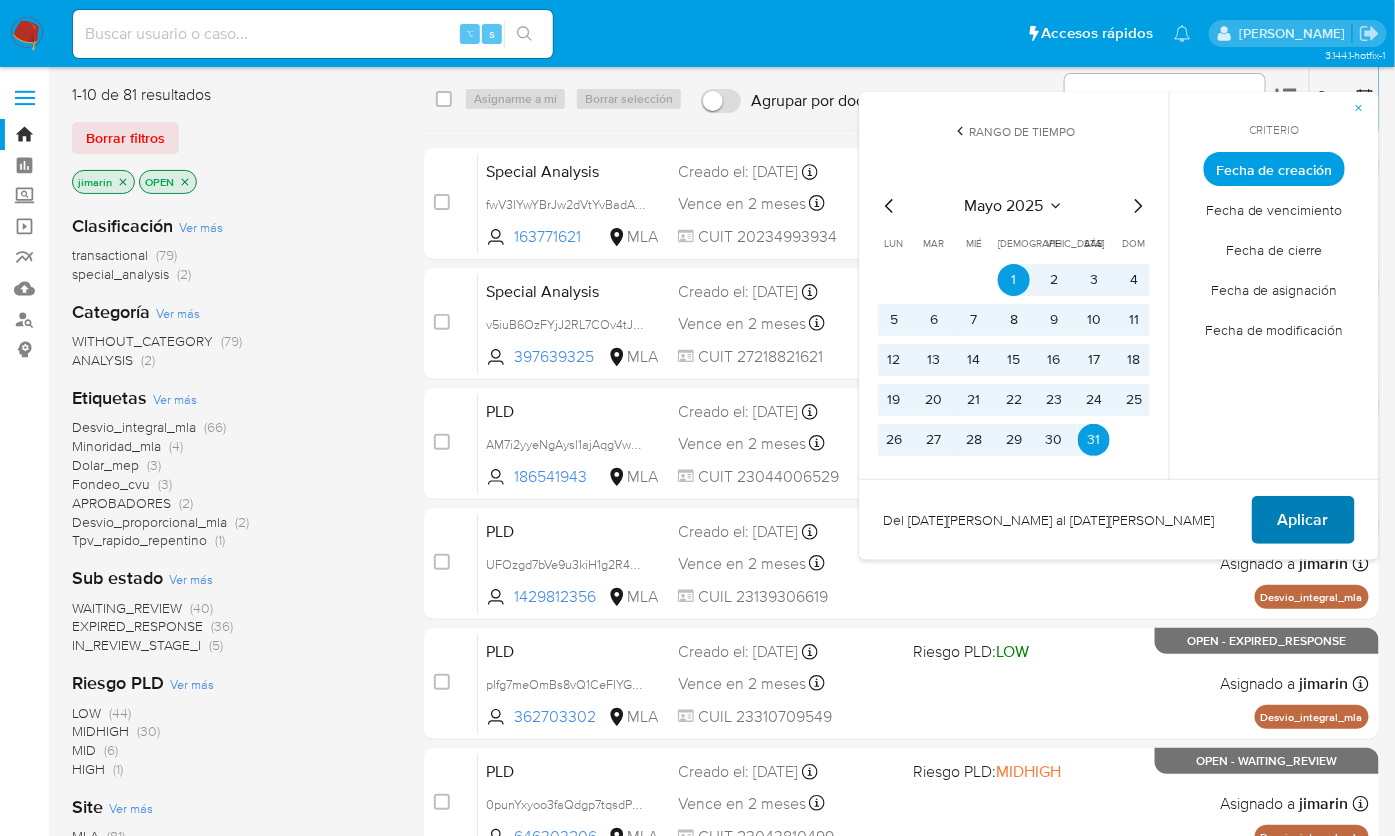 click on "Aplicar" at bounding box center (1303, 520) 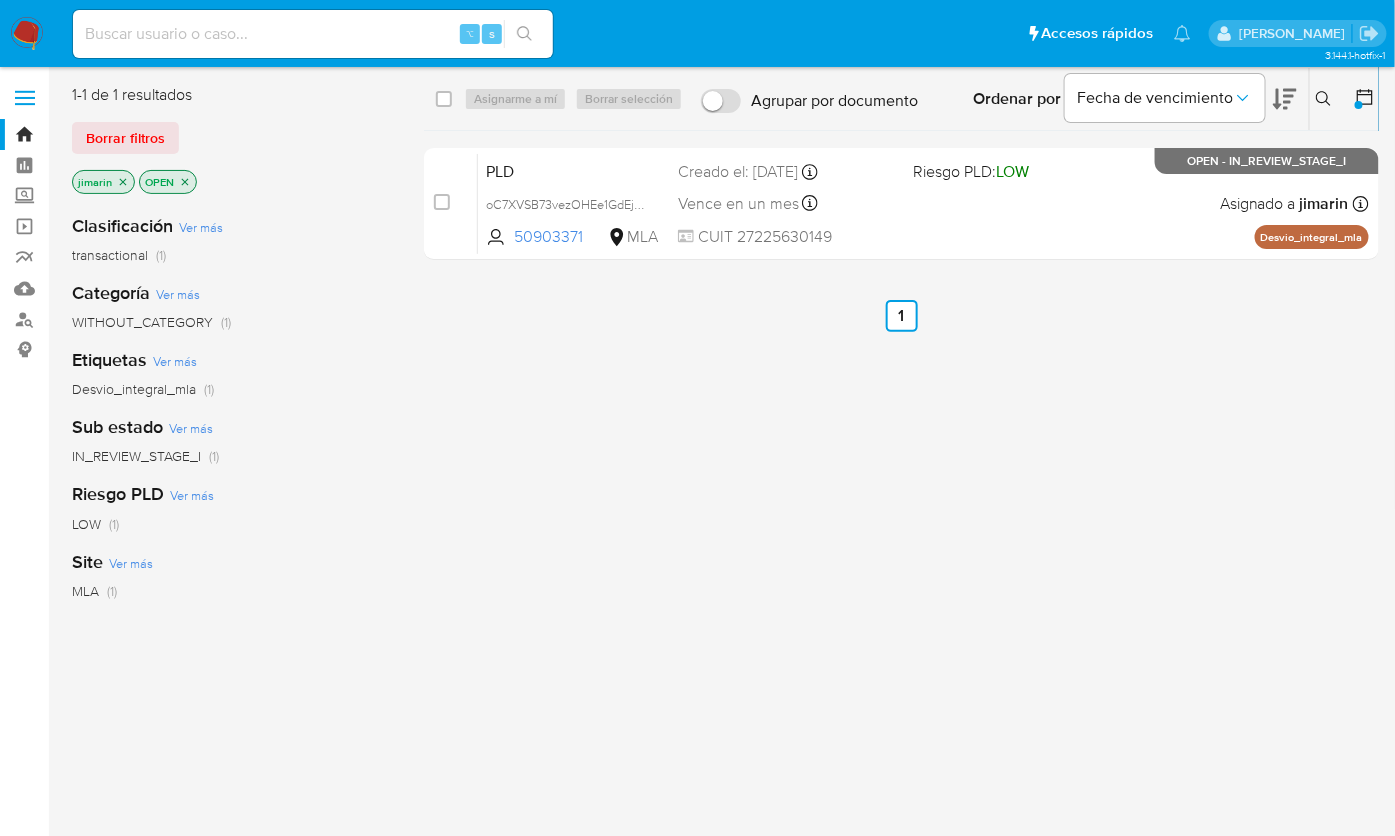 click at bounding box center (1359, 105) 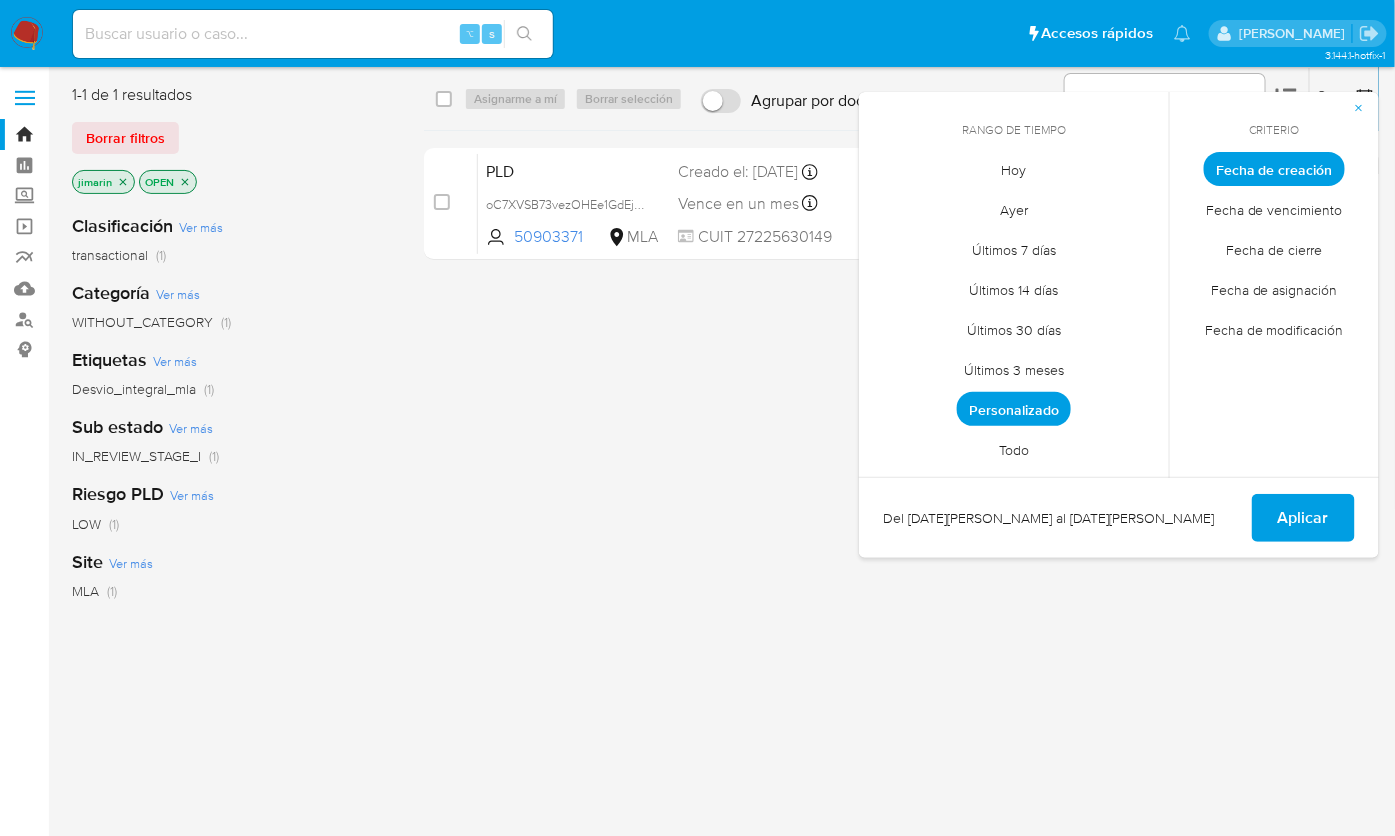 click on "Personalizado" at bounding box center [1014, 409] 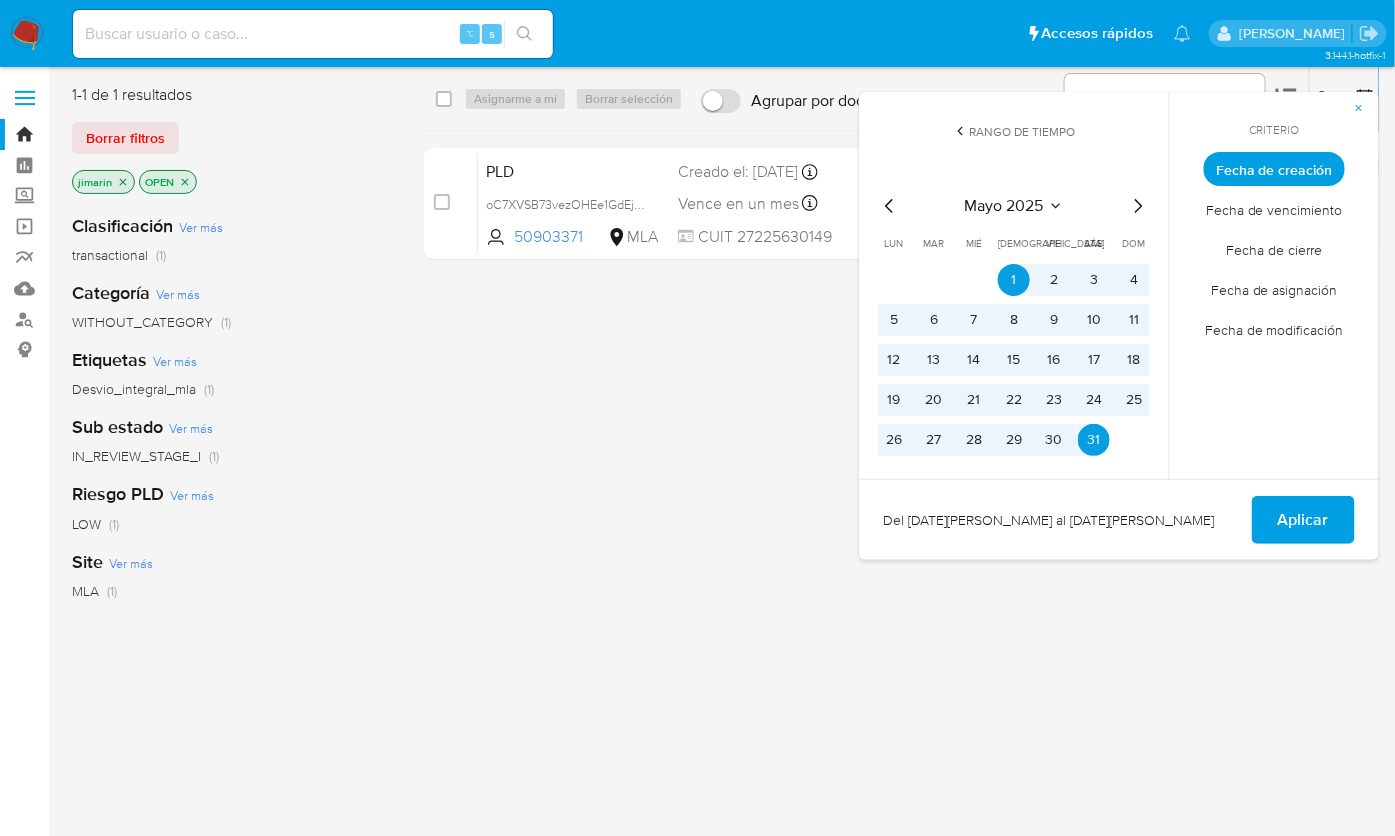 click 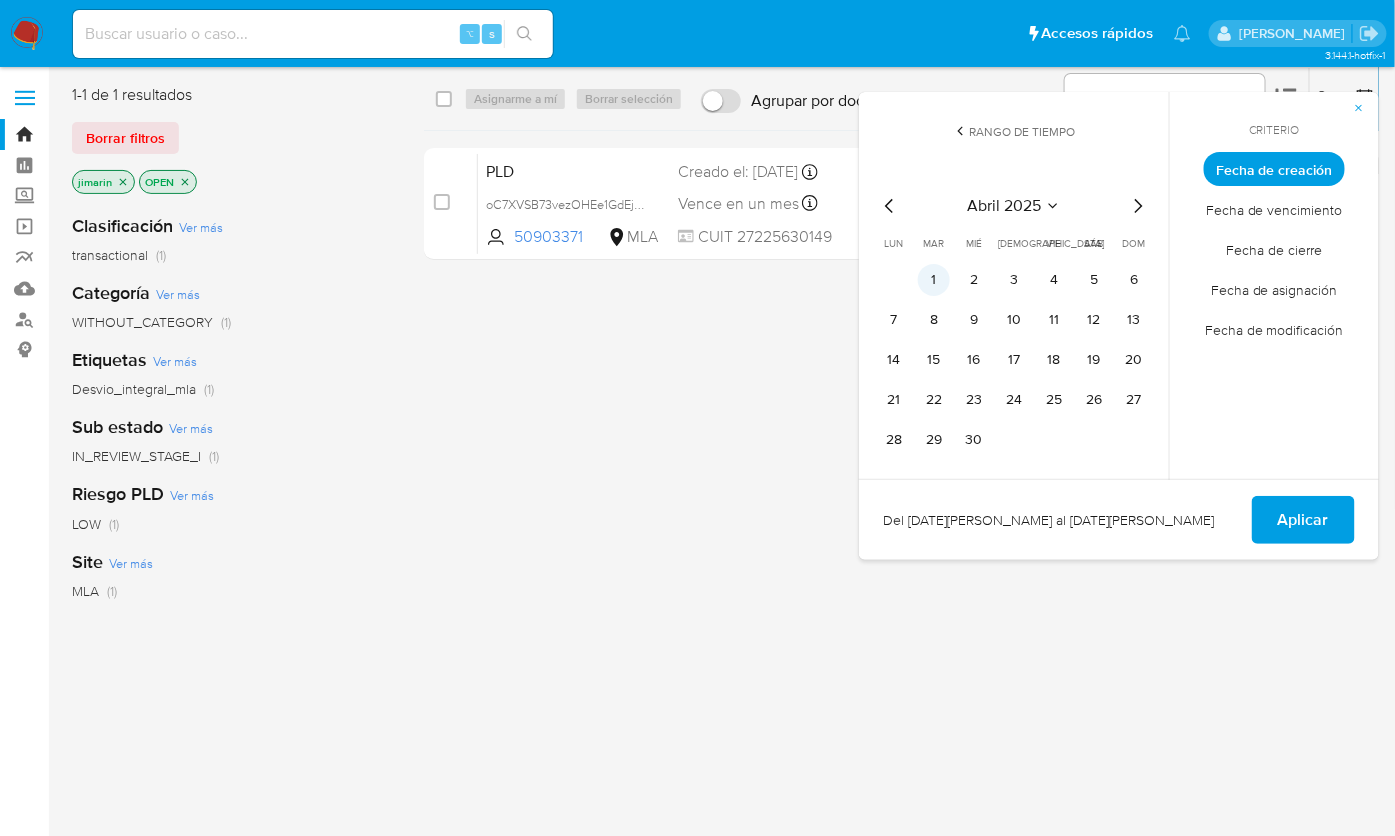 click on "1" at bounding box center (934, 280) 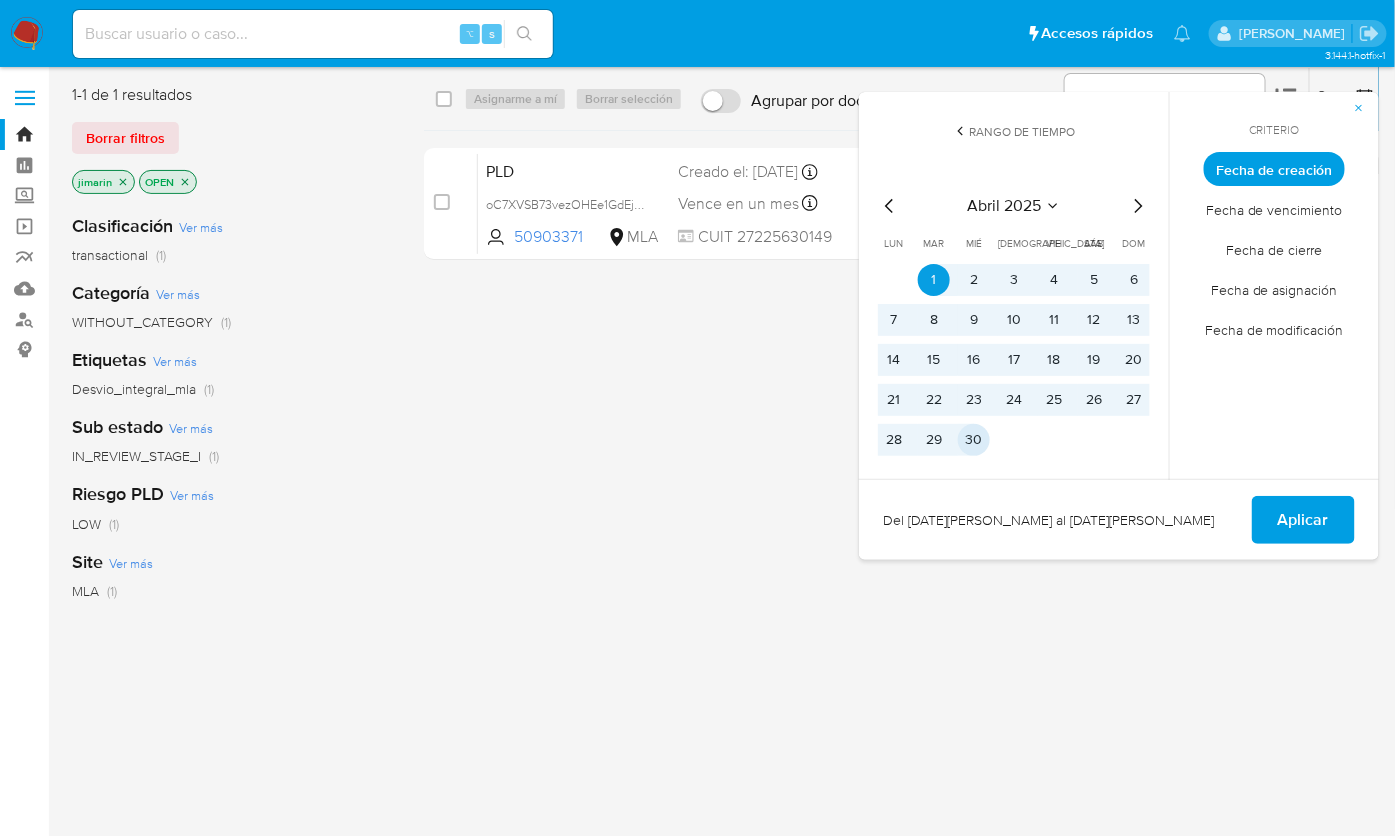 click on "30" at bounding box center [974, 440] 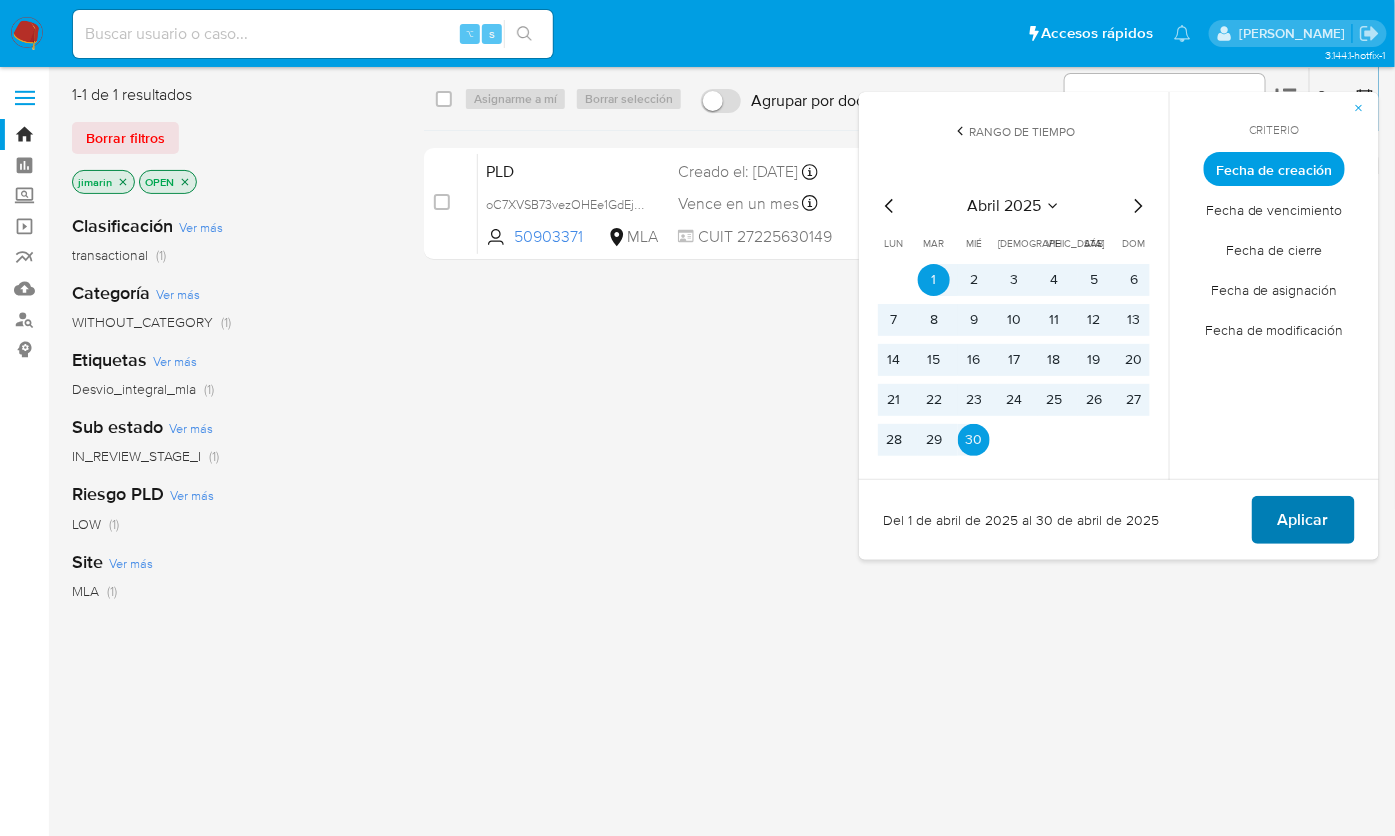 click on "Aplicar" at bounding box center [1303, 520] 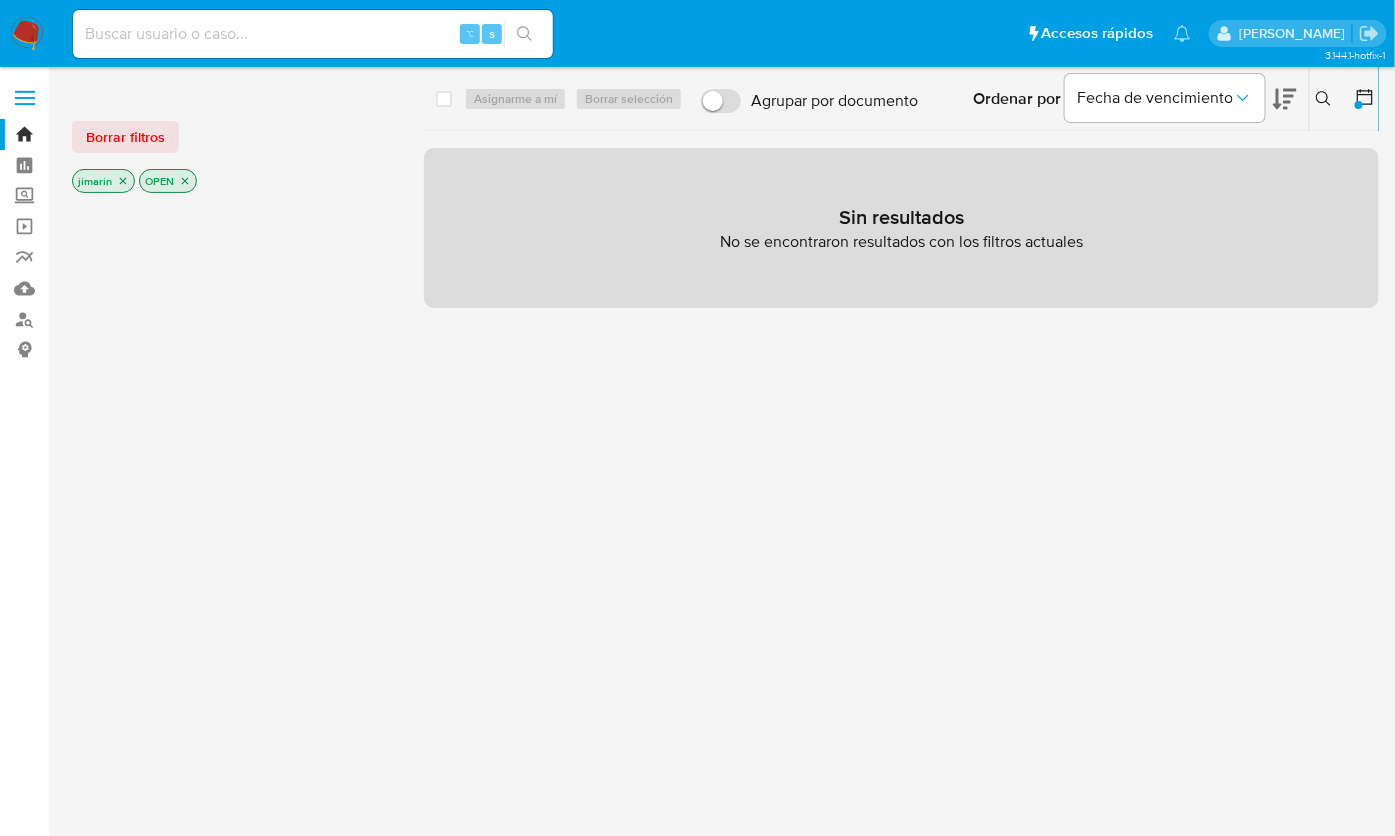 click 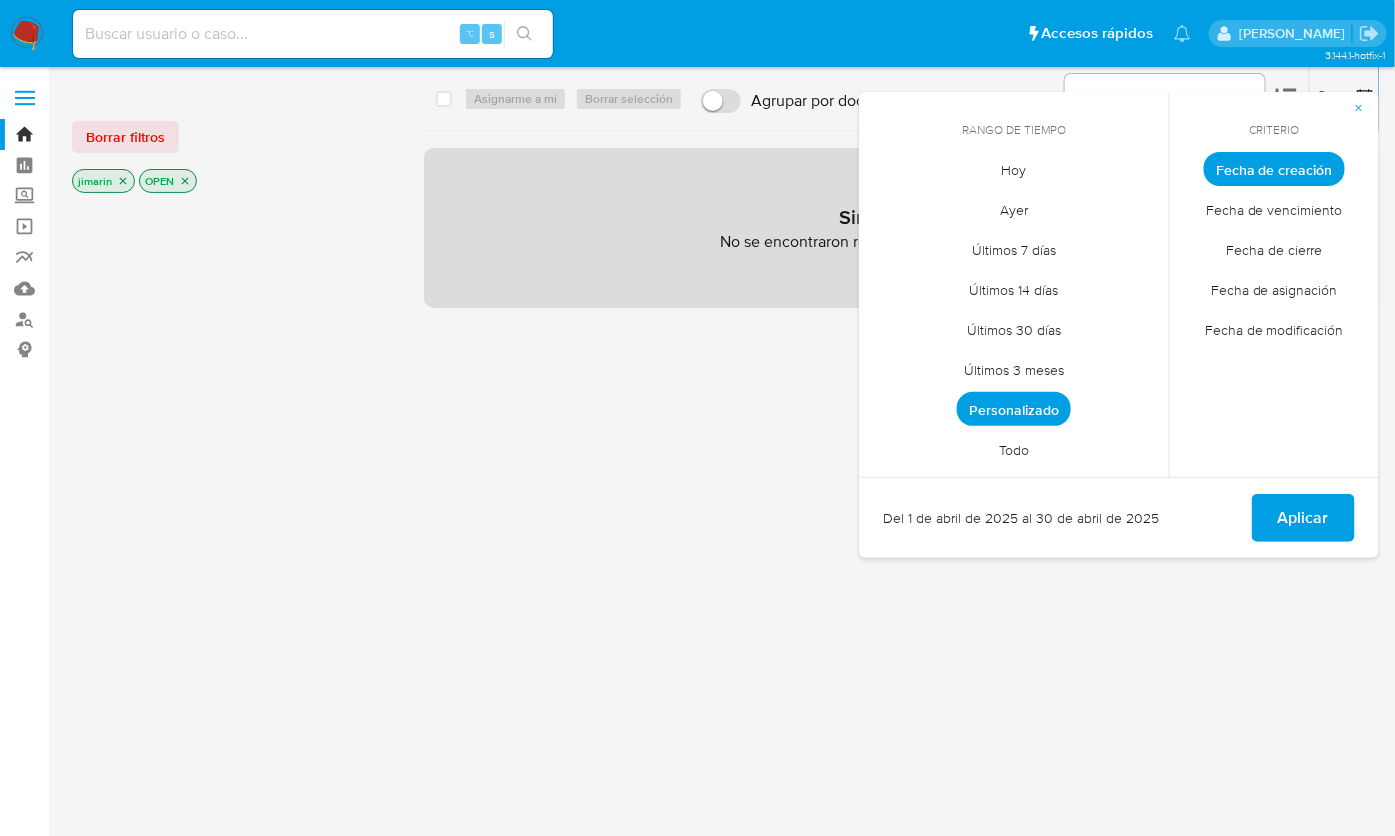 click on "Personalizado" at bounding box center [1014, 409] 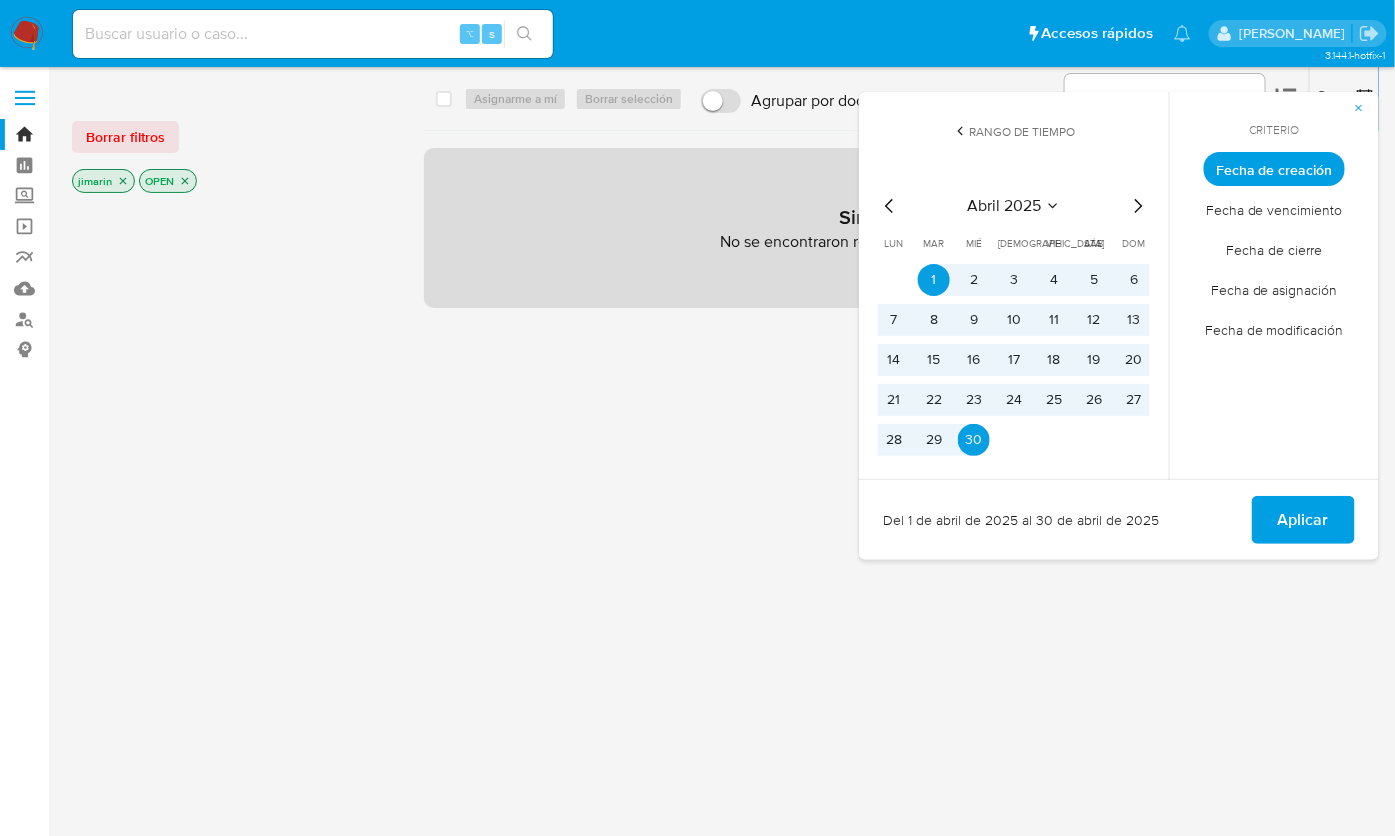 click 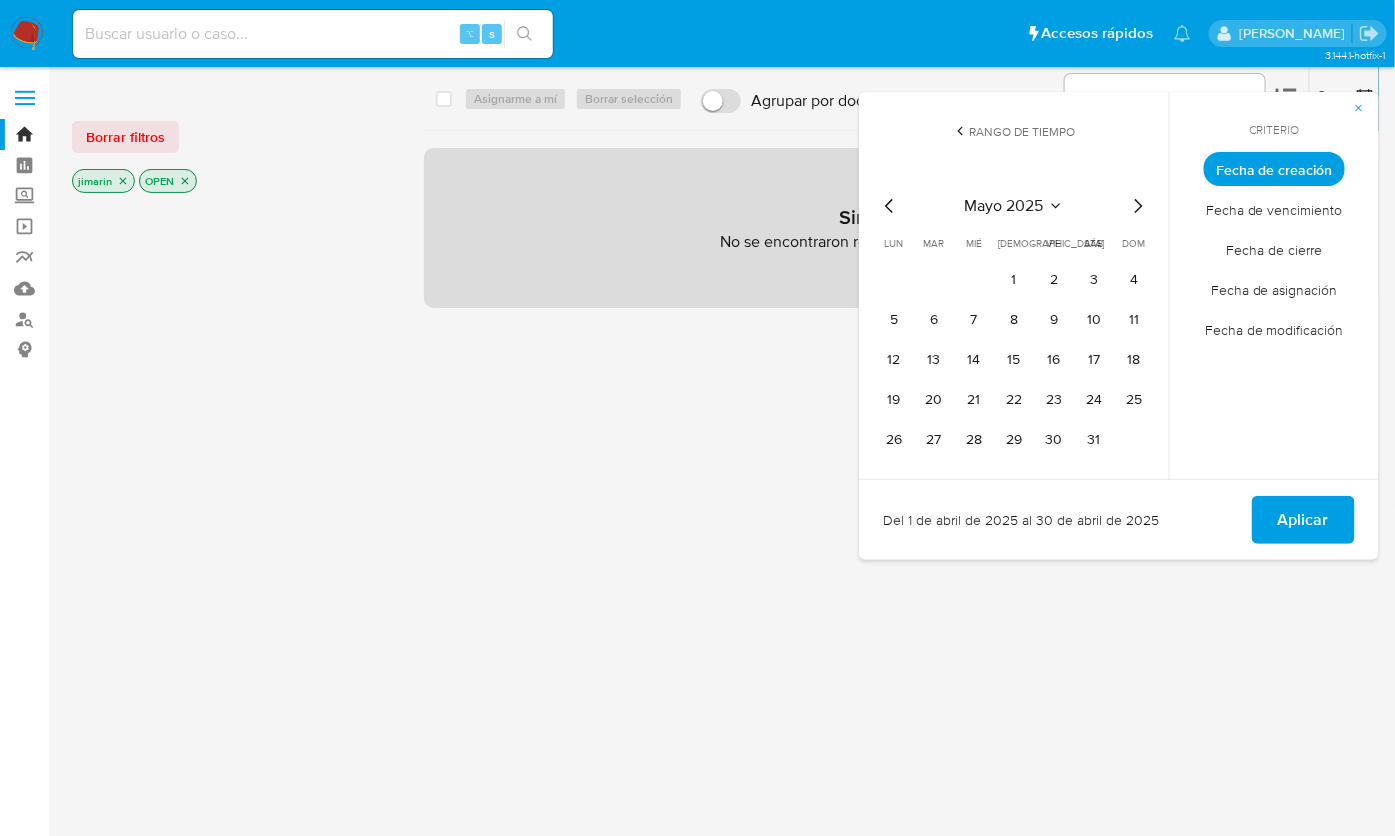 click on "mayo 2025 mayo 2025 lun lunes mar martes mié miércoles jue jueves vie viernes sáb sábado dom domingo 1 2 3 4 5 6 7 8 9 10 11 12 13 14 15 16 17 18 19 20 21 22 23 24 25 26 27 28 29 30 31" at bounding box center [1014, 325] 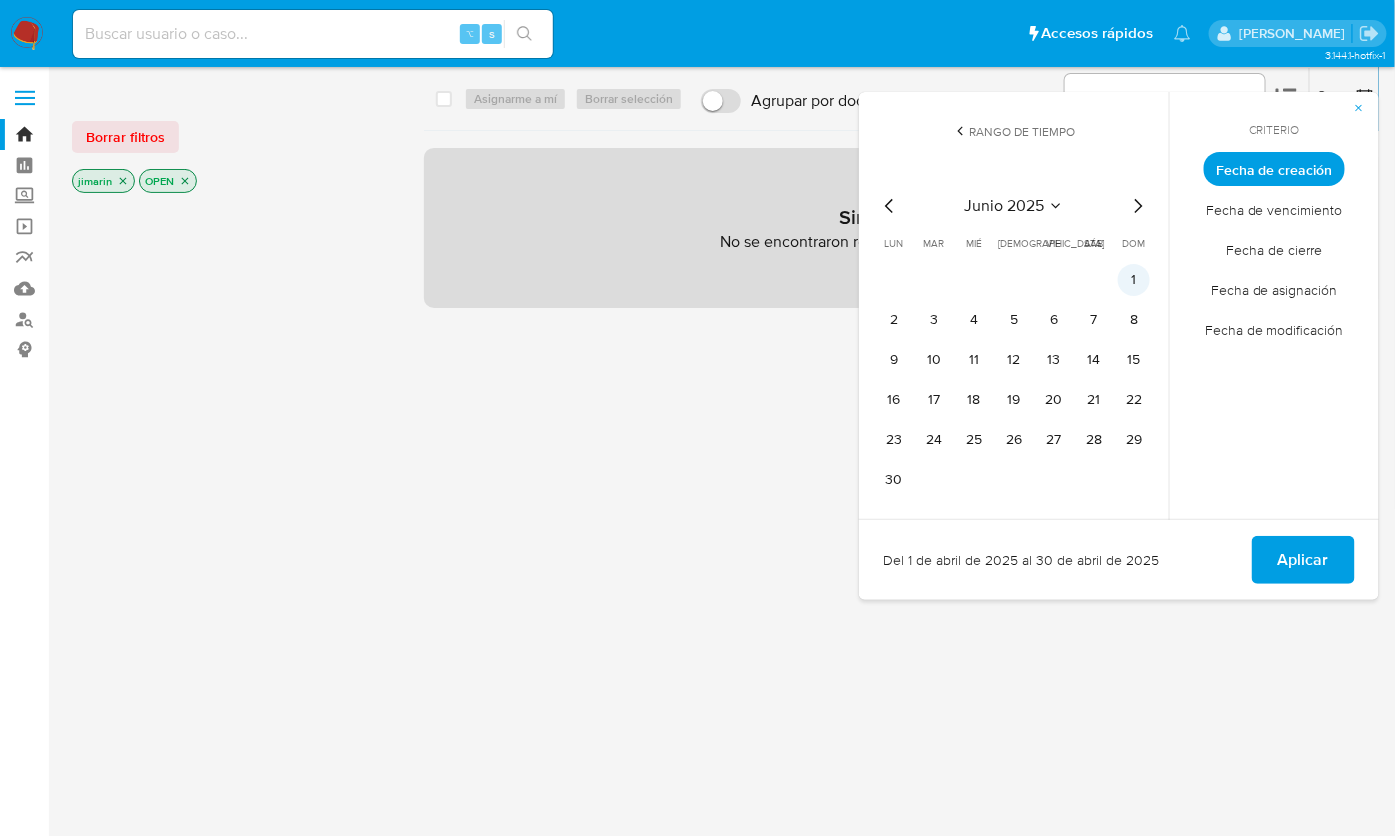 click on "1" at bounding box center [1134, 280] 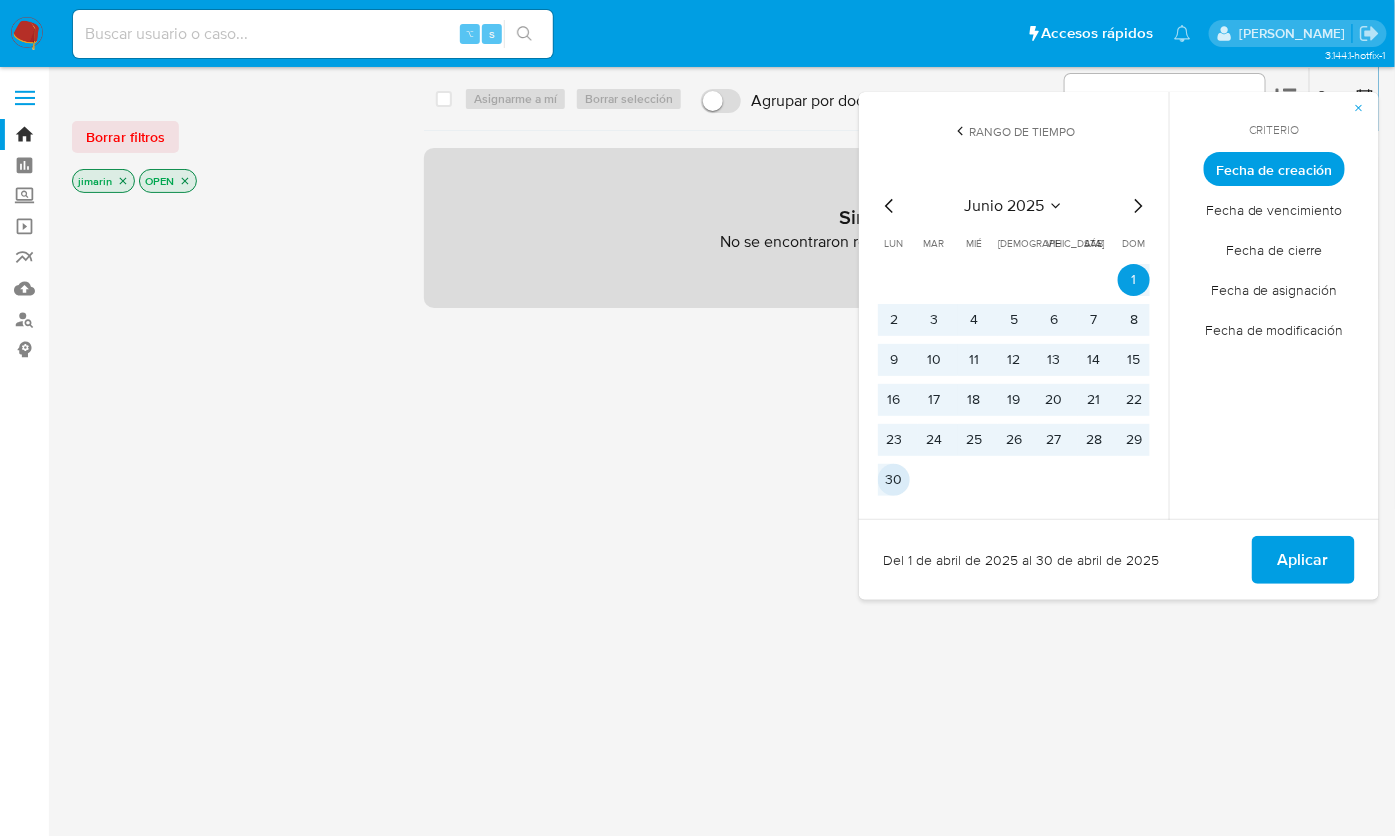 click on "30" at bounding box center (894, 480) 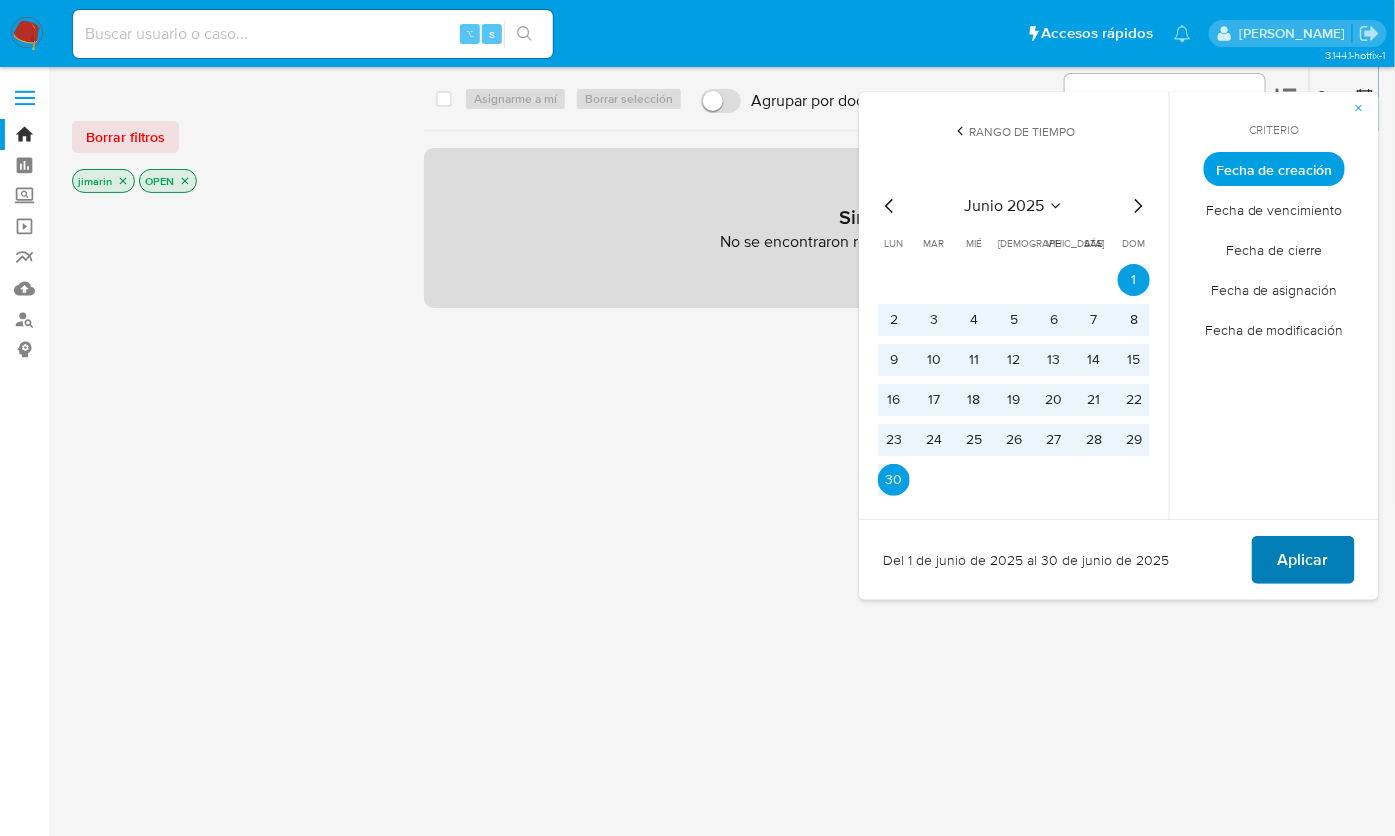 click on "Aplicar" at bounding box center [1303, 560] 